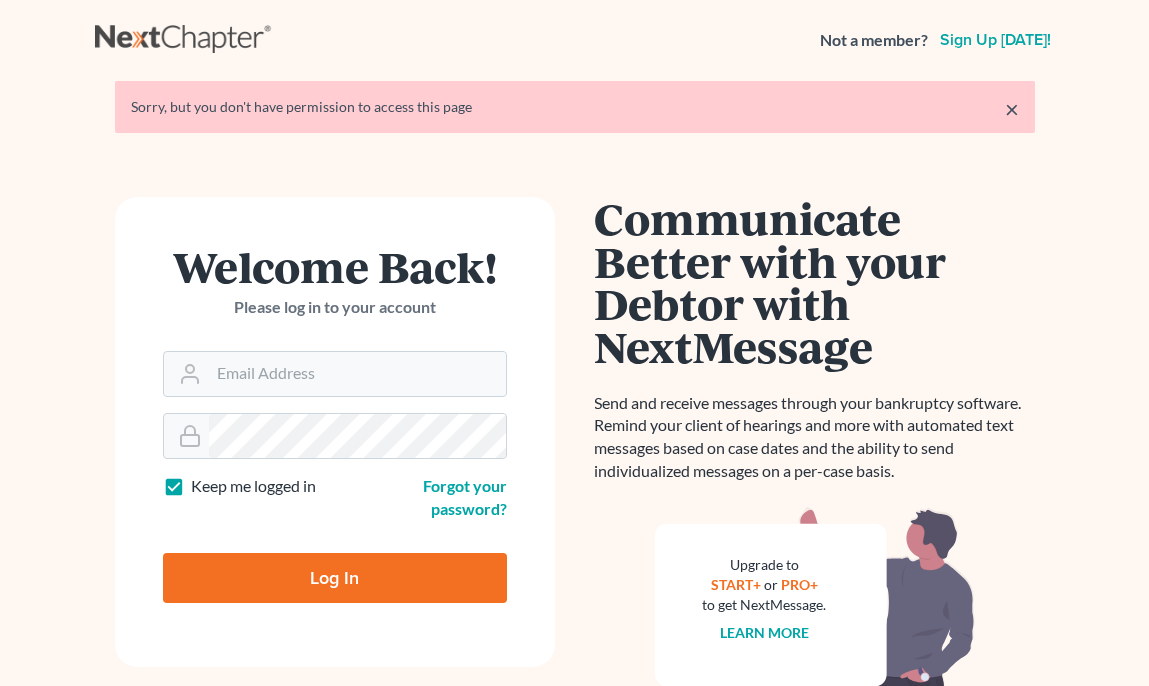 scroll, scrollTop: 0, scrollLeft: 0, axis: both 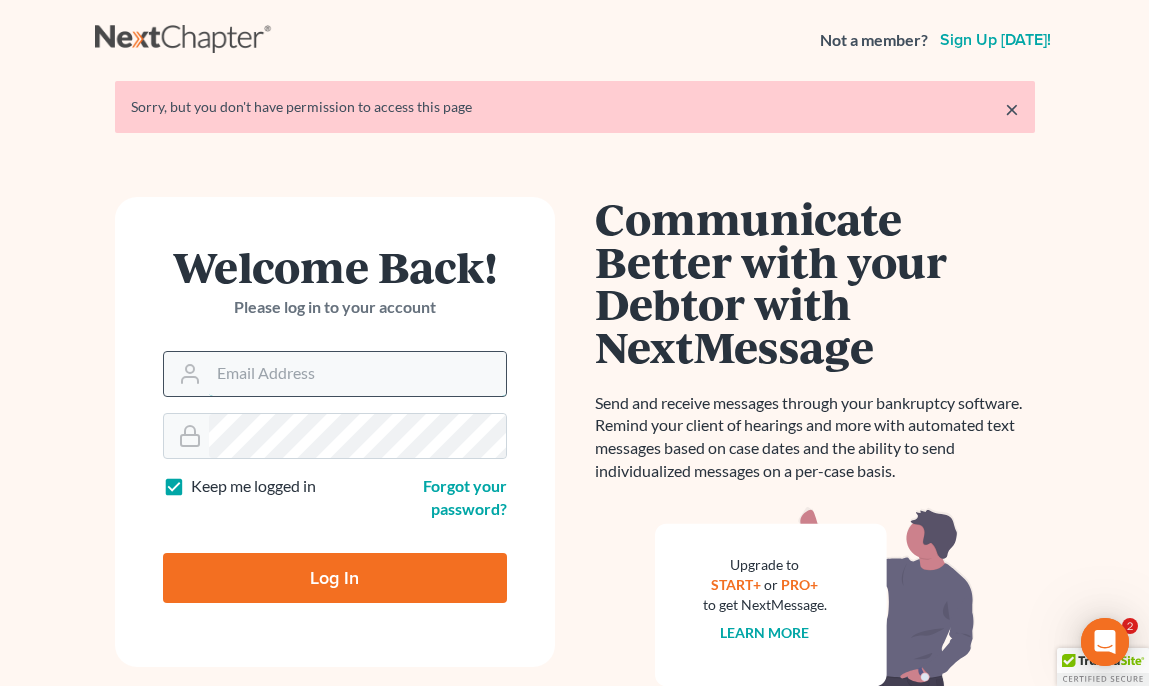 click on "Email Address" at bounding box center (357, 374) 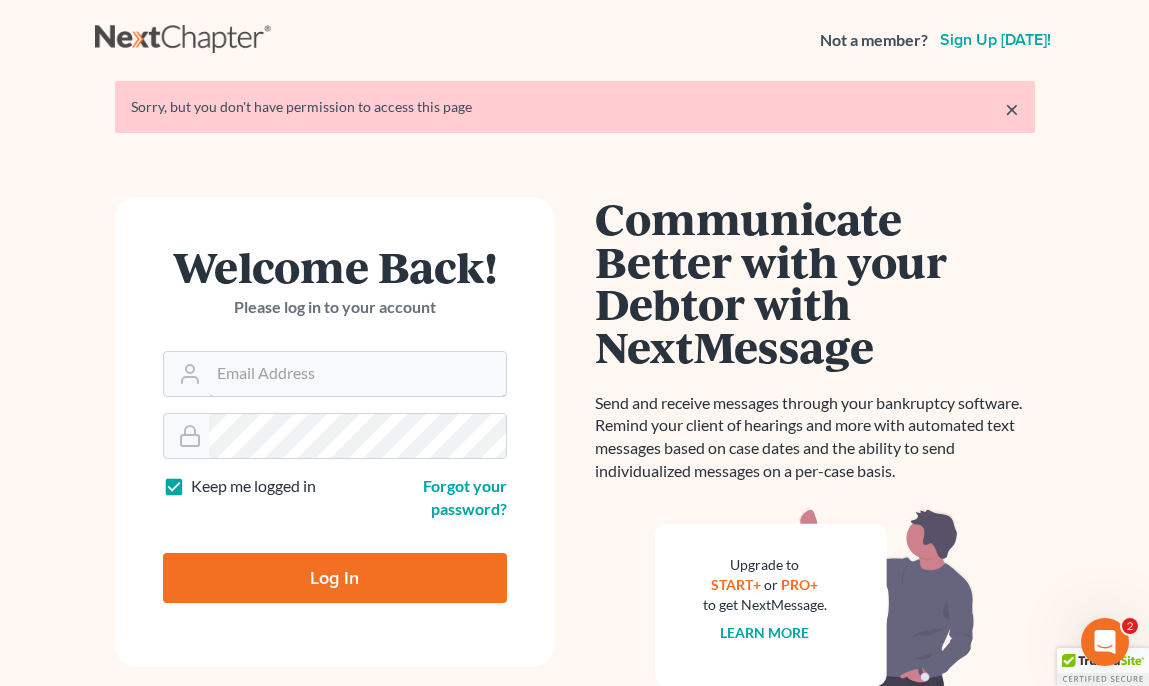 type on "fargo@bulielaw.com" 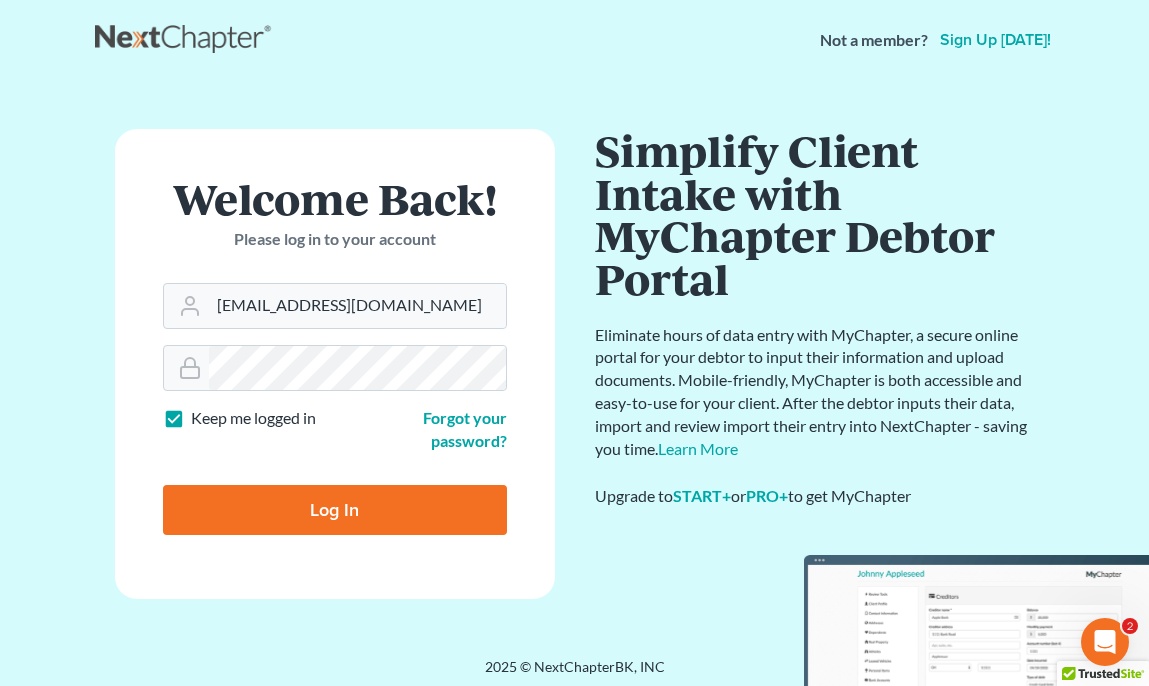 click on "Log In" at bounding box center [335, 510] 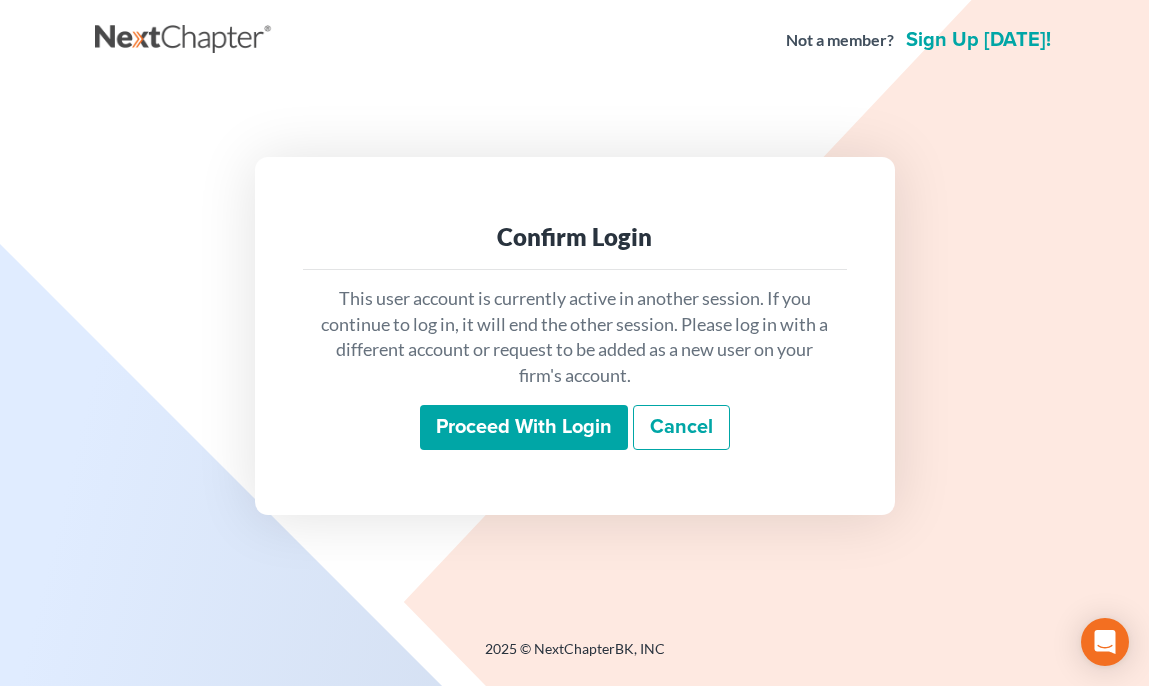 scroll, scrollTop: 0, scrollLeft: 0, axis: both 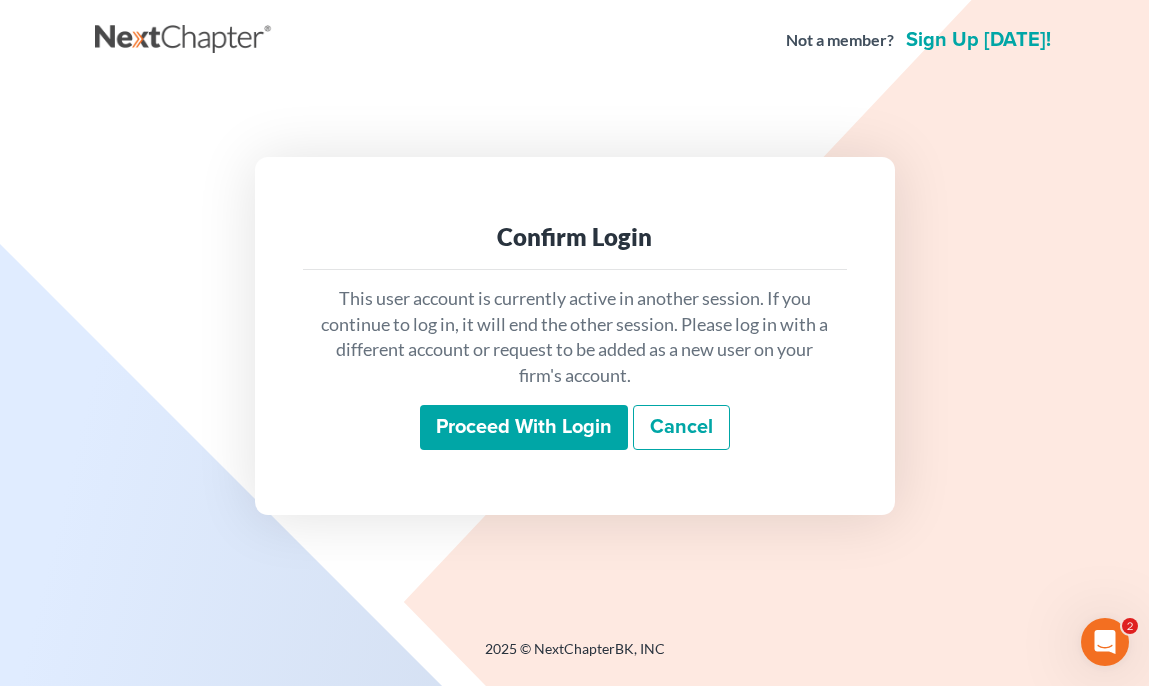 click on "Proceed with login" at bounding box center [524, 428] 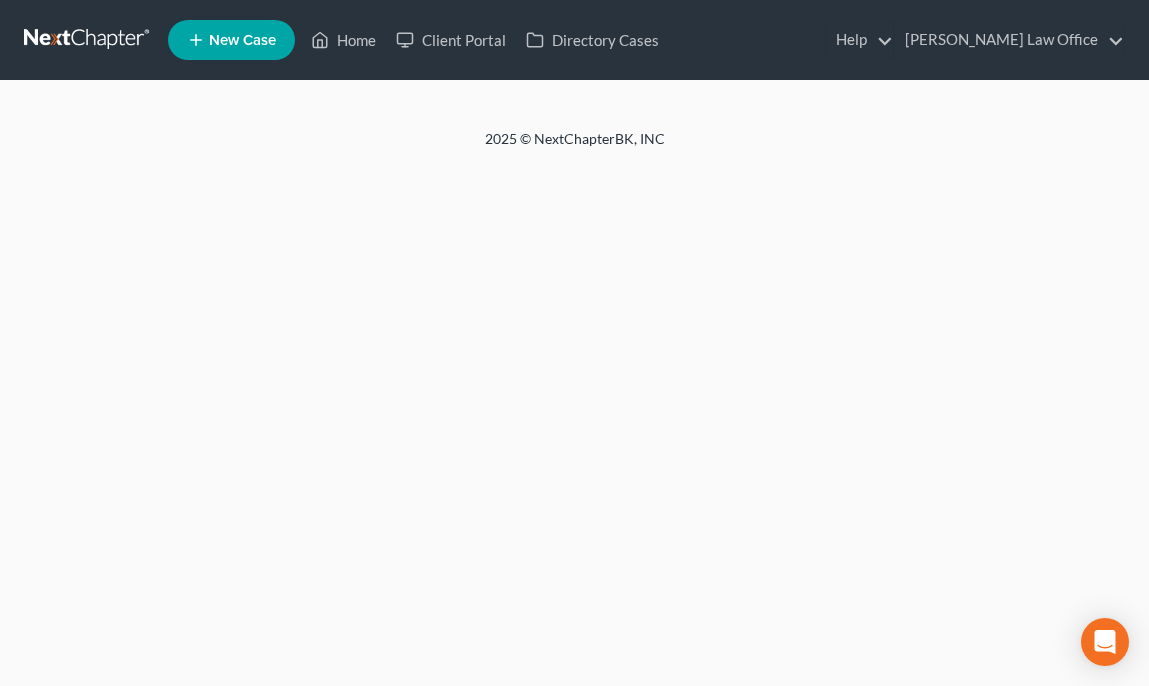 scroll, scrollTop: 0, scrollLeft: 0, axis: both 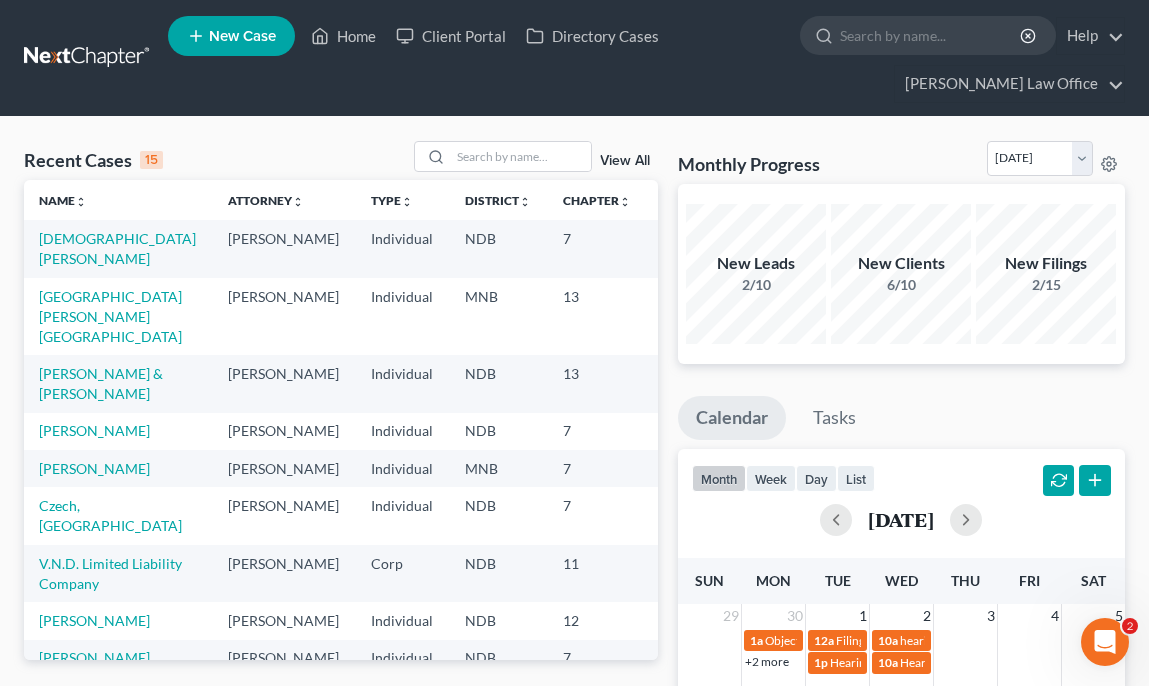 click on "New Case" at bounding box center (242, 36) 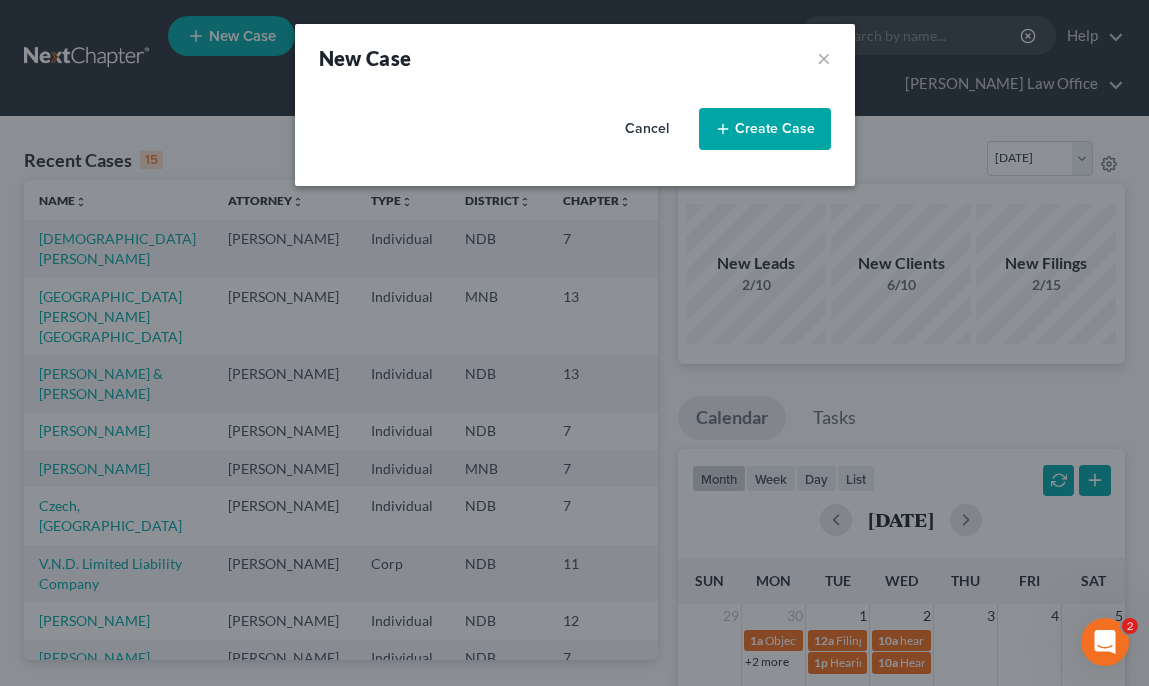 select on "60" 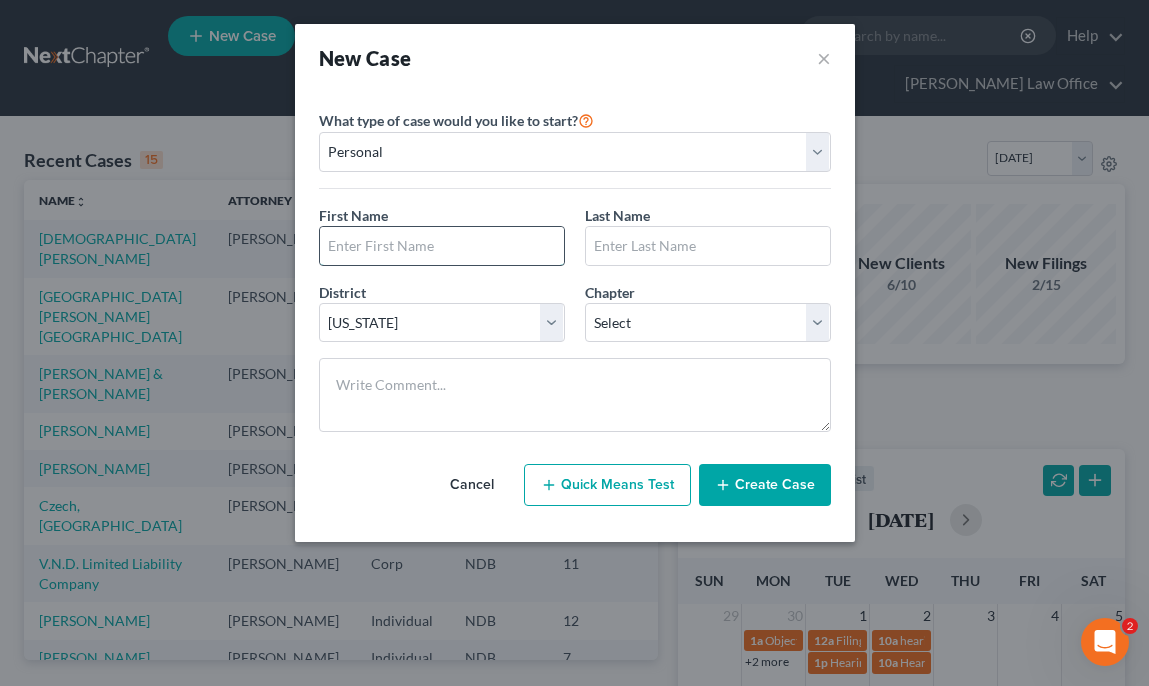 click at bounding box center [442, 246] 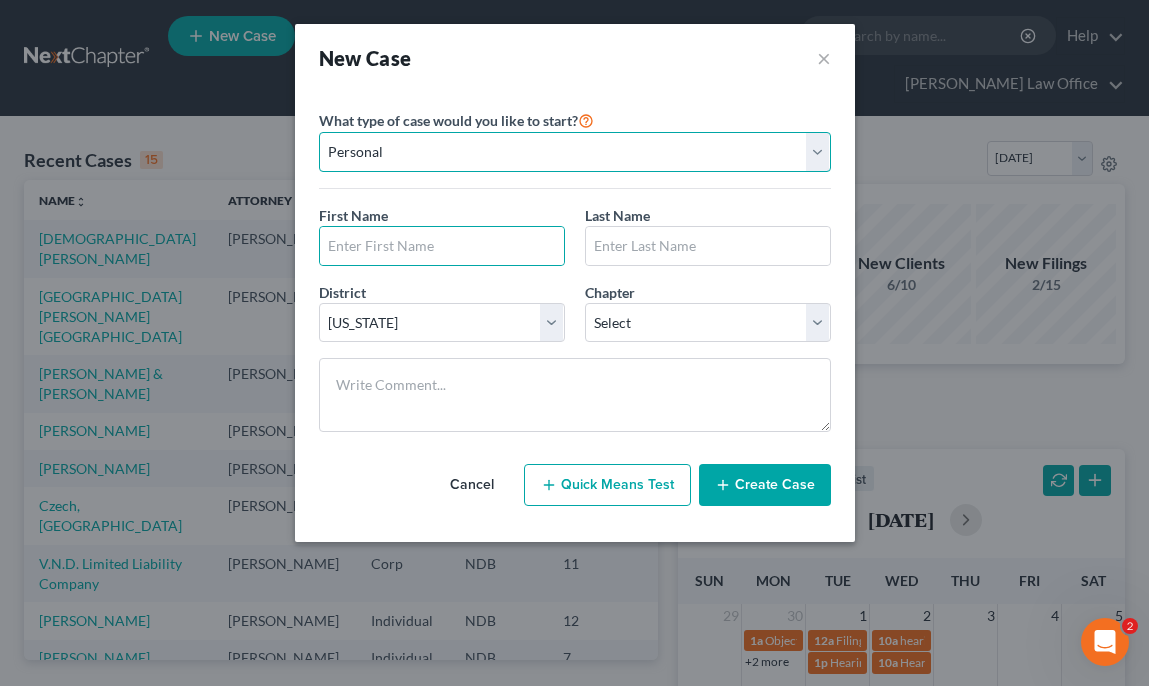 click on "Personal Business" at bounding box center (575, 152) 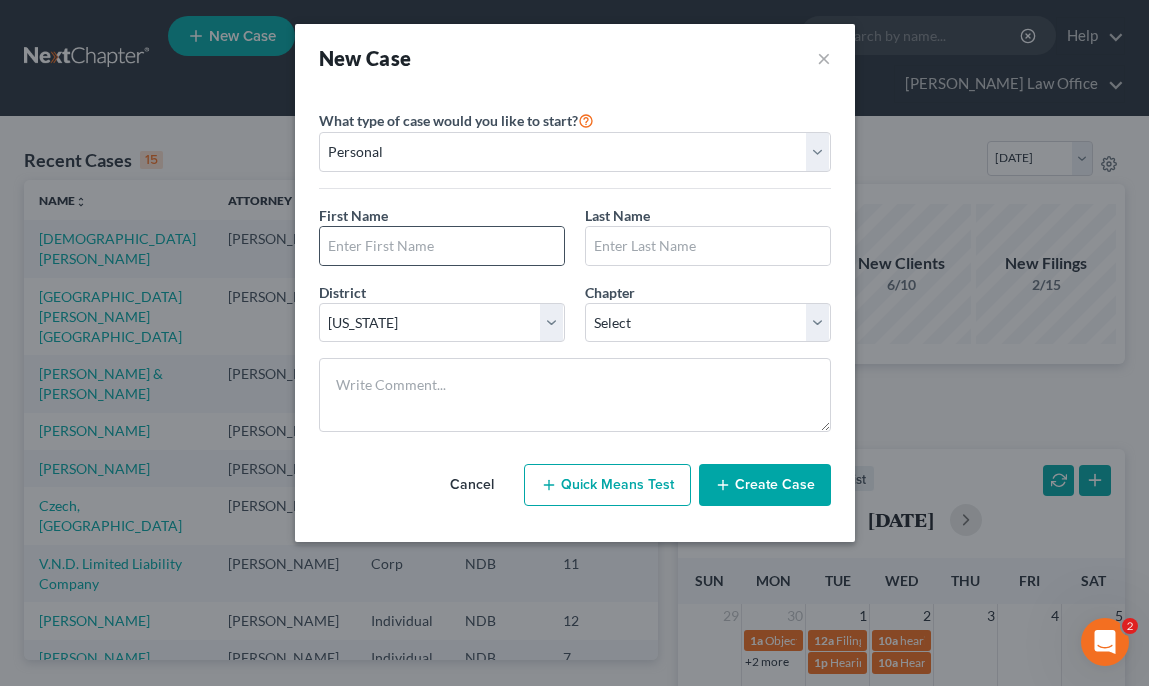 click on "First Name
*" at bounding box center [442, 235] 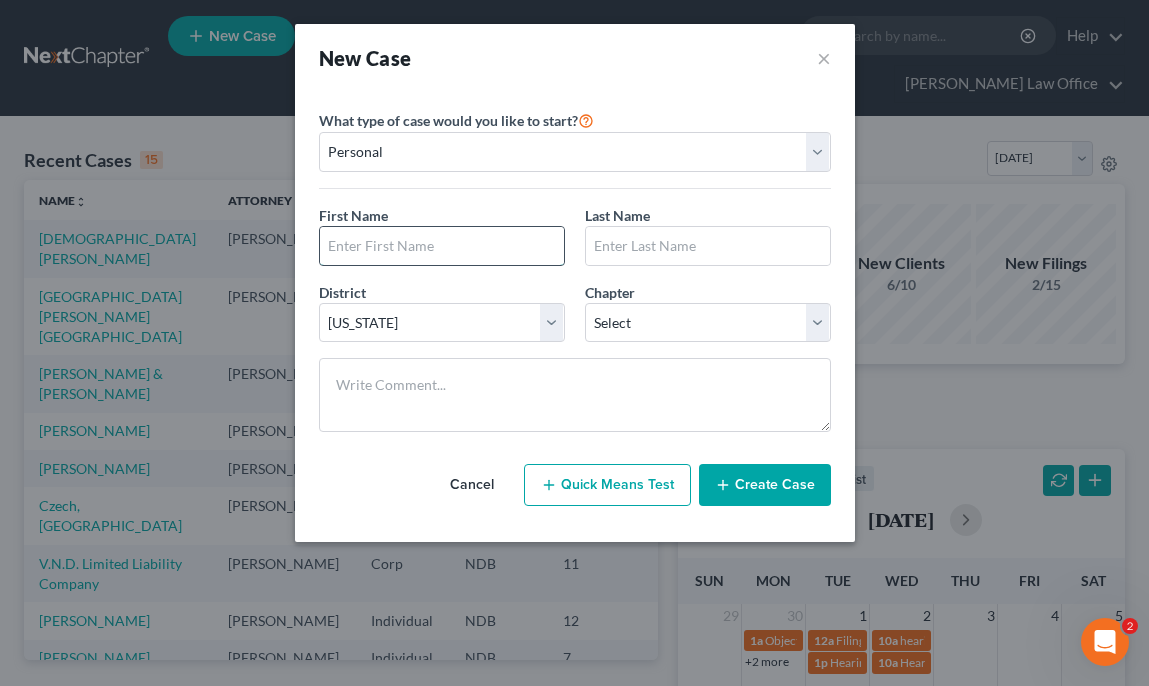 click at bounding box center [442, 246] 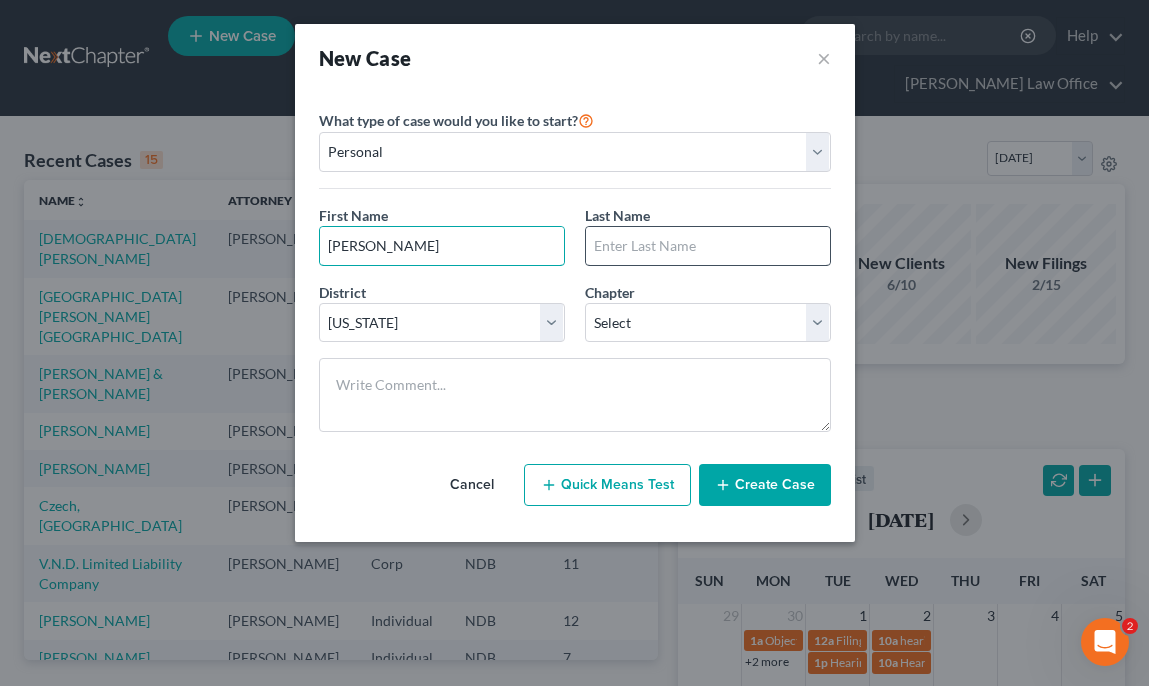 type on "[PERSON_NAME]" 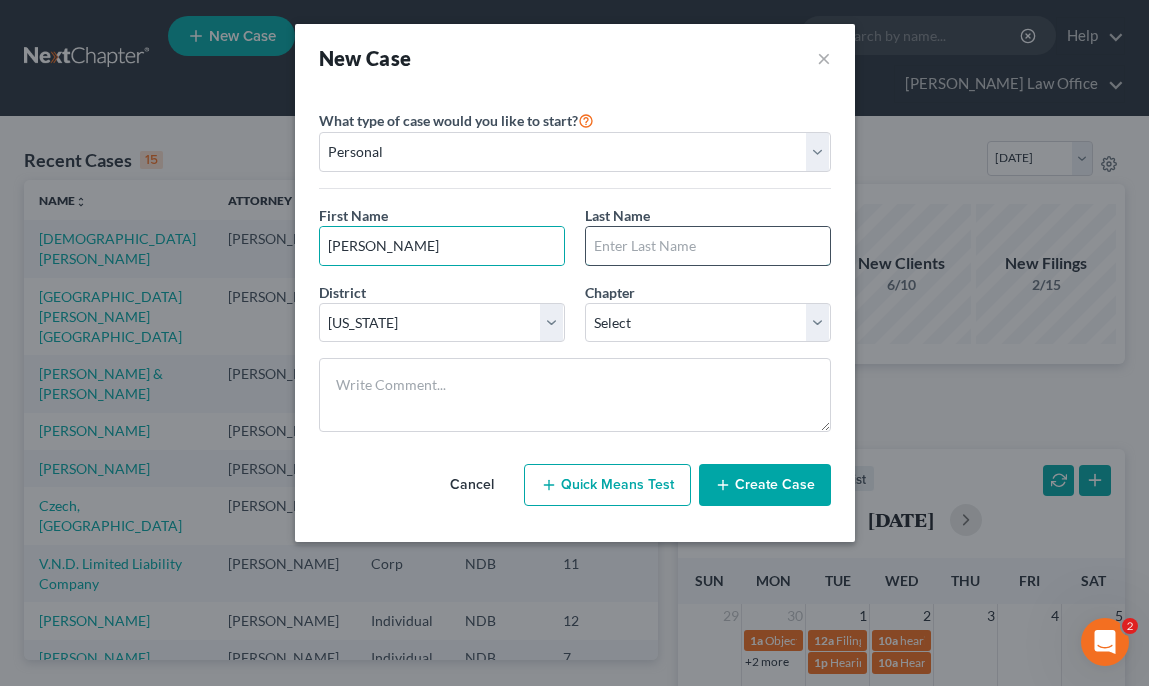 click at bounding box center [708, 246] 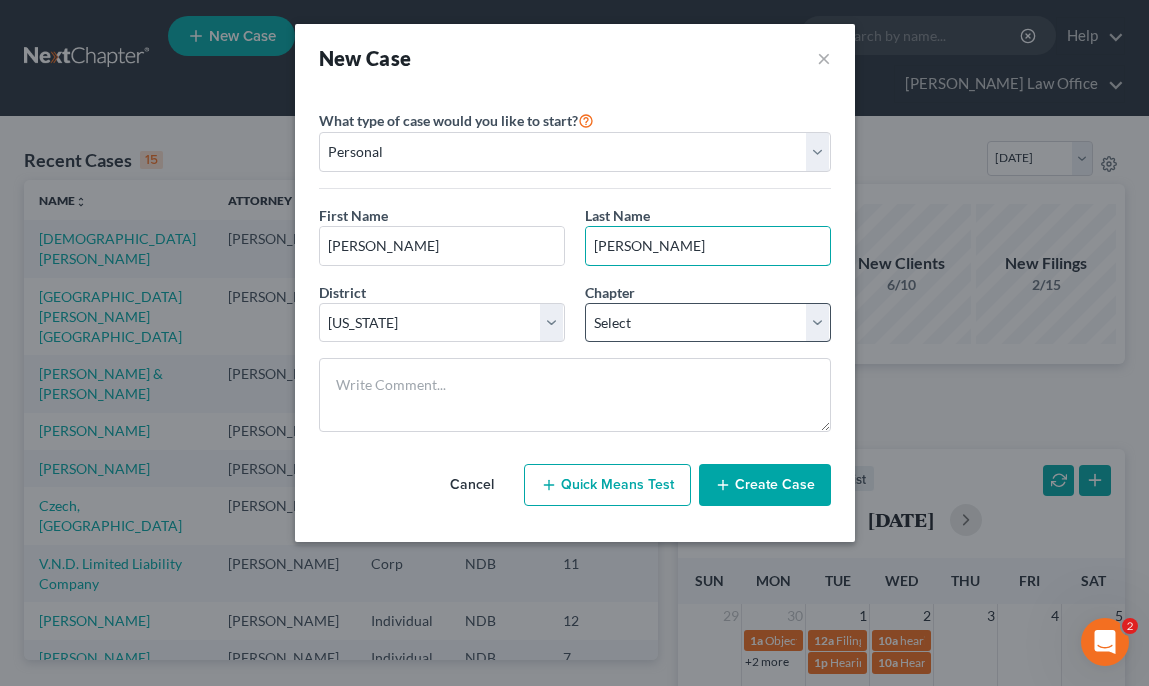 type on "[PERSON_NAME]" 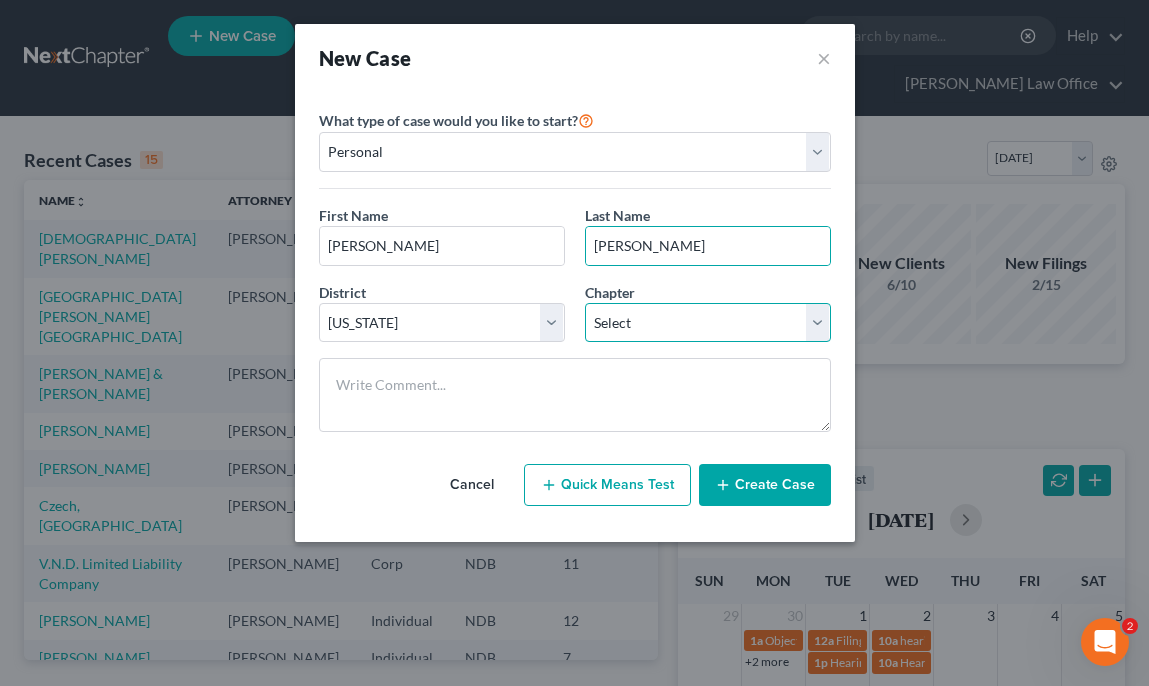 click on "Select 7 11 12 13" at bounding box center [708, 323] 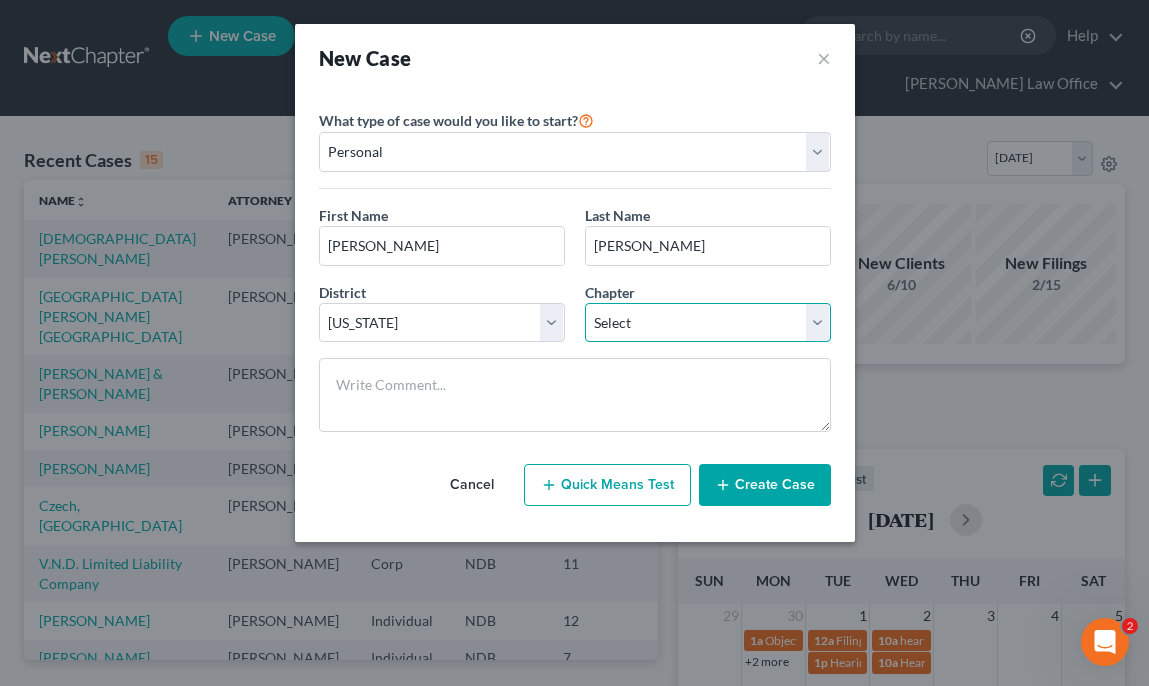 select on "3" 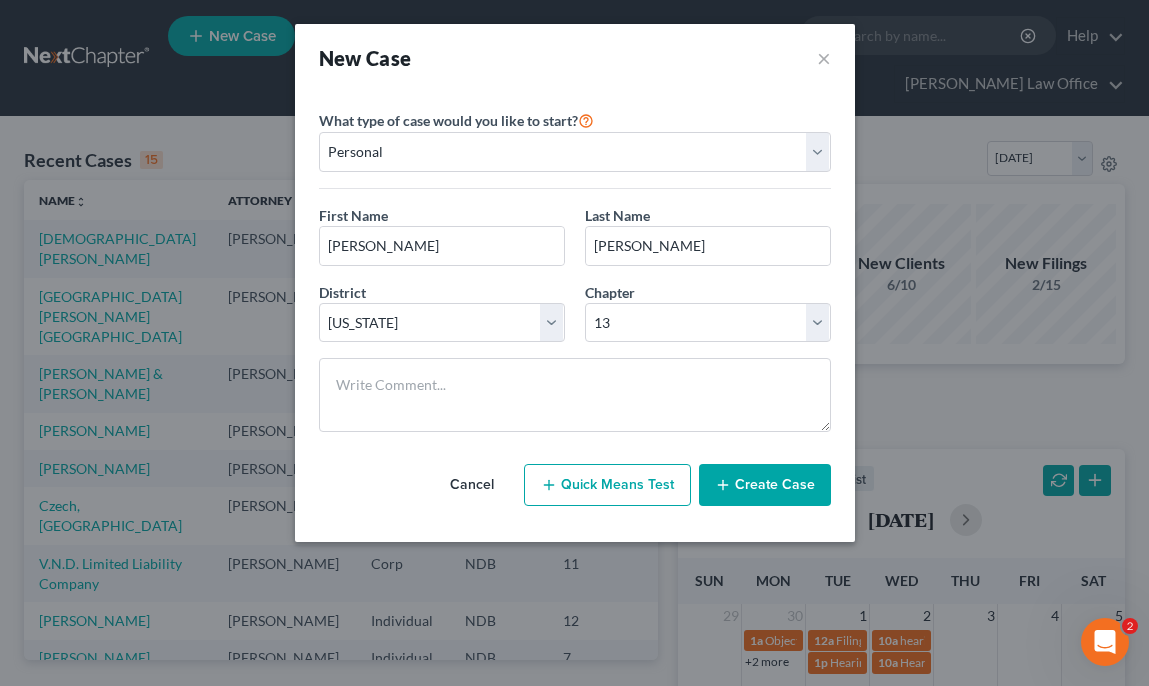click on "Create Case" at bounding box center [765, 485] 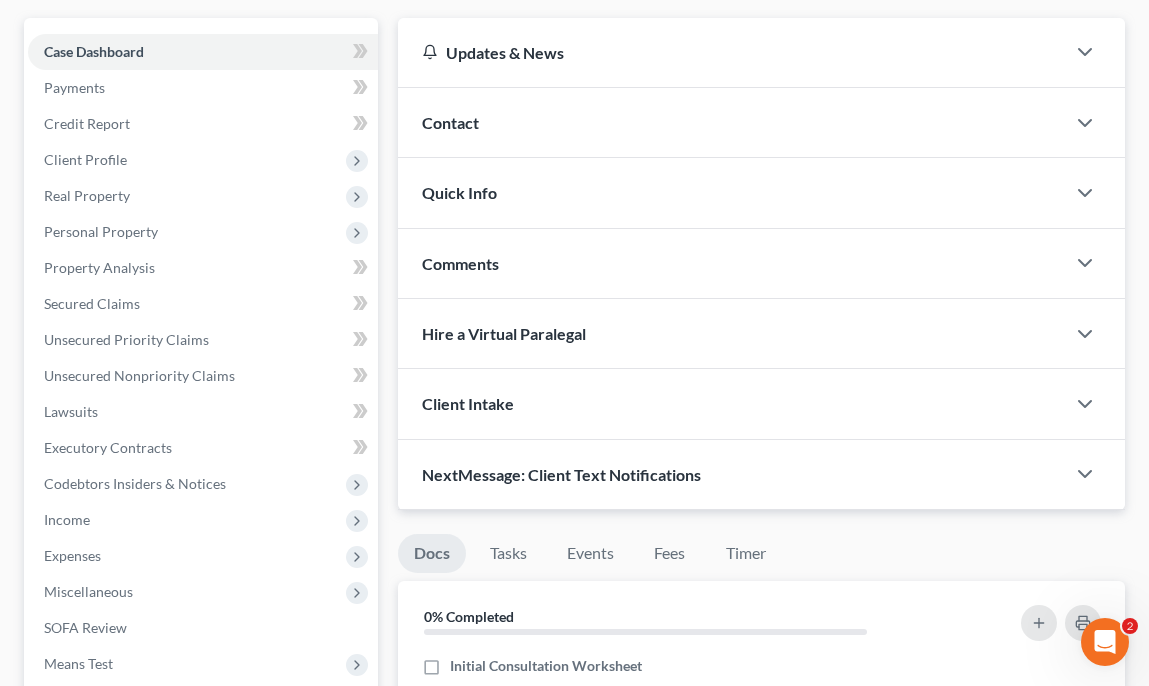 scroll, scrollTop: 204, scrollLeft: 0, axis: vertical 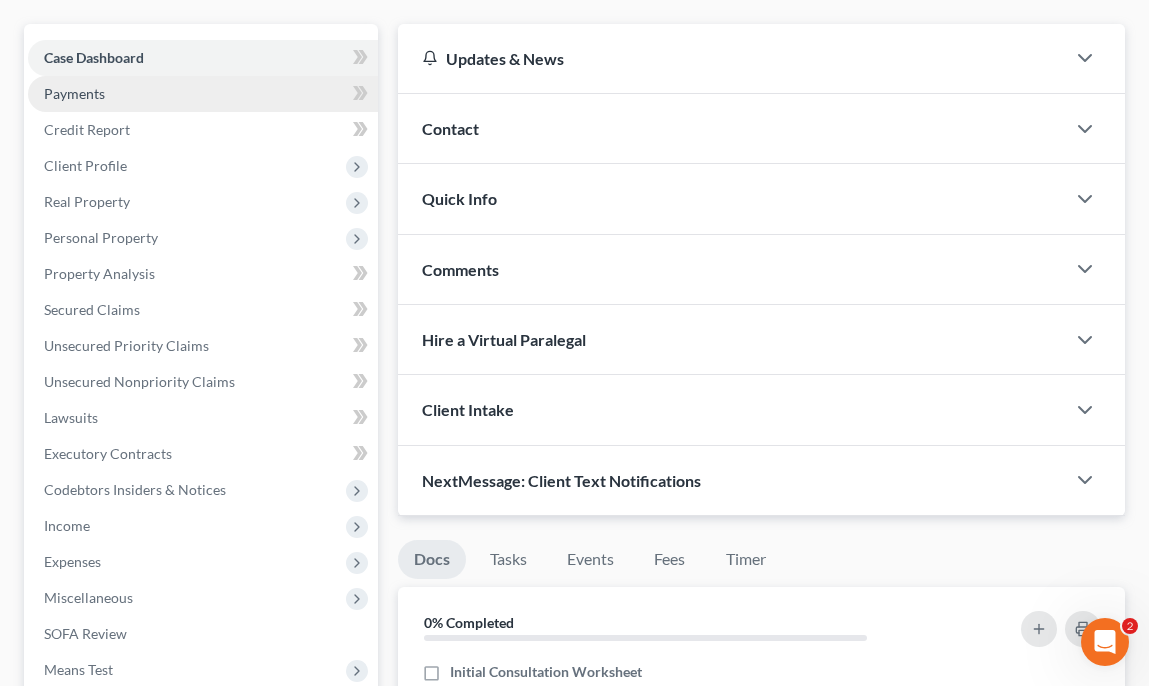 click on "Payments" at bounding box center [203, 94] 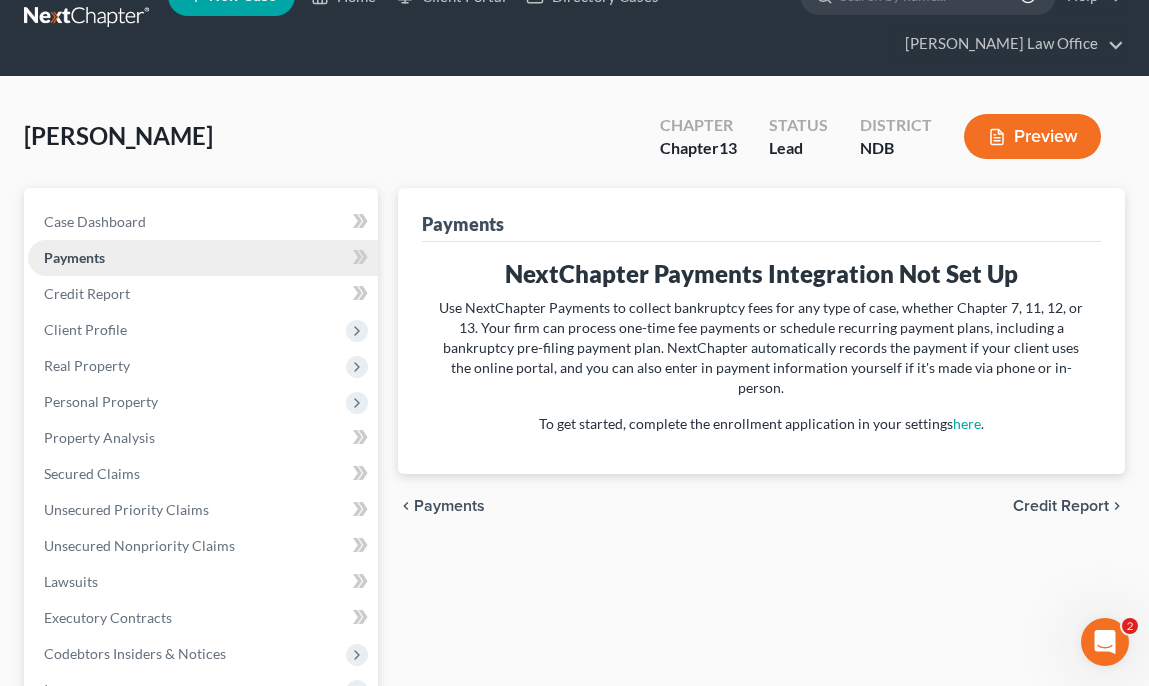 scroll, scrollTop: 0, scrollLeft: 0, axis: both 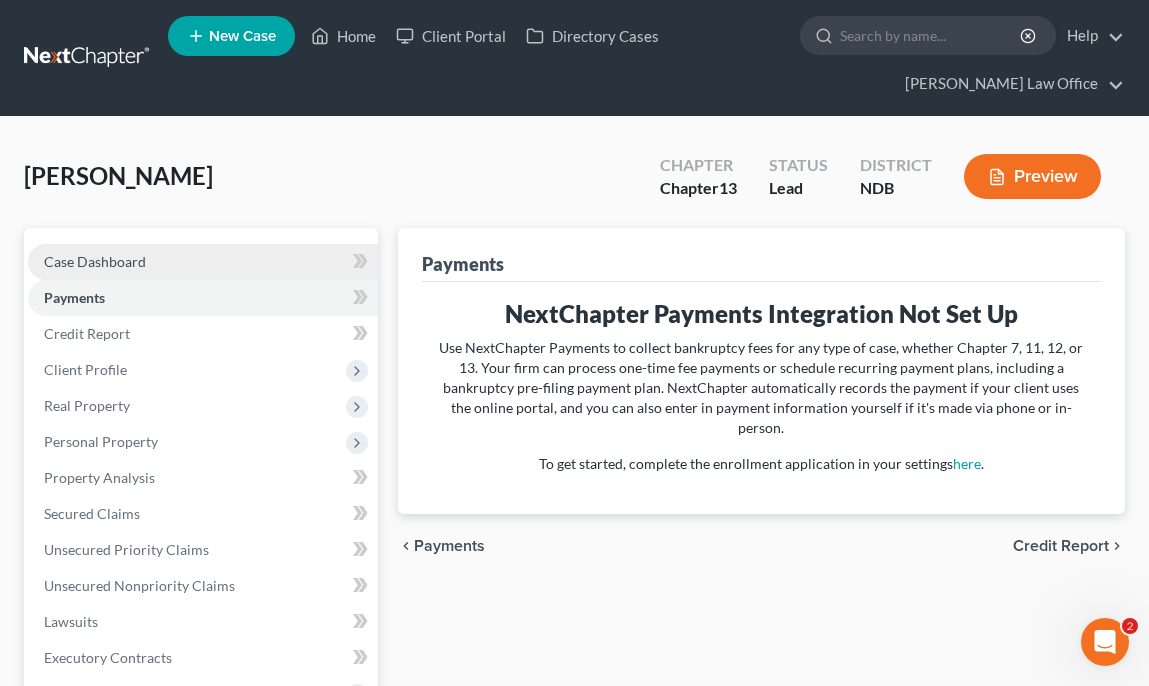 click on "Case Dashboard" at bounding box center [95, 261] 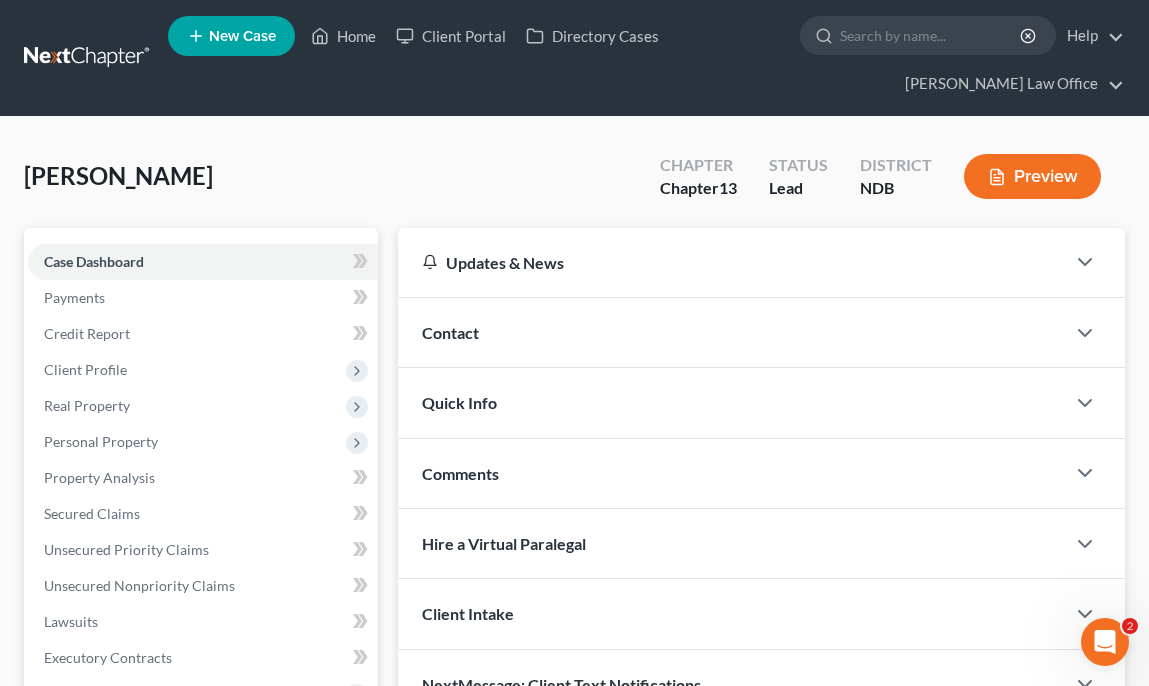 click on "Contact" at bounding box center (731, 332) 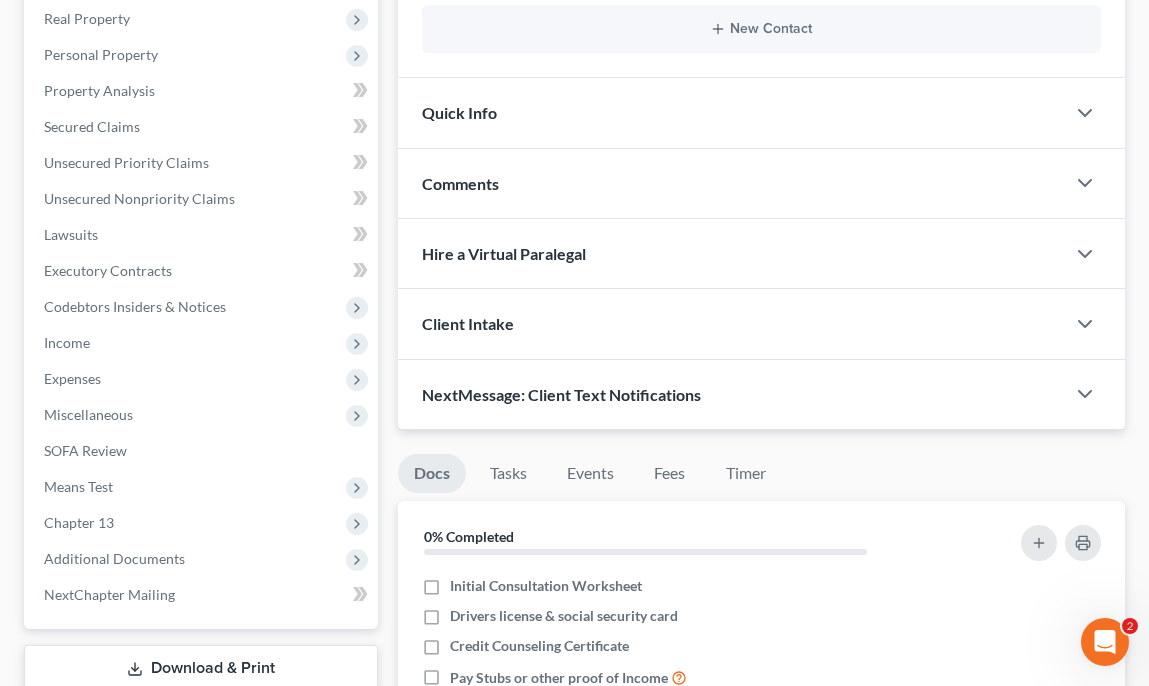 scroll, scrollTop: 389, scrollLeft: 0, axis: vertical 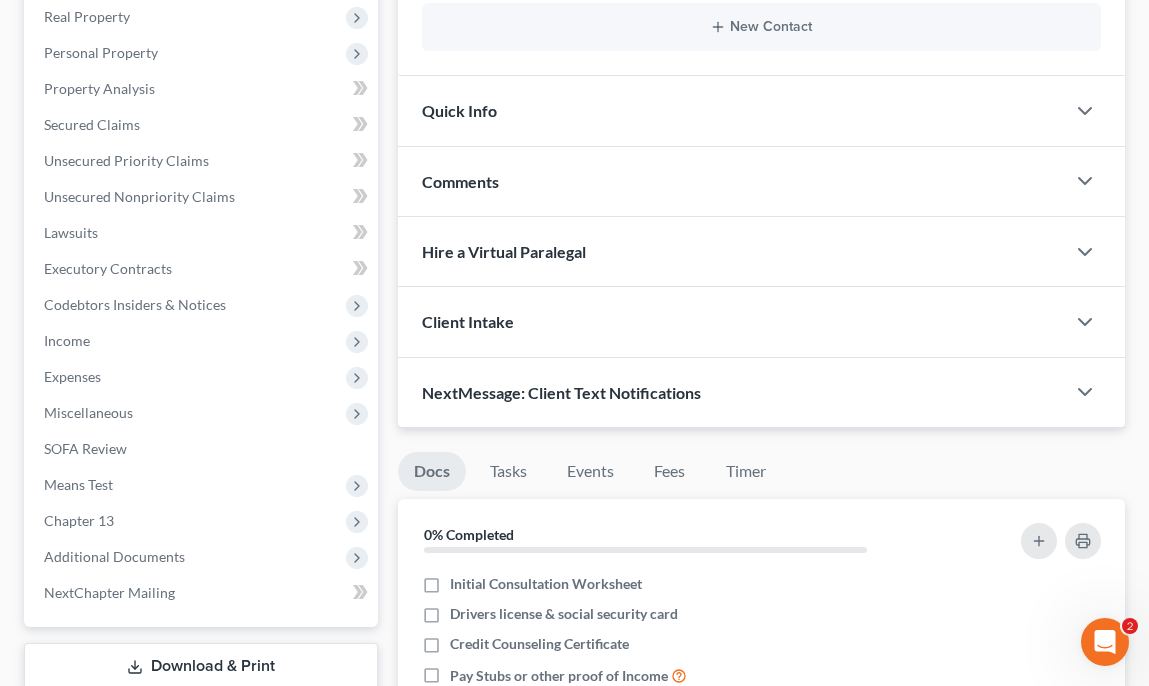 click on "Client Intake" at bounding box center [731, 321] 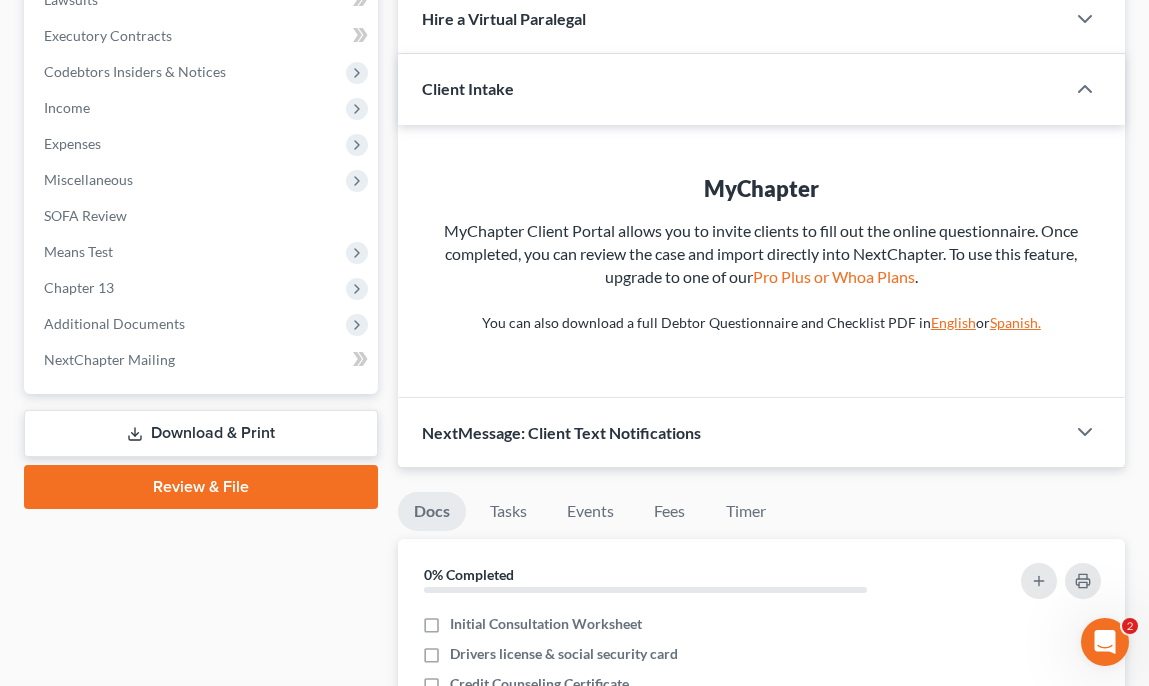scroll, scrollTop: 625, scrollLeft: 0, axis: vertical 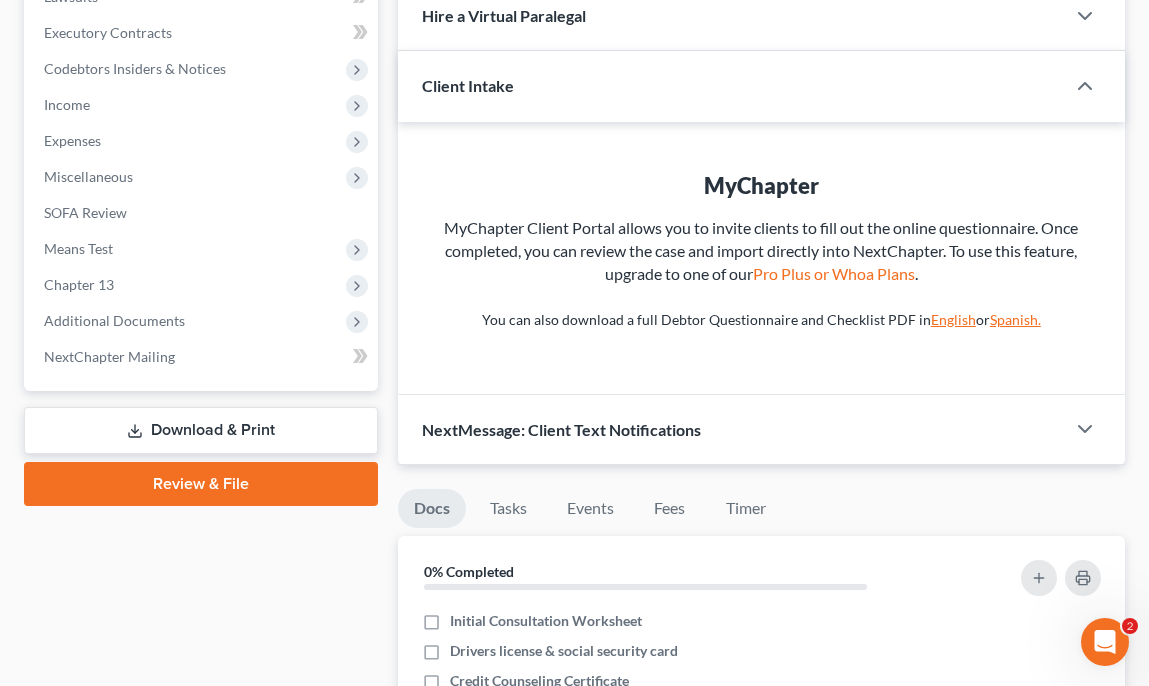click on "NextMessage: Client Text Notifications" at bounding box center (731, 429) 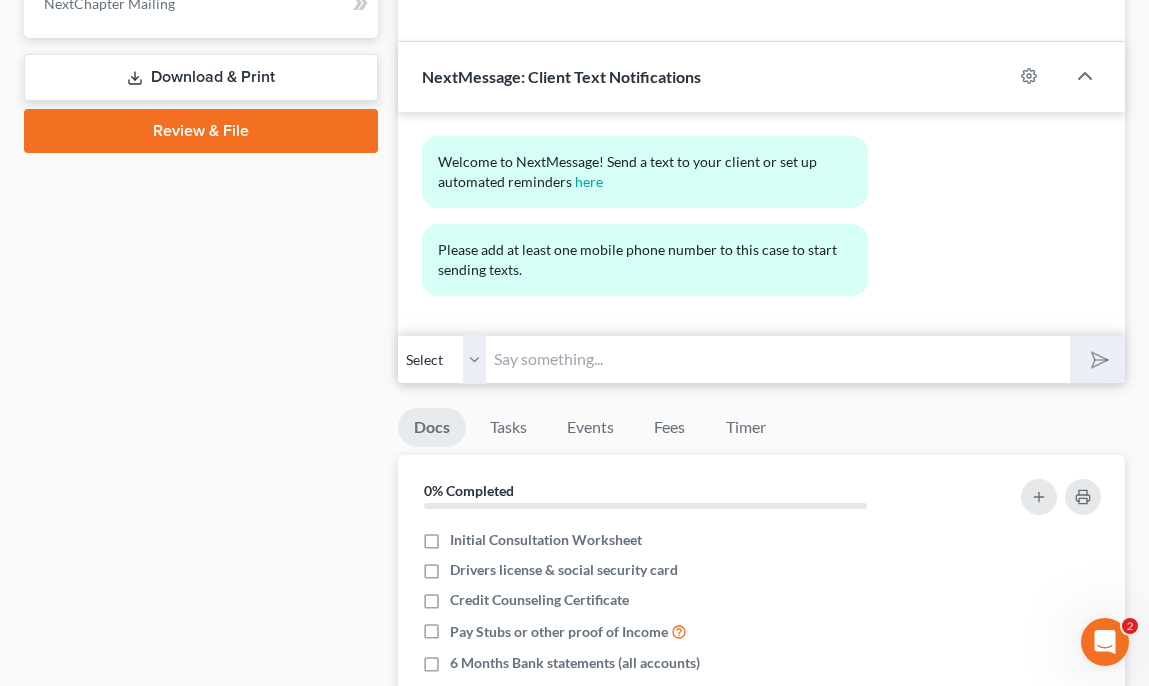 scroll, scrollTop: 1008, scrollLeft: 0, axis: vertical 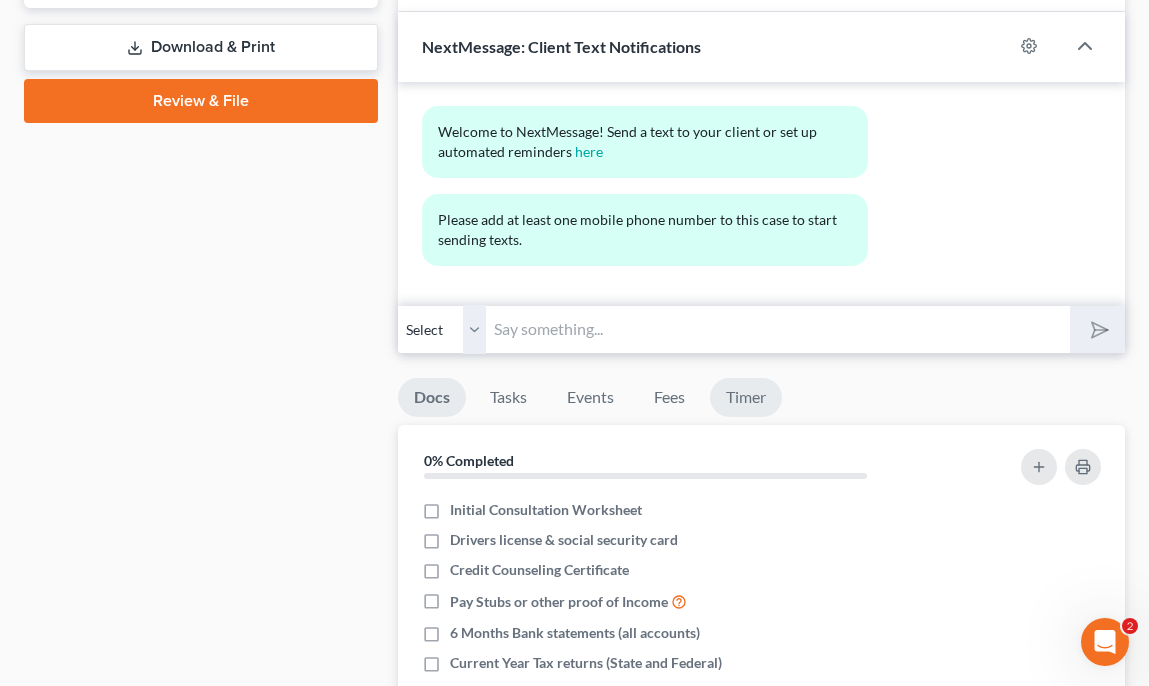 click on "Timer" at bounding box center (746, 397) 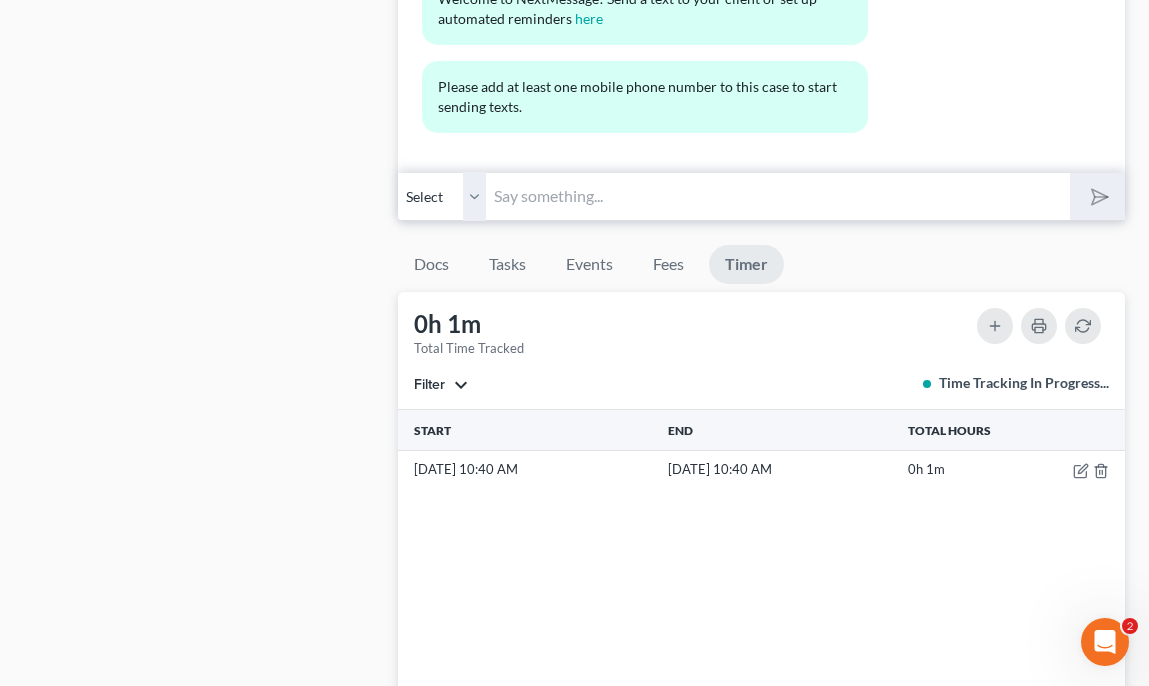 scroll, scrollTop: 1141, scrollLeft: 0, axis: vertical 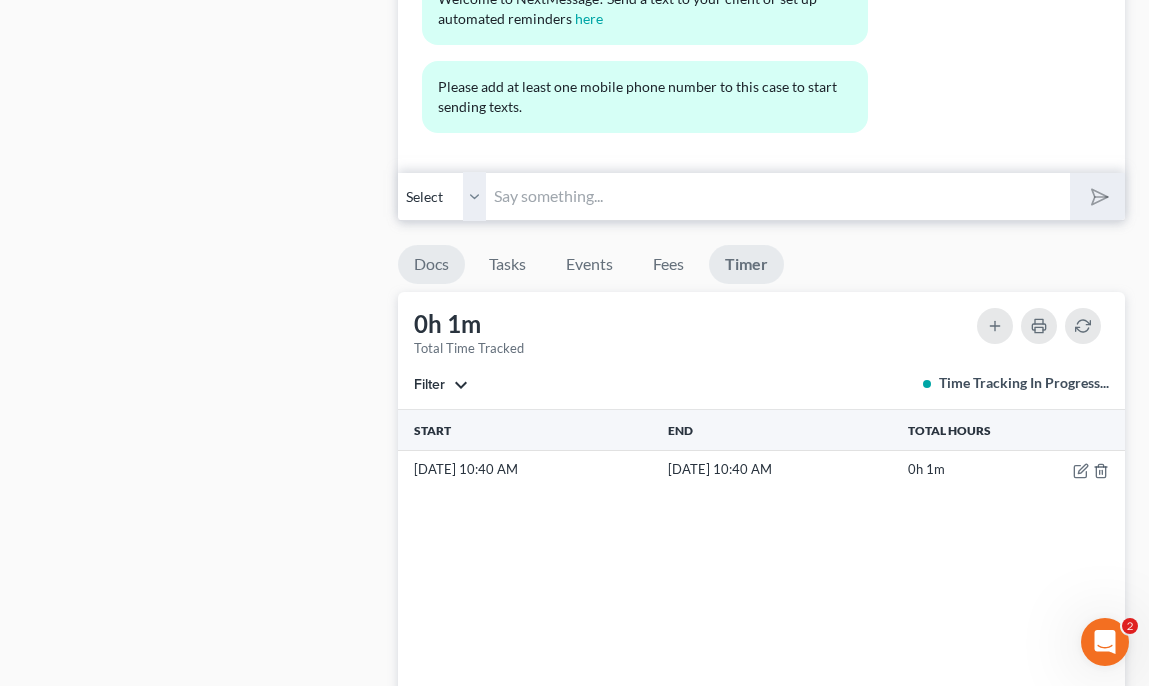 click on "Docs" at bounding box center [431, 264] 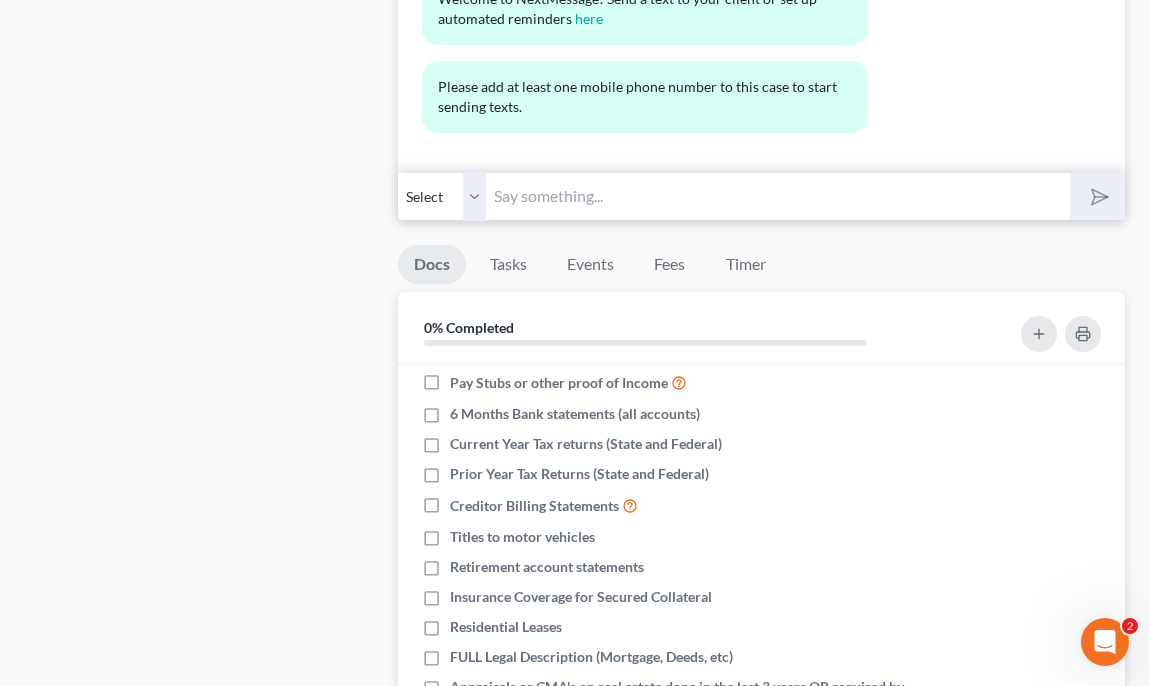 scroll, scrollTop: 183, scrollLeft: 0, axis: vertical 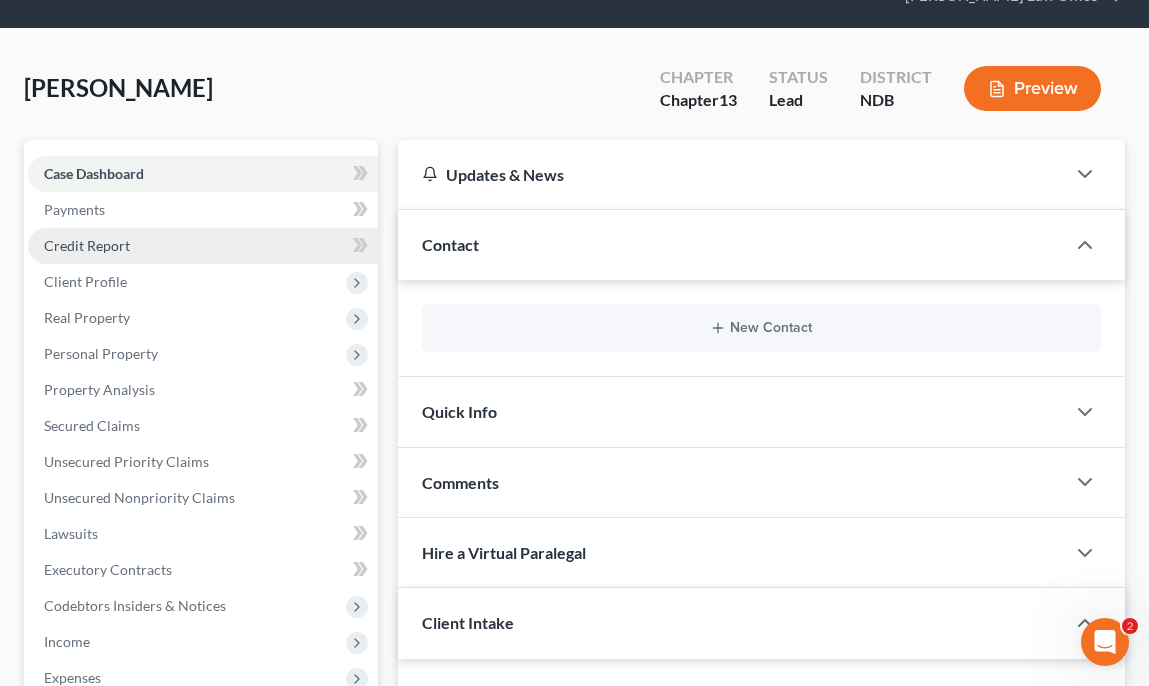 click on "Credit Report" at bounding box center [203, 246] 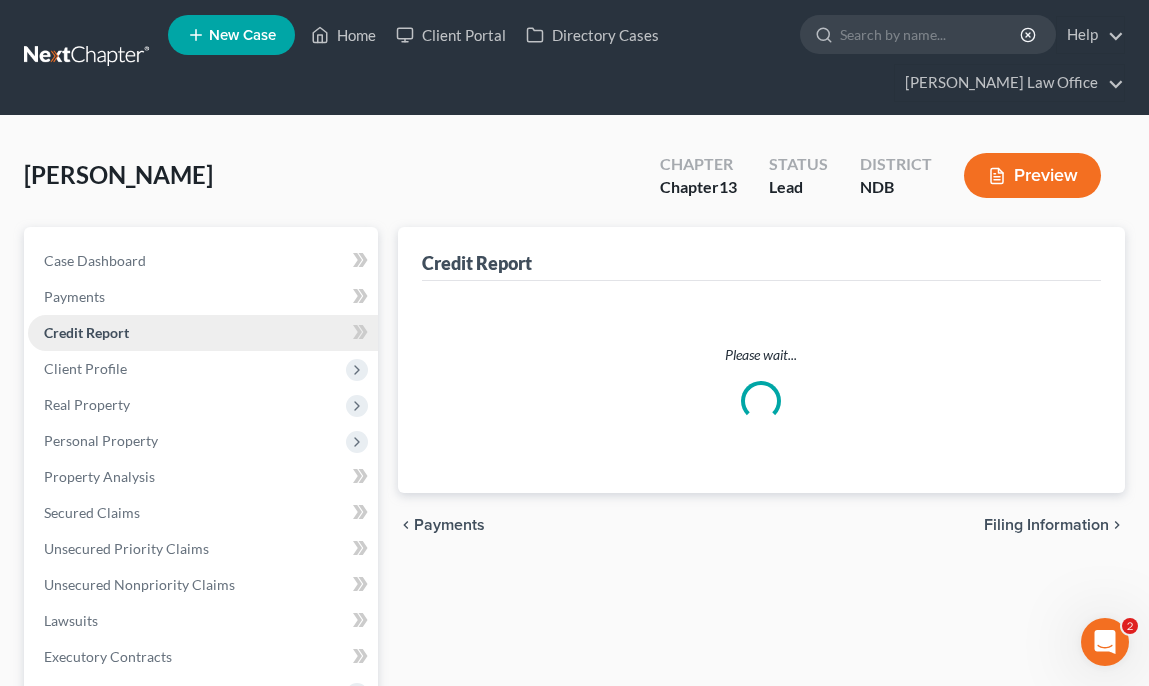 scroll, scrollTop: 0, scrollLeft: 0, axis: both 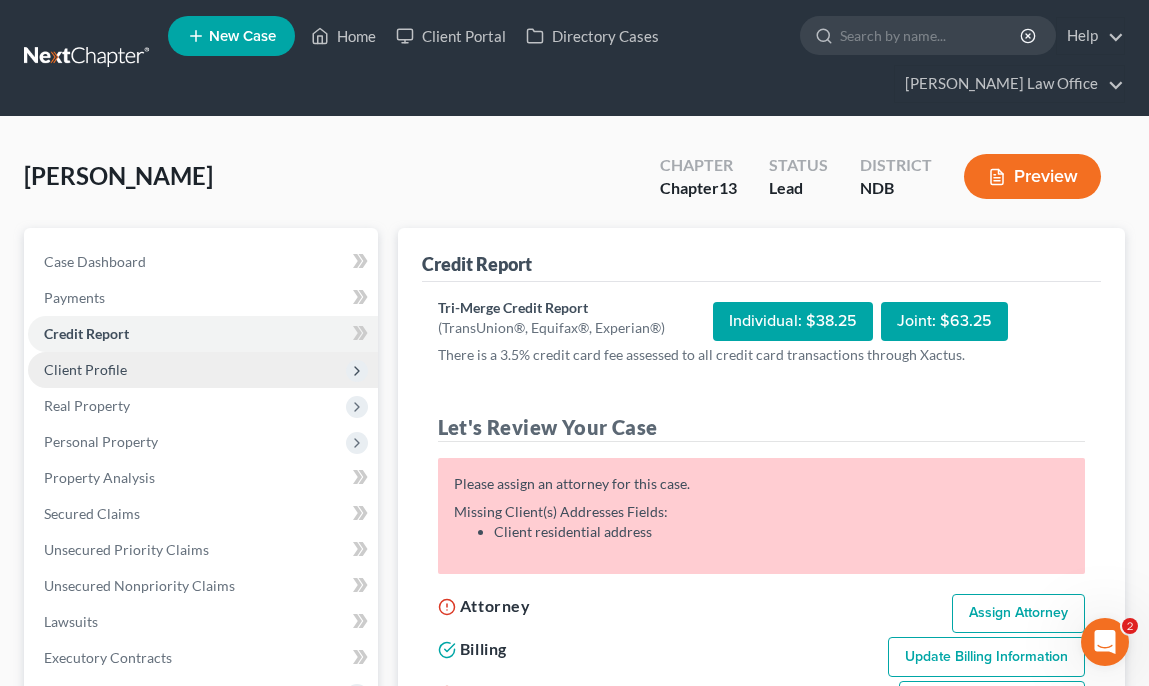click on "Client Profile" at bounding box center (203, 370) 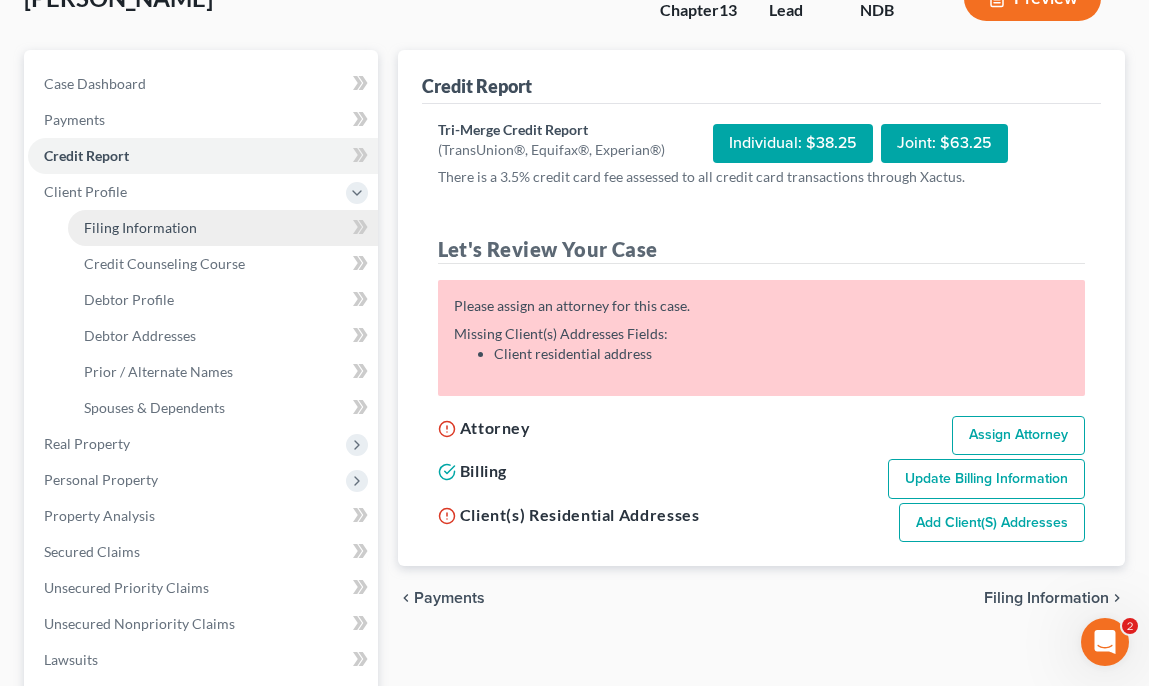 click on "Filing Information" at bounding box center (223, 228) 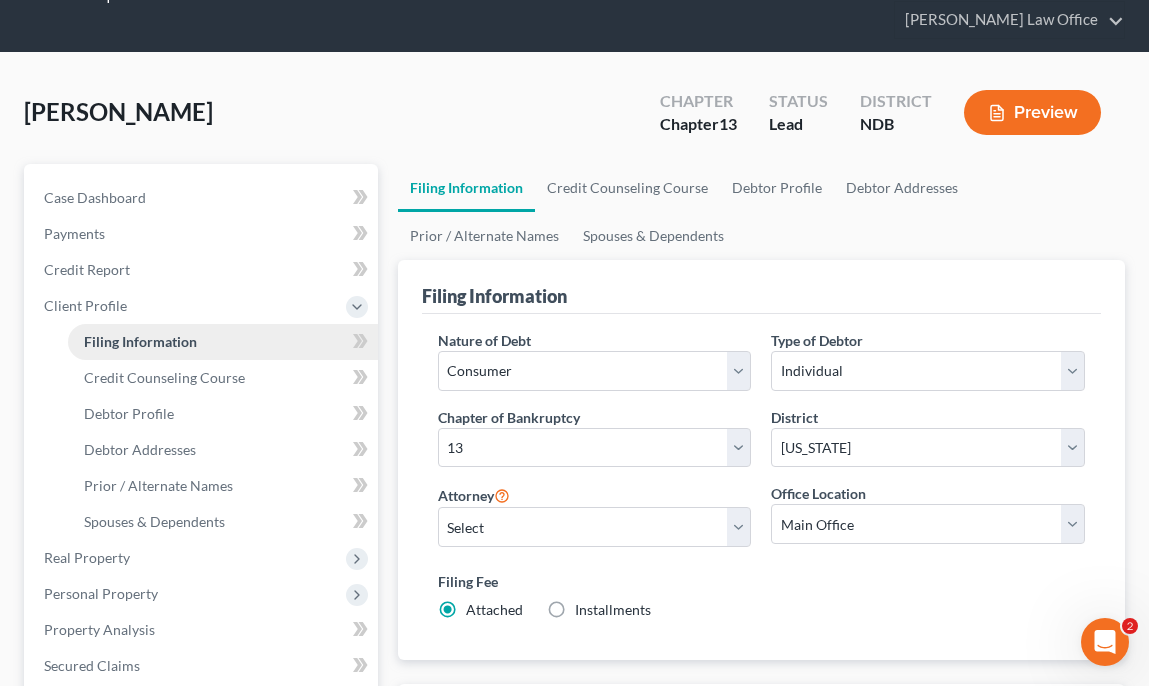 scroll, scrollTop: 0, scrollLeft: 0, axis: both 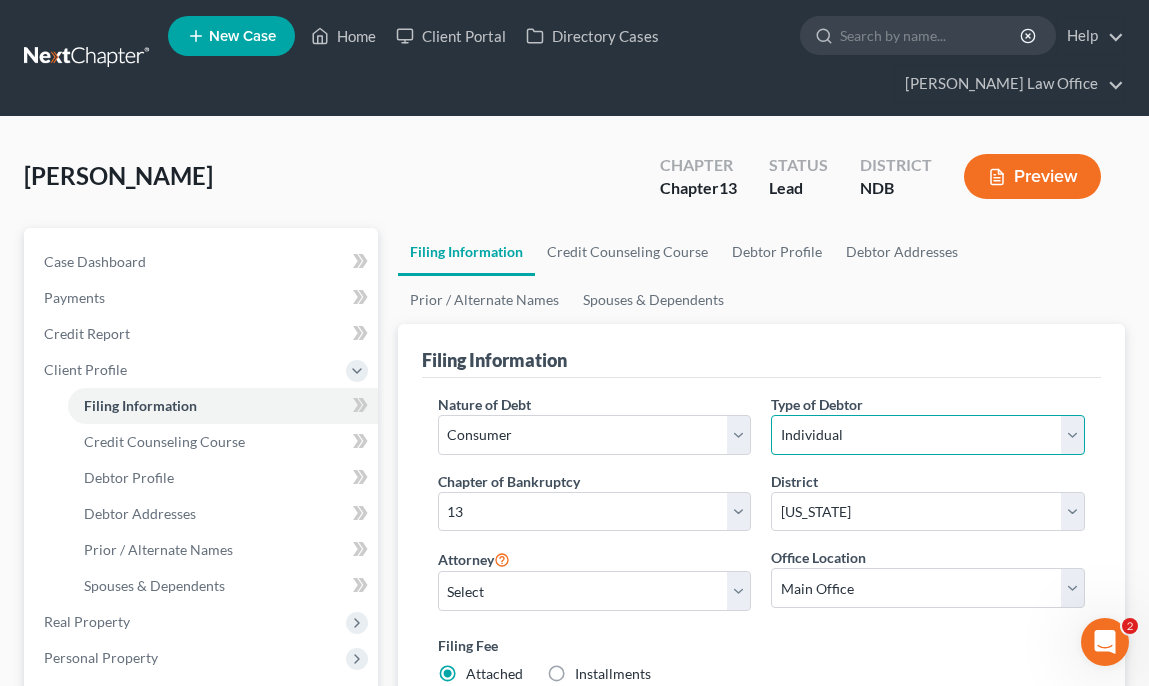 click on "Select Individual Joint" at bounding box center (928, 435) 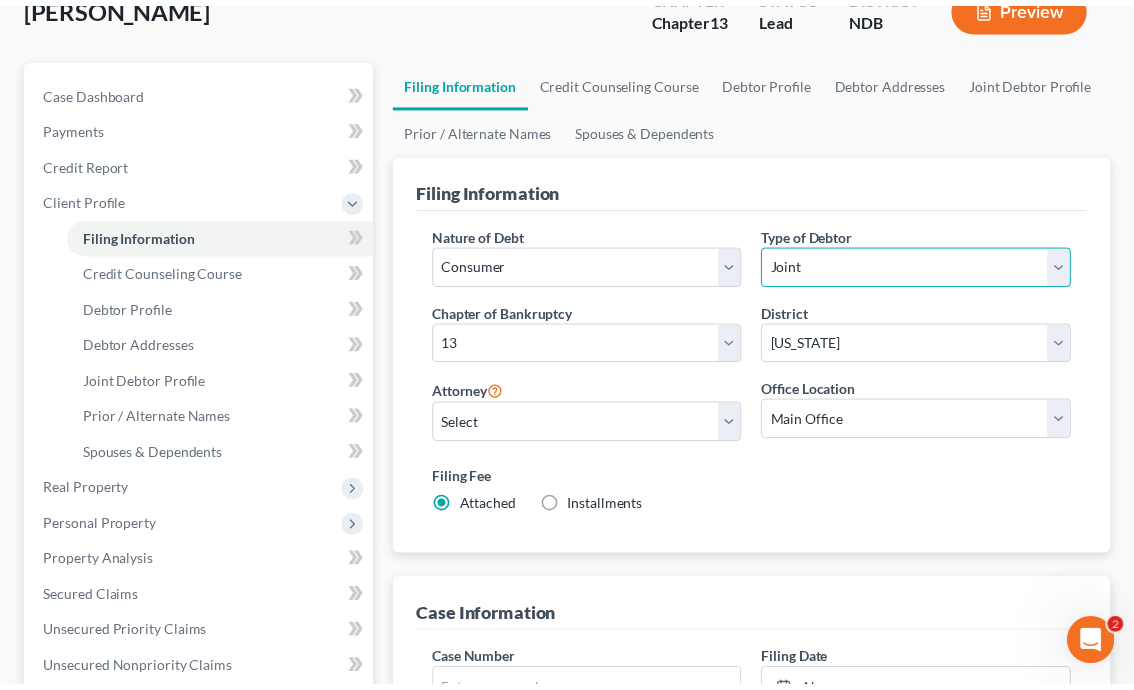 scroll, scrollTop: 191, scrollLeft: 0, axis: vertical 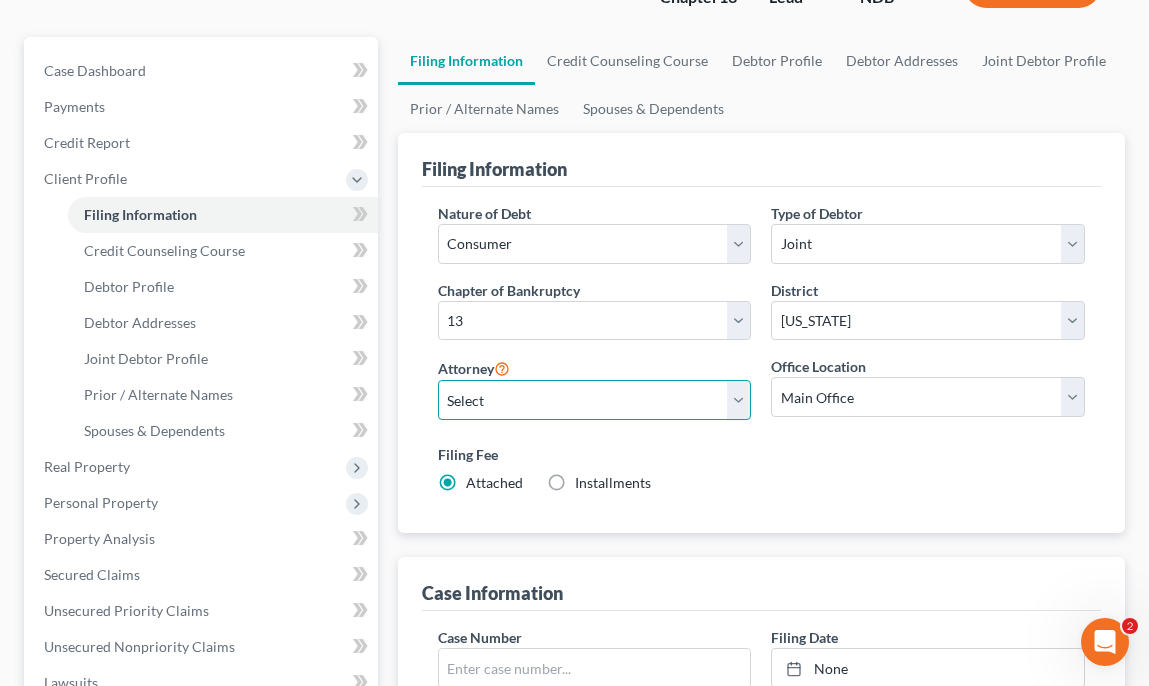 click on "Select [PERSON_NAME] - NDB [PERSON_NAME] - MNB [PERSON_NAME] - MNB [PERSON_NAME] - NDB [PERSON_NAME] - NDB [PERSON_NAME] - MNB" at bounding box center [595, 400] 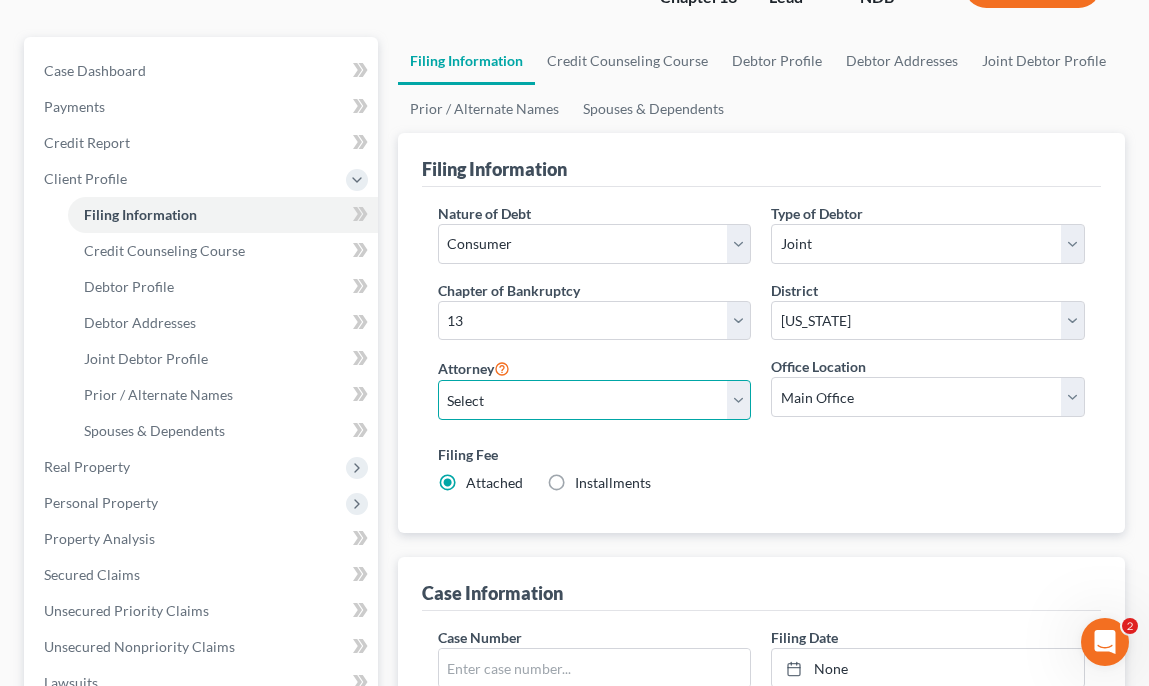 select on "0" 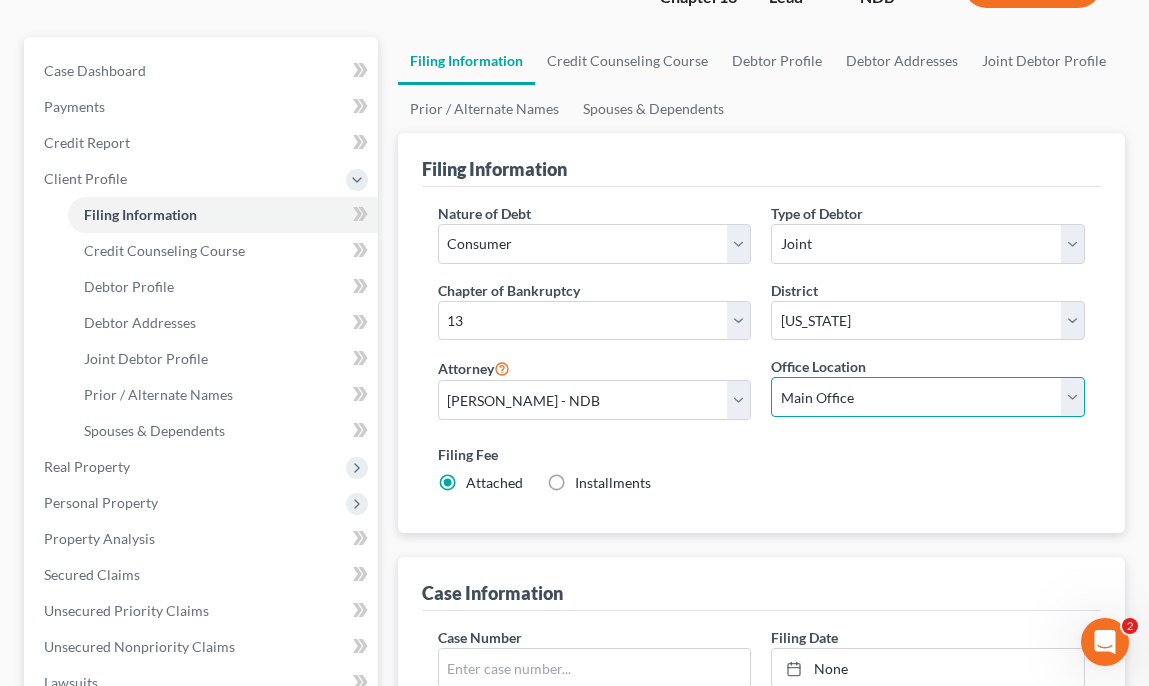 click on "Main Office Fargo Office" at bounding box center [928, 397] 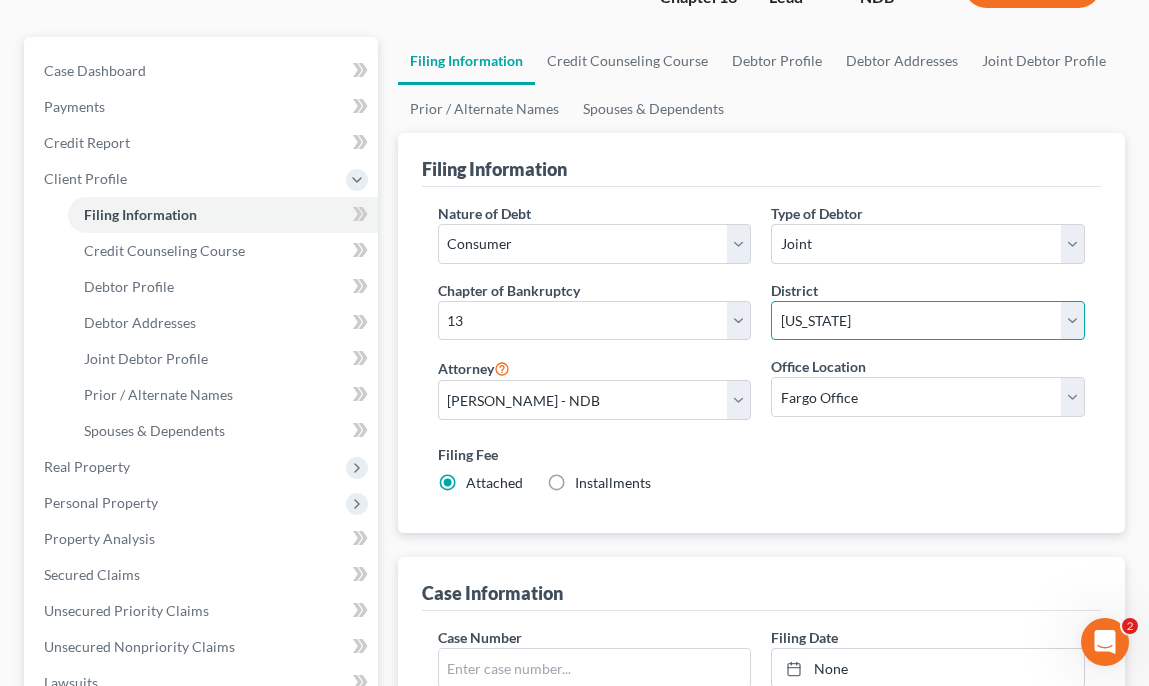 click on "Select [US_STATE] - [GEOGRAPHIC_DATA] [US_STATE] - [GEOGRAPHIC_DATA][US_STATE] - Southern [US_STATE] [US_STATE] [US_STATE] - Eastern [US_STATE] - [GEOGRAPHIC_DATA] [US_STATE] - [GEOGRAPHIC_DATA] [US_STATE] - [GEOGRAPHIC_DATA] [US_STATE] - [GEOGRAPHIC_DATA][US_STATE] - [GEOGRAPHIC_DATA][US_STATE] [US_STATE] [US_STATE] [US_STATE] [US_STATE] - [GEOGRAPHIC_DATA] [US_STATE] - [GEOGRAPHIC_DATA][US_STATE] - [GEOGRAPHIC_DATA][US_STATE] - [GEOGRAPHIC_DATA] [US_STATE] - [GEOGRAPHIC_DATA][US_STATE] - Southern [US_STATE] [US_STATE] [US_STATE] [US_STATE] - [GEOGRAPHIC_DATA] [US_STATE] - [GEOGRAPHIC_DATA][US_STATE] - [GEOGRAPHIC_DATA] [US_STATE] - [GEOGRAPHIC_DATA] [US_STATE] - Southern [US_STATE] - [GEOGRAPHIC_DATA] [US_STATE] - Southern [US_STATE] [US_STATE] - Eastern [US_STATE] - Western [US_STATE] - Eastern [US_STATE] - Middle [US_STATE] - Western [US_STATE] [US_STATE] [US_STATE] [US_STATE] - Eastern [US_STATE] - Western [US_STATE] [US_STATE] - [GEOGRAPHIC_DATA][US_STATE] - Southern [US_STATE] - Eastern [US_STATE] - Western [US_STATE] [US_STATE] [US_STATE] [US_STATE] [US_STATE] [US_STATE] [US_STATE] - Eastern [US_STATE] - [GEOGRAPHIC_DATA][US_STATE] - Southern [US_STATE] - [GEOGRAPHIC_DATA][US_STATE] - [GEOGRAPHIC_DATA][US_STATE] - Middle [US_STATE] - Western [US_STATE] [US_STATE] - [GEOGRAPHIC_DATA][US_STATE]" at bounding box center [928, 321] 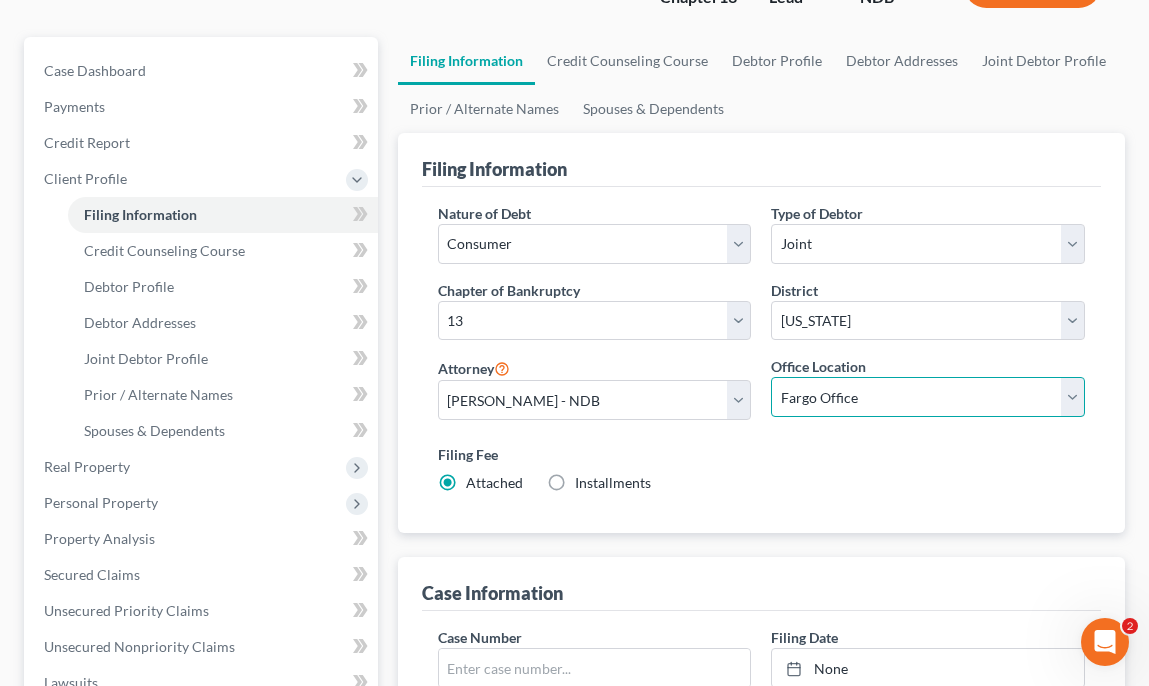 click on "Main Office Fargo Office" at bounding box center (928, 397) 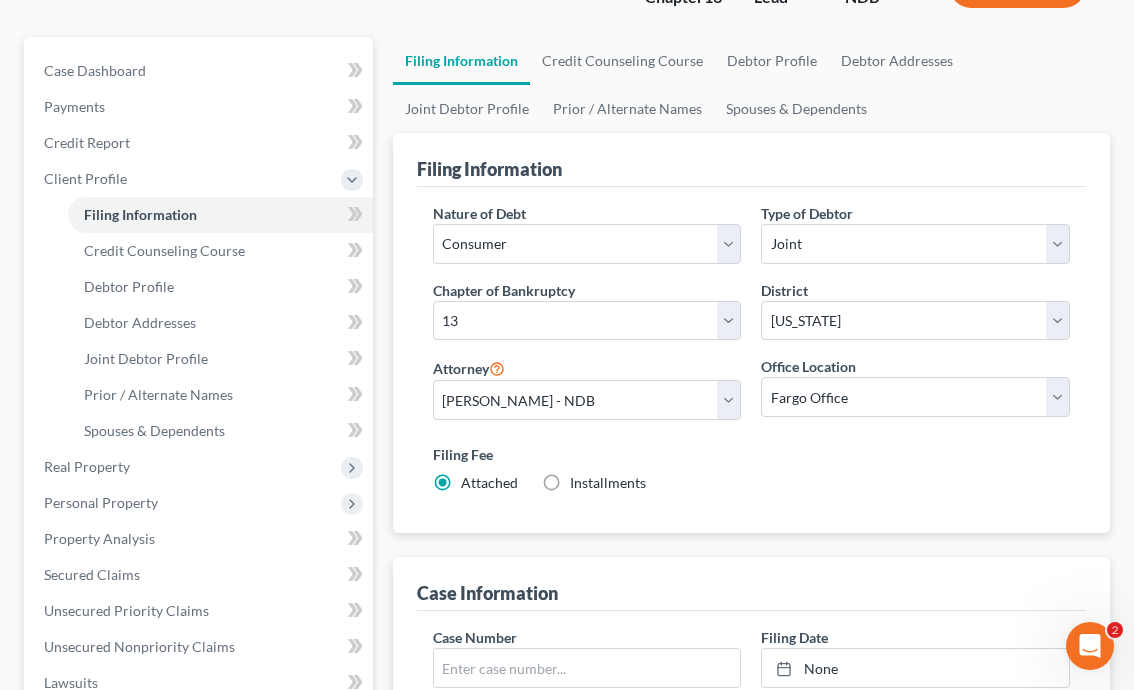 click on "Filing Information Nature of Debt Select Business Consumer Other Nature of Business Select Clearing Bank Commodity Broker Health Care Business Other Railroad Single Asset Real Estate As Defined In 11 USC § 101(51B) Stockbroker Type of Debtor Select Individual Joint Chapter of Bankruptcy Select 7 11 12 13 District Select [US_STATE] - [GEOGRAPHIC_DATA] [US_STATE] - [GEOGRAPHIC_DATA][US_STATE] - Southern [US_STATE] [US_STATE] [US_STATE] - [GEOGRAPHIC_DATA] [US_STATE] - Western [US_STATE] - [GEOGRAPHIC_DATA] [US_STATE] - [GEOGRAPHIC_DATA][US_STATE] - [GEOGRAPHIC_DATA][US_STATE] - [GEOGRAPHIC_DATA][US_STATE] [US_STATE] [US_STATE] [US_STATE][GEOGRAPHIC_DATA] [US_STATE] - [GEOGRAPHIC_DATA] [US_STATE] - [GEOGRAPHIC_DATA][US_STATE] - [GEOGRAPHIC_DATA][US_STATE] - [GEOGRAPHIC_DATA] [US_STATE] - [GEOGRAPHIC_DATA][US_STATE] - Southern [US_STATE] [US_STATE] [US_STATE] [US_STATE] - [GEOGRAPHIC_DATA] [US_STATE] - [GEOGRAPHIC_DATA] [US_STATE] - [GEOGRAPHIC_DATA] [US_STATE] - Northern [US_STATE] - Southern [US_STATE] - Northern [US_STATE] - Southern [US_STATE] [US_STATE] - Eastern [US_STATE] - Western [US_STATE] - Eastern [US_STATE] - Middle [US_STATE] - Western [US_STATE] [US_STATE] [US_STATE] [US_STATE] - [GEOGRAPHIC_DATA][US_STATE] - Western [US_STATE] [US_STATE] - Eastern" at bounding box center [751, 844] 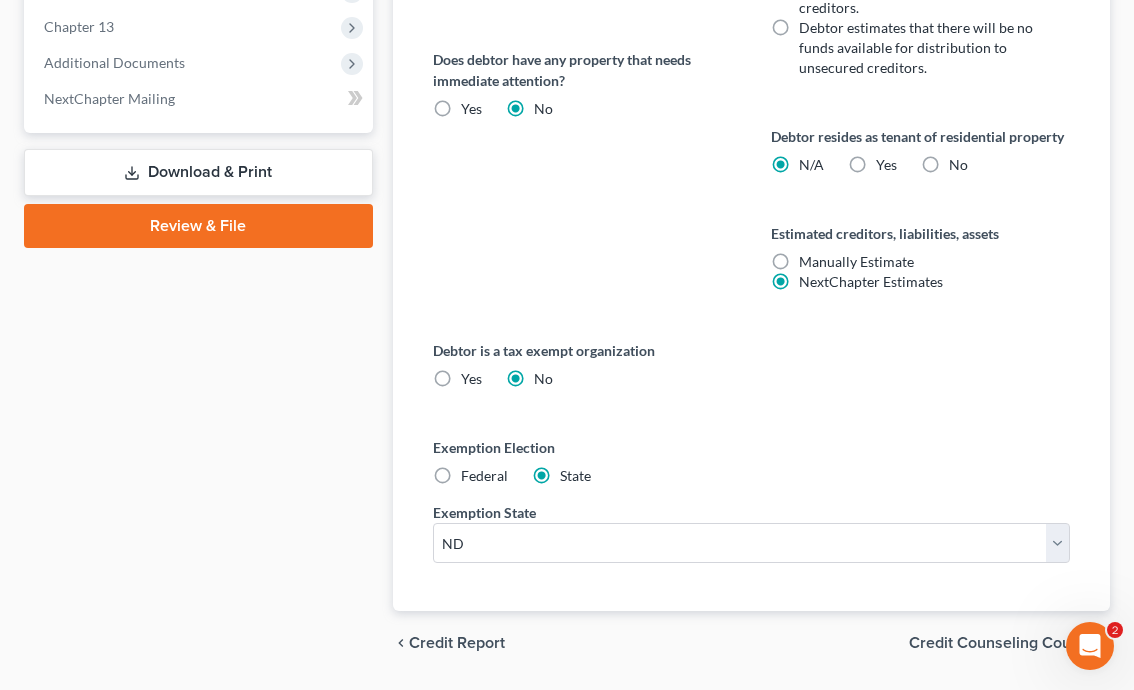 scroll, scrollTop: 1139, scrollLeft: 0, axis: vertical 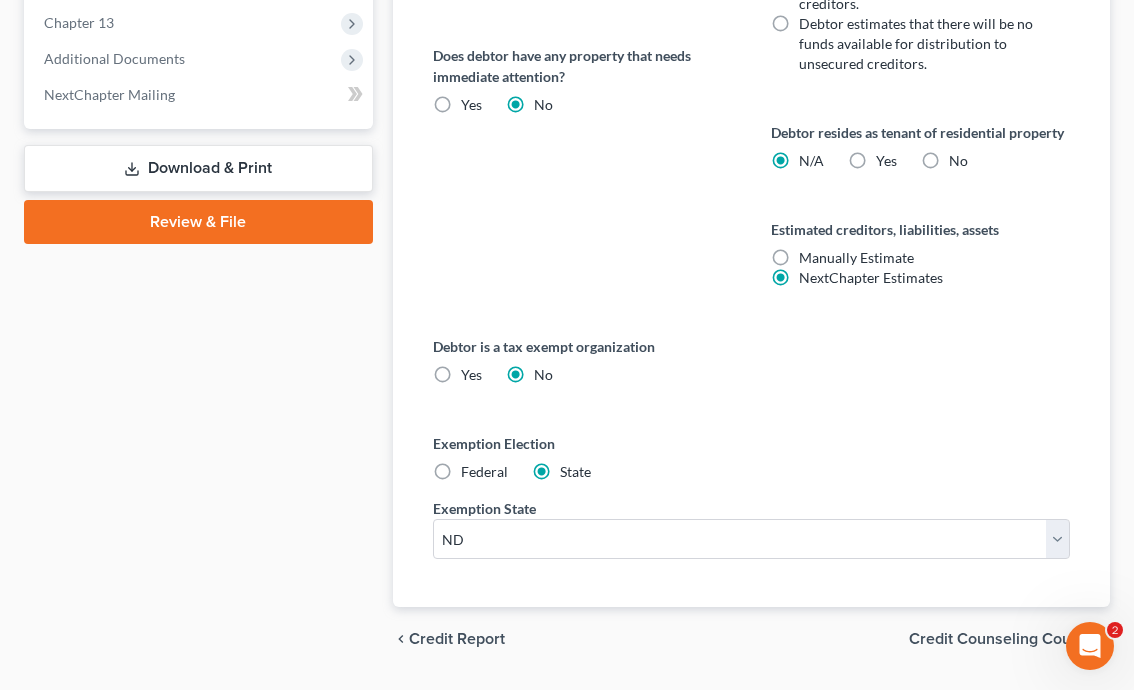 click on "Credit Counseling Course" at bounding box center (1001, 639) 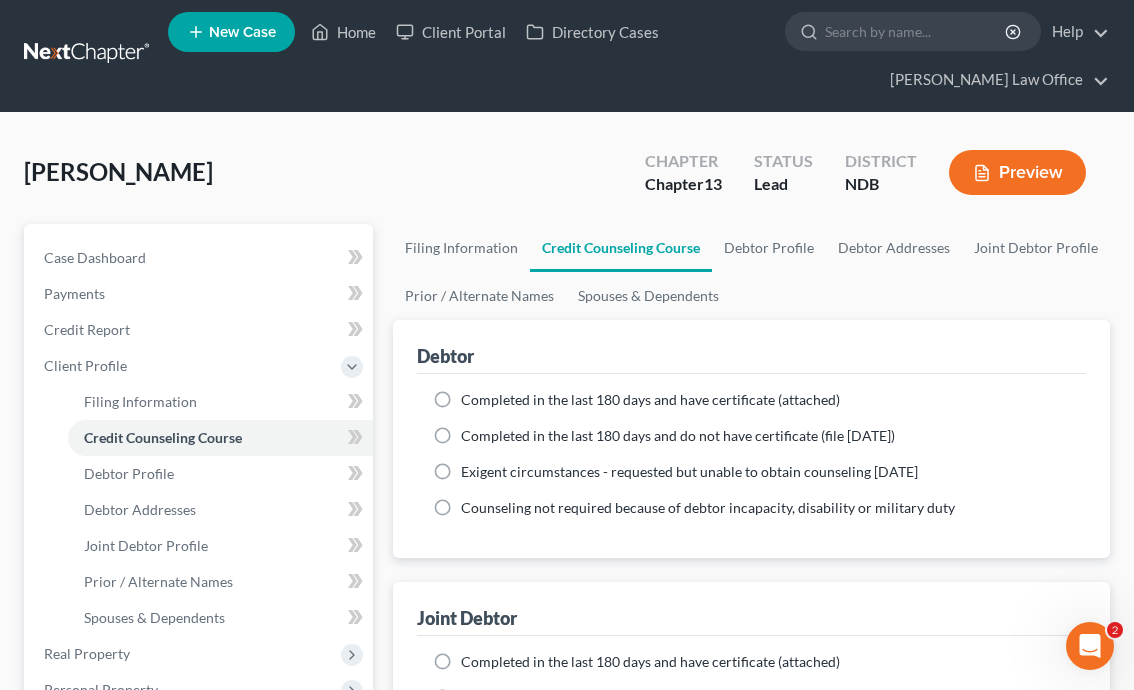 scroll, scrollTop: 0, scrollLeft: 0, axis: both 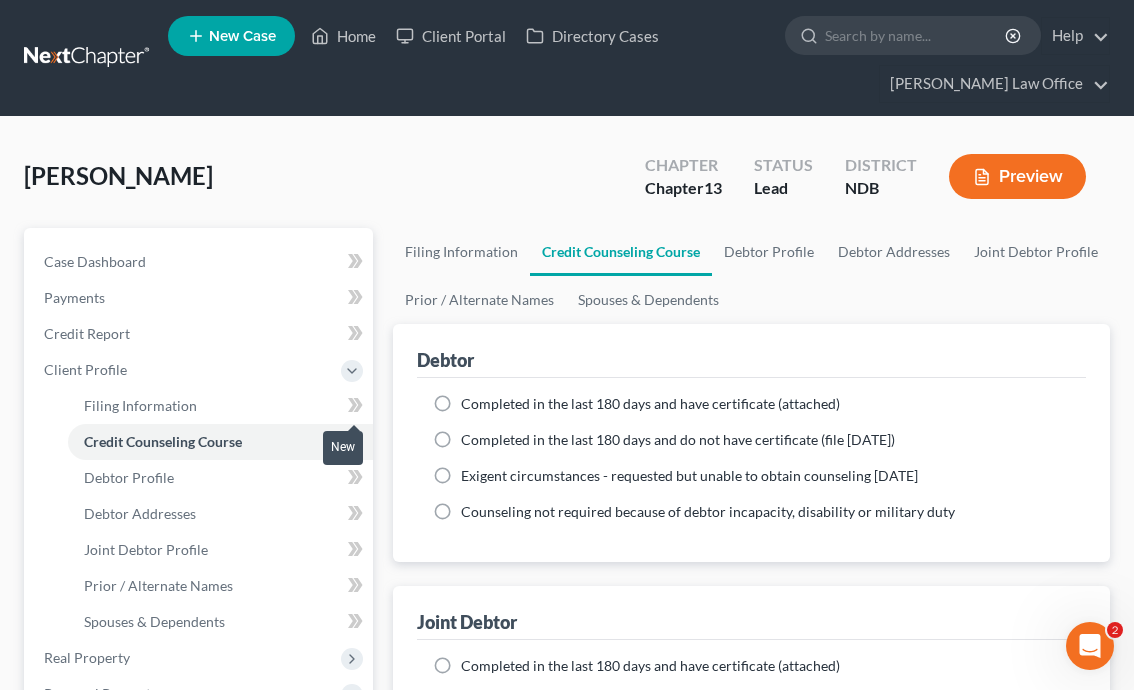 click 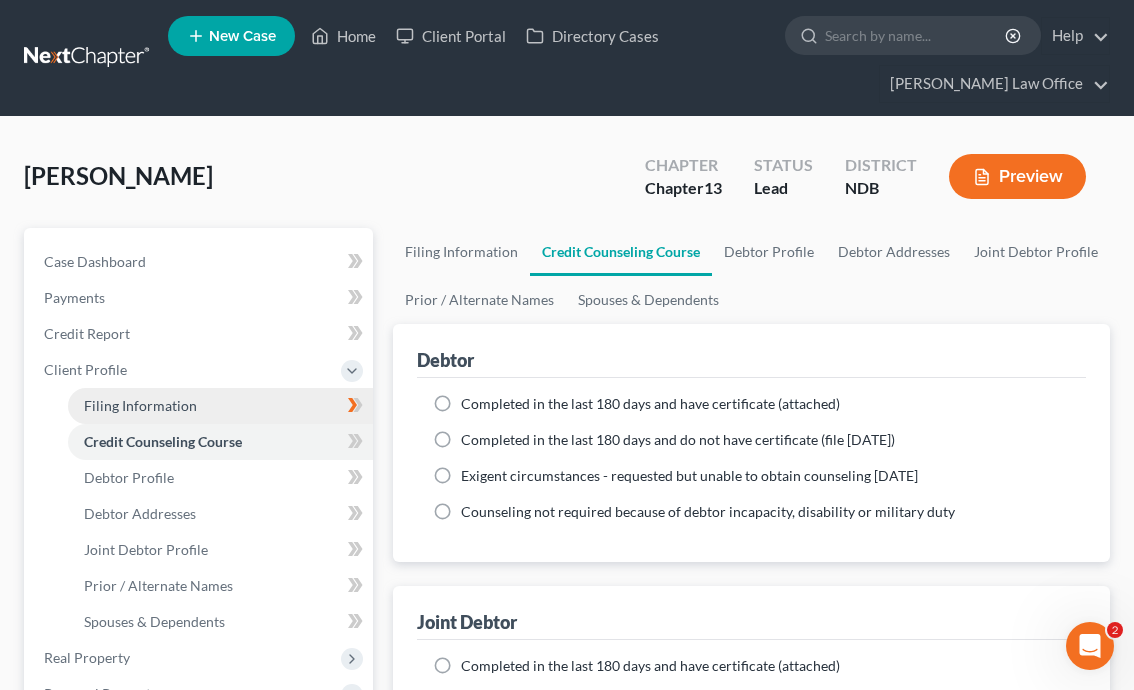 click on "Filing Information" at bounding box center (220, 406) 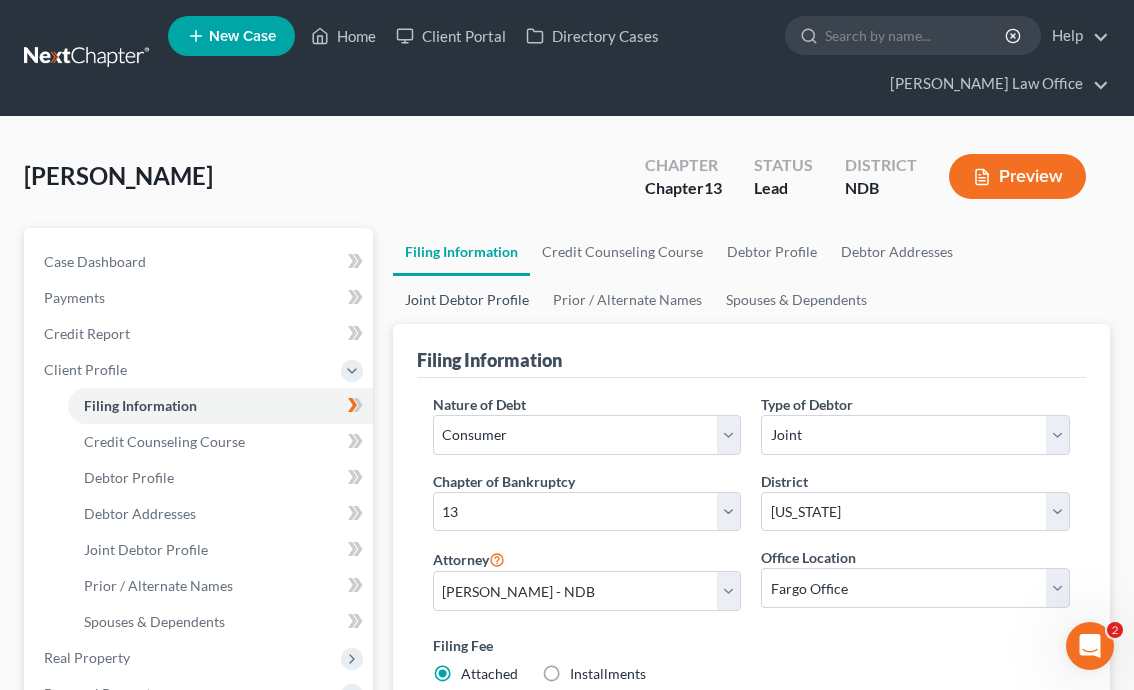 click on "Joint Debtor Profile" at bounding box center [467, 300] 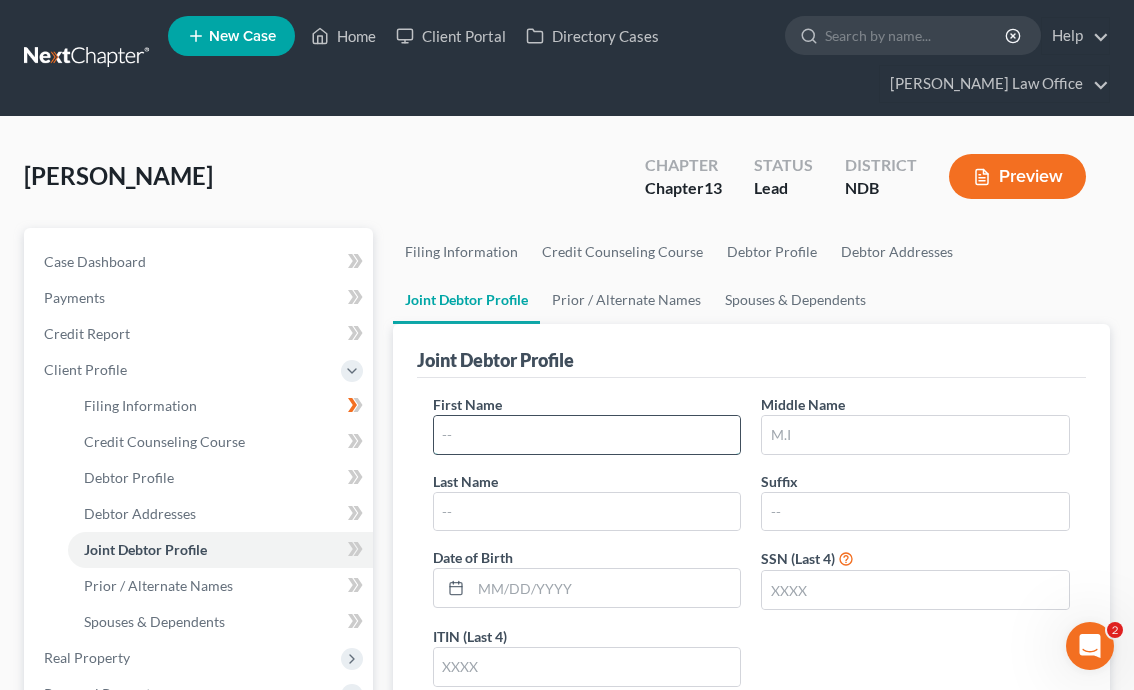 click at bounding box center [587, 435] 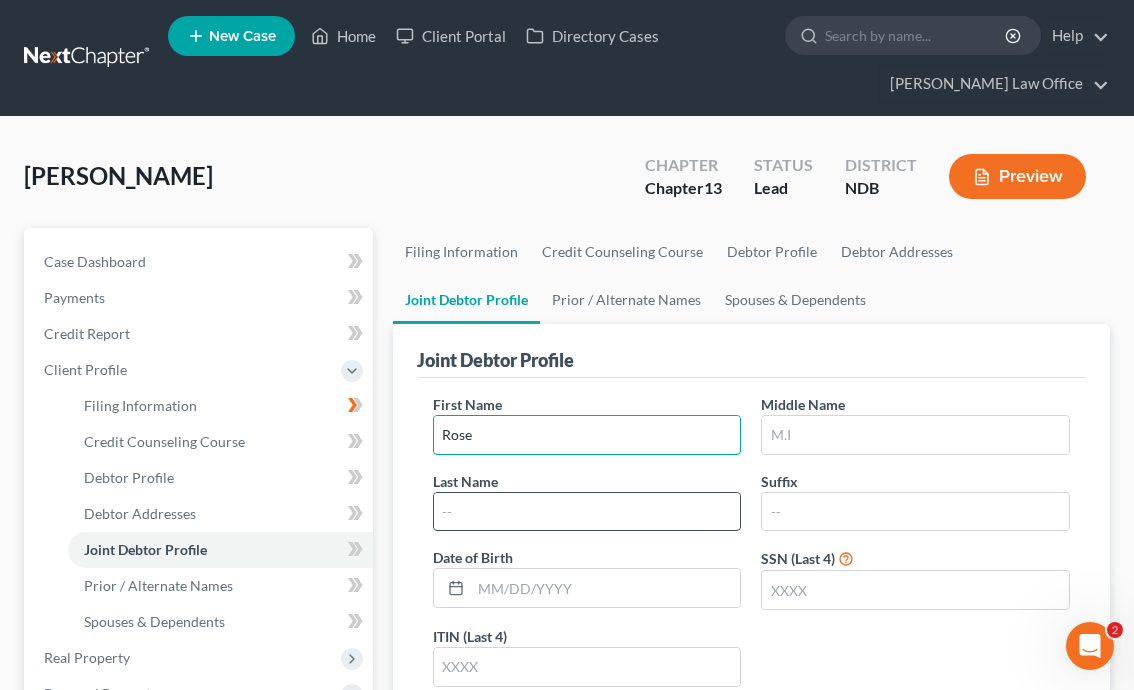 type on "Rose" 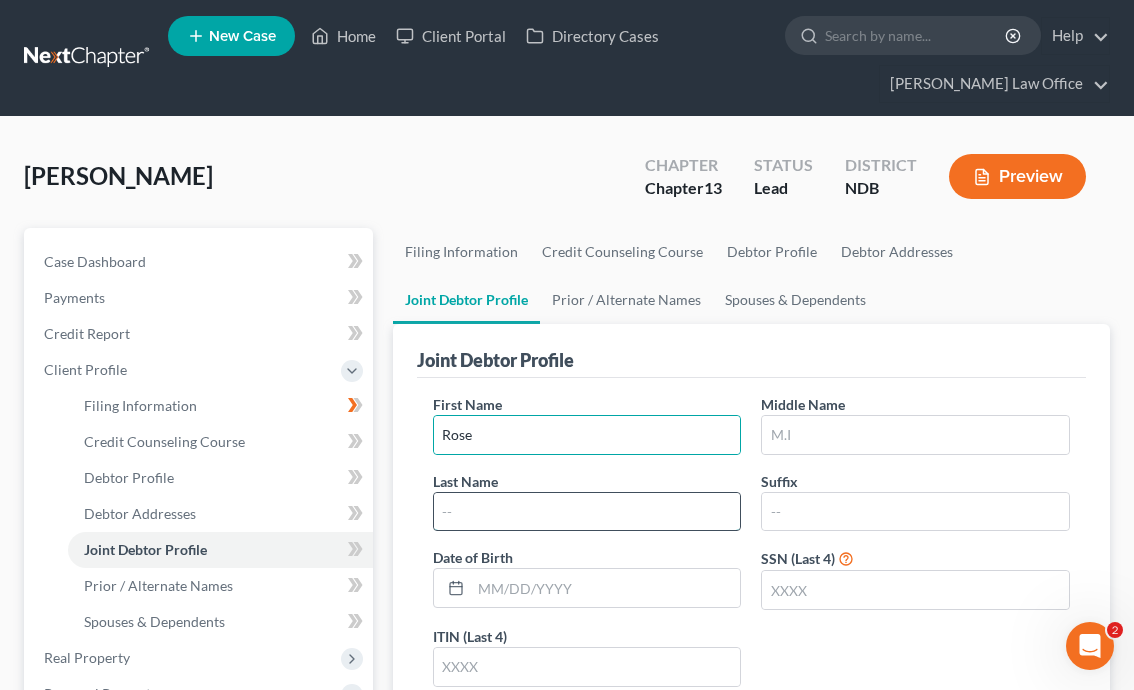 click at bounding box center (587, 512) 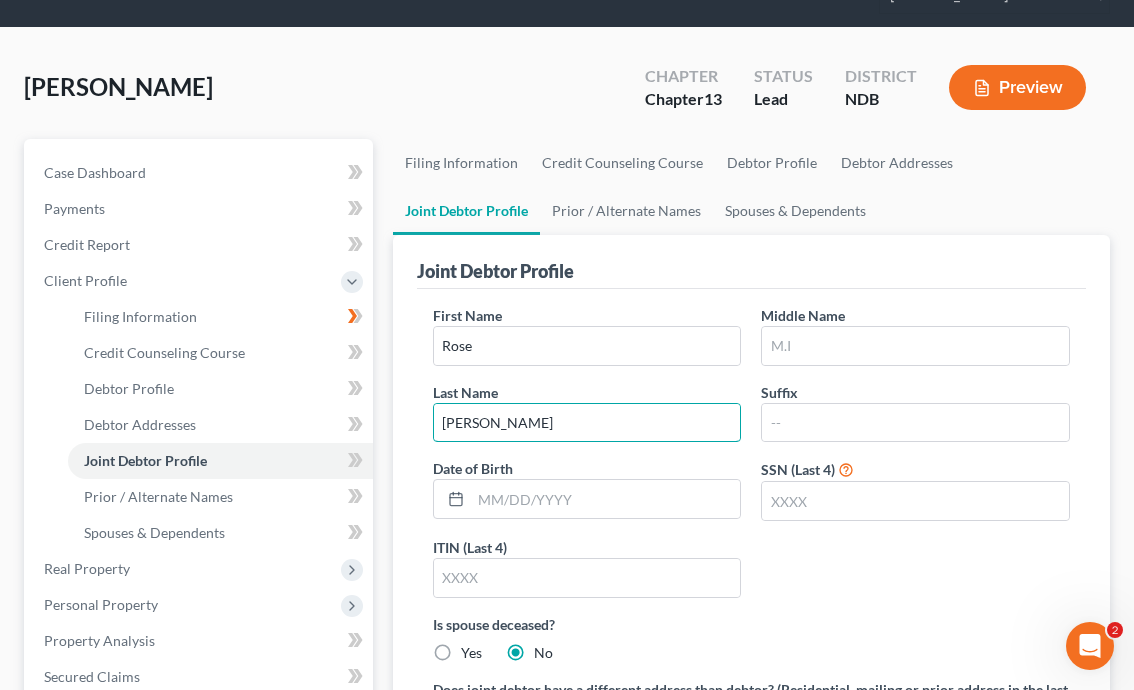 scroll, scrollTop: 91, scrollLeft: 0, axis: vertical 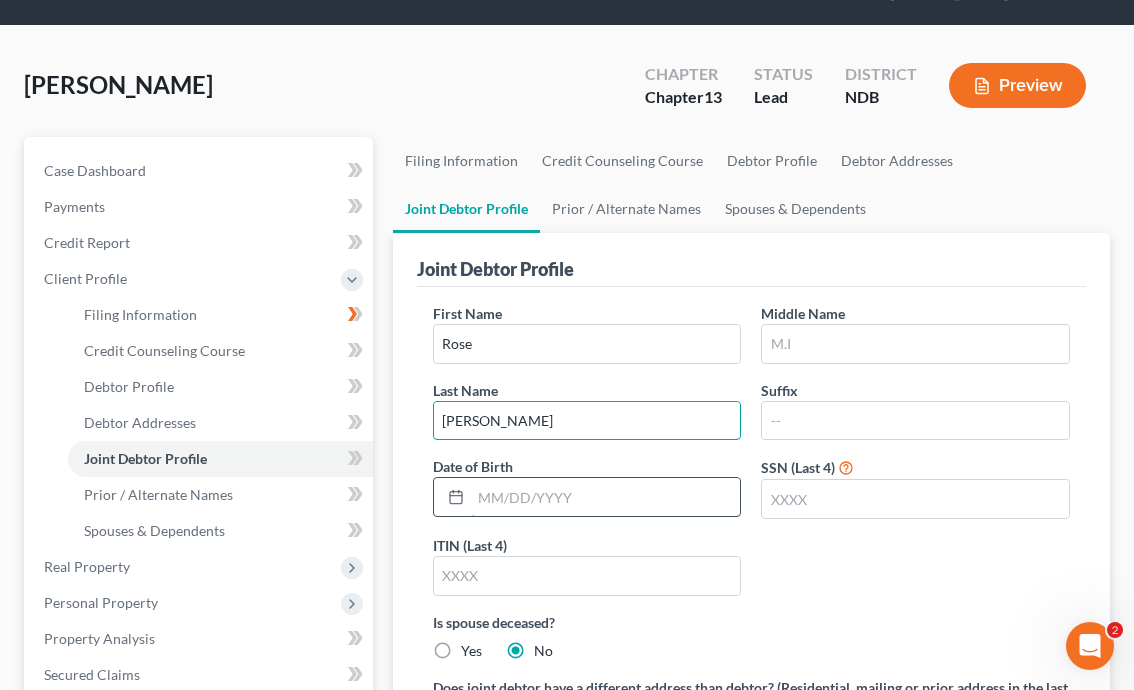 type on "[PERSON_NAME]" 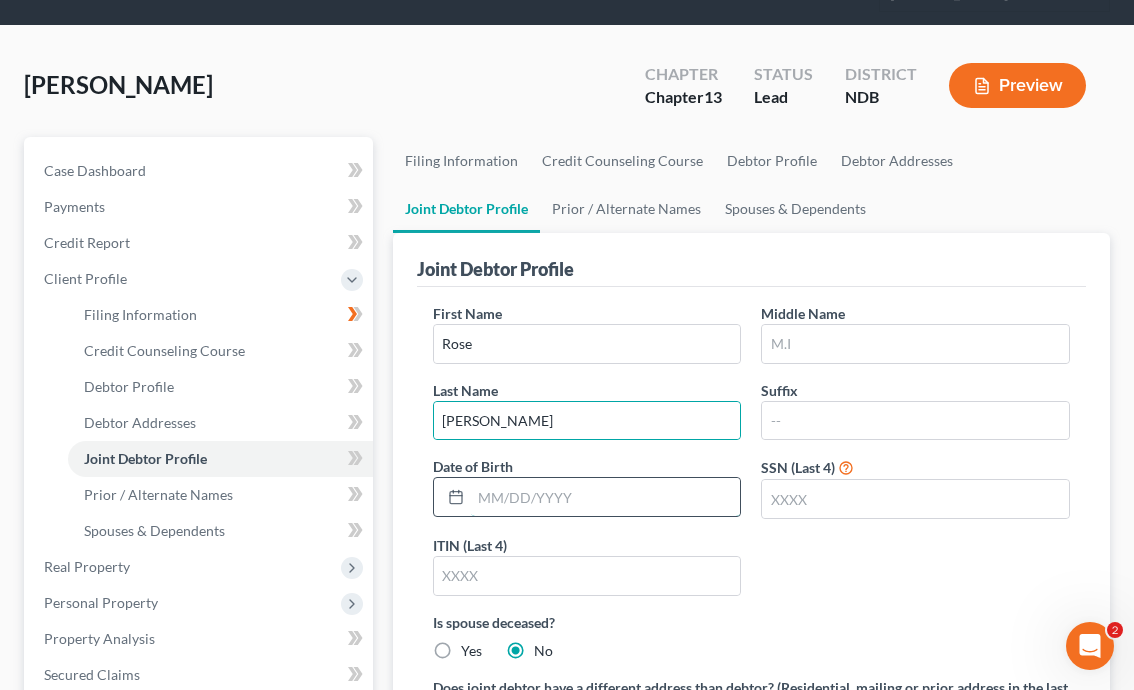 click at bounding box center (606, 497) 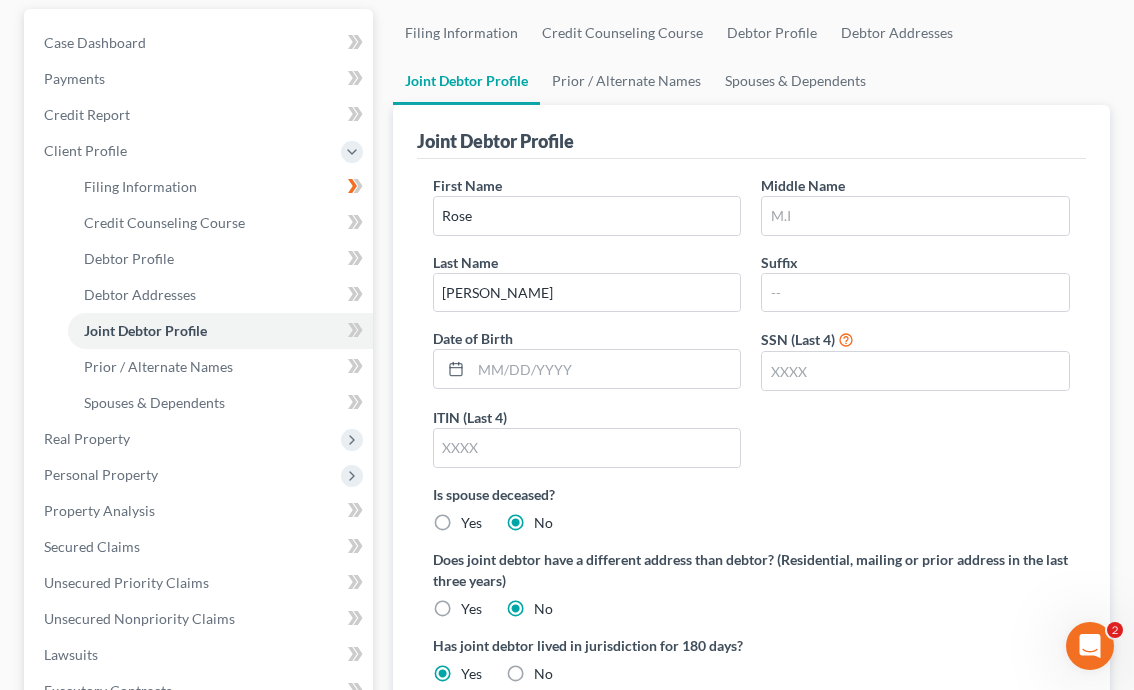 scroll, scrollTop: 258, scrollLeft: 0, axis: vertical 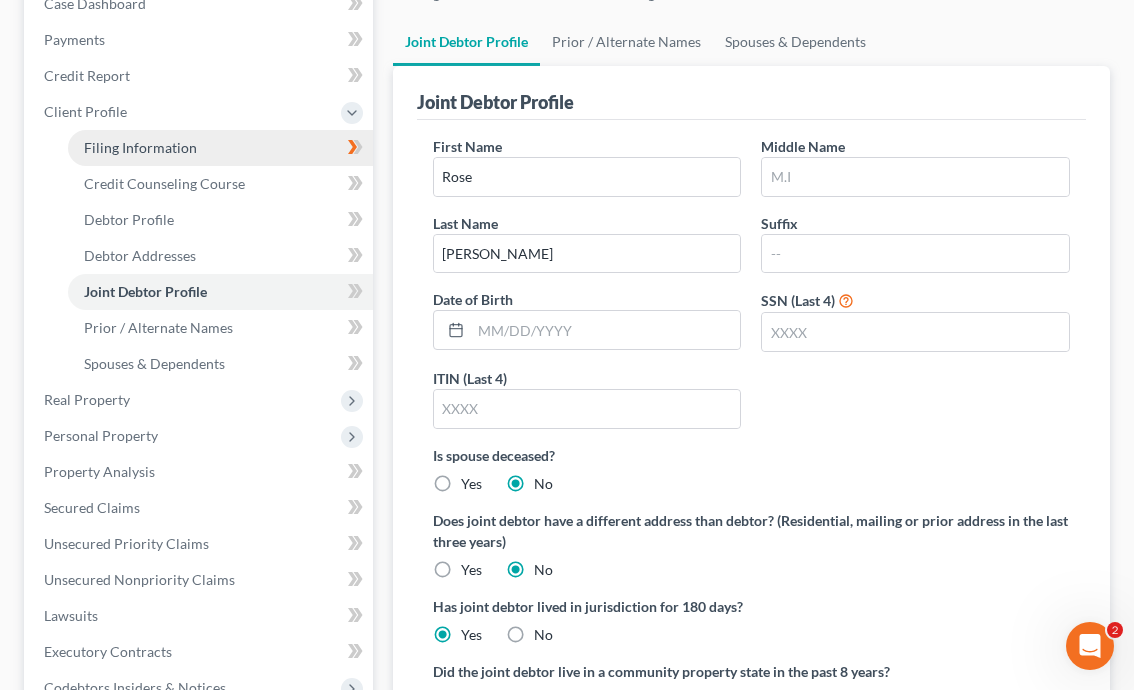 click on "Filing Information" at bounding box center [220, 148] 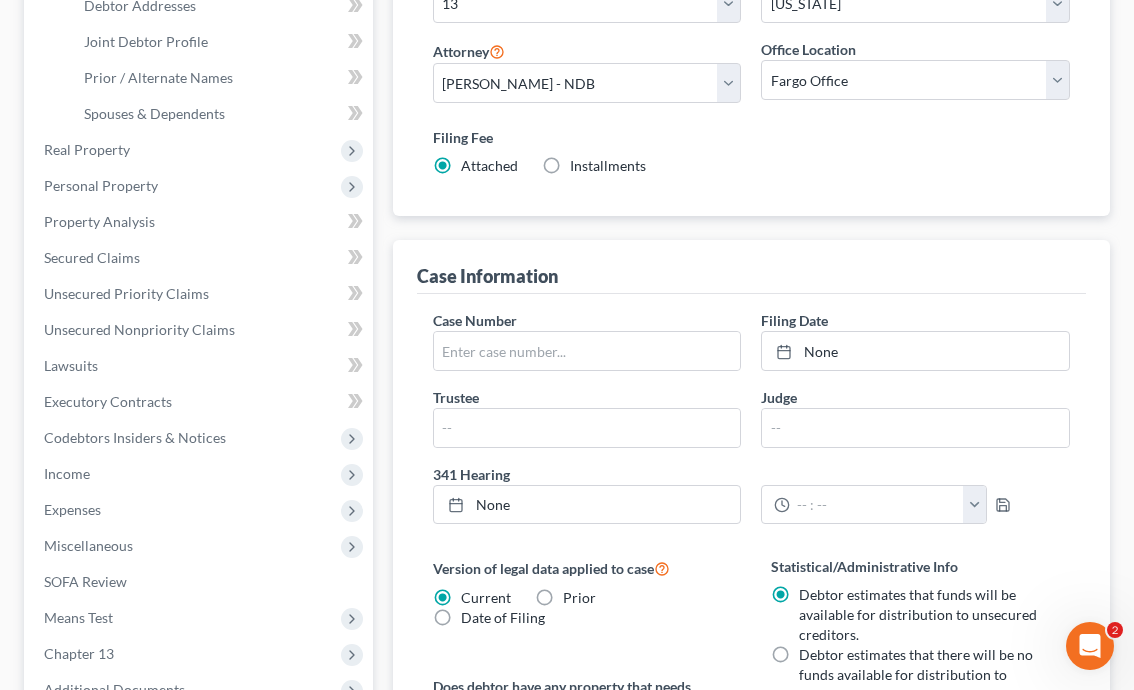 scroll, scrollTop: 522, scrollLeft: 0, axis: vertical 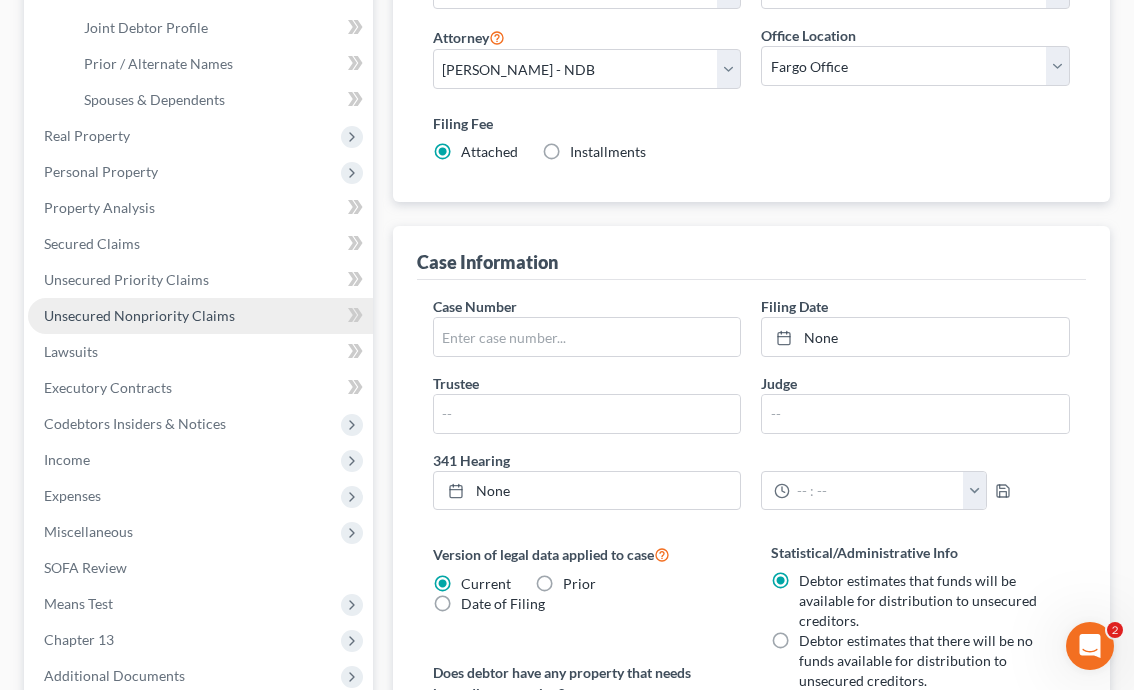 click on "Unsecured Nonpriority Claims" at bounding box center [139, 315] 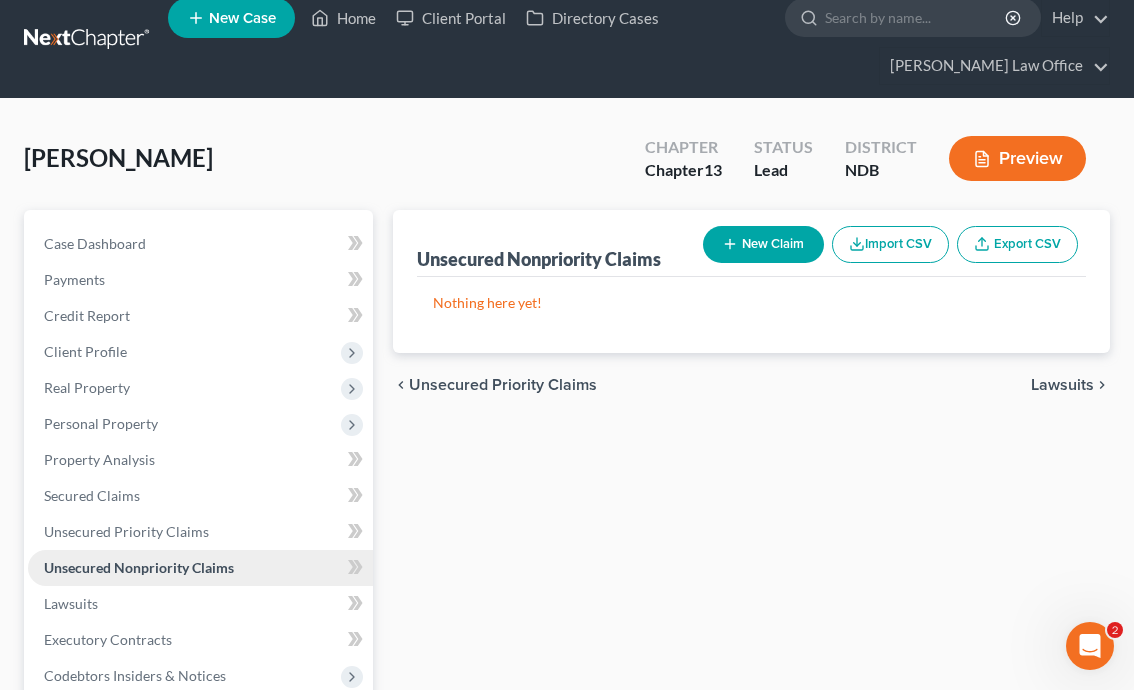 scroll, scrollTop: 0, scrollLeft: 0, axis: both 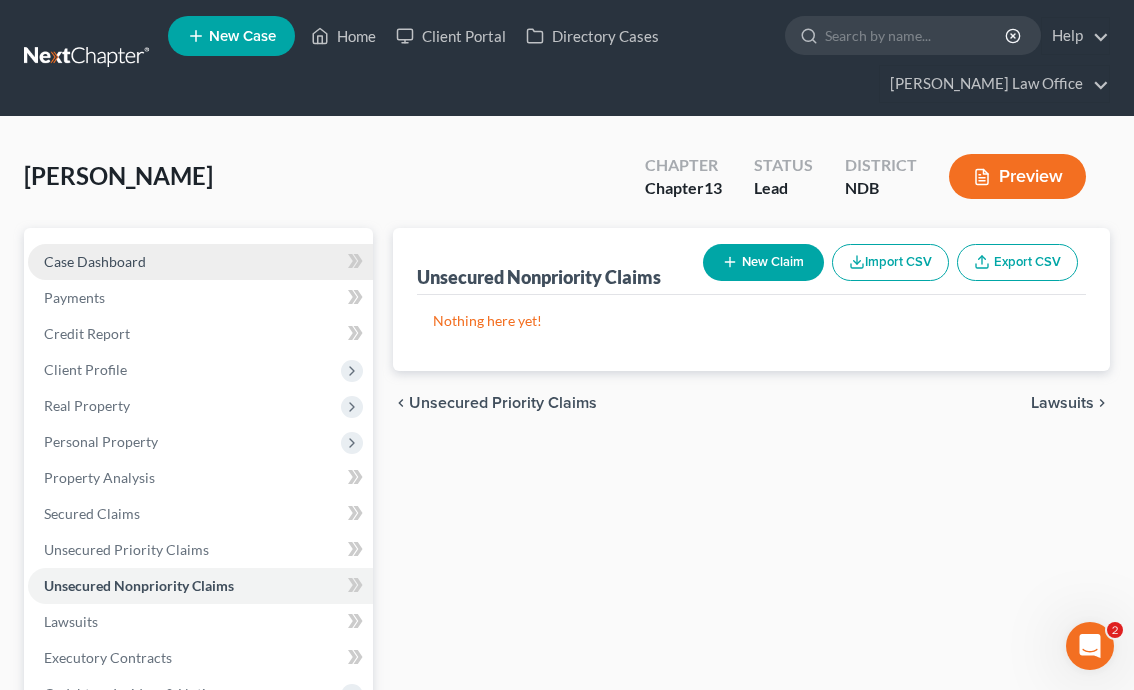 click on "Case Dashboard" at bounding box center [200, 262] 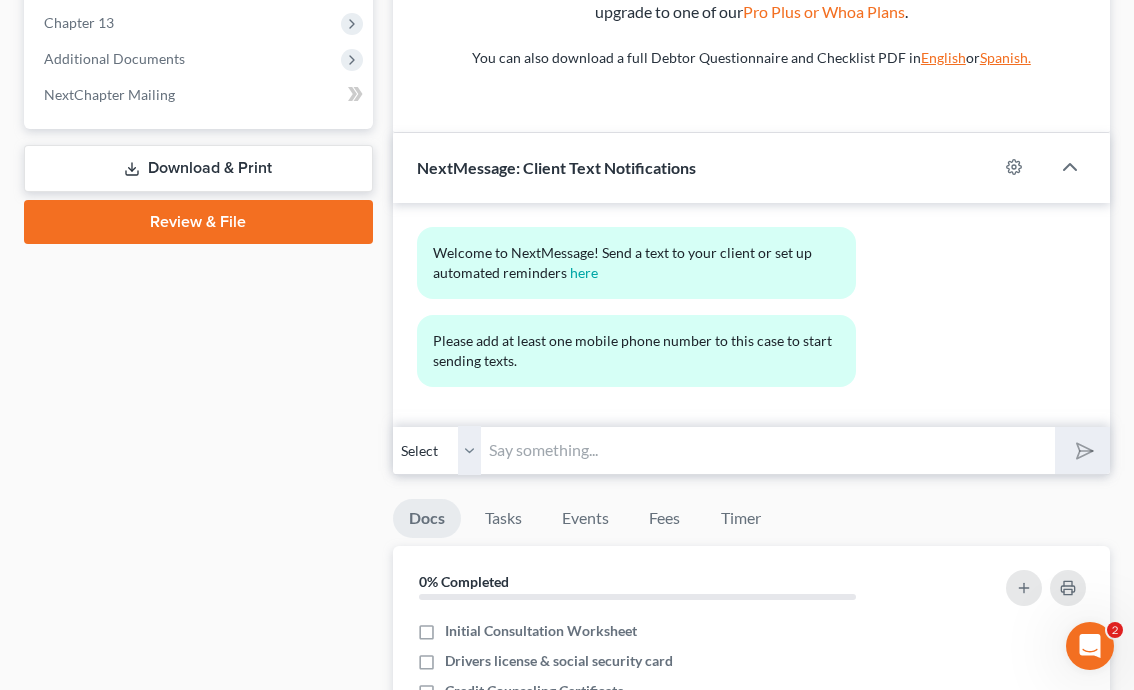 scroll, scrollTop: 1330, scrollLeft: 0, axis: vertical 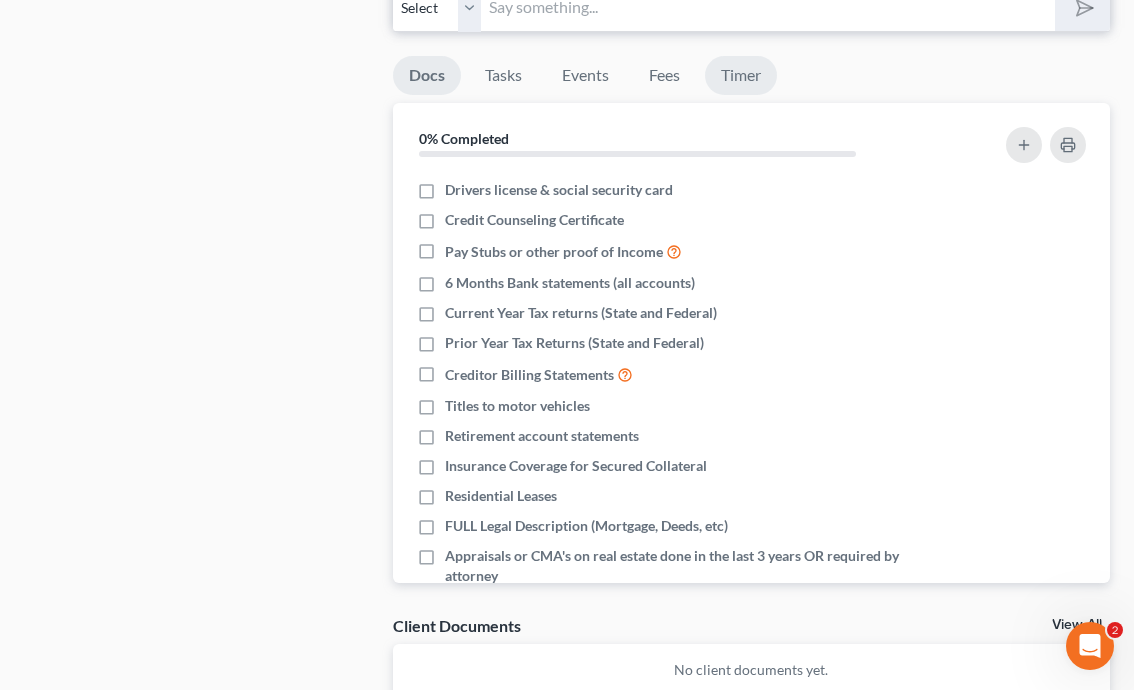 click on "Timer" at bounding box center [741, 75] 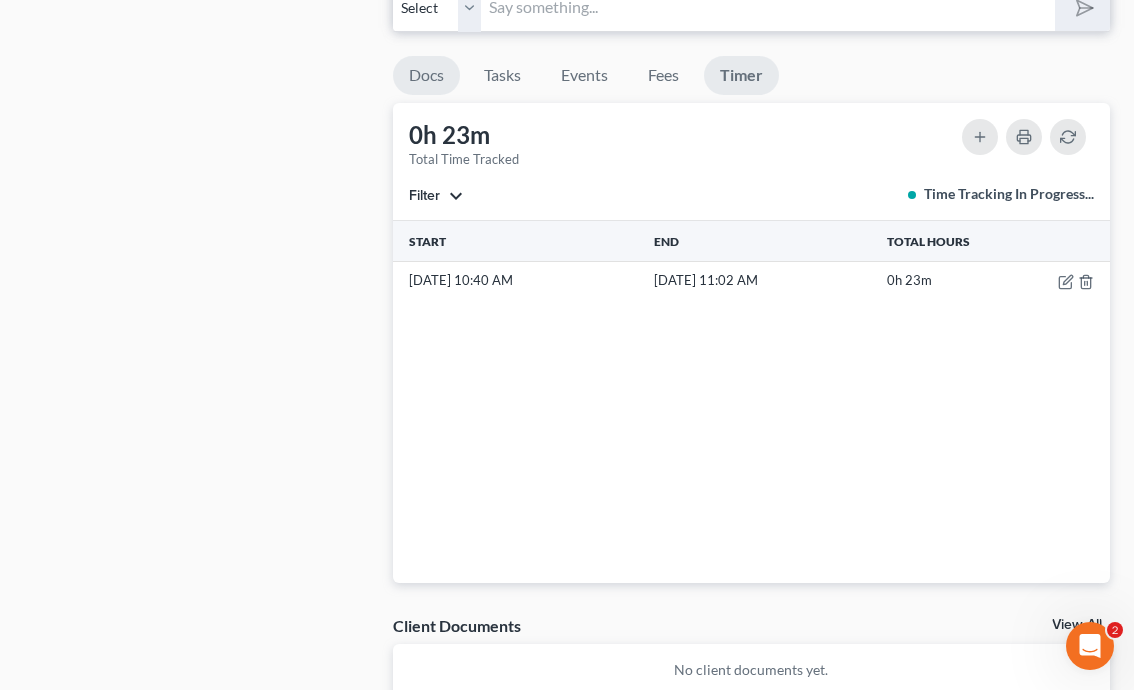 click on "Docs" at bounding box center (426, 75) 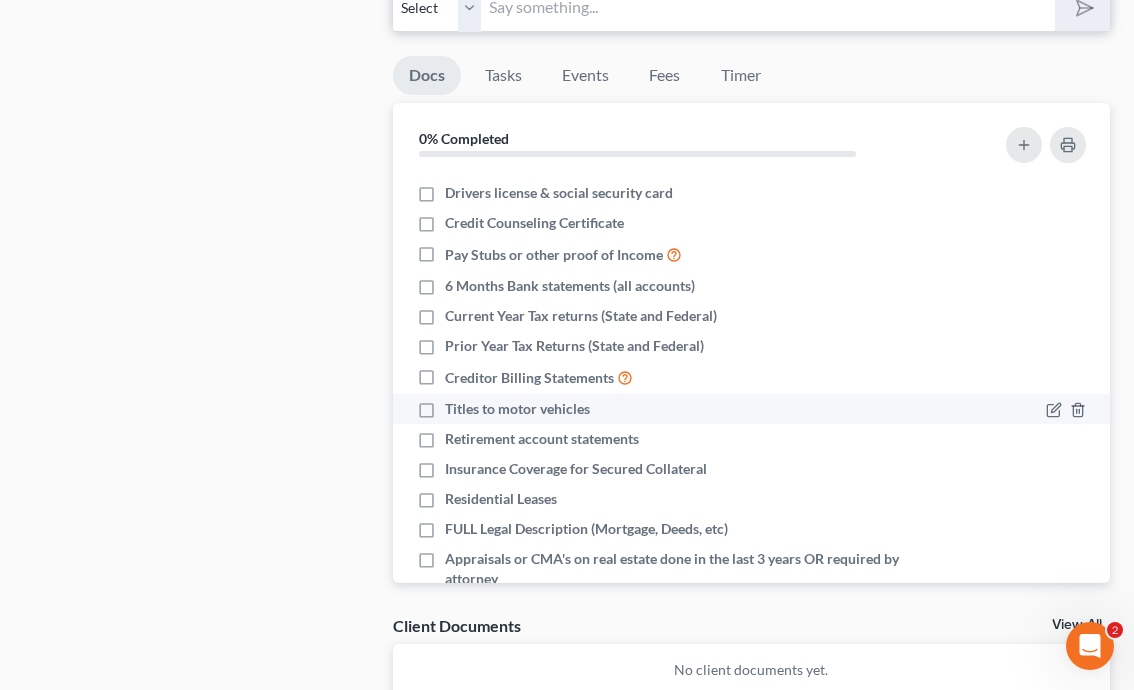 scroll, scrollTop: 0, scrollLeft: 0, axis: both 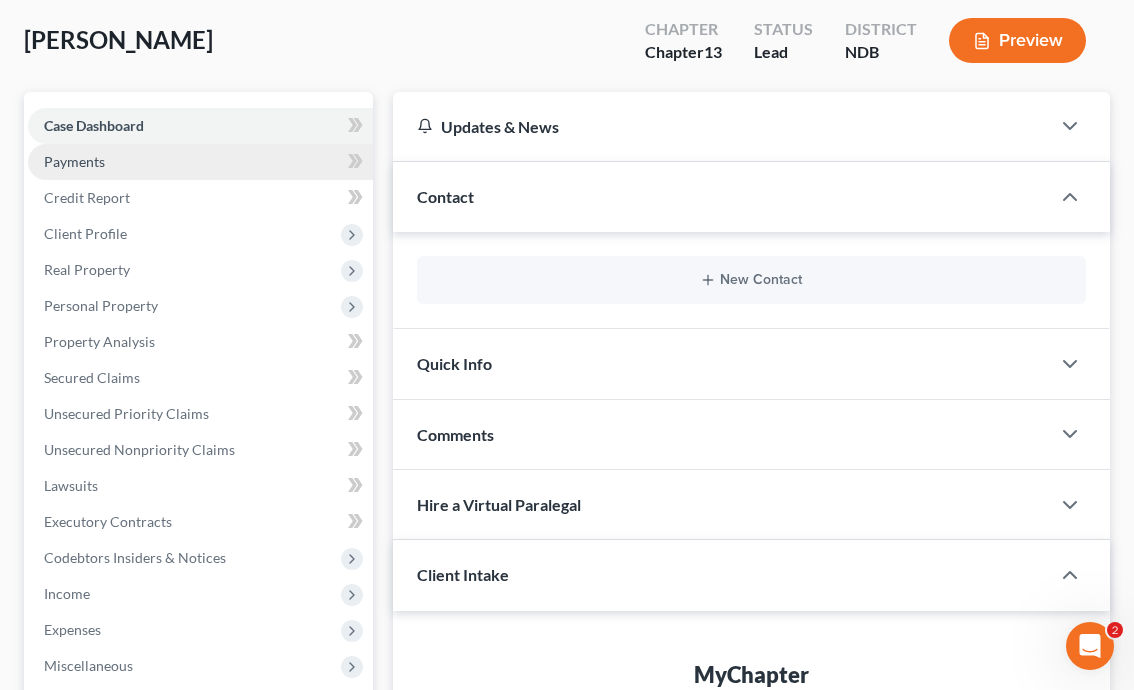 click on "Payments" at bounding box center [200, 162] 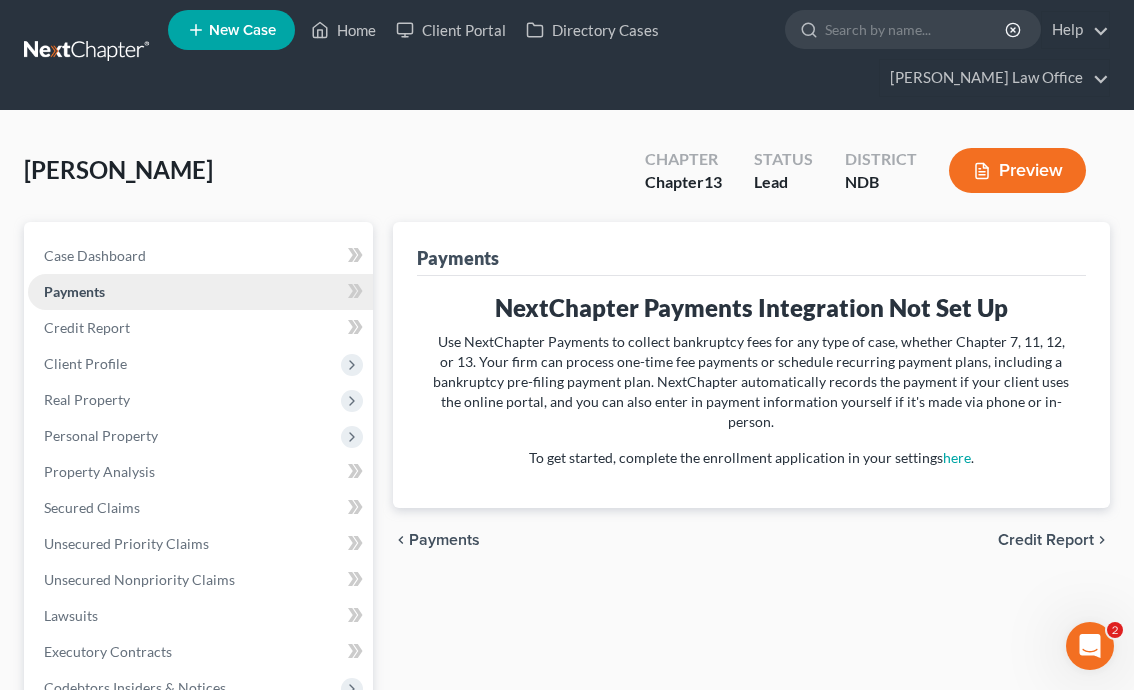 scroll, scrollTop: 0, scrollLeft: 0, axis: both 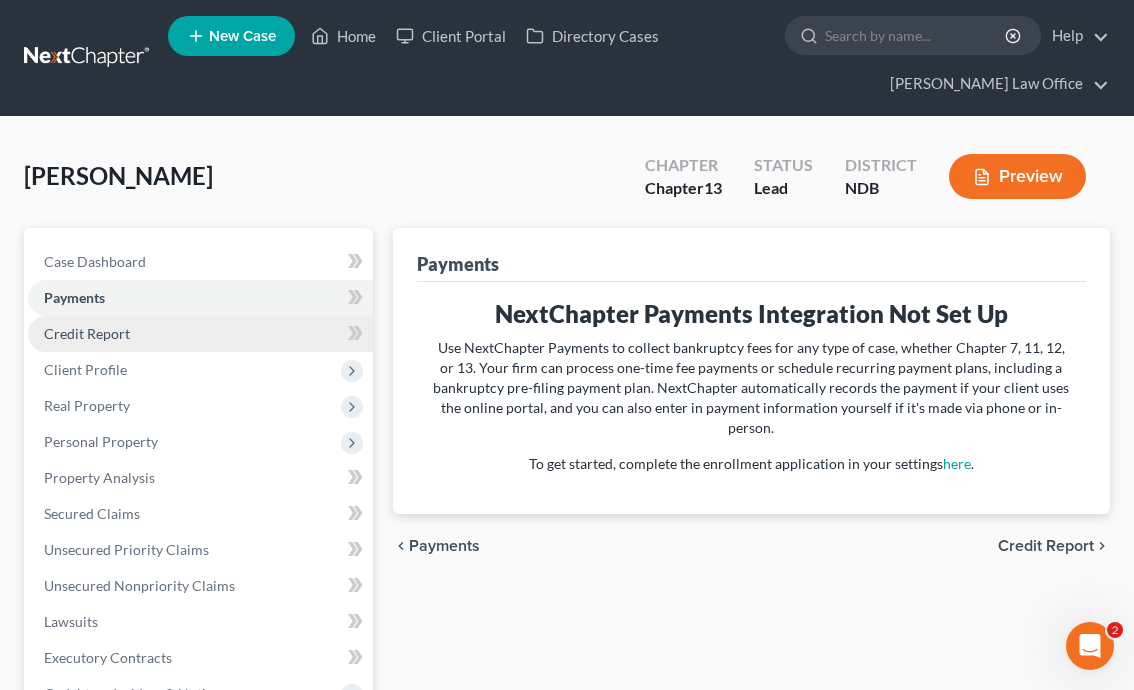 click on "Credit Report" at bounding box center (200, 334) 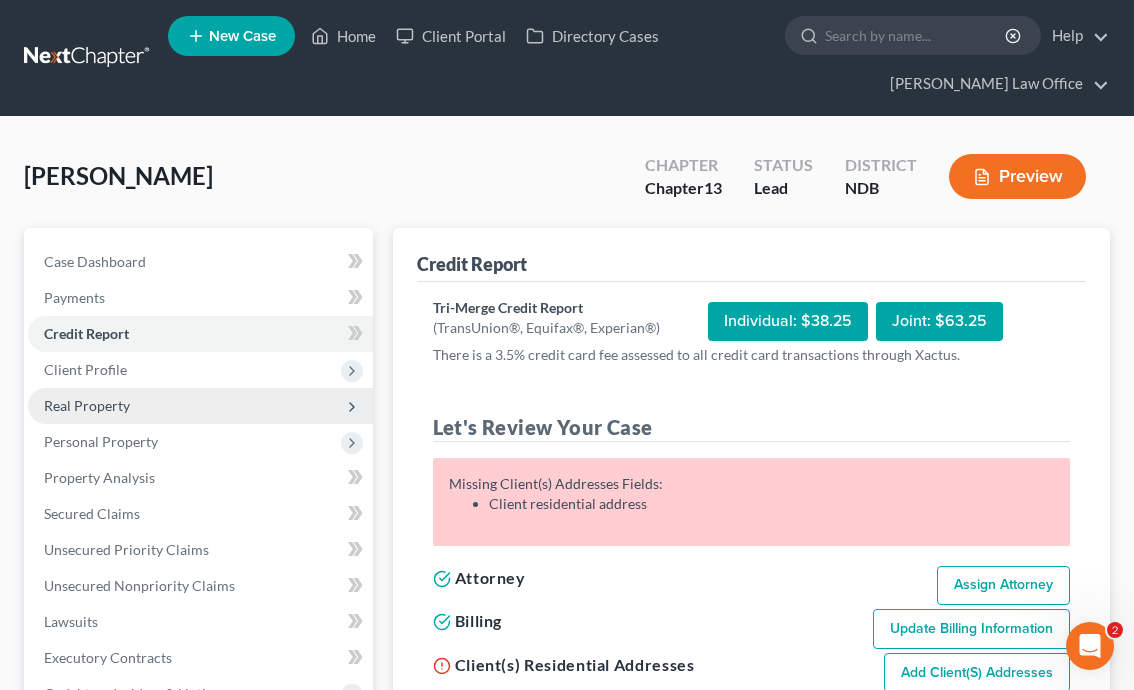 click on "Real Property" at bounding box center (200, 406) 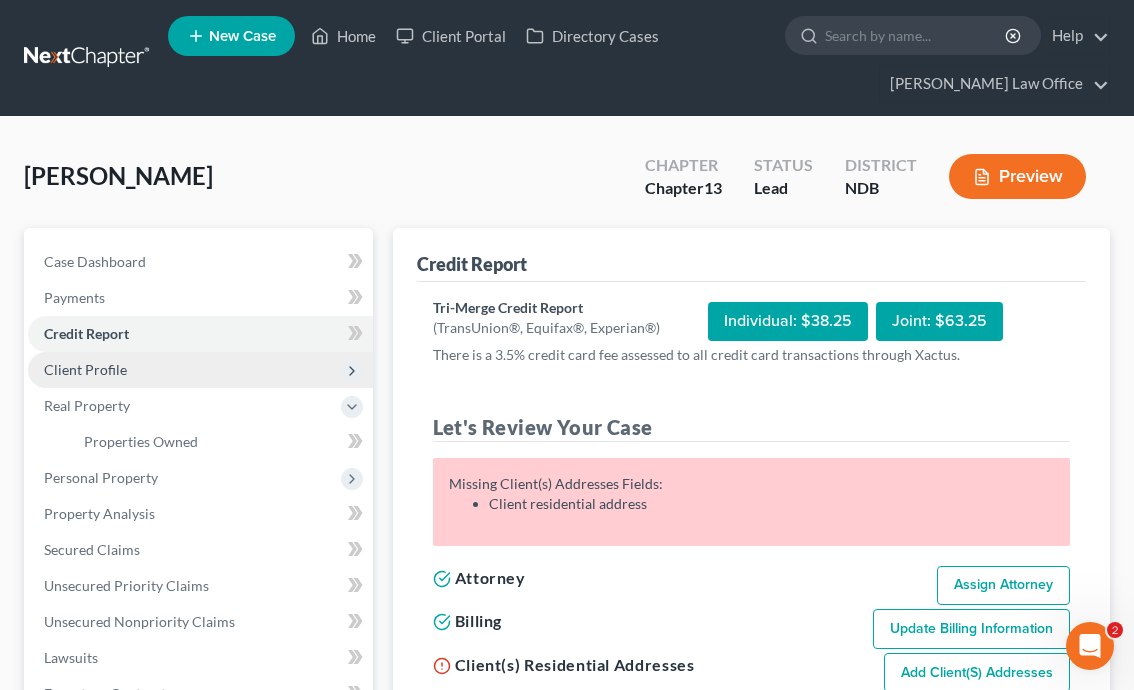 click on "Client Profile" at bounding box center [200, 370] 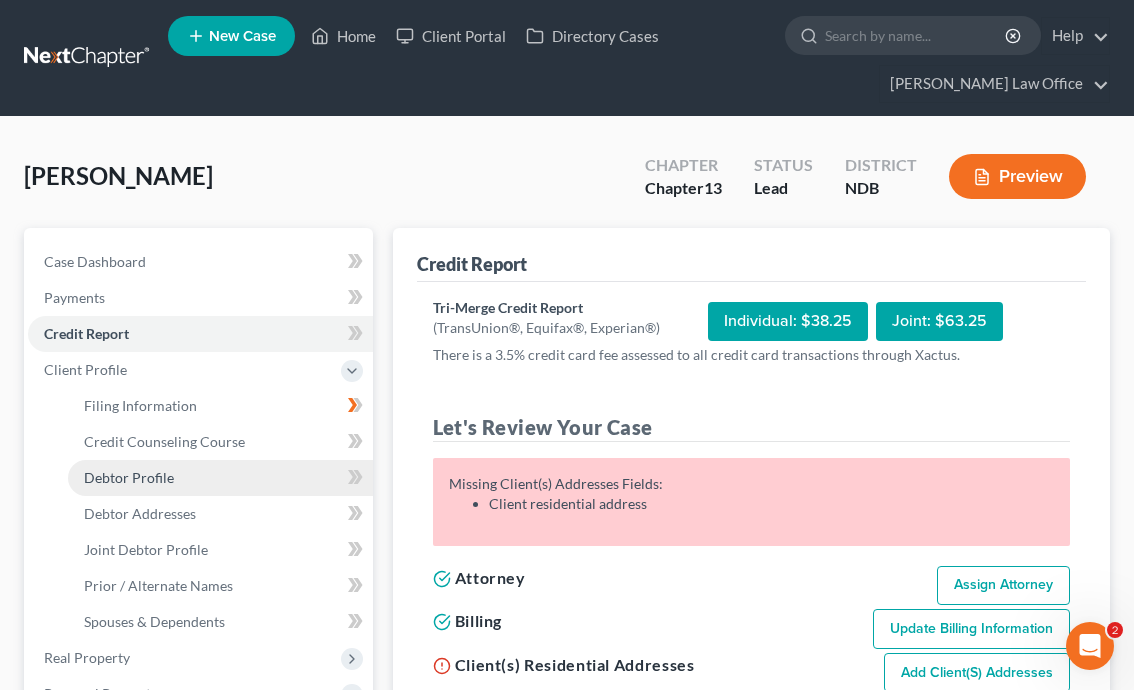 click on "Debtor Profile" at bounding box center (220, 478) 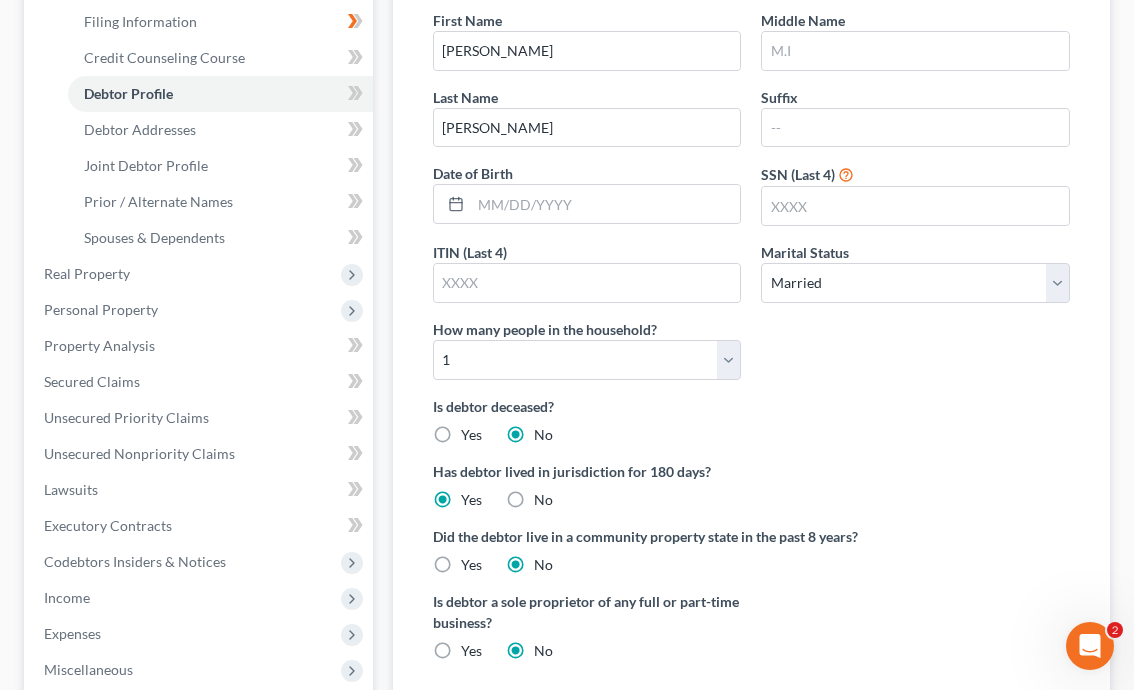 scroll, scrollTop: 389, scrollLeft: 0, axis: vertical 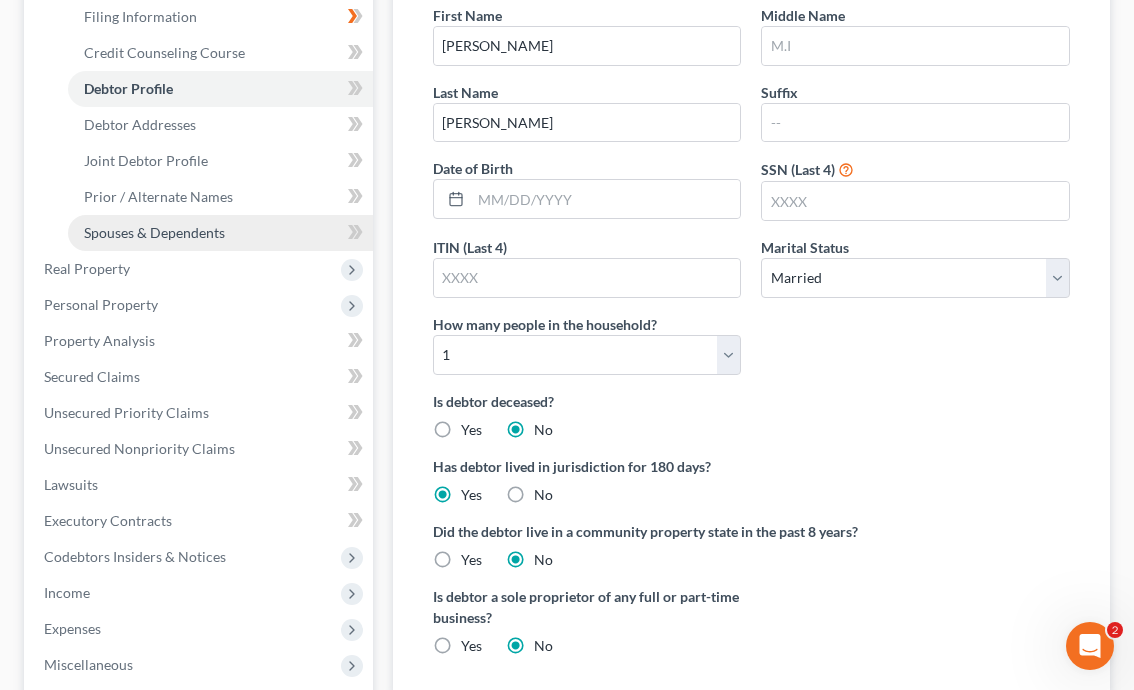 click on "Spouses & Dependents" at bounding box center (154, 232) 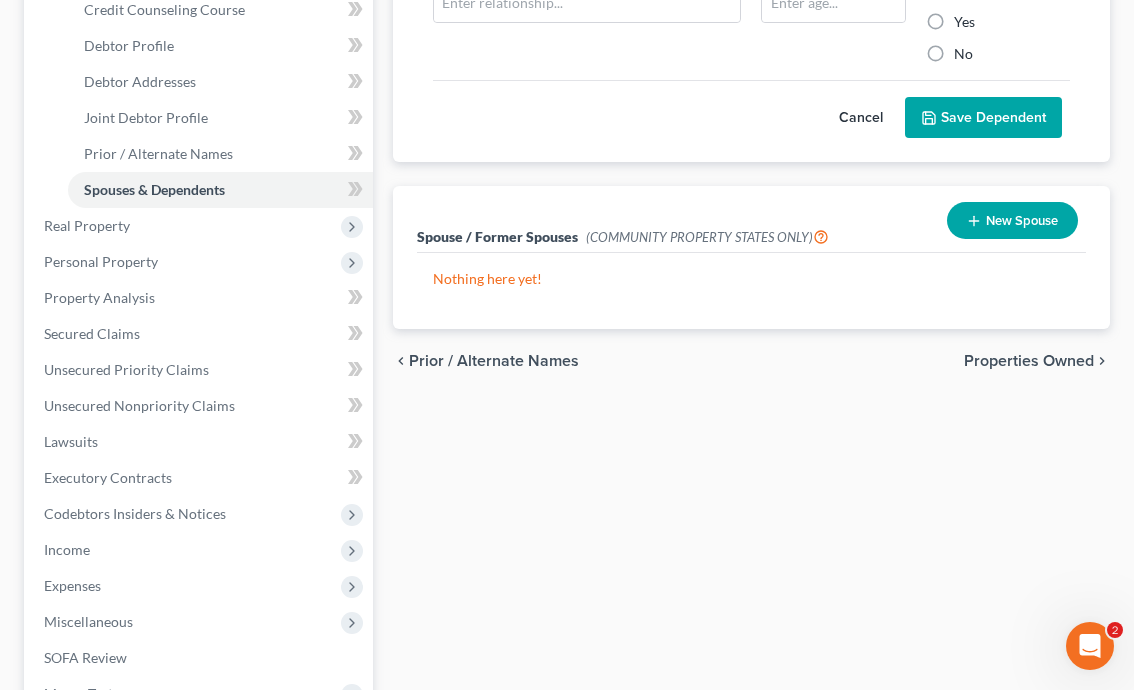 scroll, scrollTop: 438, scrollLeft: 0, axis: vertical 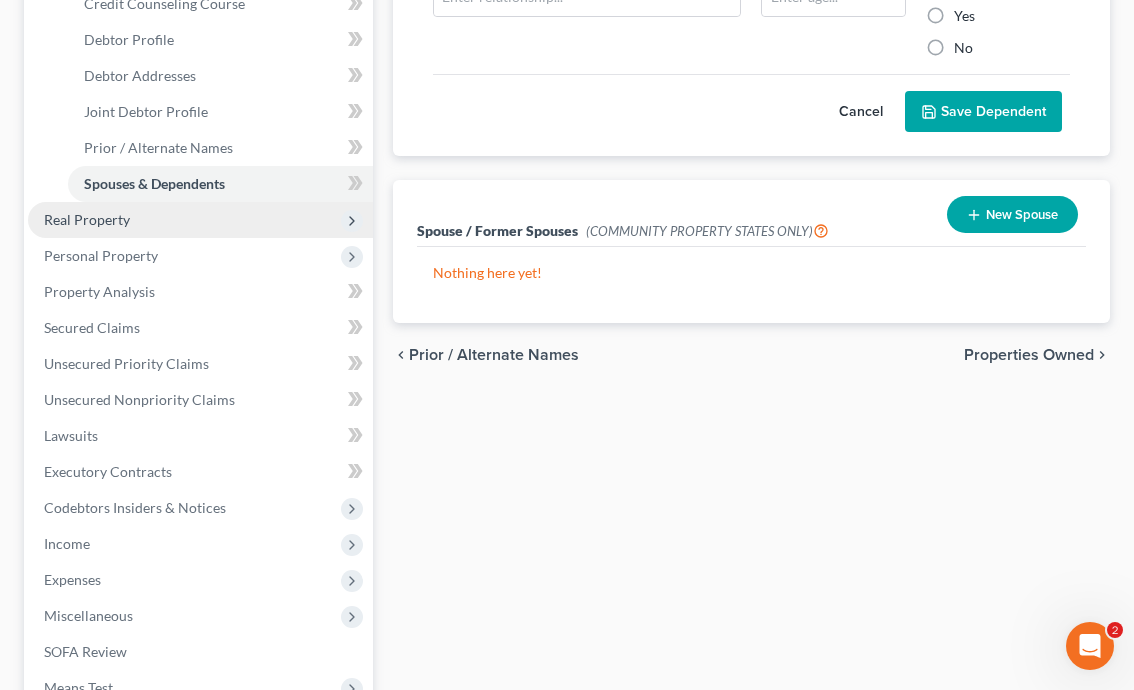 click on "Real Property" at bounding box center (200, 220) 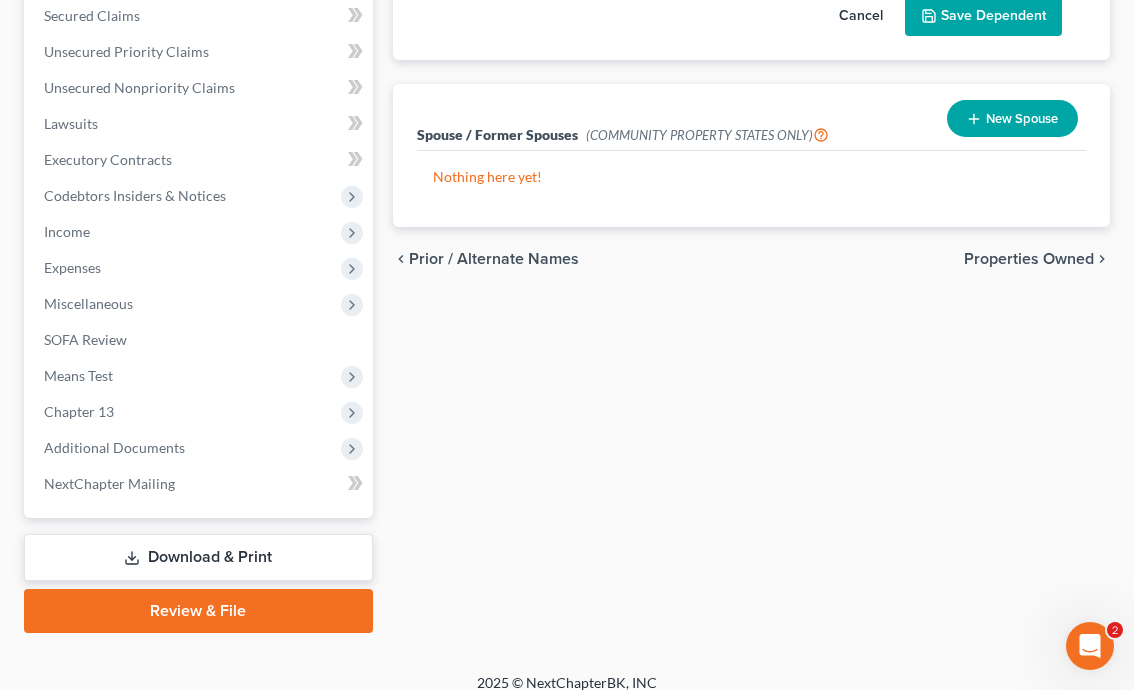 scroll, scrollTop: 551, scrollLeft: 0, axis: vertical 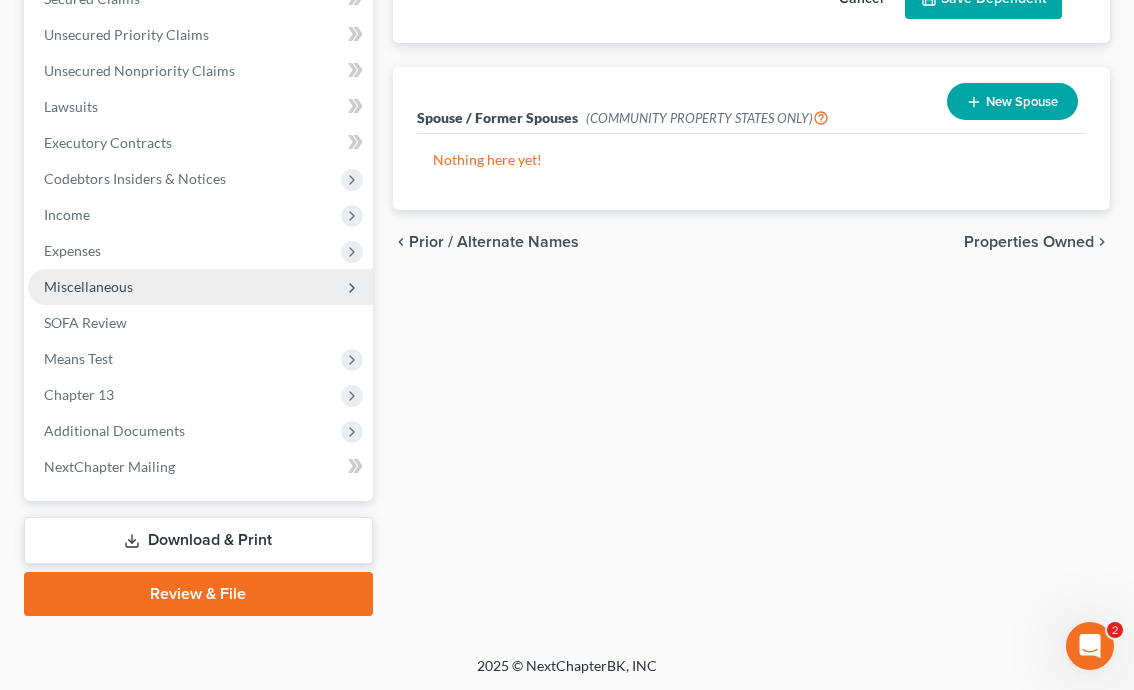 click on "Miscellaneous" at bounding box center [200, 287] 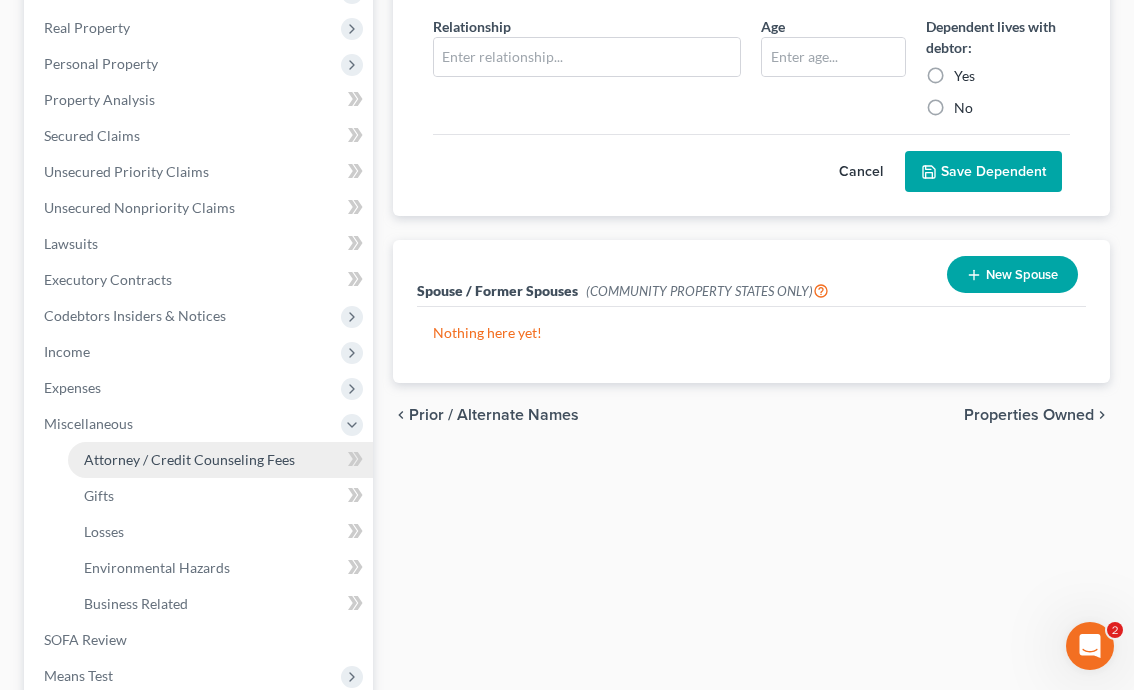 scroll, scrollTop: 361, scrollLeft: 0, axis: vertical 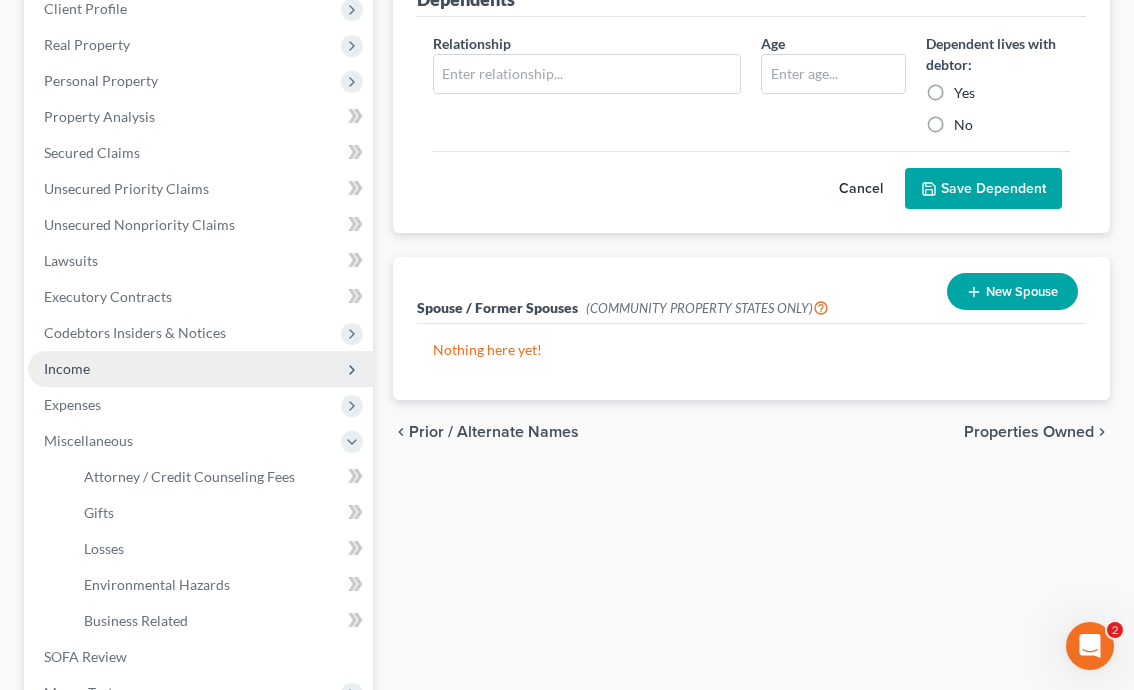 click on "Income" at bounding box center [200, 369] 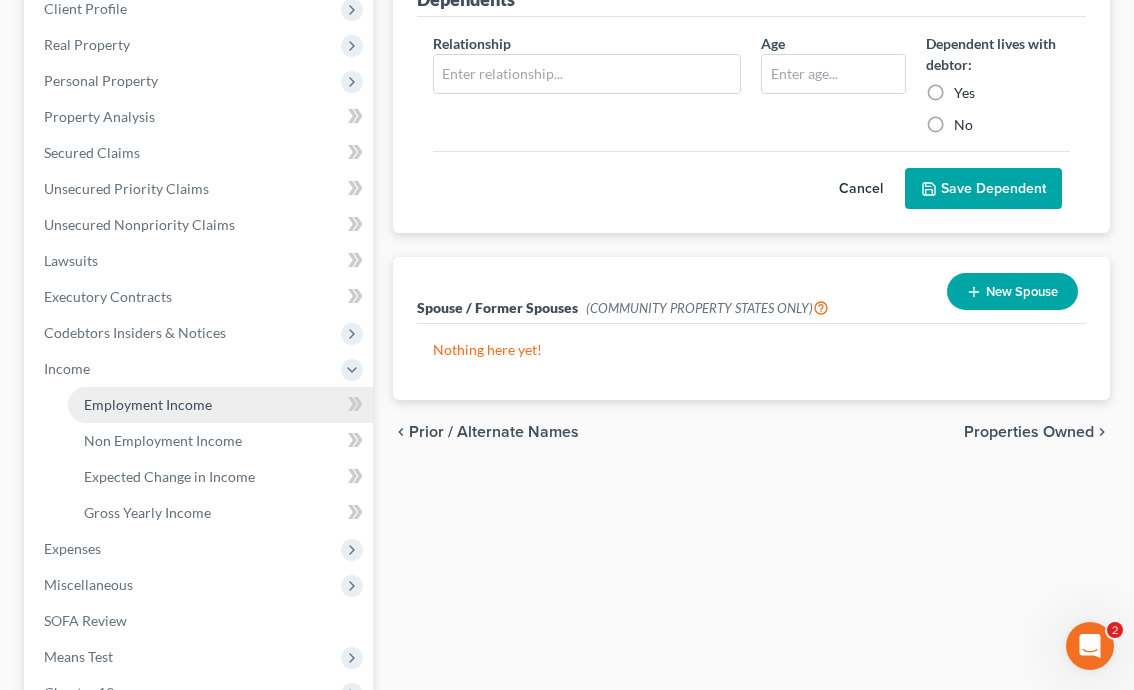 click on "Employment Income" at bounding box center (148, 404) 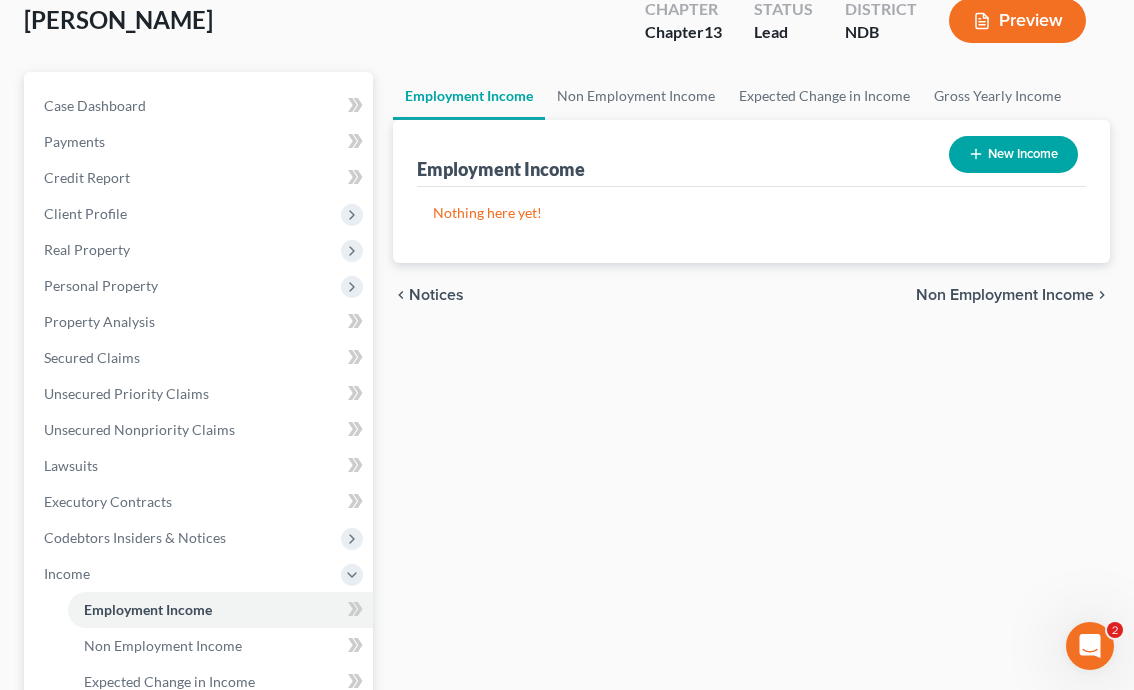 scroll, scrollTop: 159, scrollLeft: 0, axis: vertical 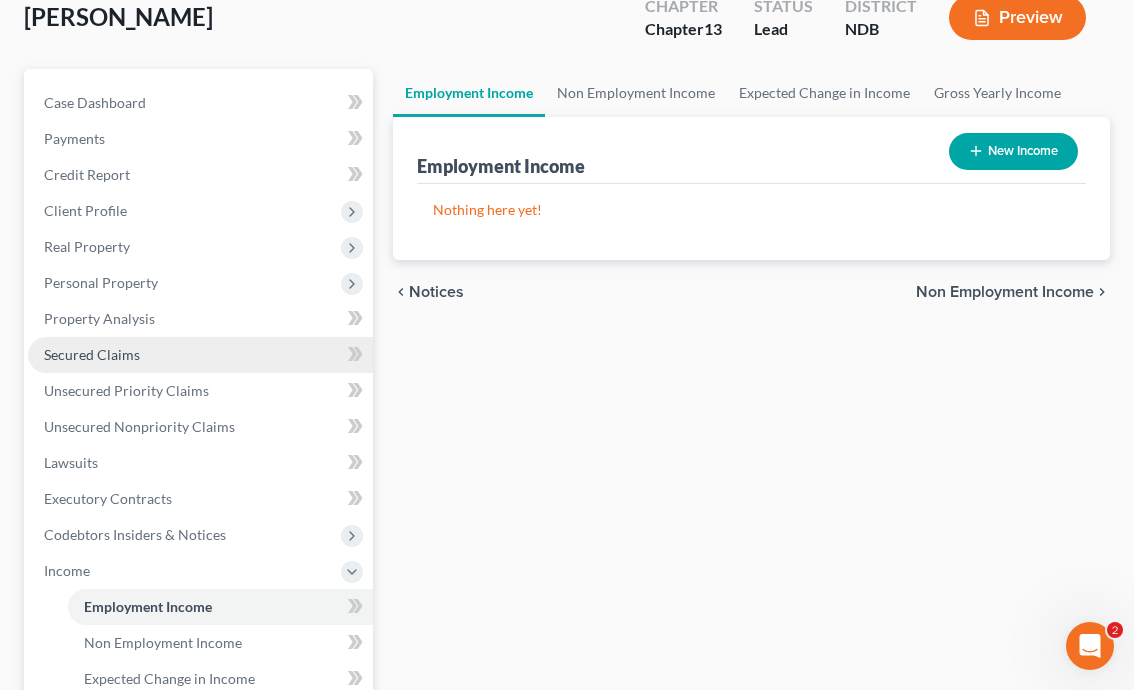 click on "Secured Claims" at bounding box center [200, 355] 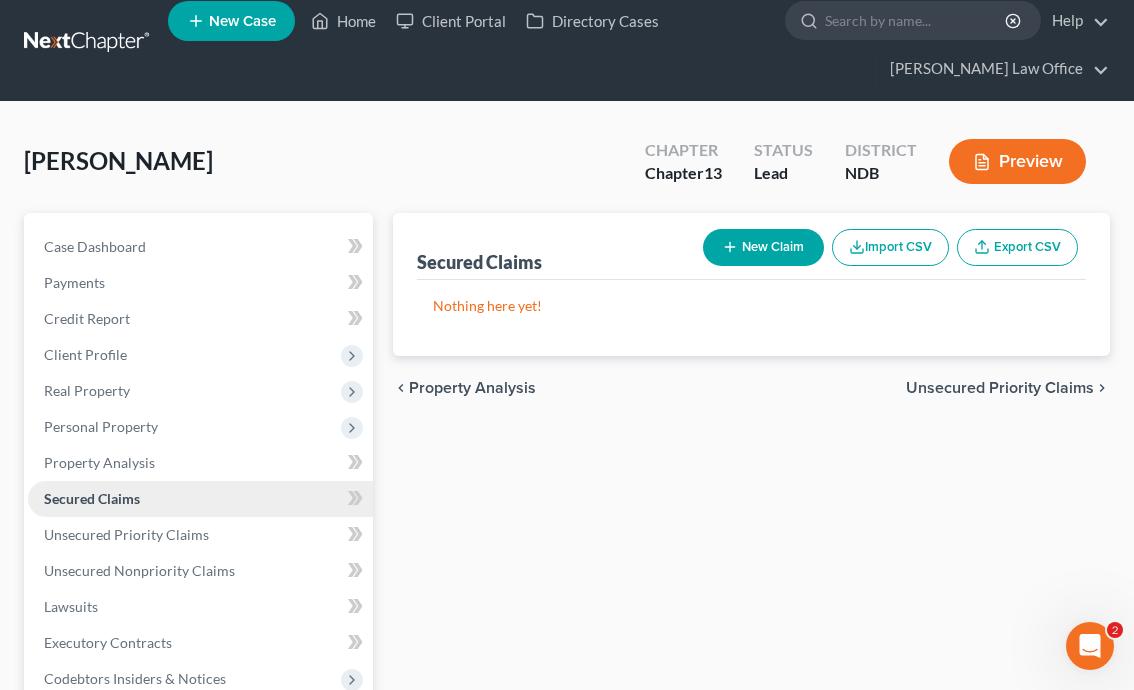 scroll, scrollTop: 0, scrollLeft: 0, axis: both 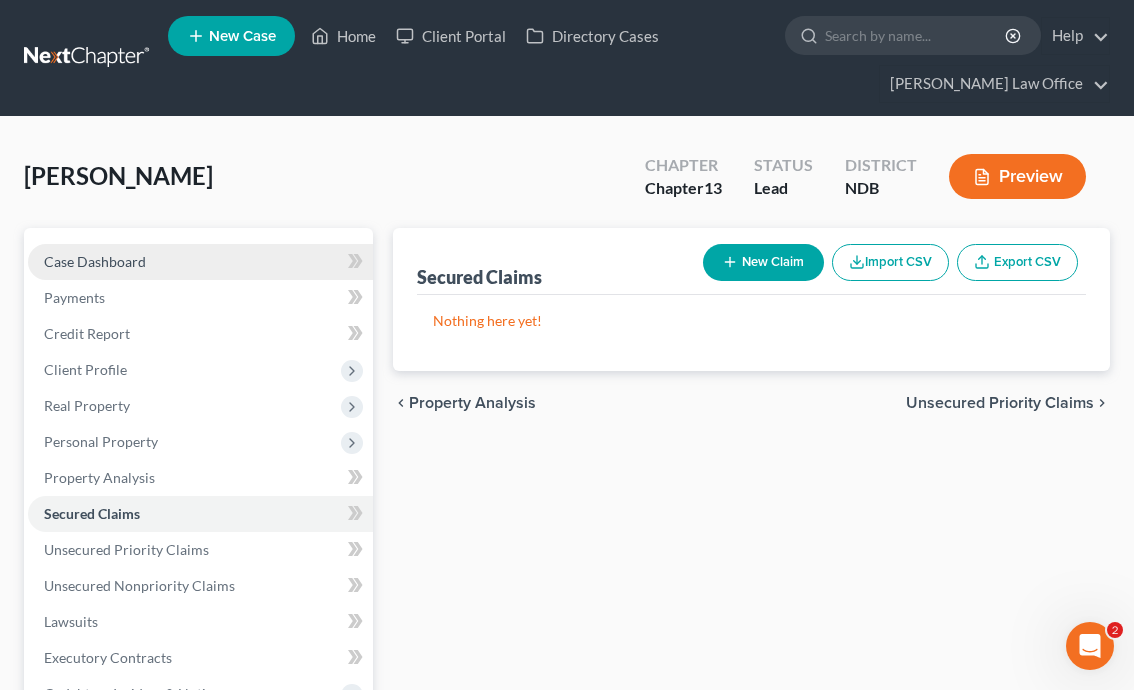 click on "Case Dashboard" at bounding box center (200, 262) 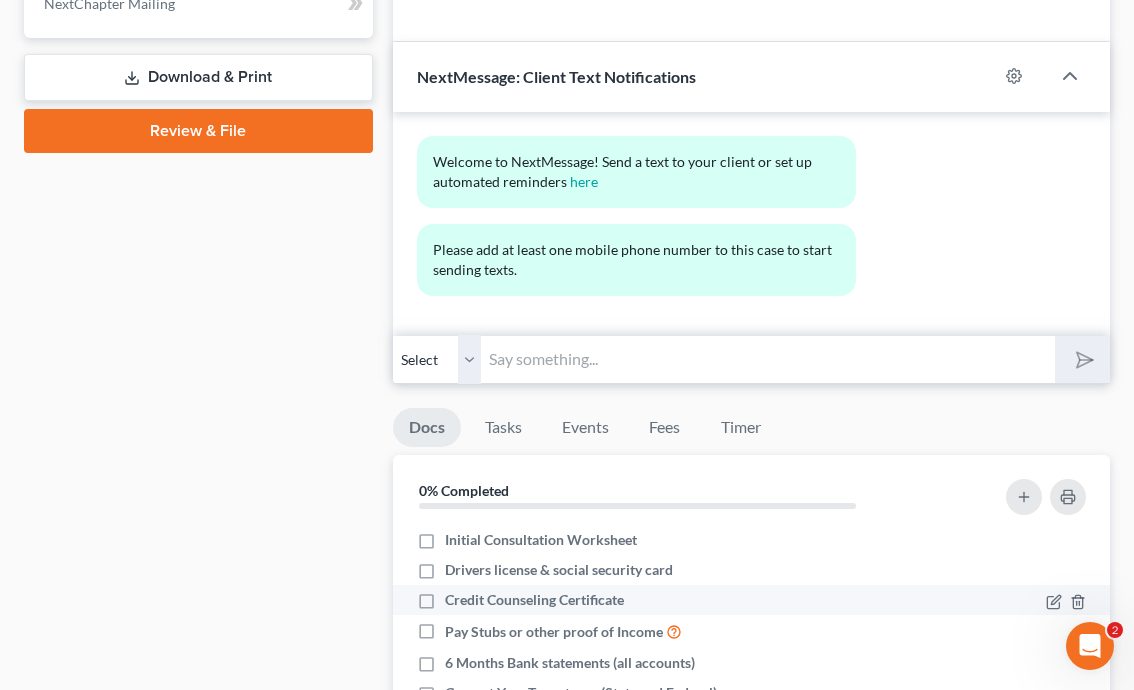 scroll, scrollTop: 1267, scrollLeft: 0, axis: vertical 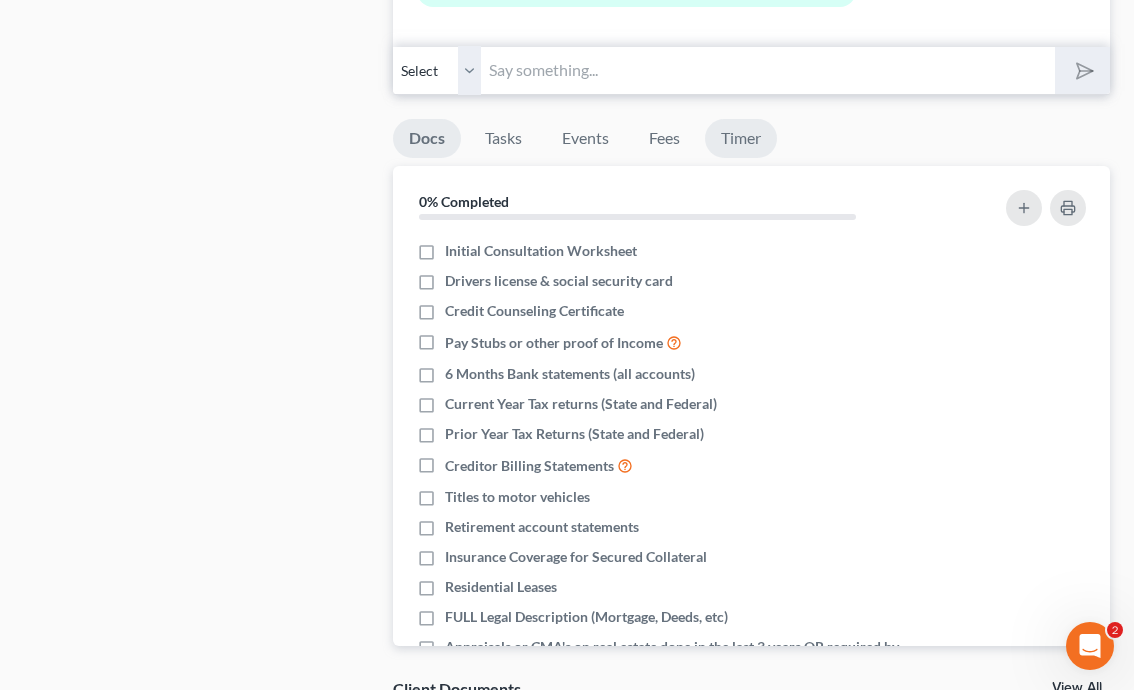 click on "Timer" at bounding box center [741, 138] 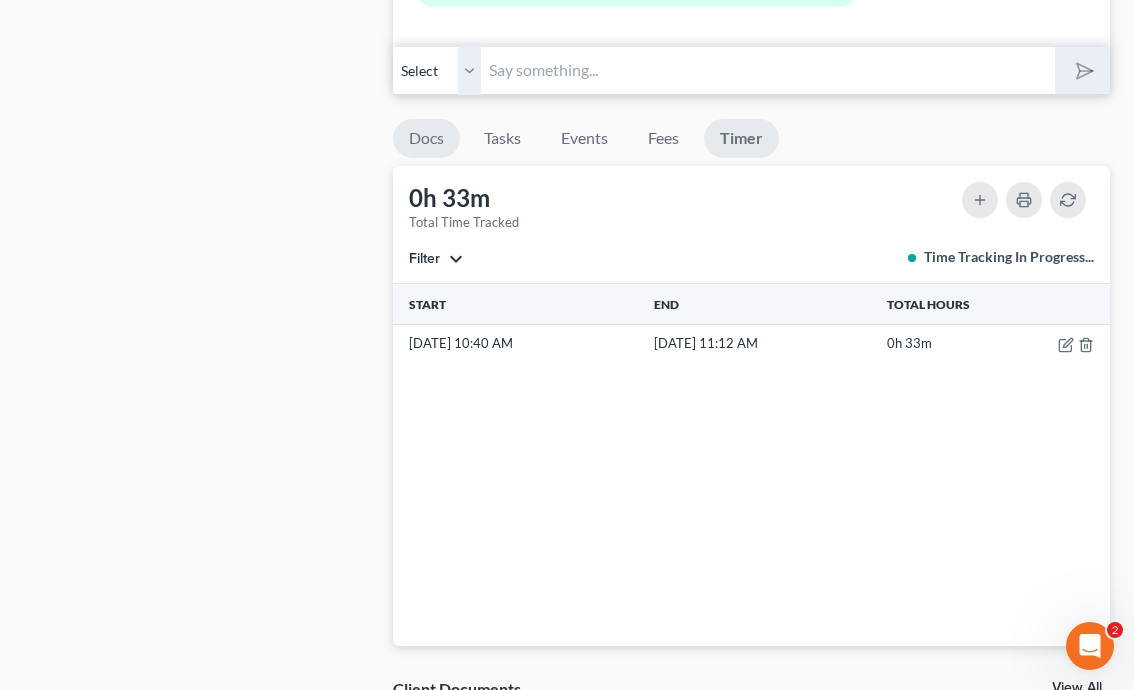 click on "Docs" at bounding box center (426, 138) 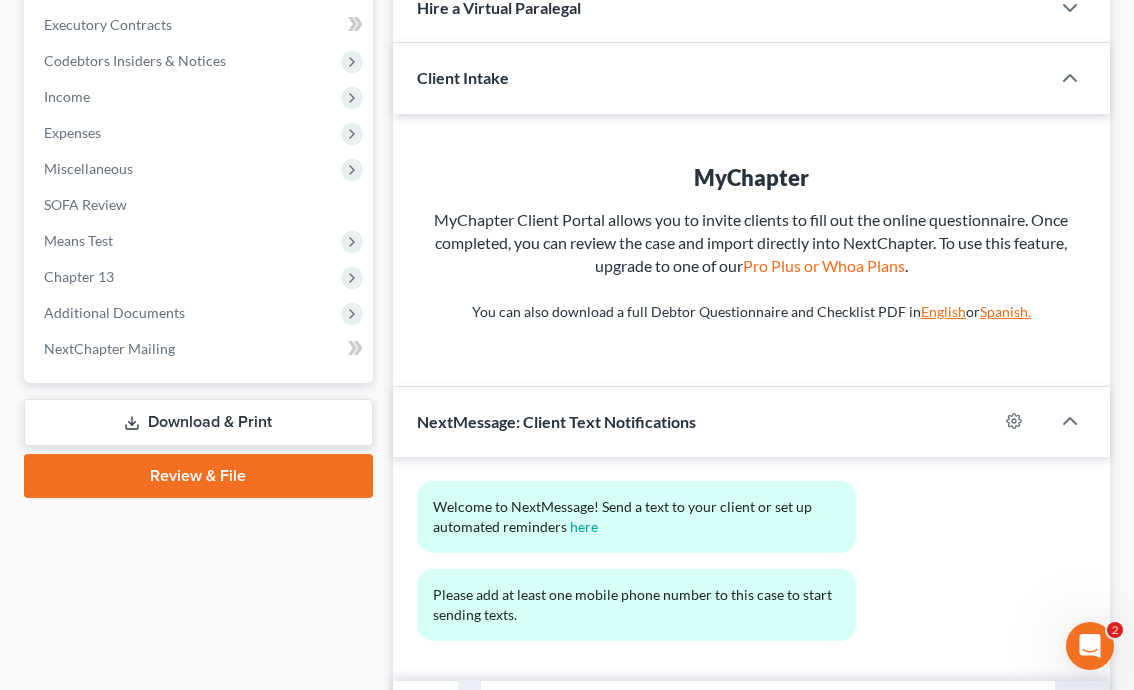 scroll, scrollTop: 0, scrollLeft: 0, axis: both 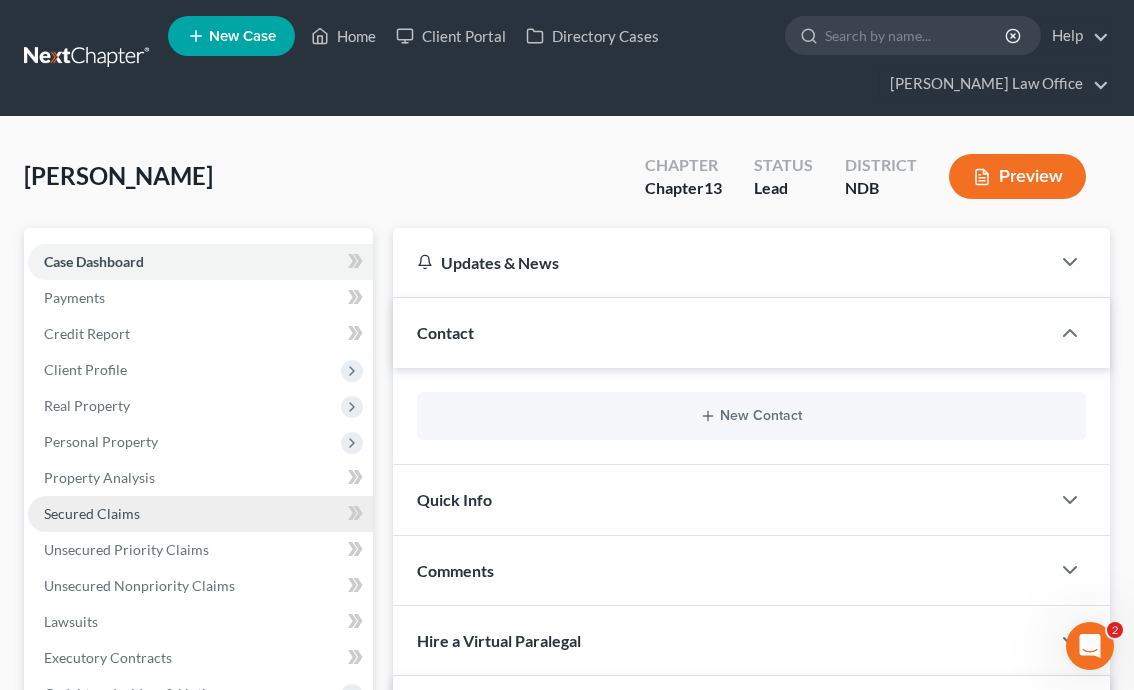 drag, startPoint x: 108, startPoint y: 327, endPoint x: 297, endPoint y: 500, distance: 256.22256 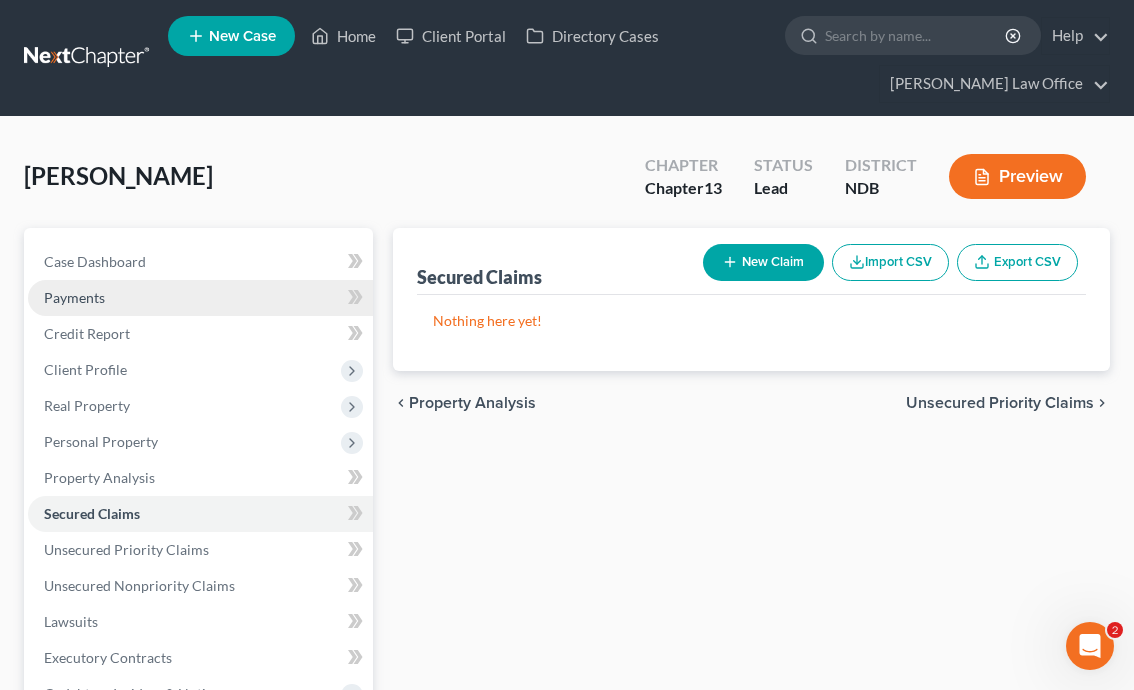 click on "Payments" at bounding box center (200, 298) 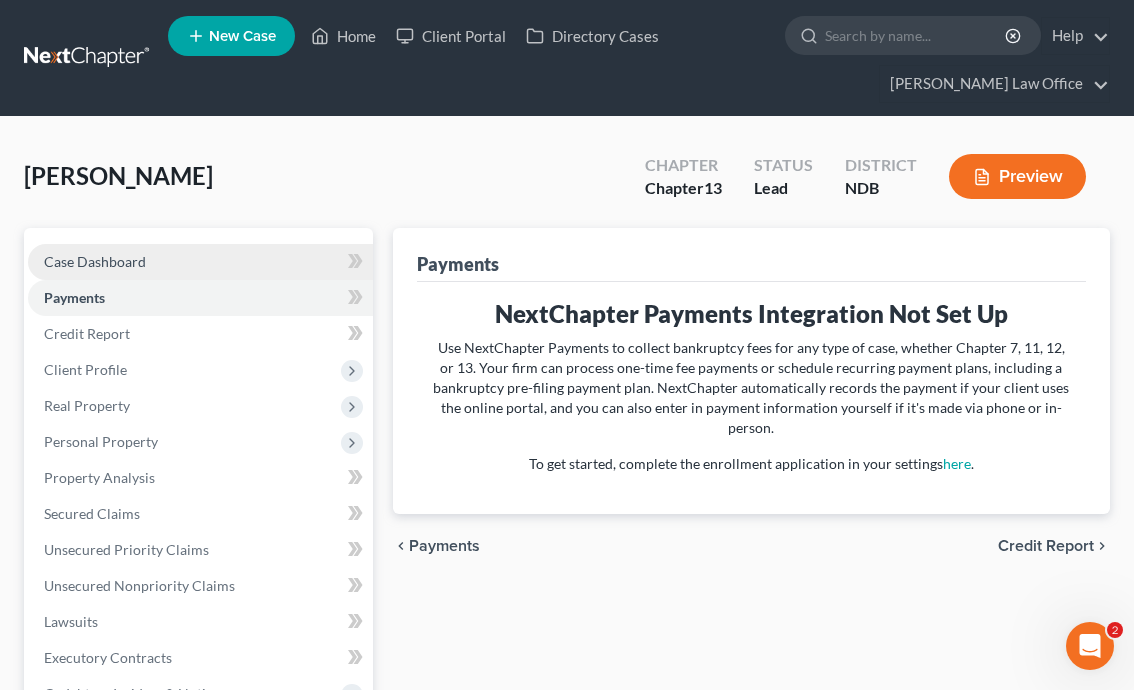 click on "Case Dashboard" at bounding box center [200, 262] 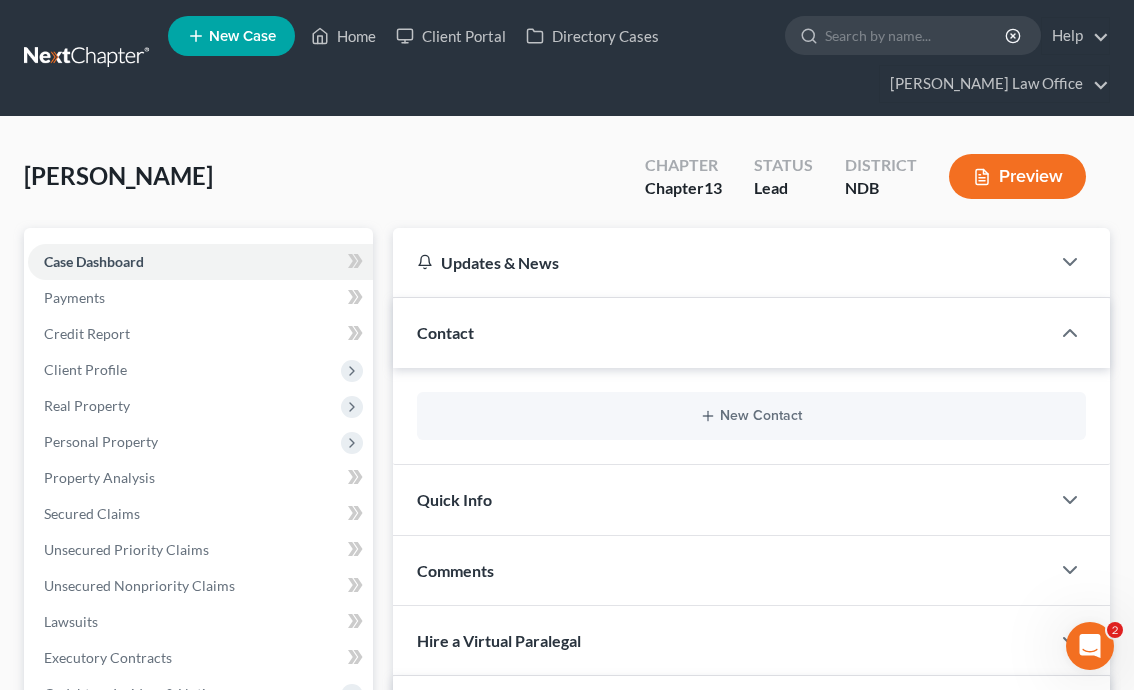 scroll, scrollTop: 1459, scrollLeft: 0, axis: vertical 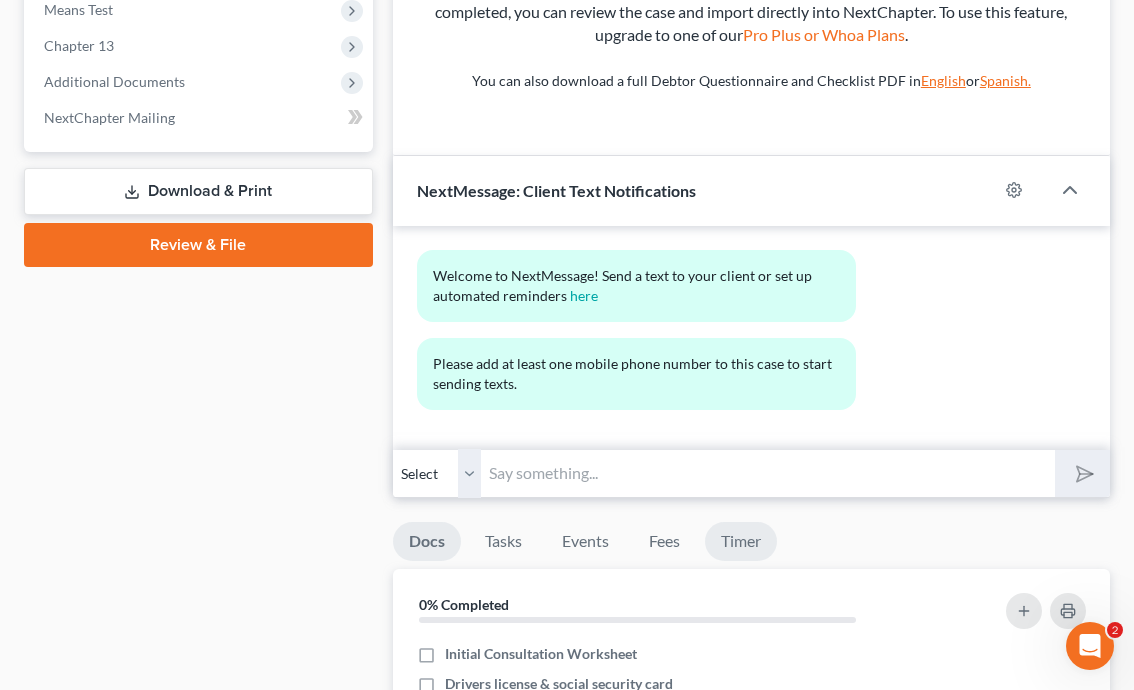 click on "Timer" at bounding box center (741, 541) 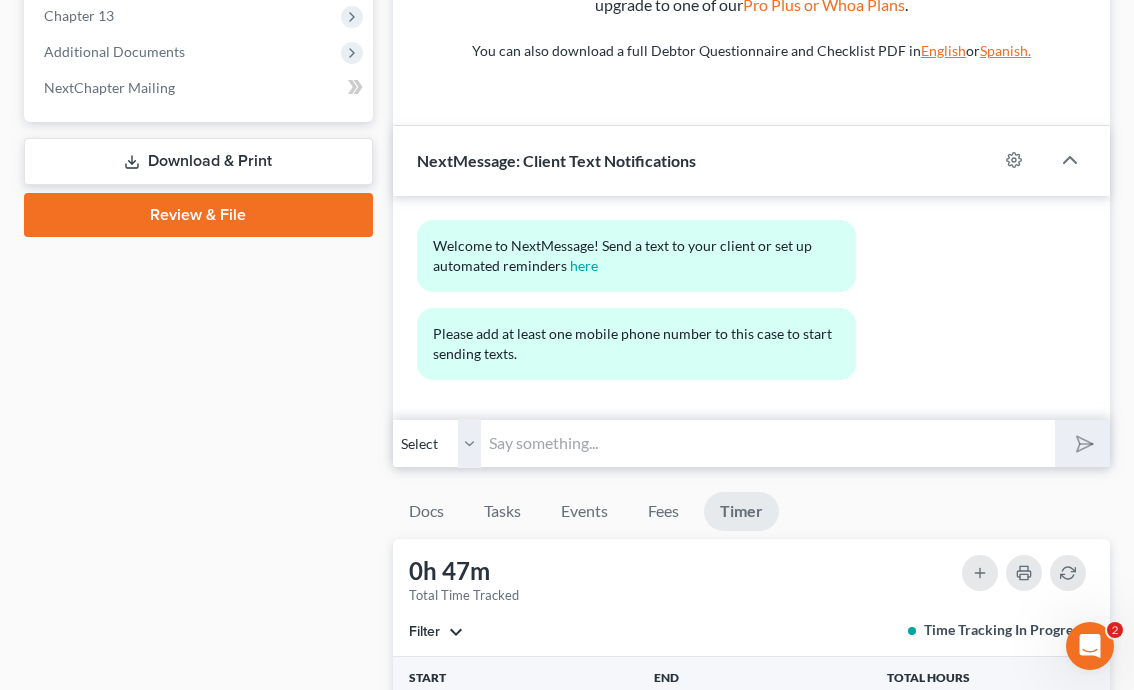 scroll, scrollTop: 893, scrollLeft: 0, axis: vertical 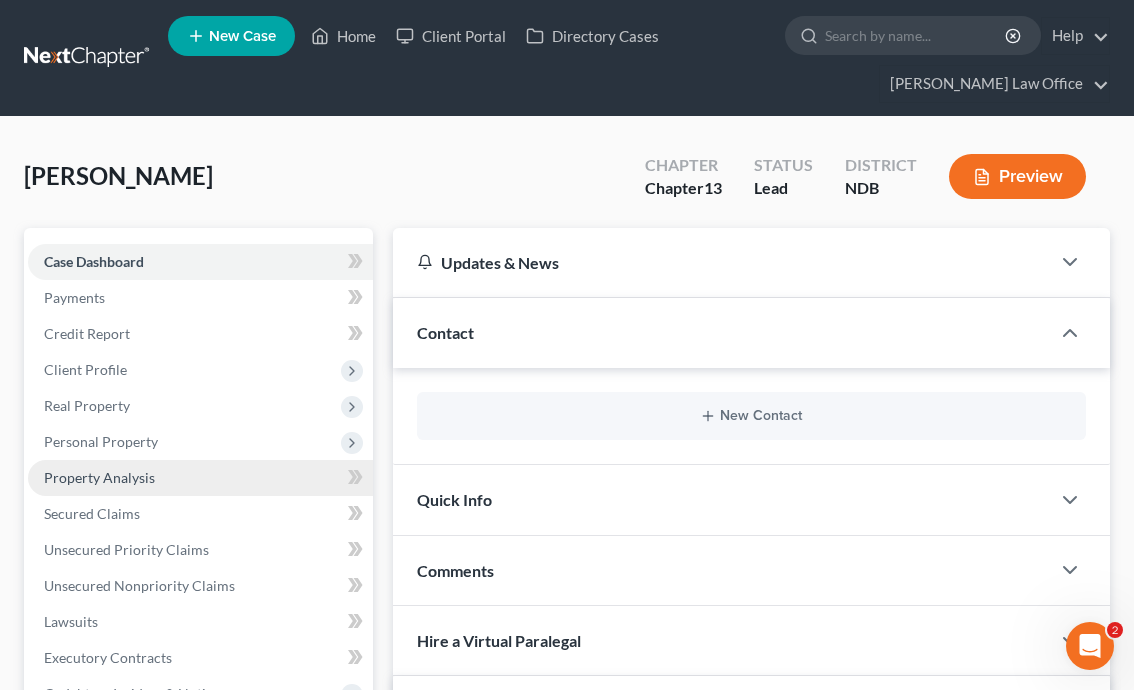 click on "Property Analysis" at bounding box center (200, 478) 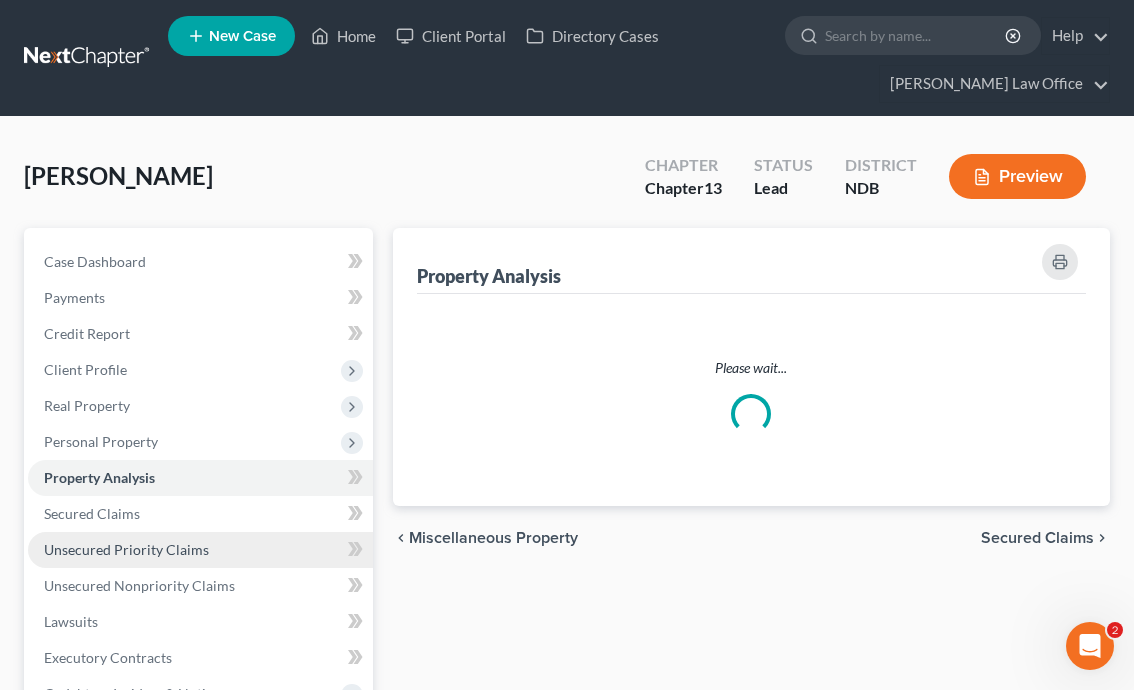 click on "Unsecured Priority Claims" at bounding box center [126, 549] 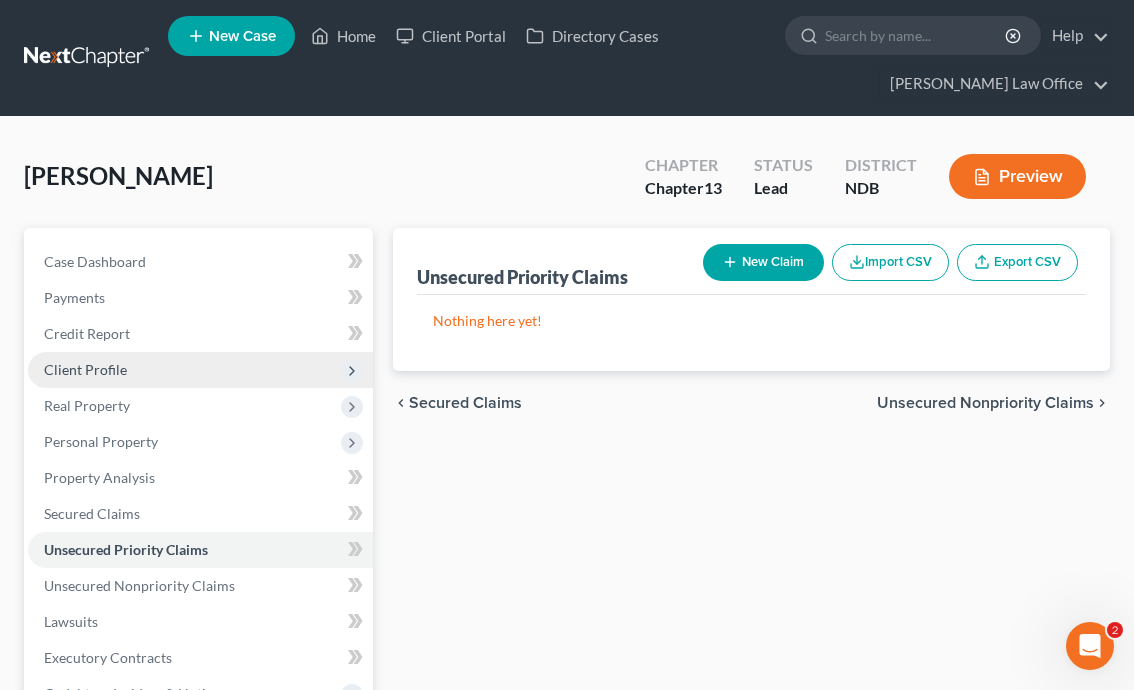 click on "Client Profile" at bounding box center (200, 370) 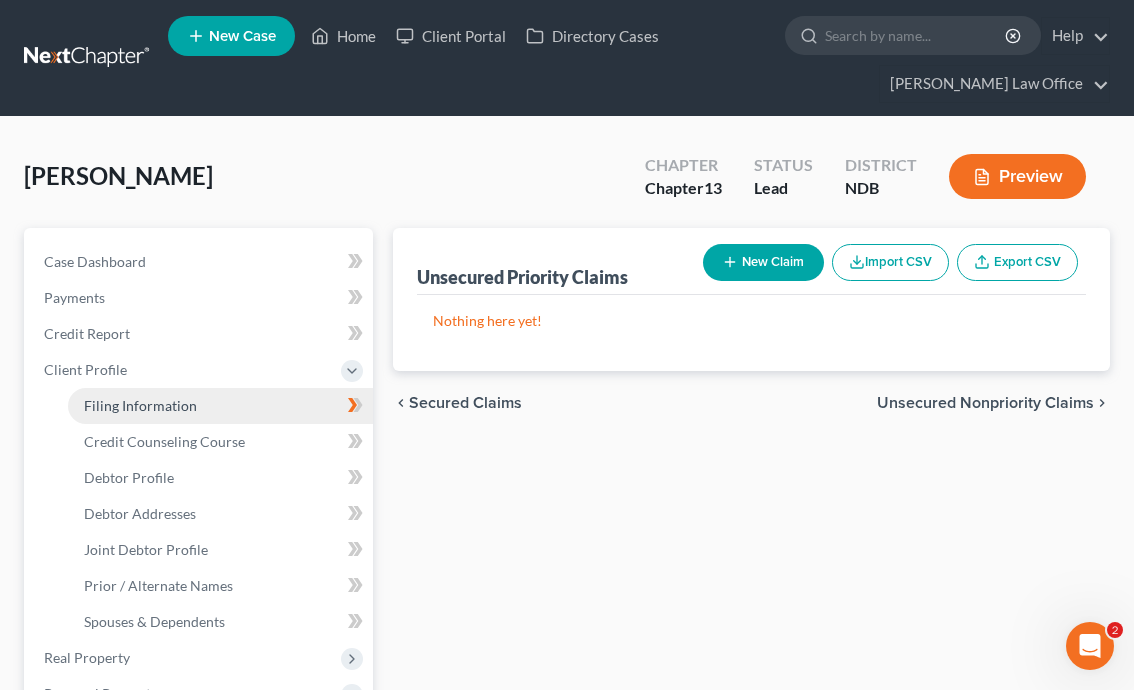 click on "Filing Information" at bounding box center (220, 406) 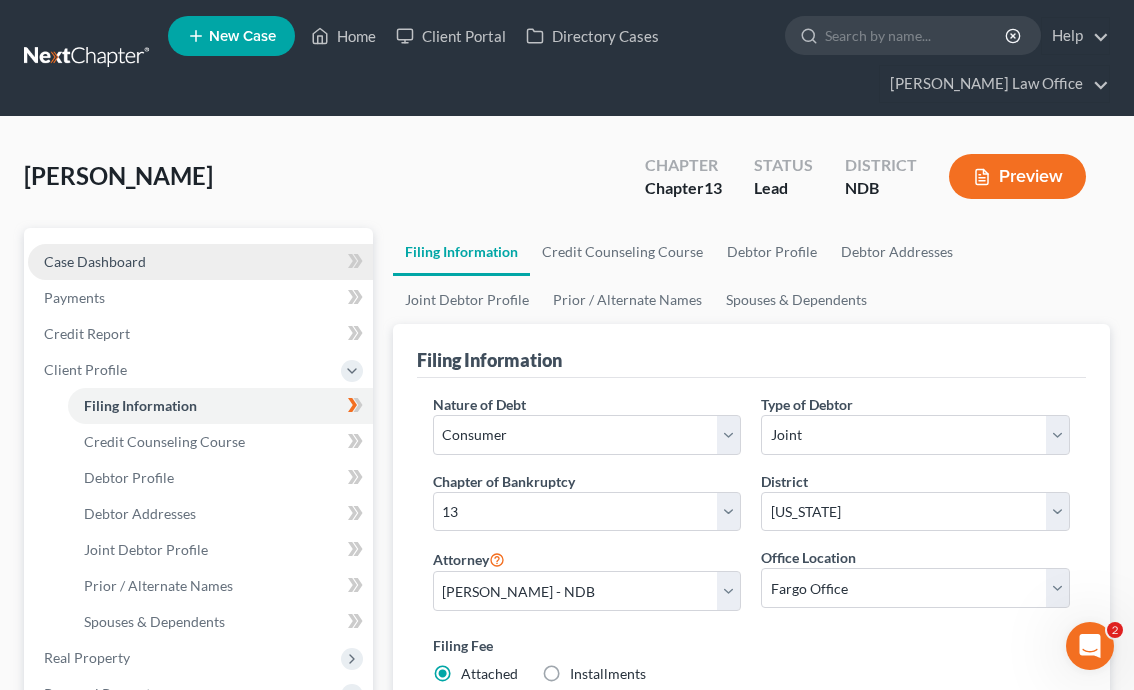 click on "Case Dashboard" at bounding box center (200, 262) 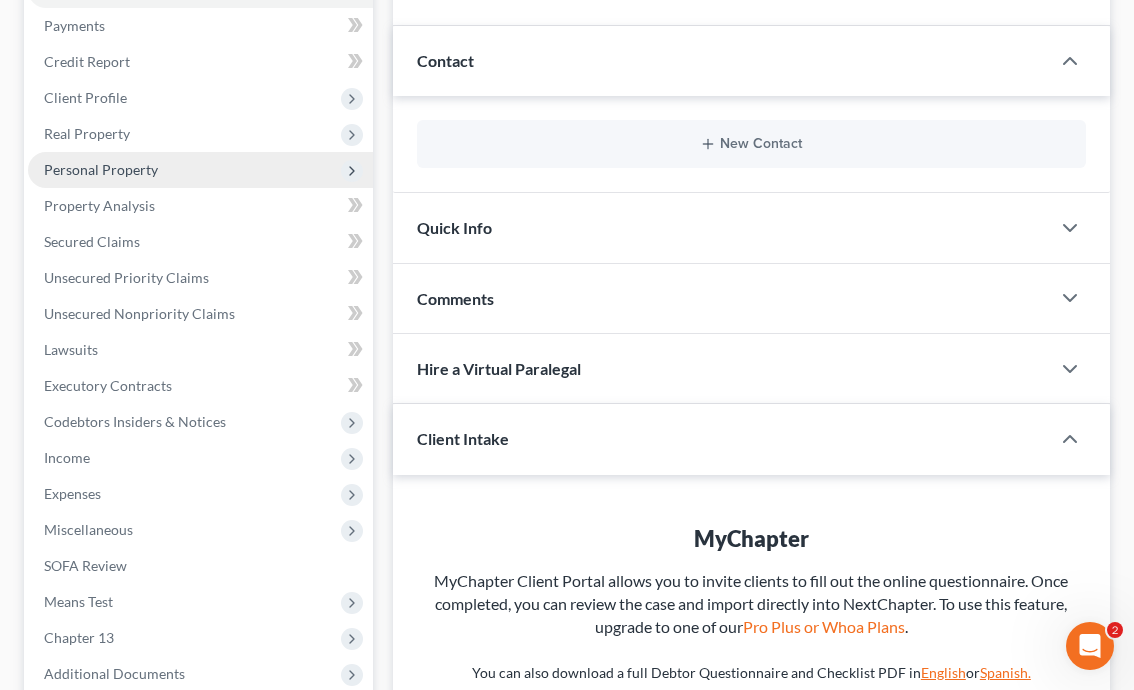 scroll, scrollTop: 100, scrollLeft: 0, axis: vertical 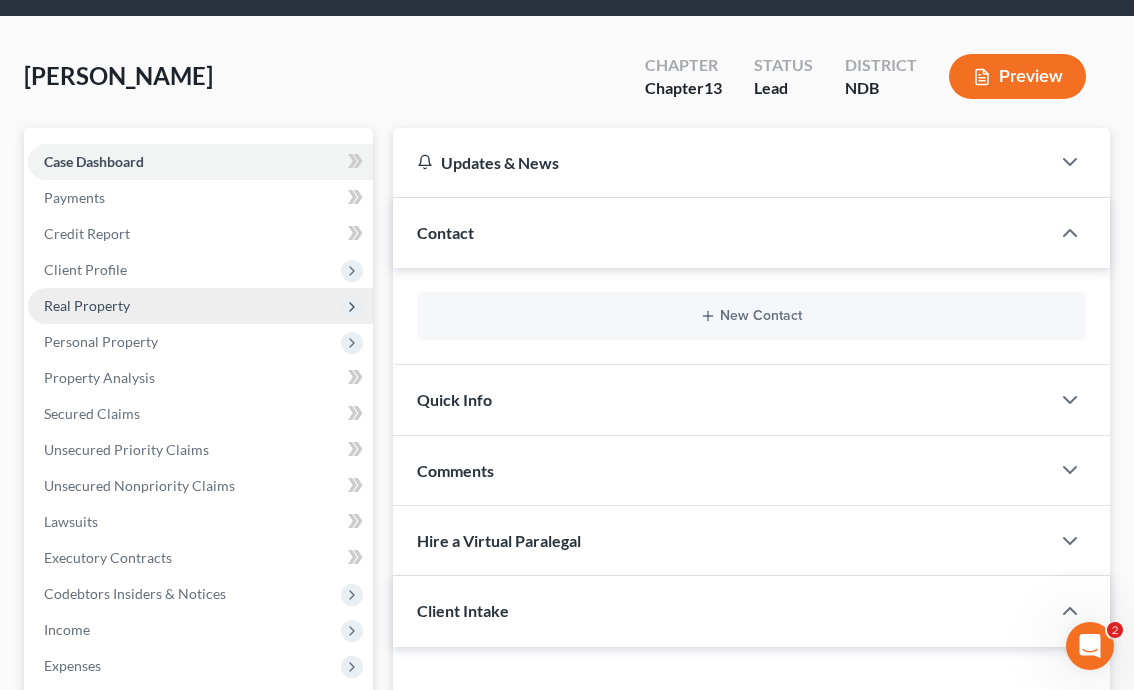 click on "Real Property" at bounding box center (200, 306) 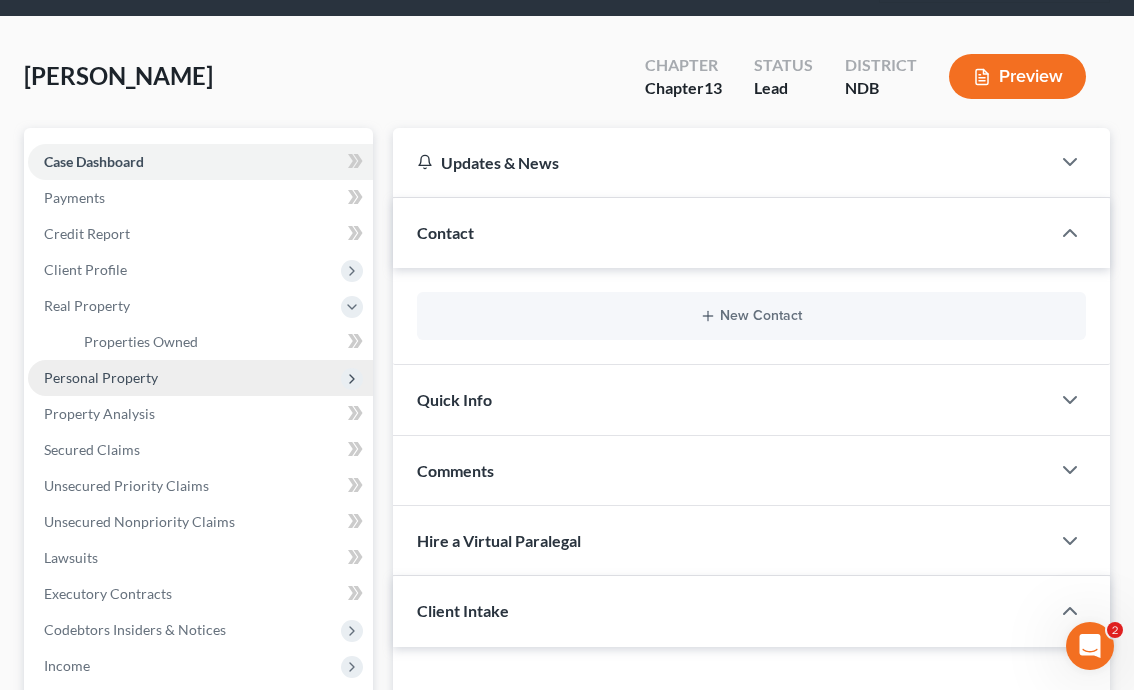 click on "Personal Property" at bounding box center (101, 377) 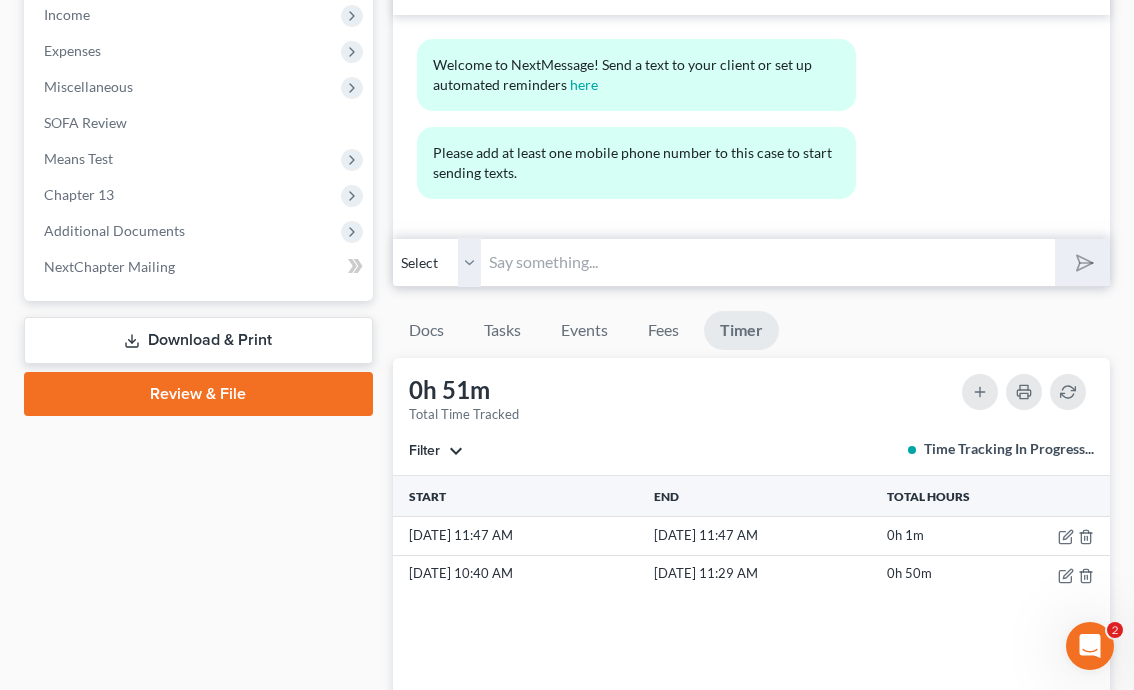 scroll, scrollTop: 480, scrollLeft: 0, axis: vertical 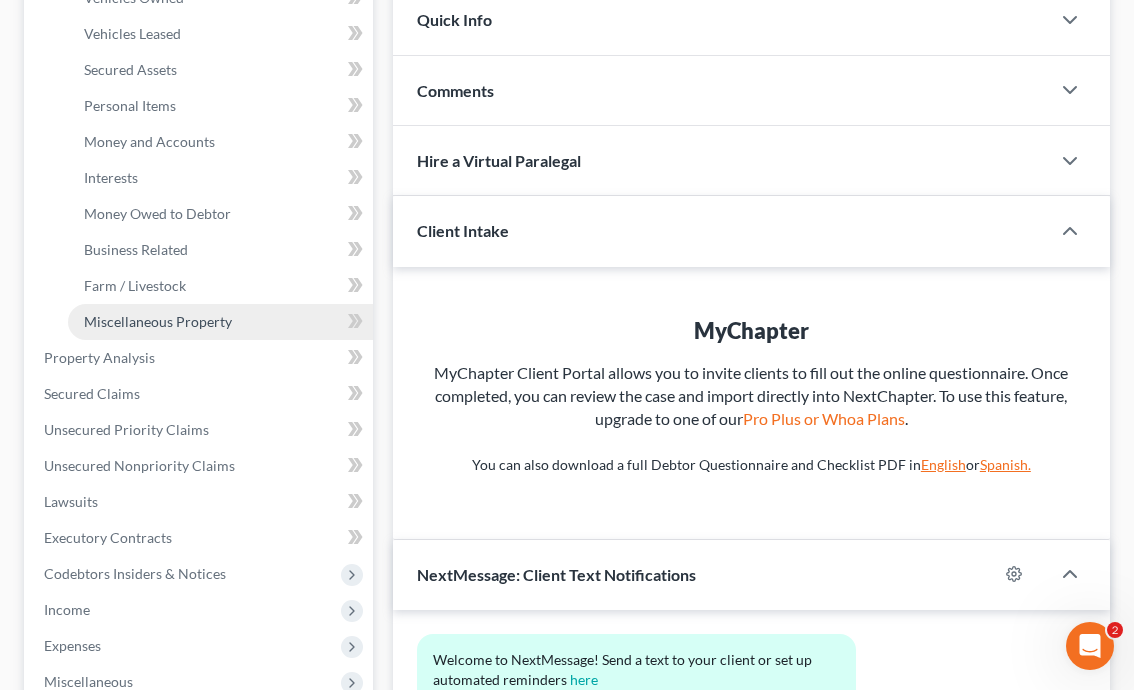 click on "Miscellaneous Property" at bounding box center (158, 321) 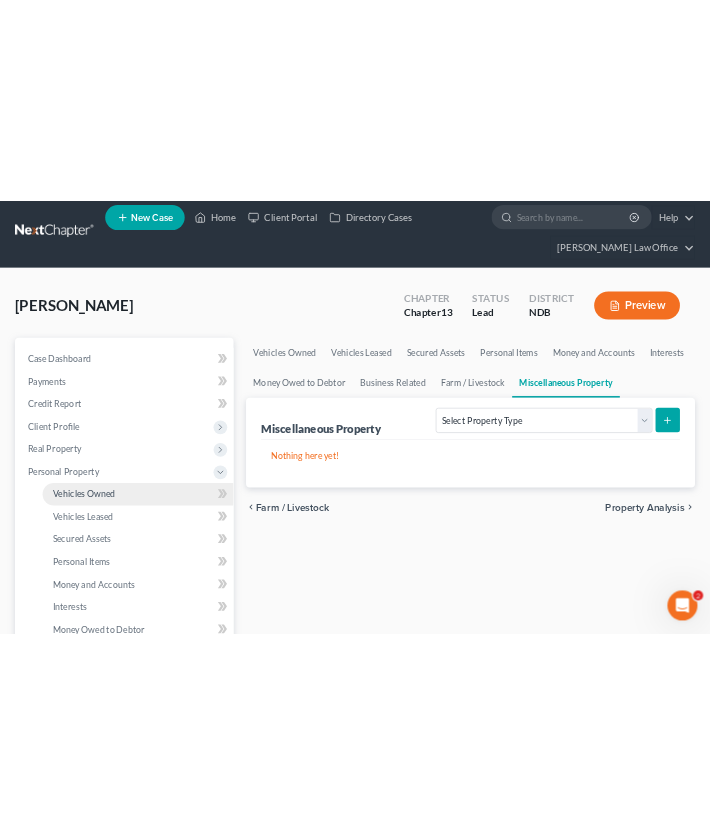 scroll, scrollTop: 0, scrollLeft: 0, axis: both 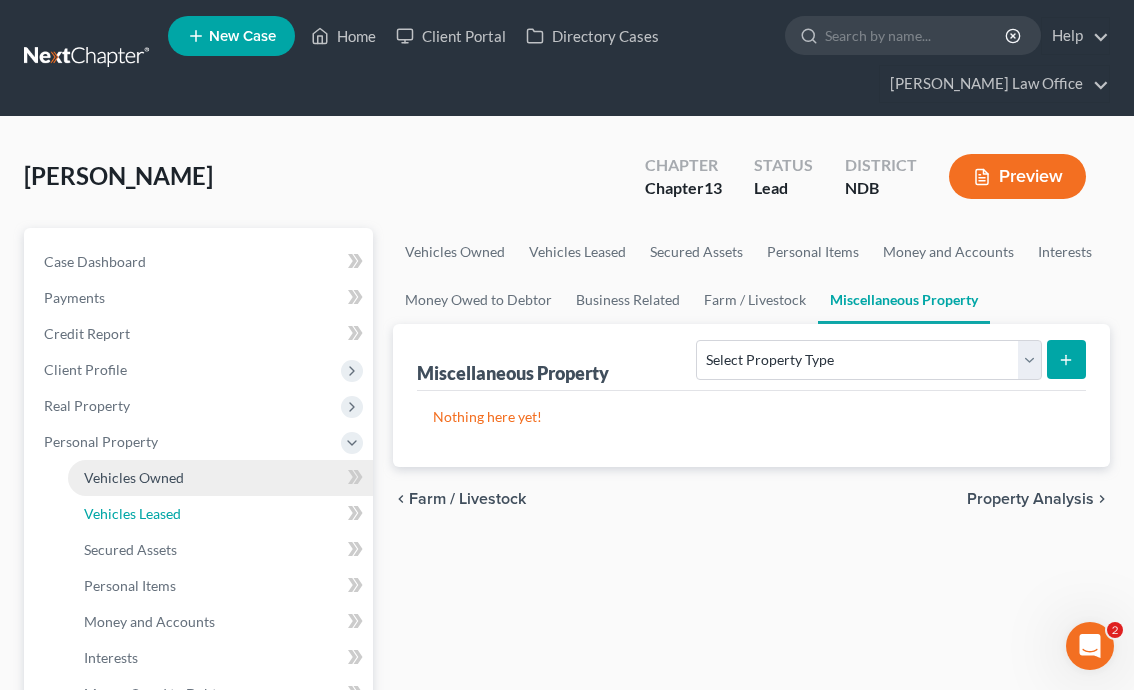 click on "Vehicles Leased" at bounding box center [220, 514] 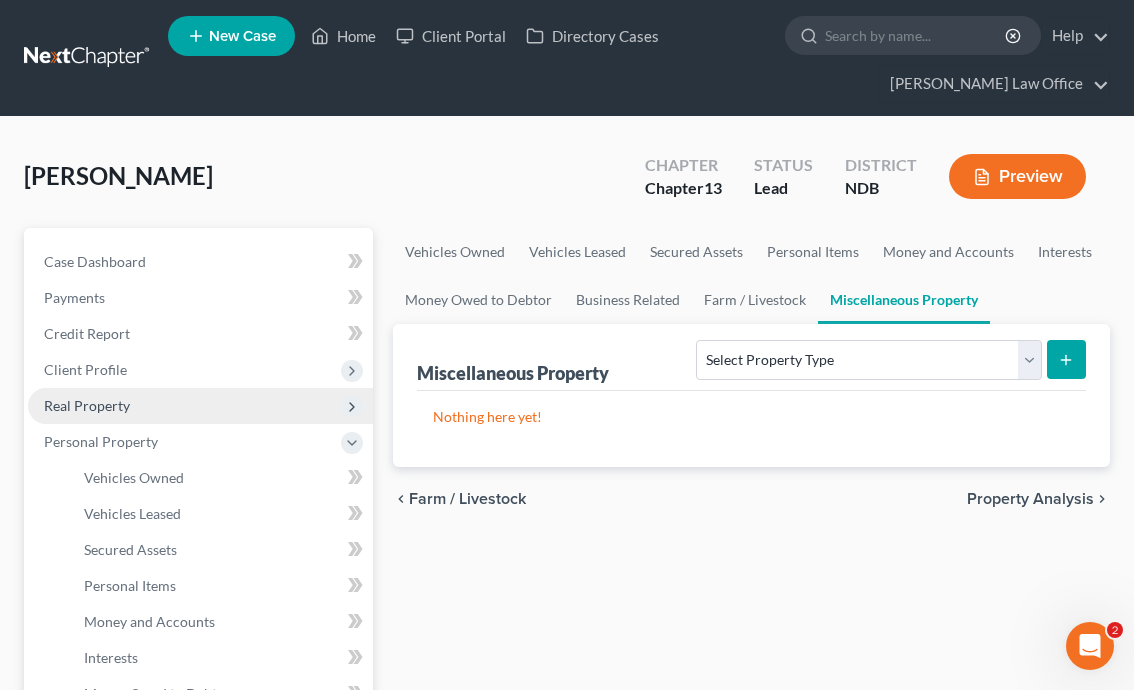 click on "Real Property" at bounding box center (200, 406) 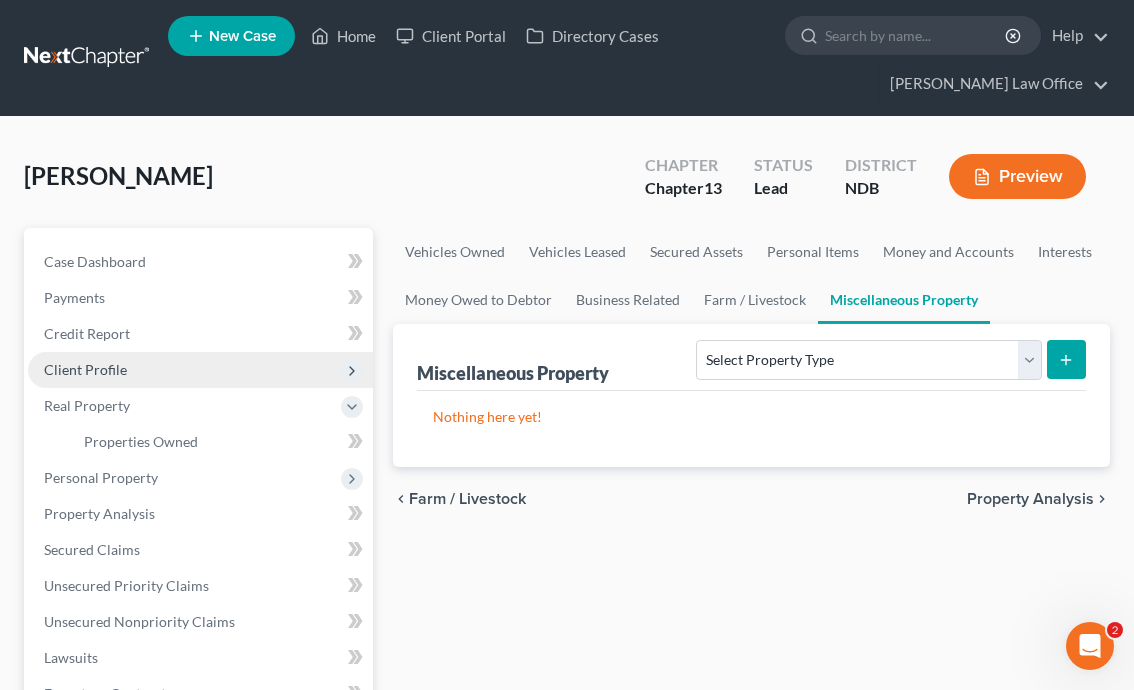 click on "Client Profile" at bounding box center (200, 370) 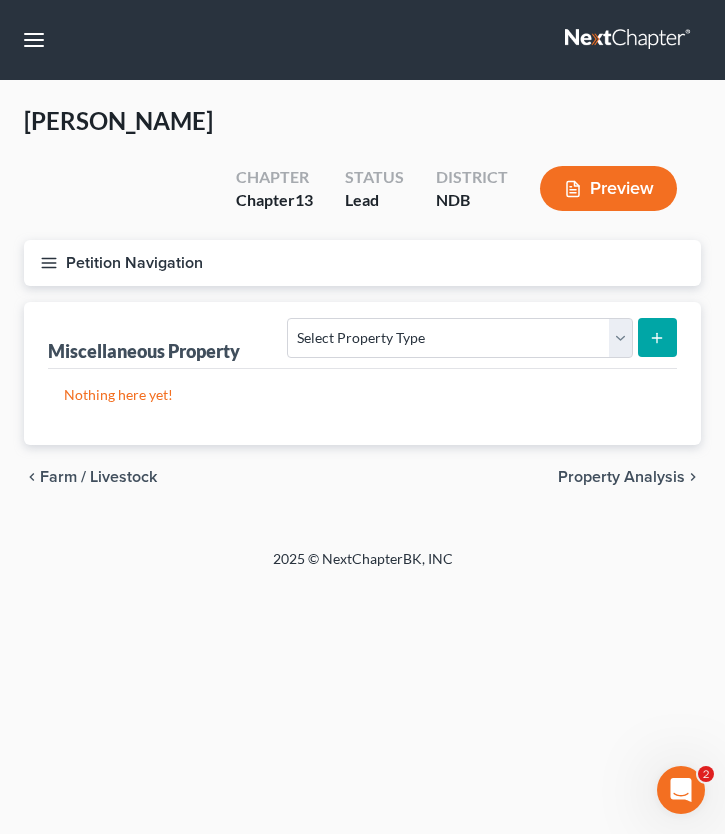 click 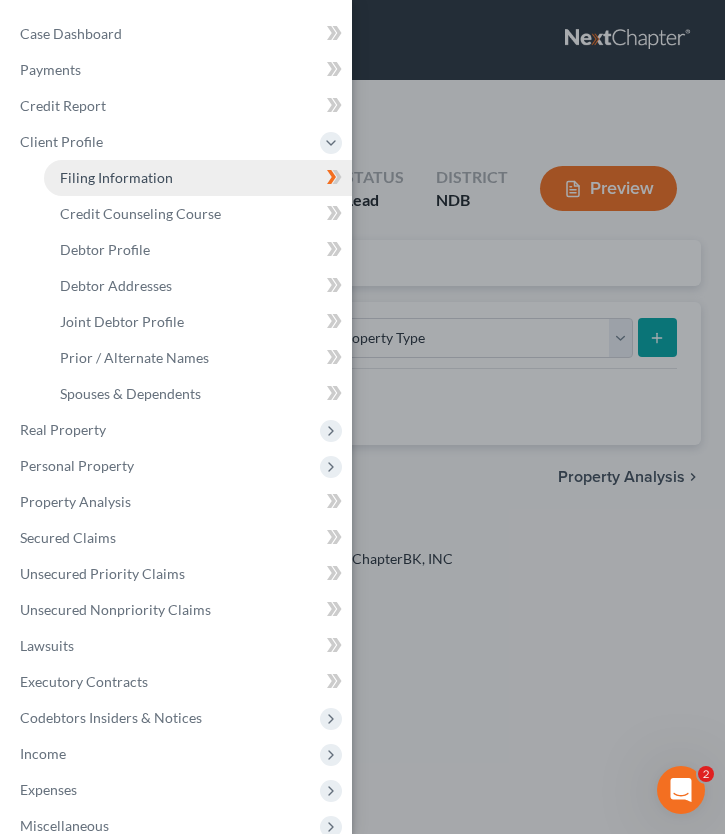 click on "Filing Information" at bounding box center (116, 177) 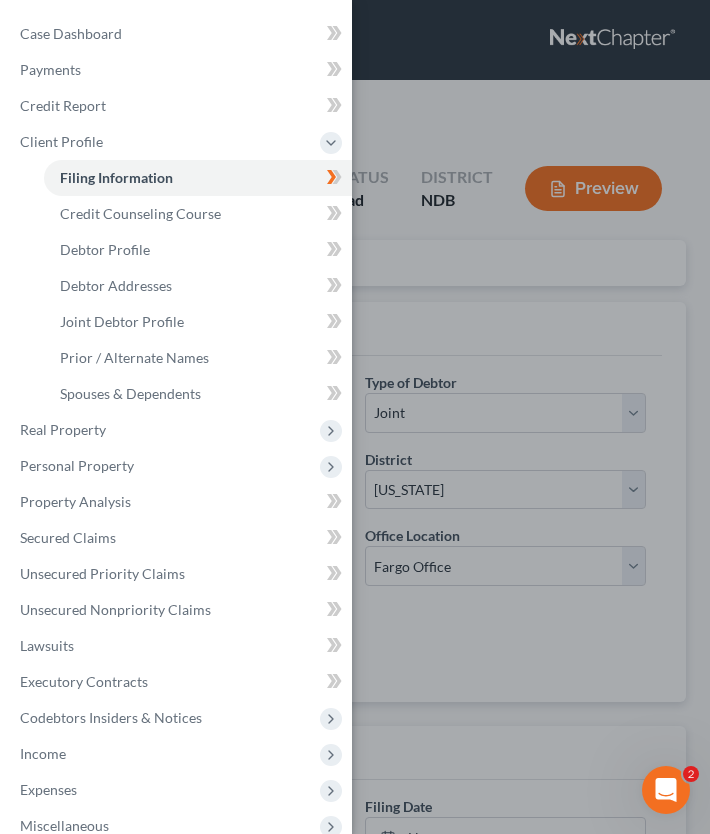 click on "Case Dashboard
Payments
Invoices
Payments
Payments
Credit Report
Client Profile" at bounding box center [355, 417] 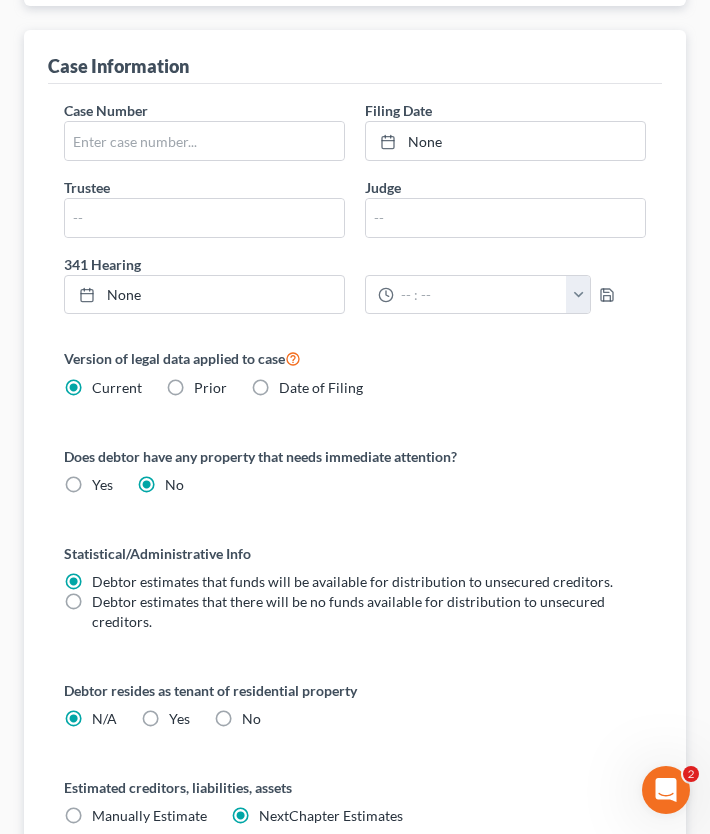 scroll, scrollTop: 1098, scrollLeft: 0, axis: vertical 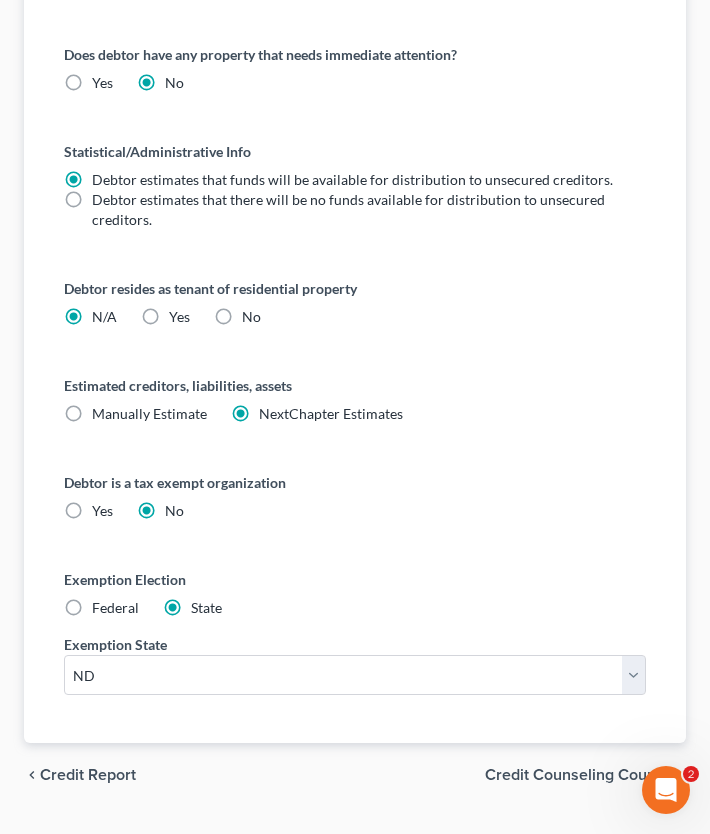 click on "Credit Counseling Course" at bounding box center (577, 775) 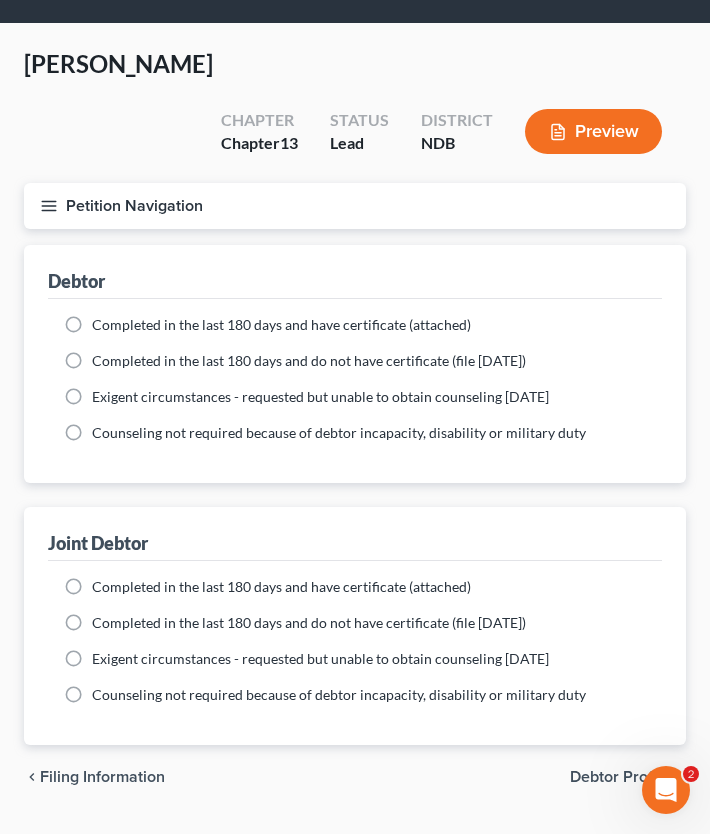 scroll, scrollTop: 59, scrollLeft: 0, axis: vertical 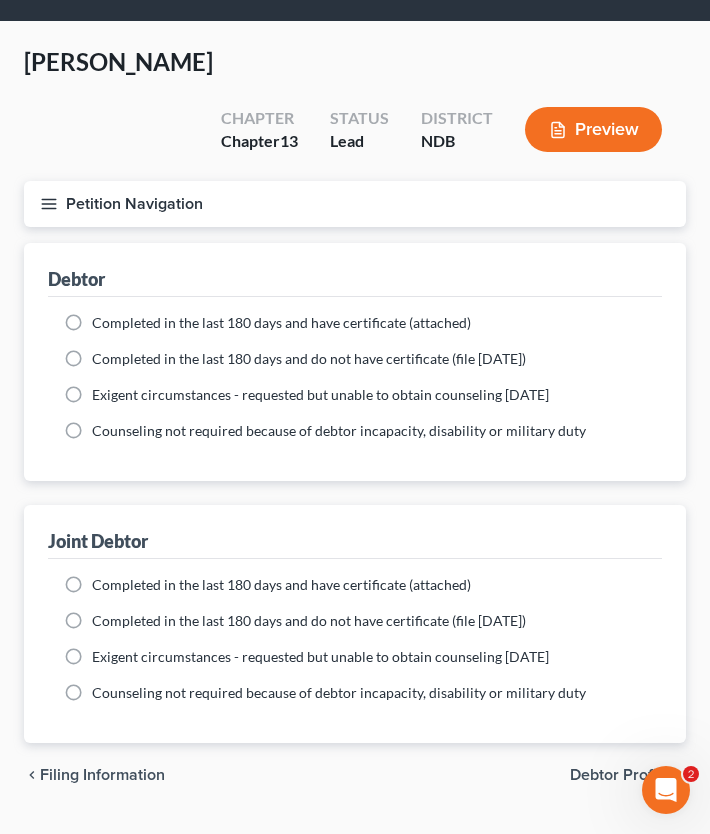 click on "Debtor Profile" at bounding box center [620, 775] 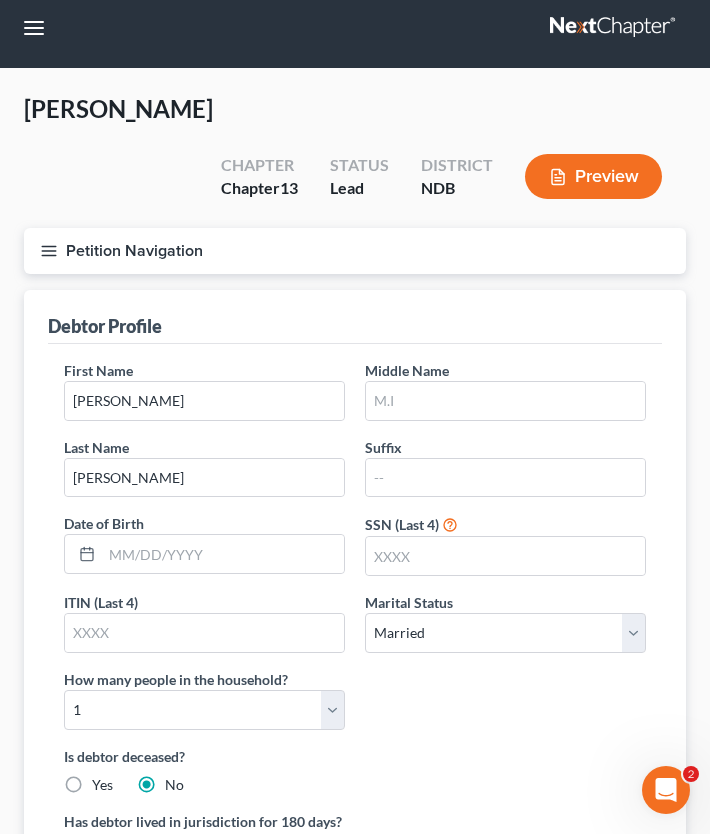 scroll, scrollTop: 57, scrollLeft: 0, axis: vertical 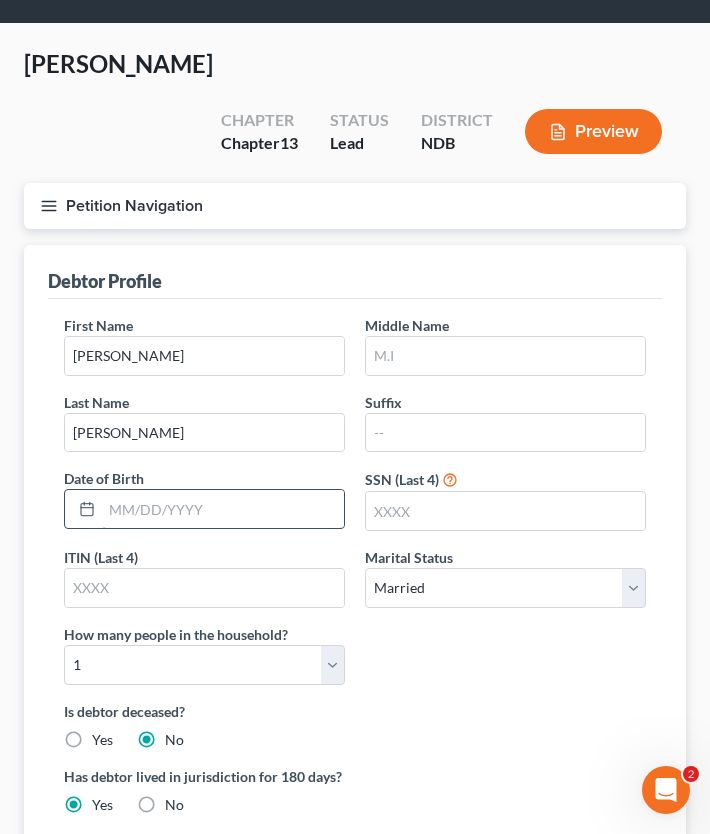 click at bounding box center [223, 509] 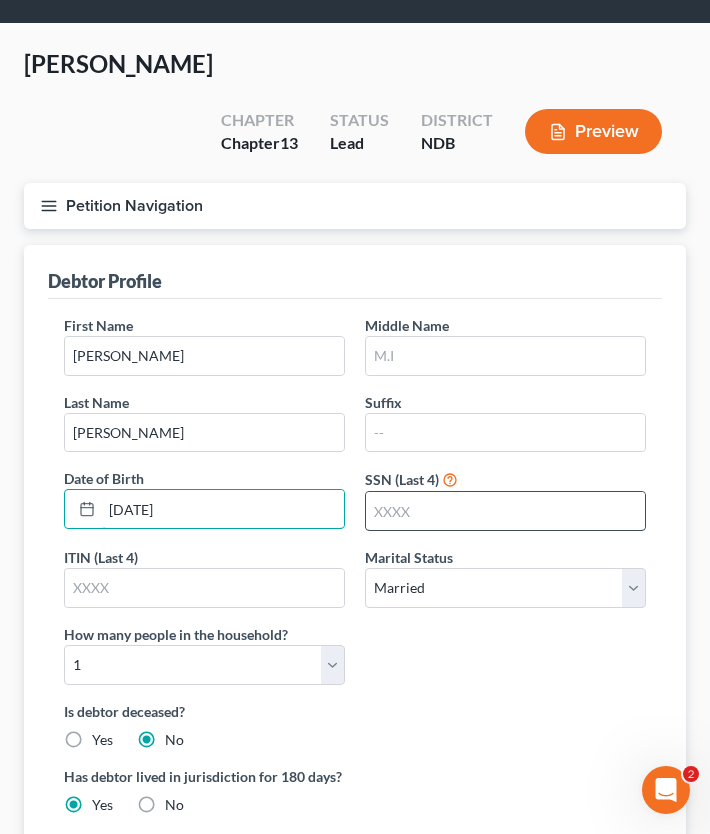 type on "[DATE]" 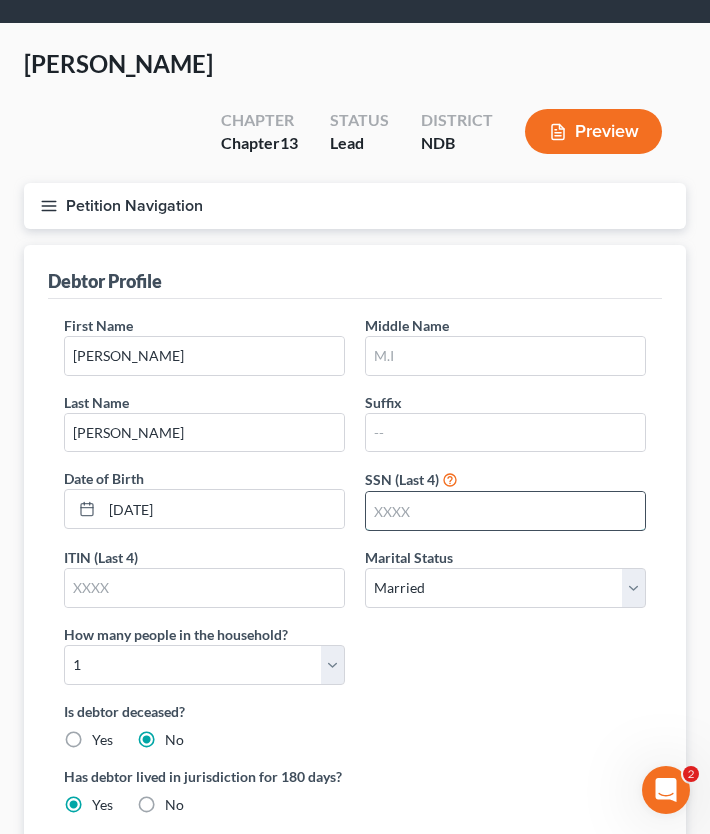 click at bounding box center [505, 511] 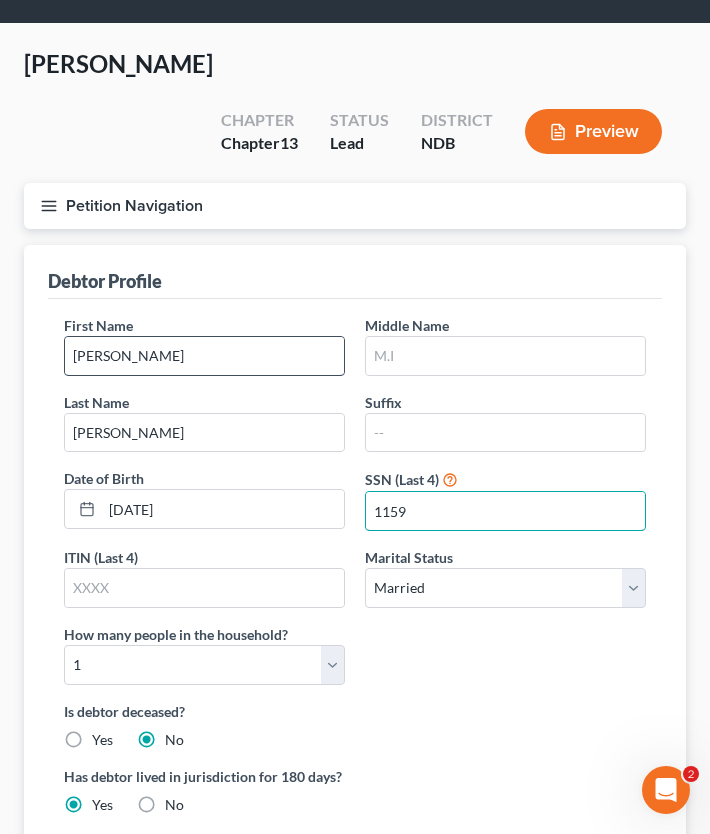 type on "1159" 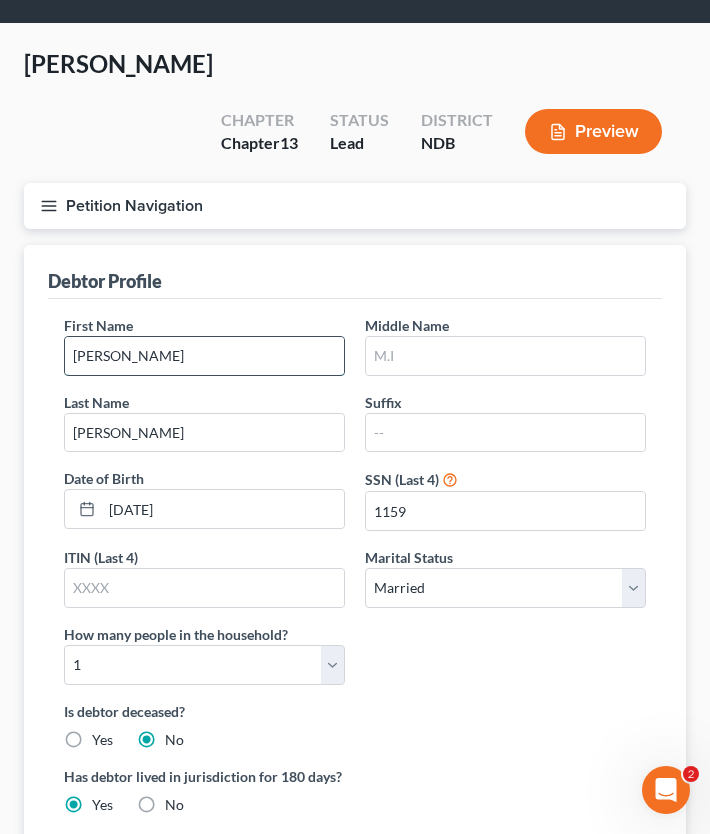 click on "[PERSON_NAME]" at bounding box center (204, 356) 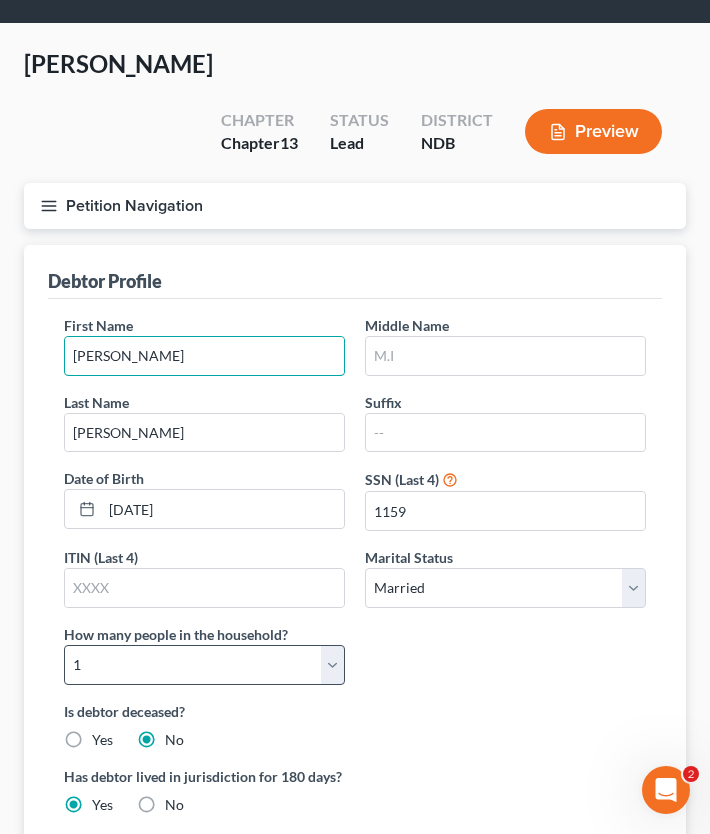 type on "[PERSON_NAME]" 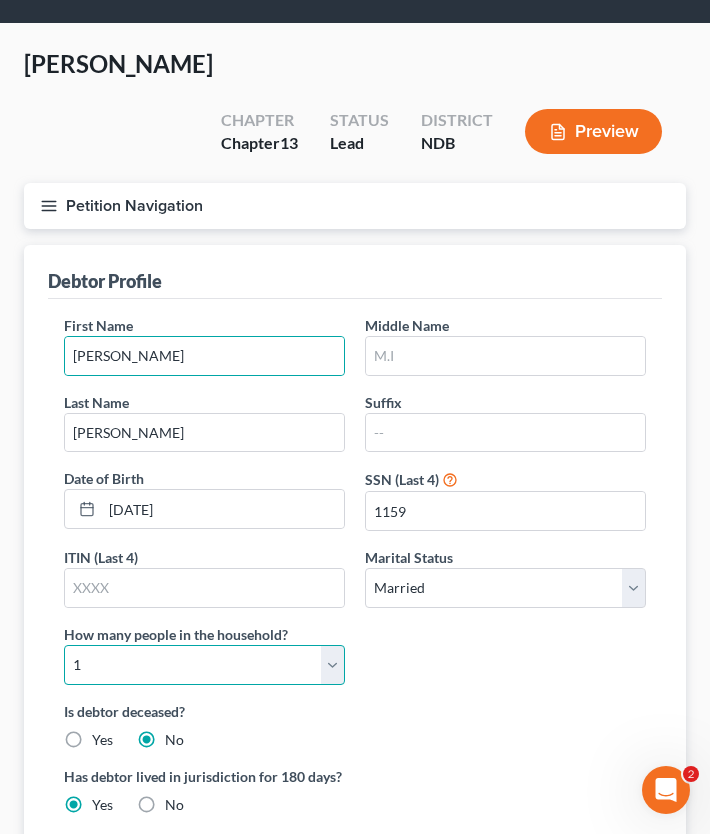 click on "Select 1 2 3 4 5 6 7 8 9 10 11 12 13 14 15 16 17 18 19 20" at bounding box center (204, 665) 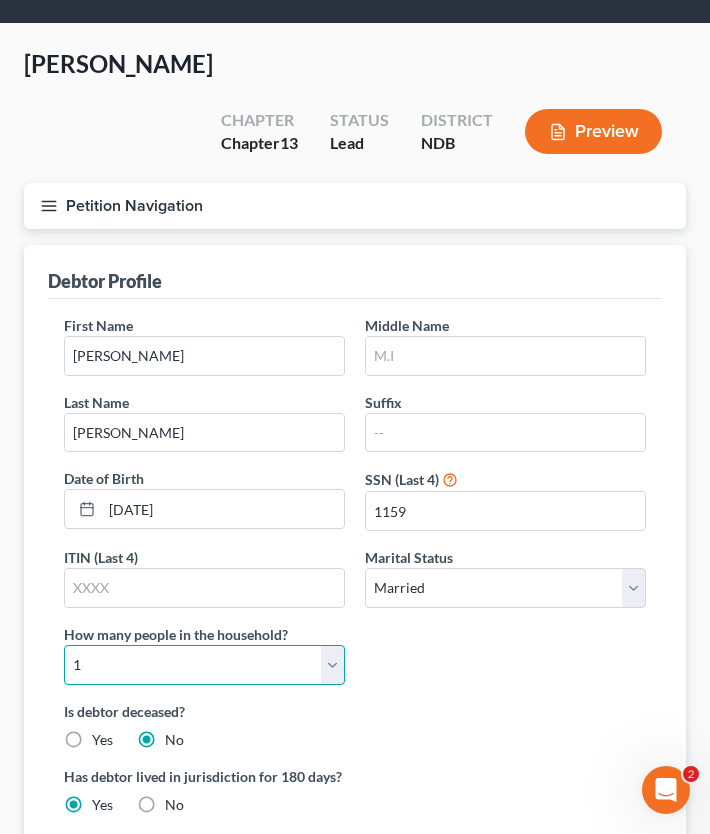 select on "1" 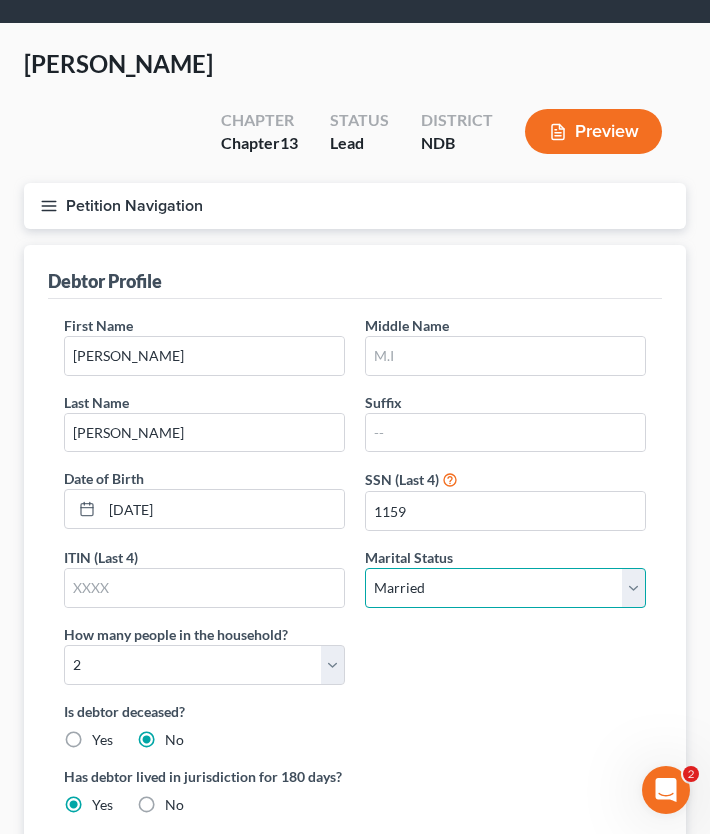 click on "Select Single Married Separated Divorced Widowed" at bounding box center [505, 588] 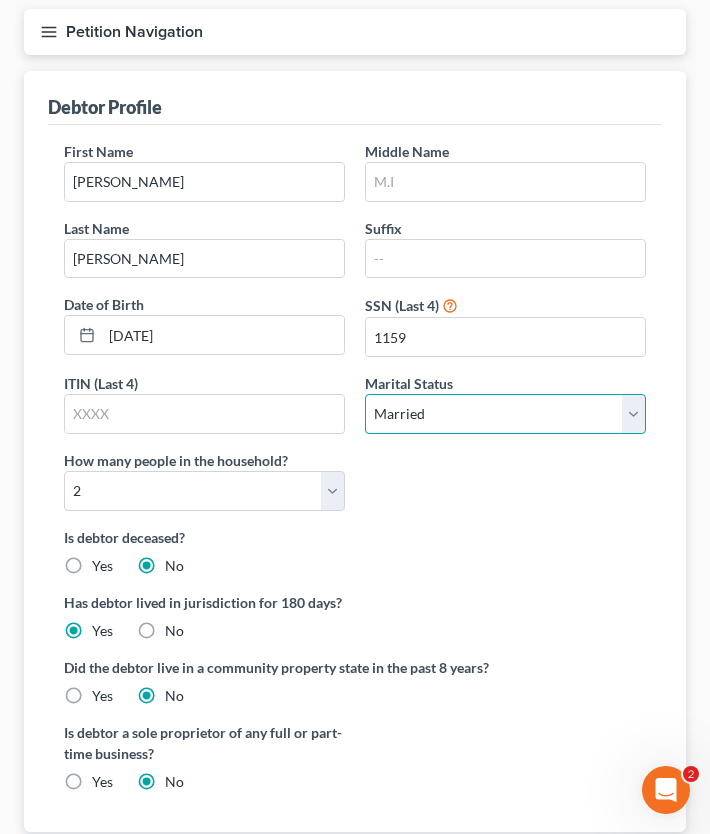 scroll, scrollTop: 486, scrollLeft: 0, axis: vertical 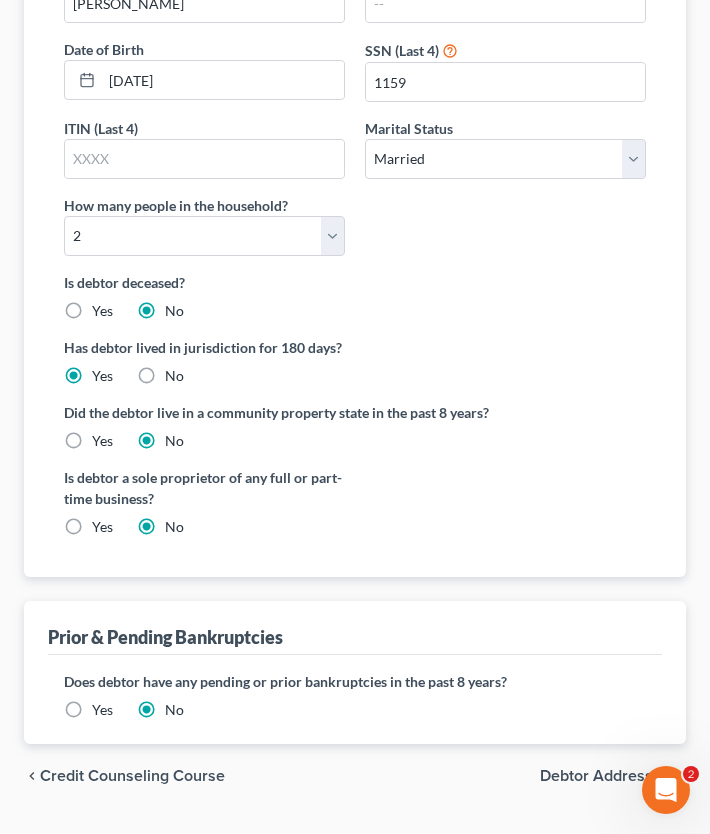 click on "Debtor Addresses" at bounding box center [605, 776] 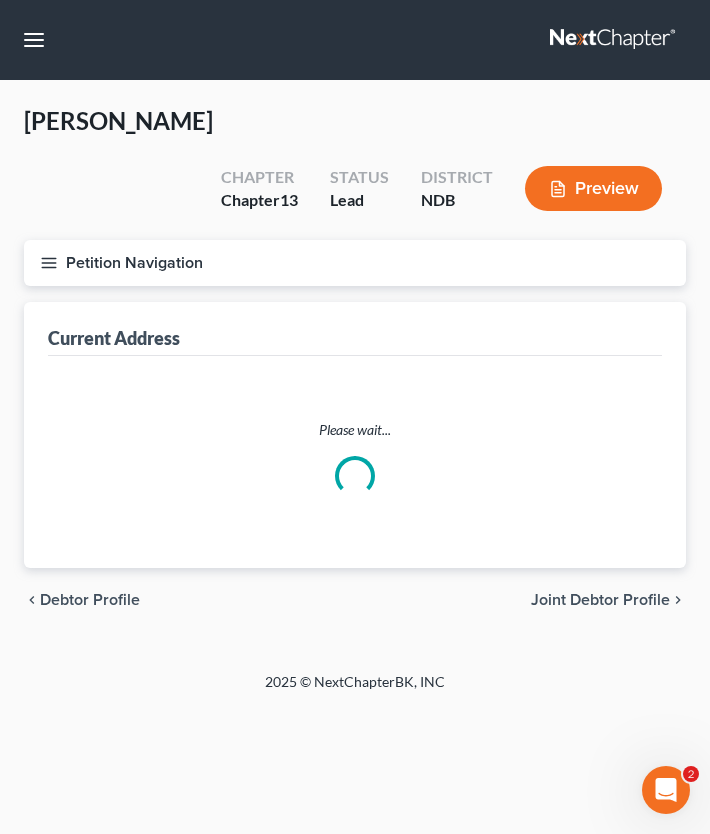 scroll, scrollTop: 0, scrollLeft: 0, axis: both 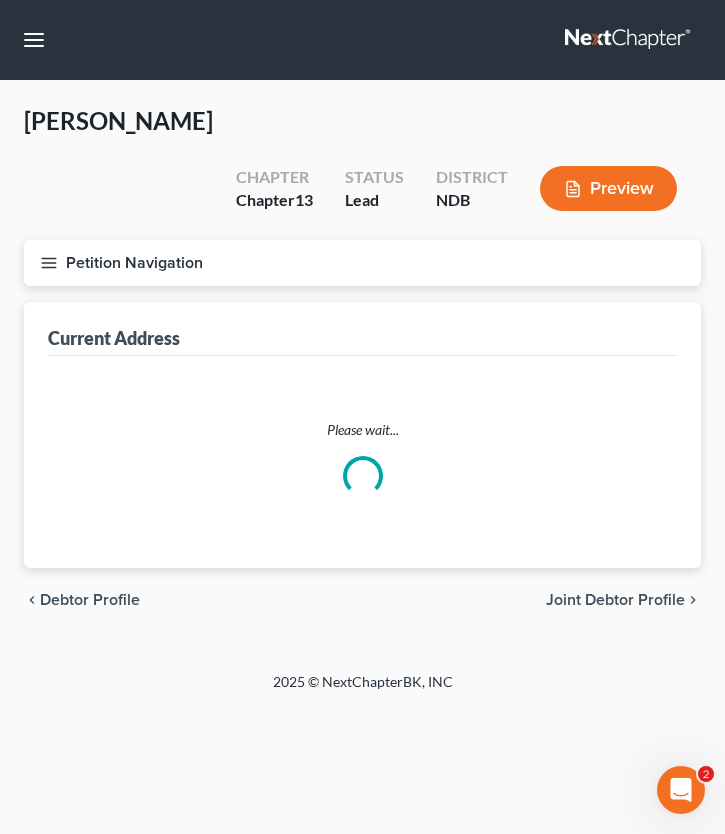 select on "0" 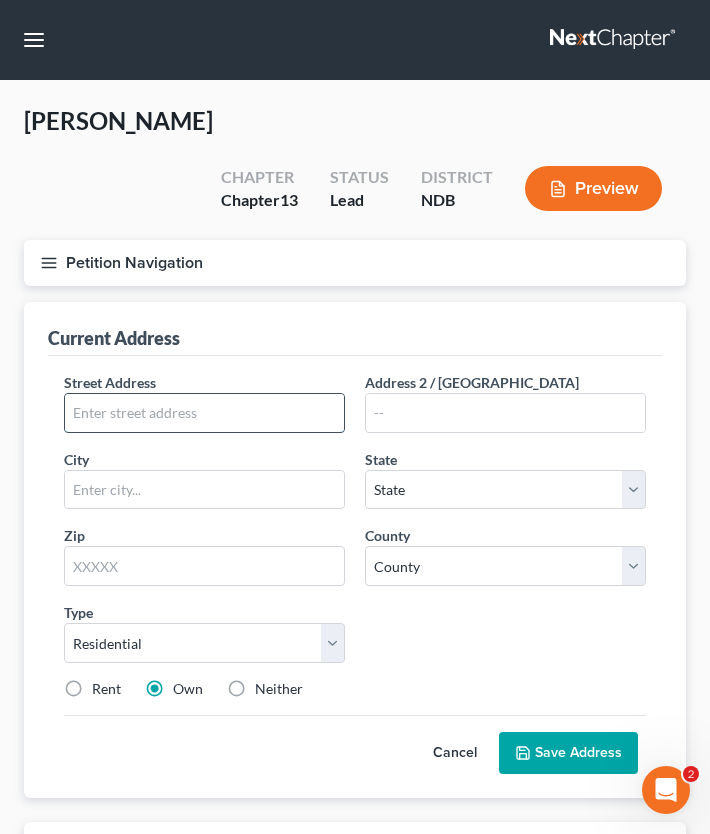 click at bounding box center [204, 413] 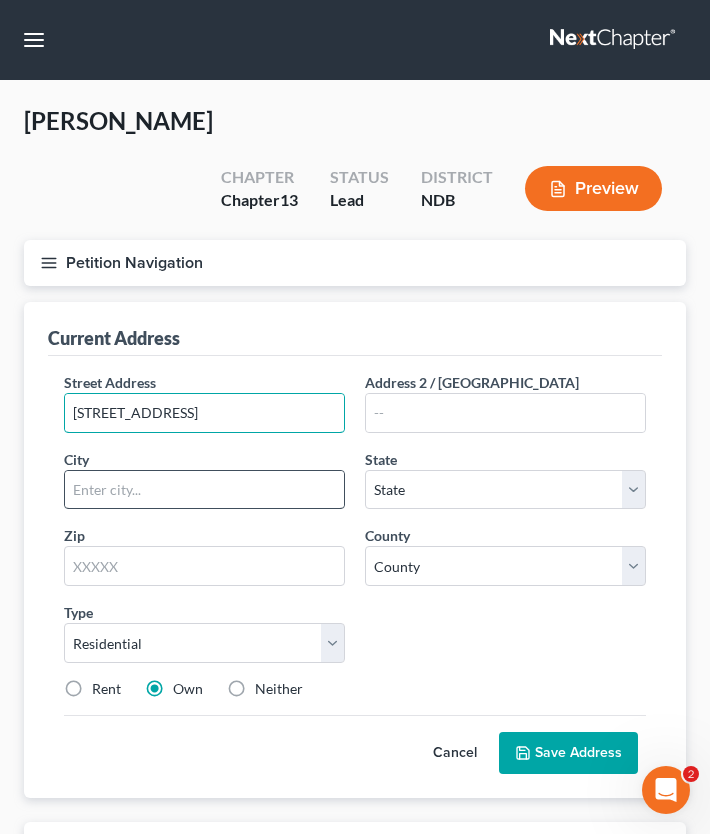 type on "[STREET_ADDRESS]" 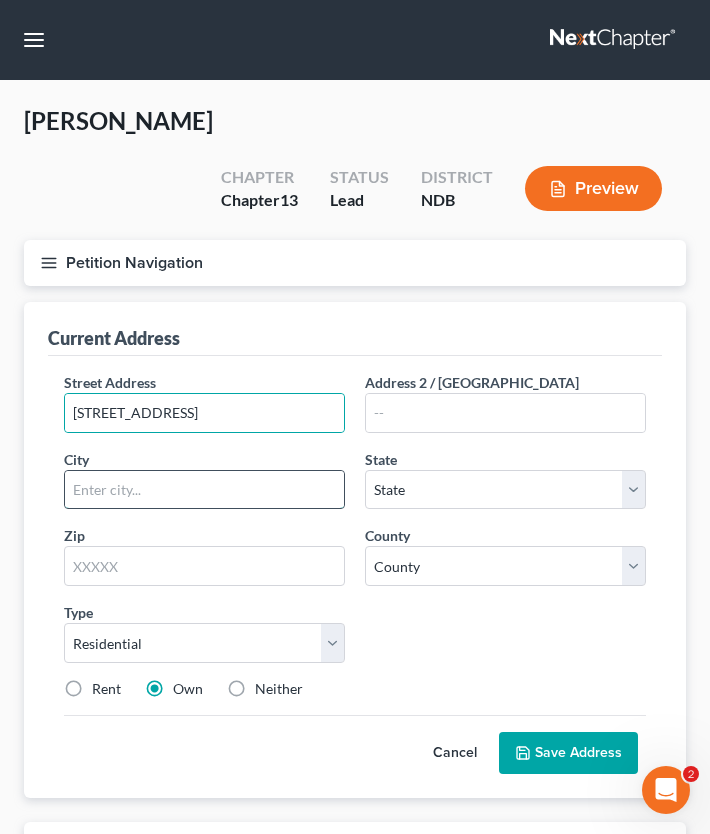 click at bounding box center (204, 490) 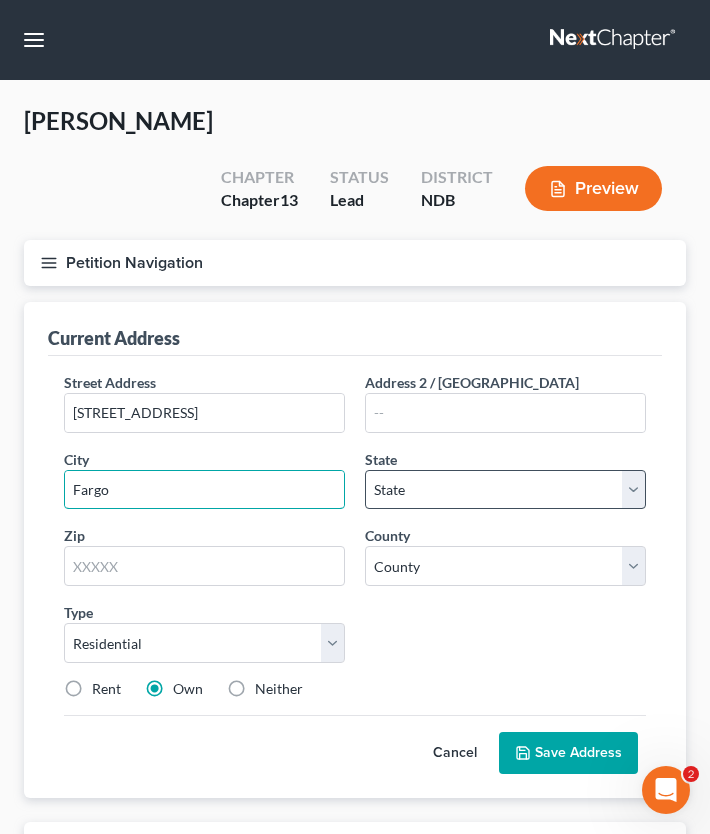 type on "Fargo" 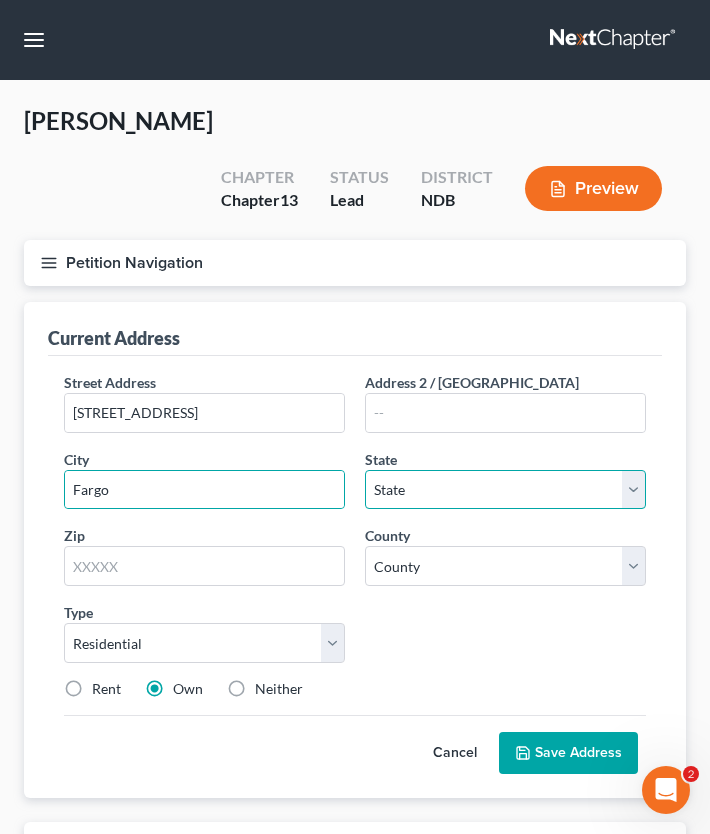 click on "State [US_STATE] AK AR AZ CA CO CT DE DC [GEOGRAPHIC_DATA] [GEOGRAPHIC_DATA] GU HI ID IL IN [GEOGRAPHIC_DATA] [GEOGRAPHIC_DATA] [GEOGRAPHIC_DATA] LA ME MD [GEOGRAPHIC_DATA] [GEOGRAPHIC_DATA] [GEOGRAPHIC_DATA] [GEOGRAPHIC_DATA] [GEOGRAPHIC_DATA] MT NC [GEOGRAPHIC_DATA] [GEOGRAPHIC_DATA] [GEOGRAPHIC_DATA] NH [GEOGRAPHIC_DATA] [GEOGRAPHIC_DATA] [GEOGRAPHIC_DATA] [GEOGRAPHIC_DATA] [GEOGRAPHIC_DATA] [GEOGRAPHIC_DATA] [GEOGRAPHIC_DATA] PR RI SC SD [GEOGRAPHIC_DATA] [GEOGRAPHIC_DATA] [GEOGRAPHIC_DATA] VI [GEOGRAPHIC_DATA] [GEOGRAPHIC_DATA] [GEOGRAPHIC_DATA] WV WI WY" at bounding box center [505, 490] 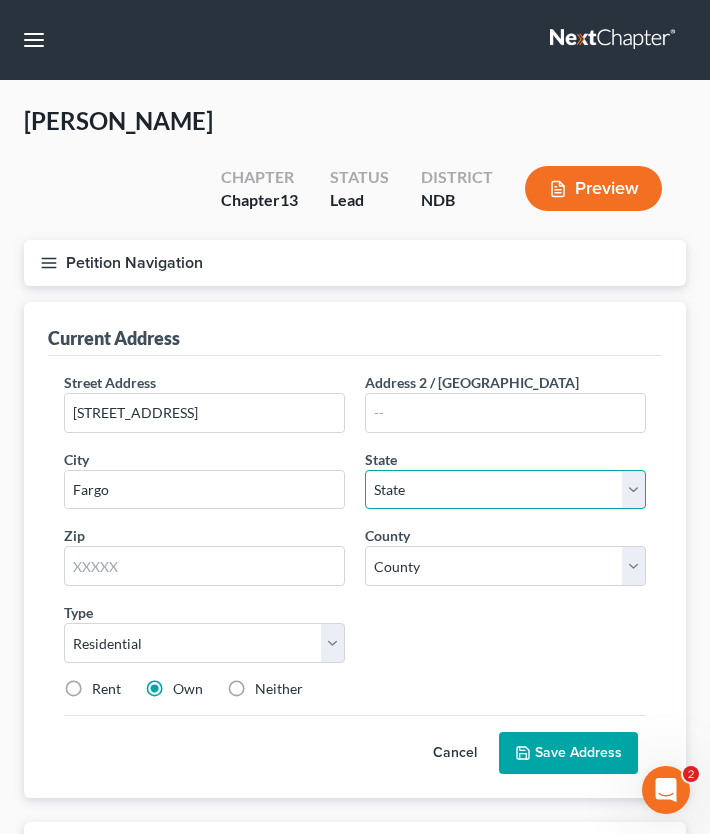 select on "29" 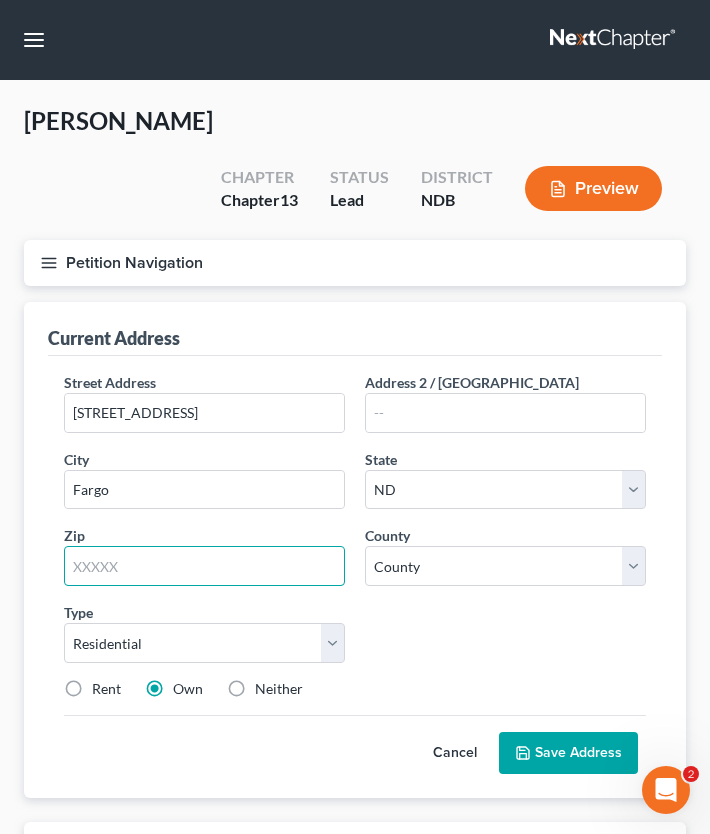 click at bounding box center [204, 566] 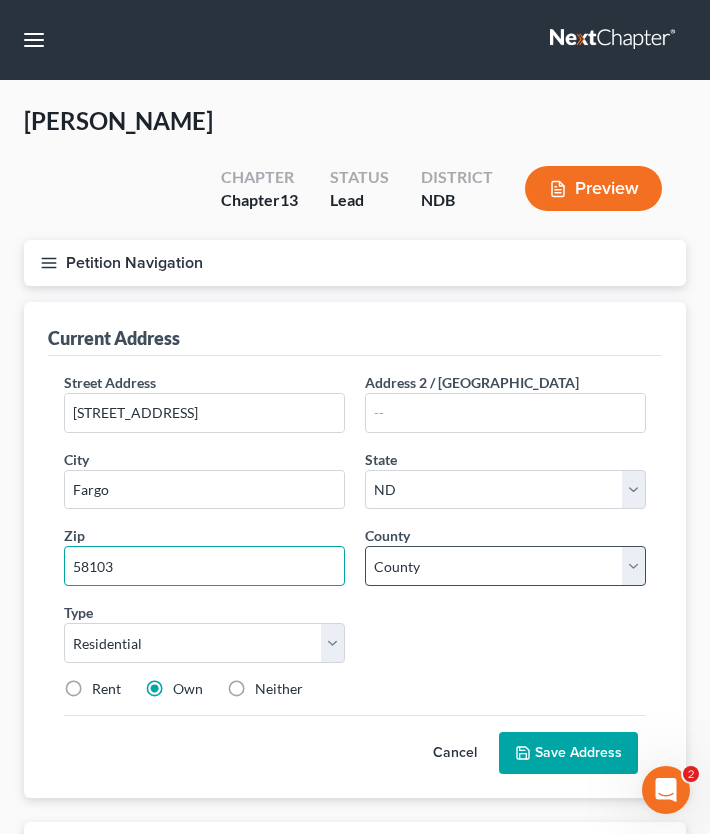type on "58103" 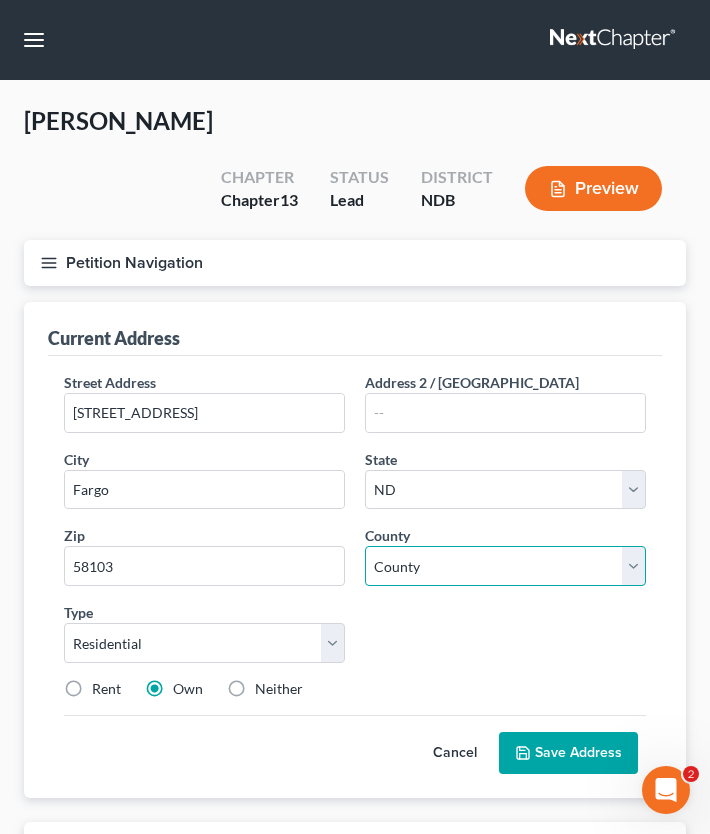 click on "County [GEOGRAPHIC_DATA] [GEOGRAPHIC_DATA] [GEOGRAPHIC_DATA] [GEOGRAPHIC_DATA] [GEOGRAPHIC_DATA] [GEOGRAPHIC_DATA] [GEOGRAPHIC_DATA] [GEOGRAPHIC_DATA] [GEOGRAPHIC_DATA] [GEOGRAPHIC_DATA] [GEOGRAPHIC_DATA] [GEOGRAPHIC_DATA] [GEOGRAPHIC_DATA] [GEOGRAPHIC_DATA] [GEOGRAPHIC_DATA] [GEOGRAPHIC_DATA] [GEOGRAPHIC_DATA] [GEOGRAPHIC_DATA] County [GEOGRAPHIC_DATA] [GEOGRAPHIC_DATA] [GEOGRAPHIC_DATA] [GEOGRAPHIC_DATA] [GEOGRAPHIC_DATA] [GEOGRAPHIC_DATA] [GEOGRAPHIC_DATA] [GEOGRAPHIC_DATA] [GEOGRAPHIC_DATA] [GEOGRAPHIC_DATA] [GEOGRAPHIC_DATA] [GEOGRAPHIC_DATA] [GEOGRAPHIC_DATA] [GEOGRAPHIC_DATA] [GEOGRAPHIC_DATA] [GEOGRAPHIC_DATA] [GEOGRAPHIC_DATA] [GEOGRAPHIC_DATA] [GEOGRAPHIC_DATA] [GEOGRAPHIC_DATA] [GEOGRAPHIC_DATA] [GEOGRAPHIC_DATA] [GEOGRAPHIC_DATA] [GEOGRAPHIC_DATA] [GEOGRAPHIC_DATA] [GEOGRAPHIC_DATA] [GEOGRAPHIC_DATA] [GEOGRAPHIC_DATA] [GEOGRAPHIC_DATA] Towner County [GEOGRAPHIC_DATA] [GEOGRAPHIC_DATA] [GEOGRAPHIC_DATA] [GEOGRAPHIC_DATA] [GEOGRAPHIC_DATA]" at bounding box center [505, 566] 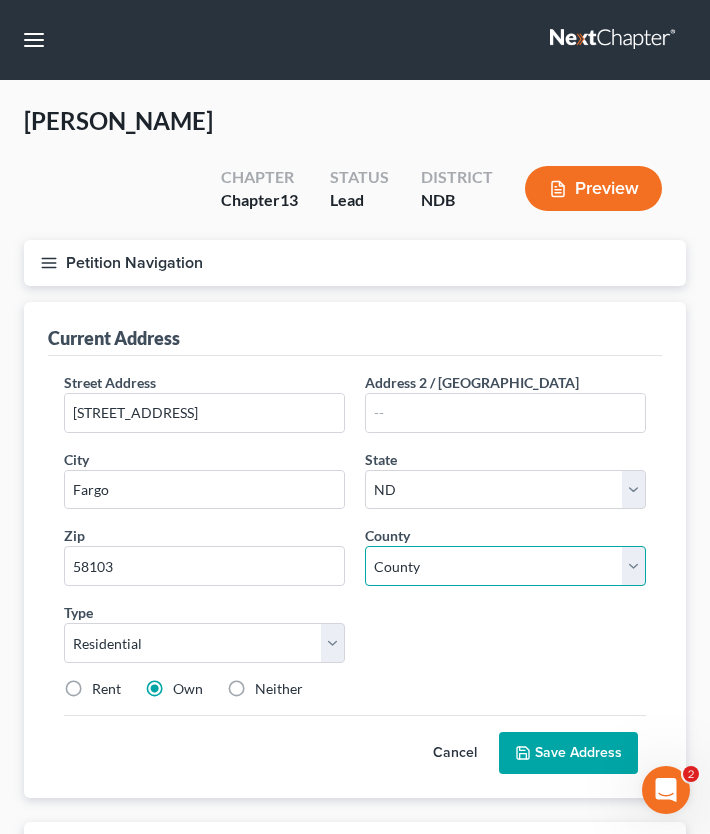 select on "8" 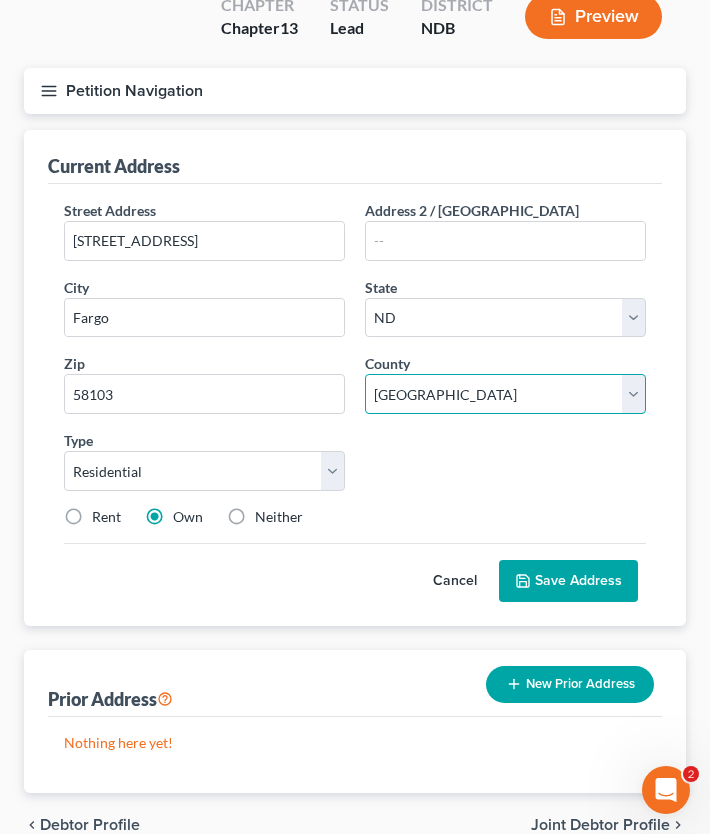 scroll, scrollTop: 221, scrollLeft: 0, axis: vertical 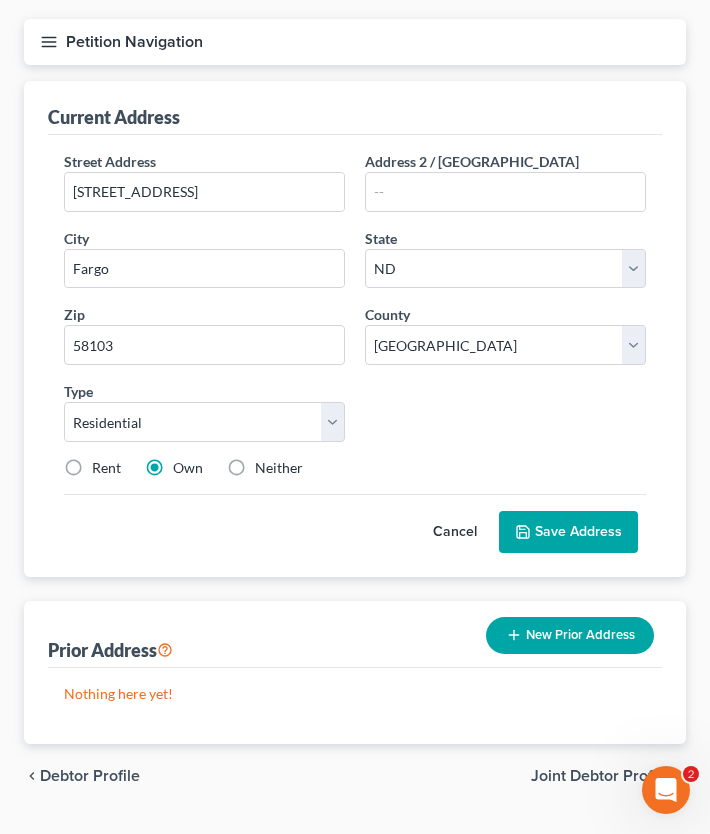 click 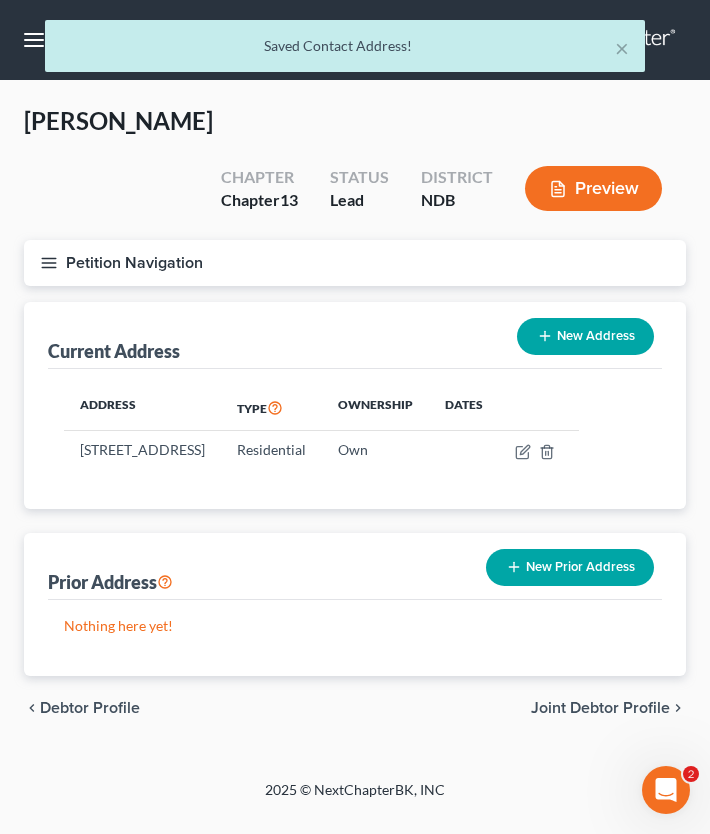 scroll, scrollTop: 0, scrollLeft: 0, axis: both 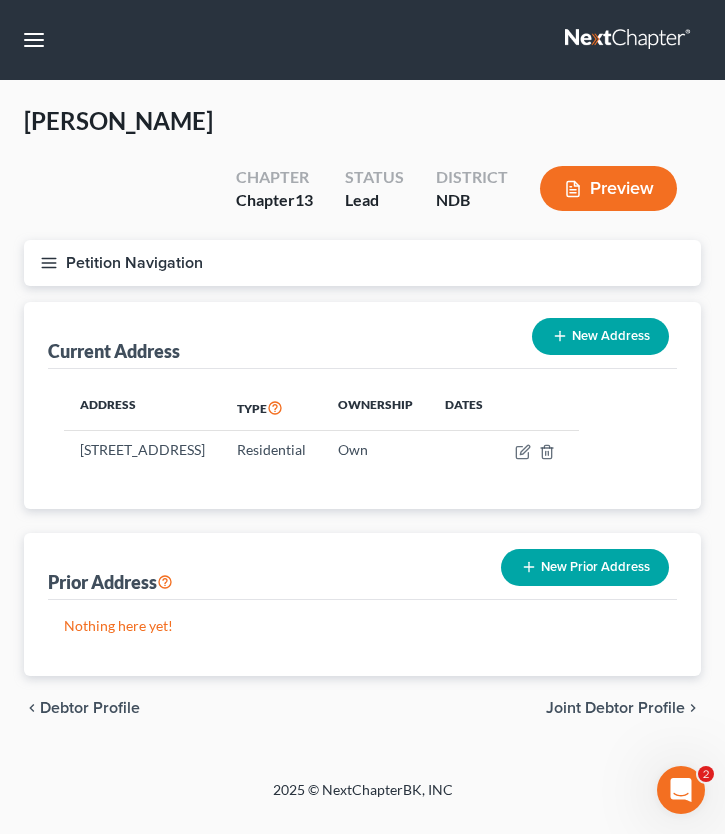 click on "Joint Debtor Profile" at bounding box center (615, 708) 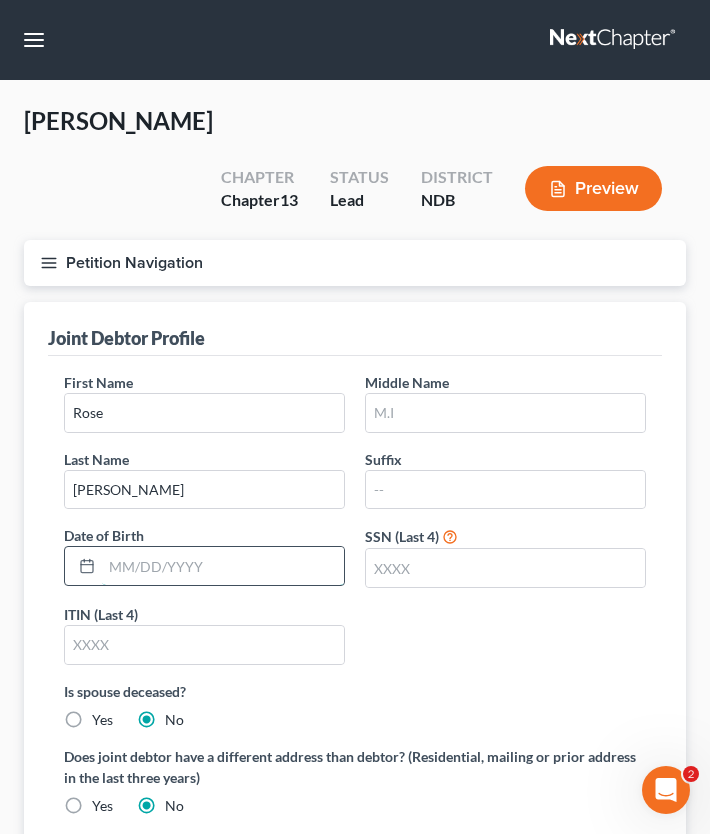 click at bounding box center [223, 566] 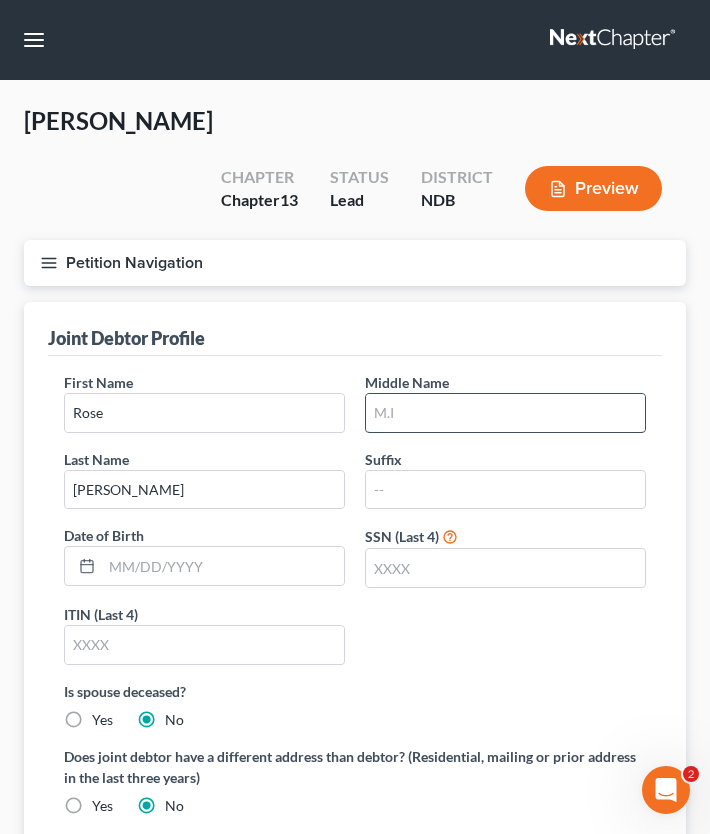 click at bounding box center (505, 413) 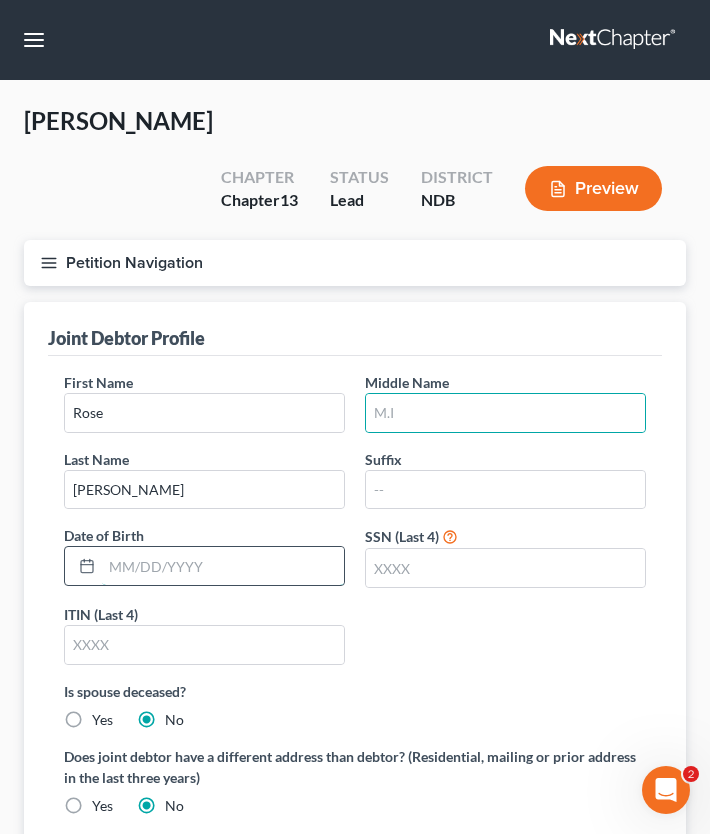 click at bounding box center (223, 566) 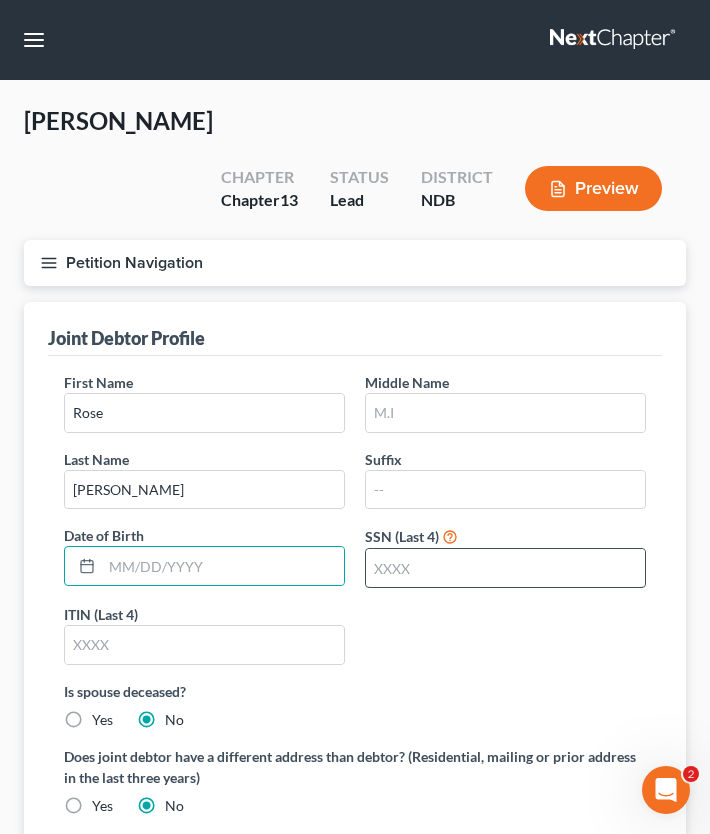 click at bounding box center (505, 568) 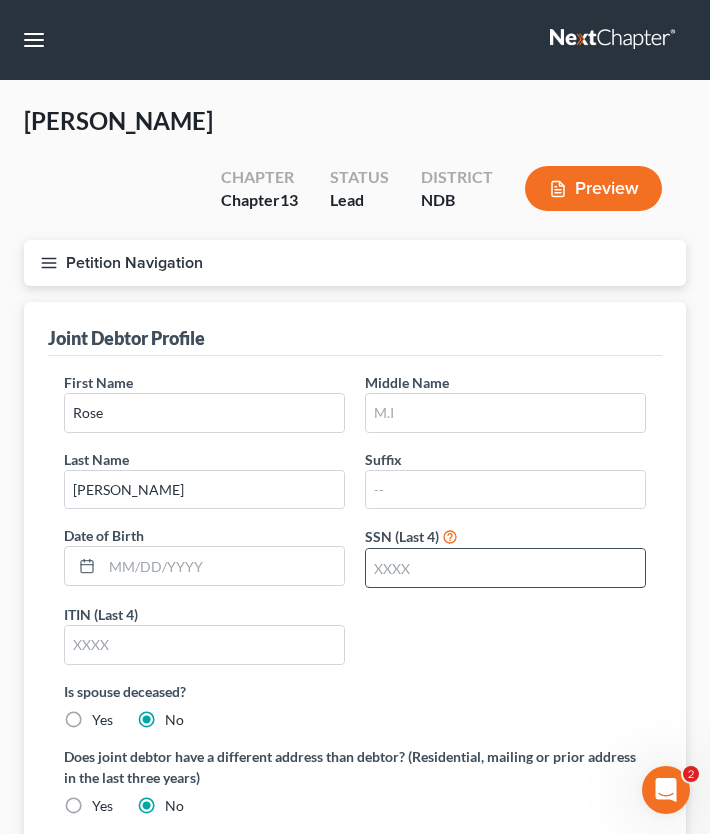 click at bounding box center [505, 568] 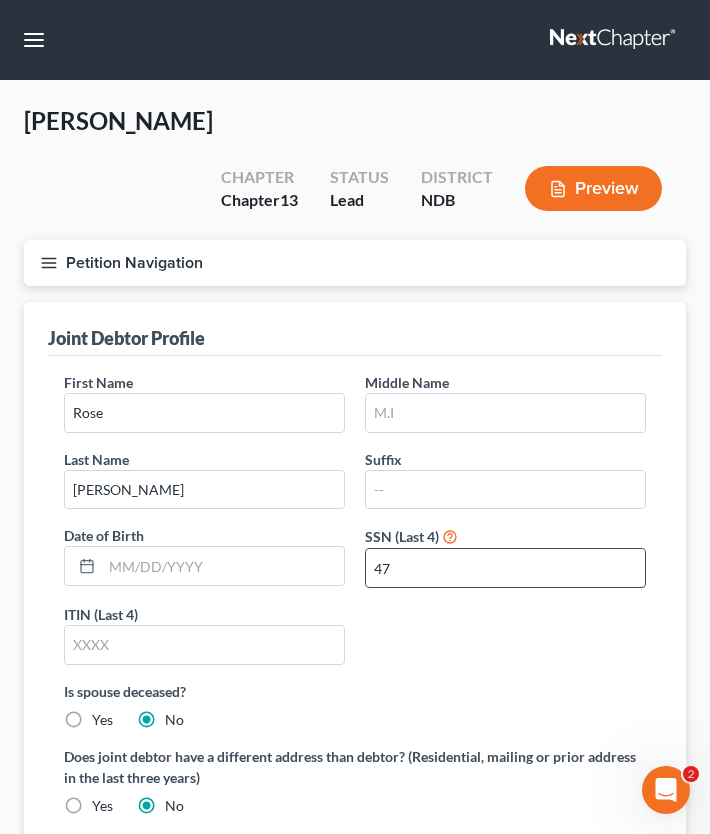 type on "4" 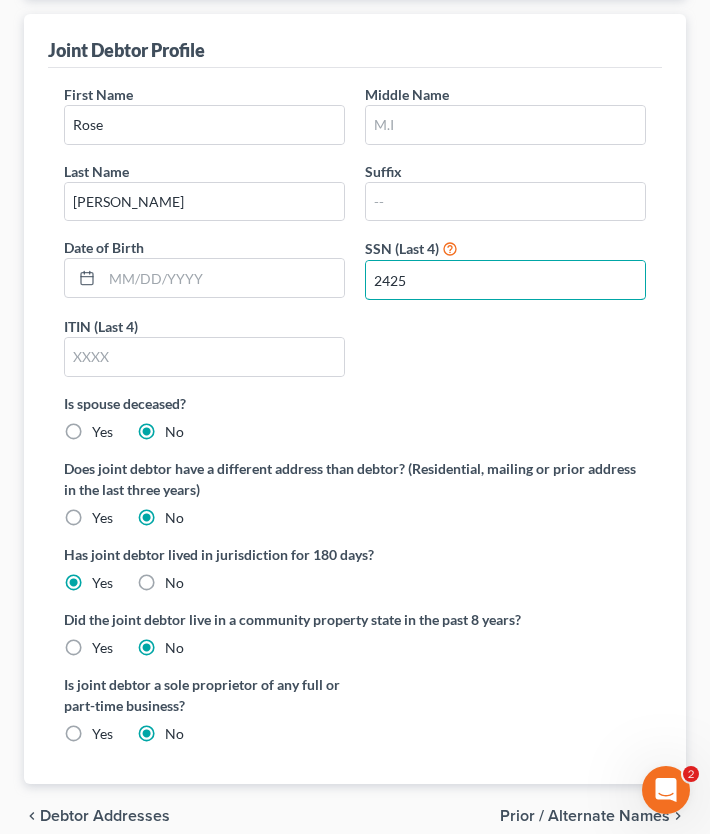 scroll, scrollTop: 329, scrollLeft: 0, axis: vertical 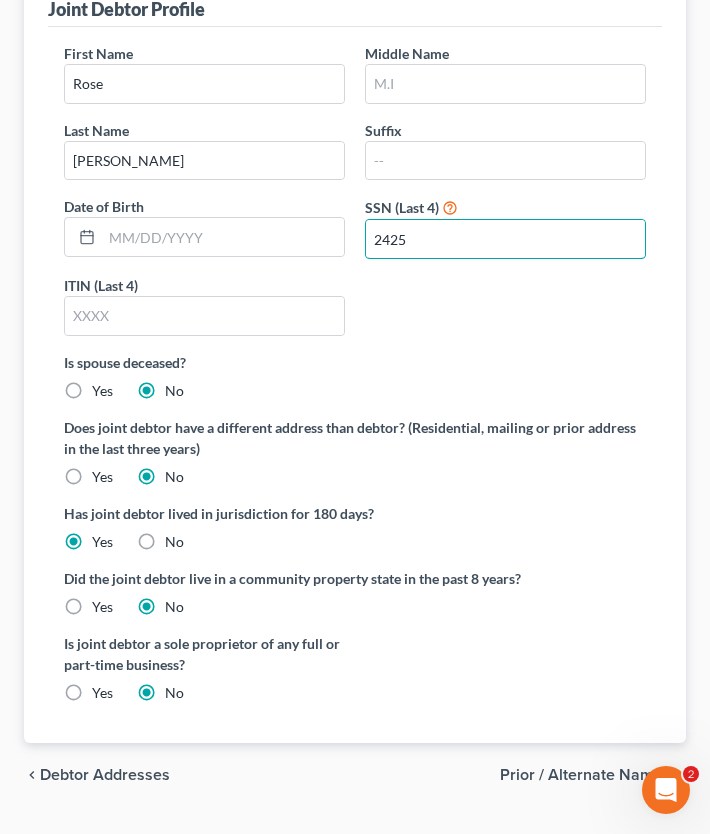 type on "2425" 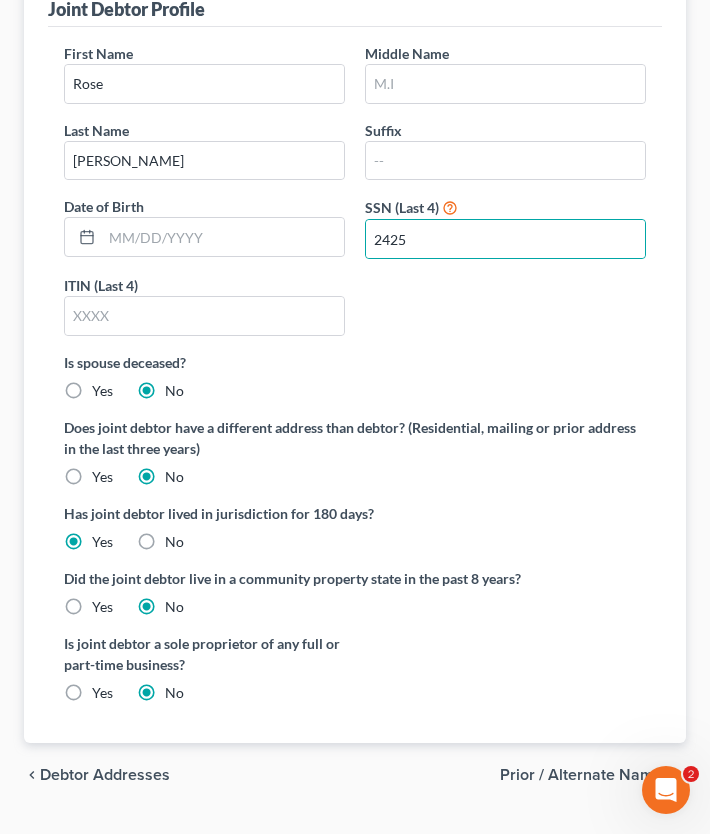 click on "Prior / Alternate Names" at bounding box center (585, 775) 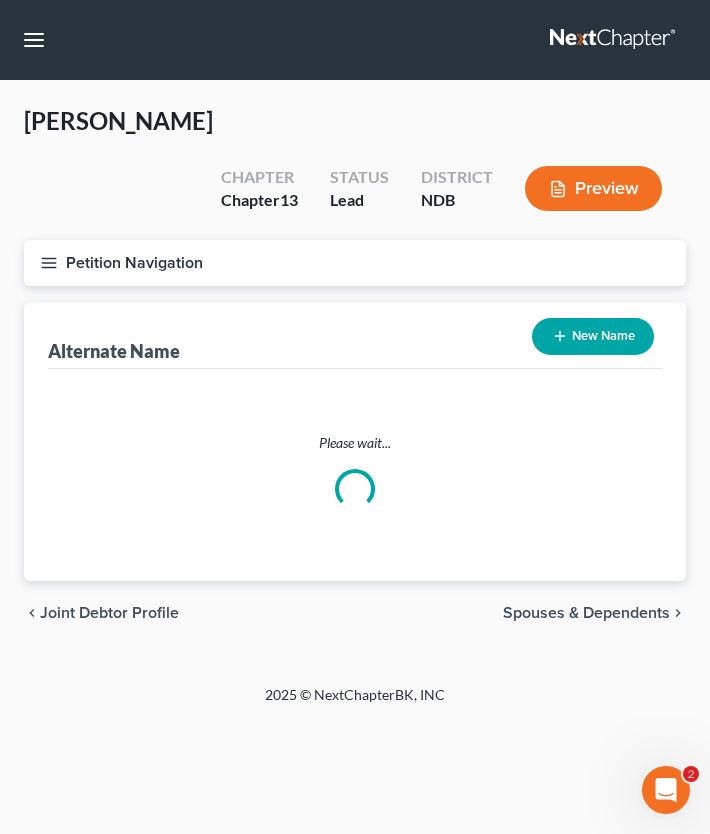 scroll, scrollTop: 0, scrollLeft: 0, axis: both 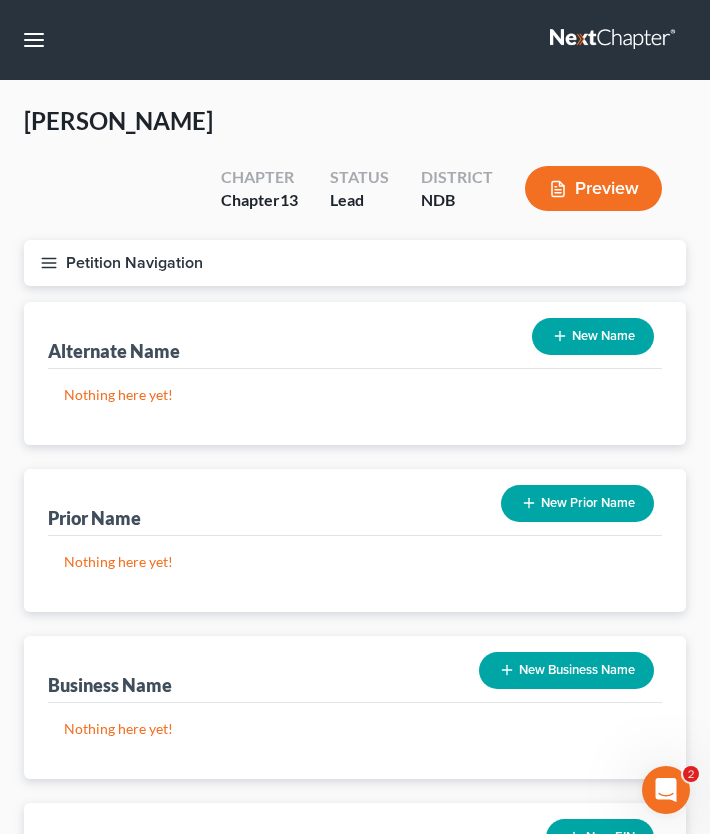 click 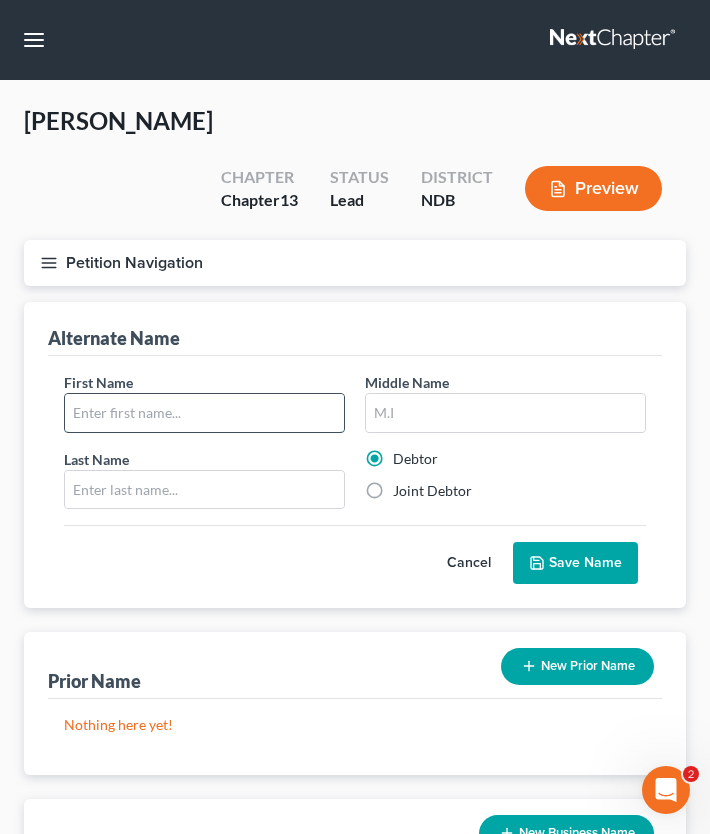 click at bounding box center (204, 413) 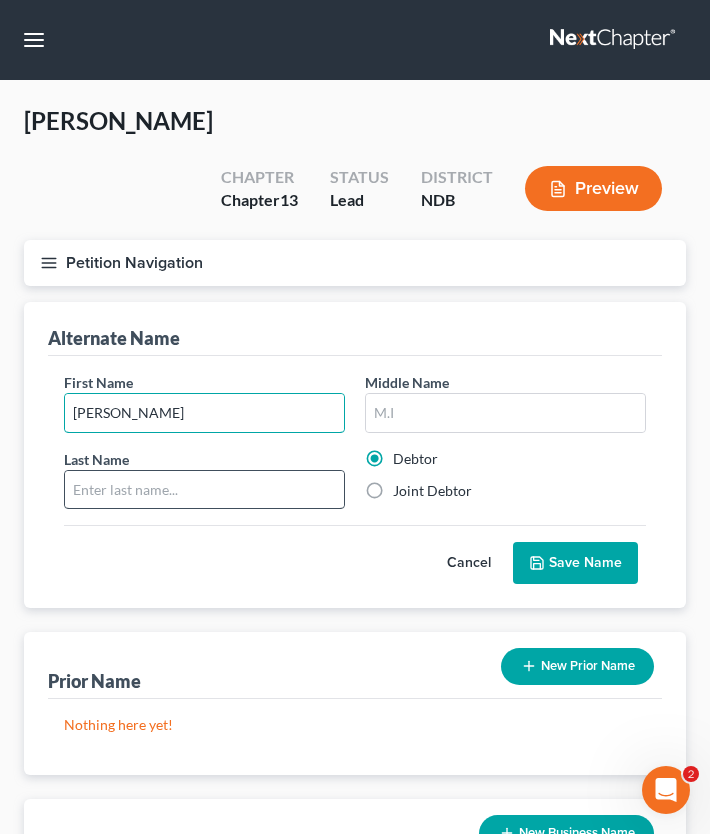 type on "[PERSON_NAME]" 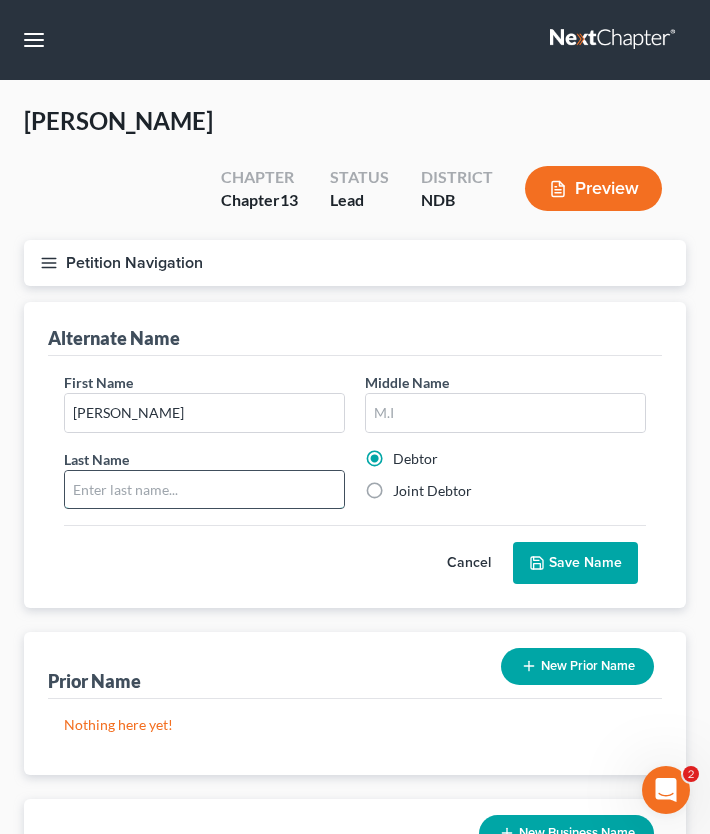 click at bounding box center (204, 490) 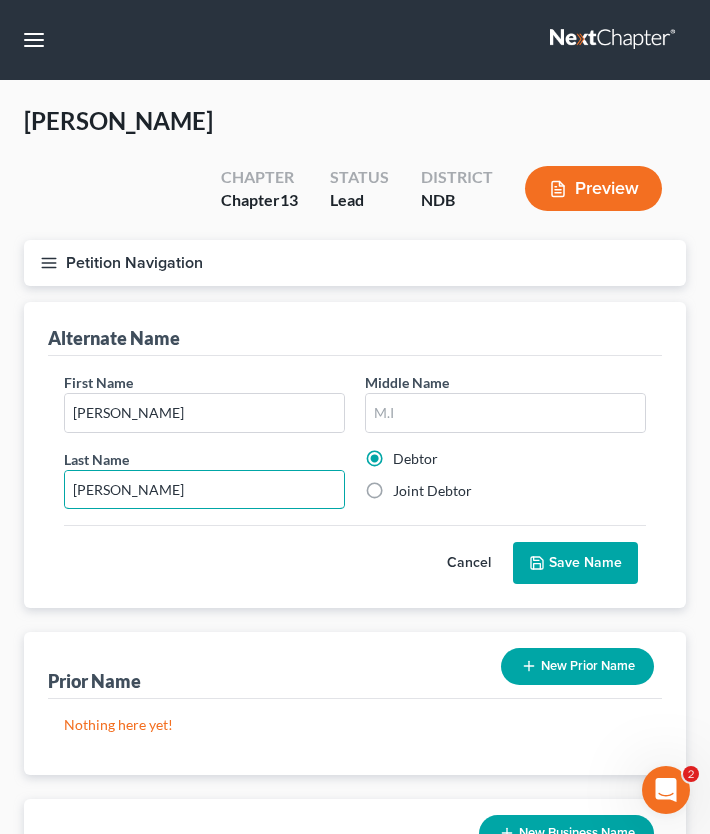 type on "[PERSON_NAME]" 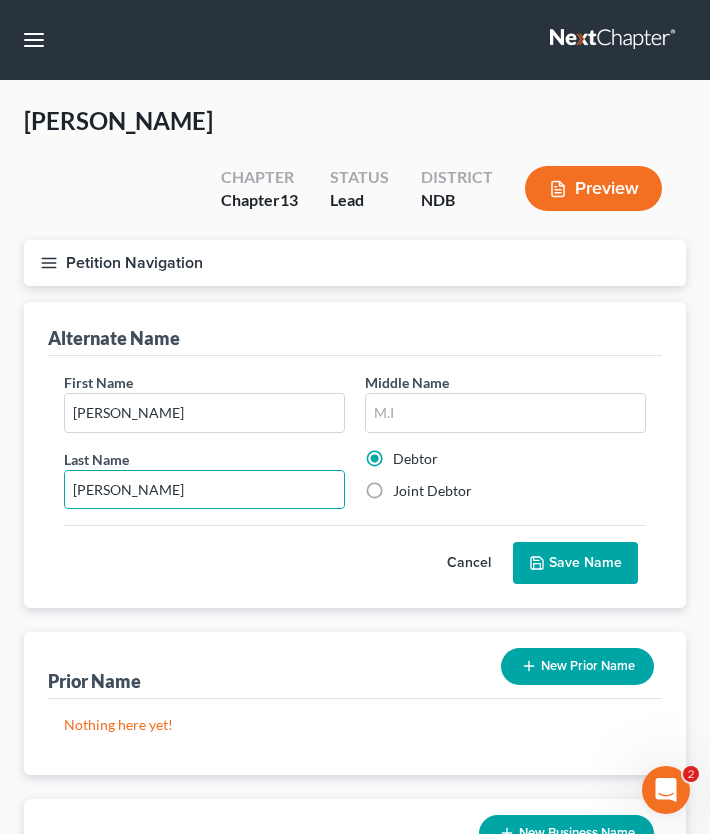 click on "Save Name" at bounding box center (575, 563) 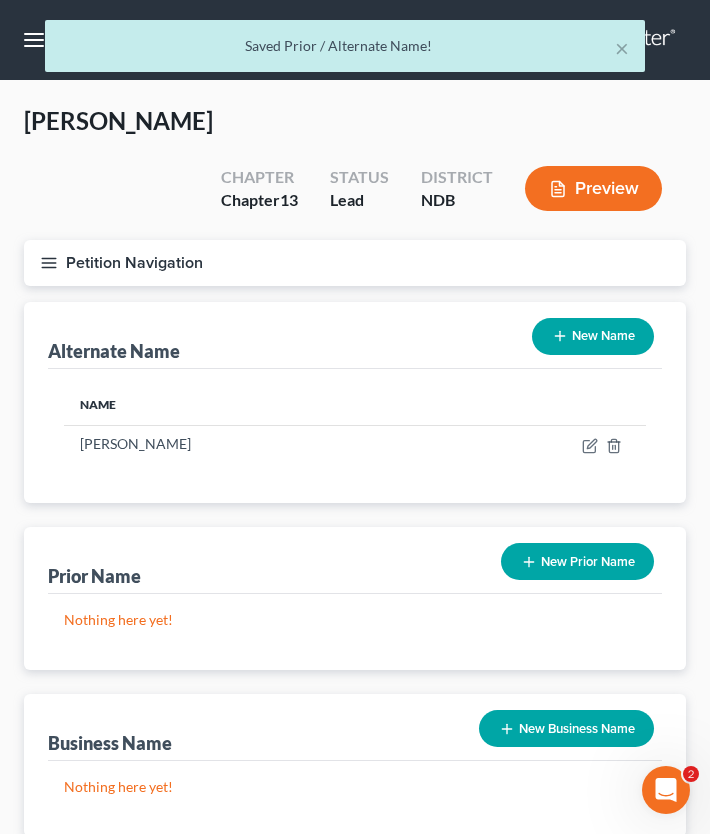 click on "New Name" at bounding box center [593, 336] 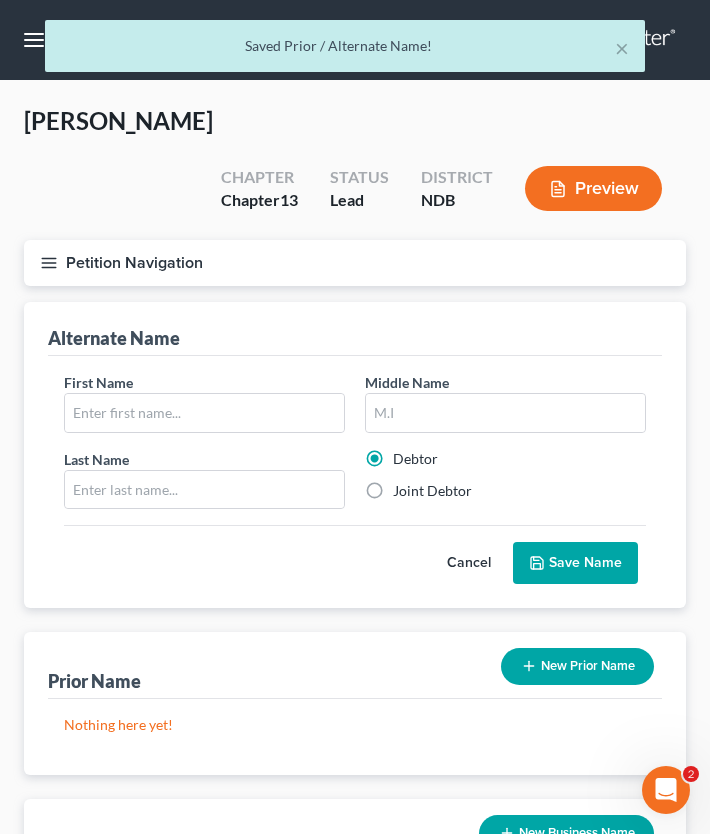 click on "Joint Debtor" at bounding box center (432, 491) 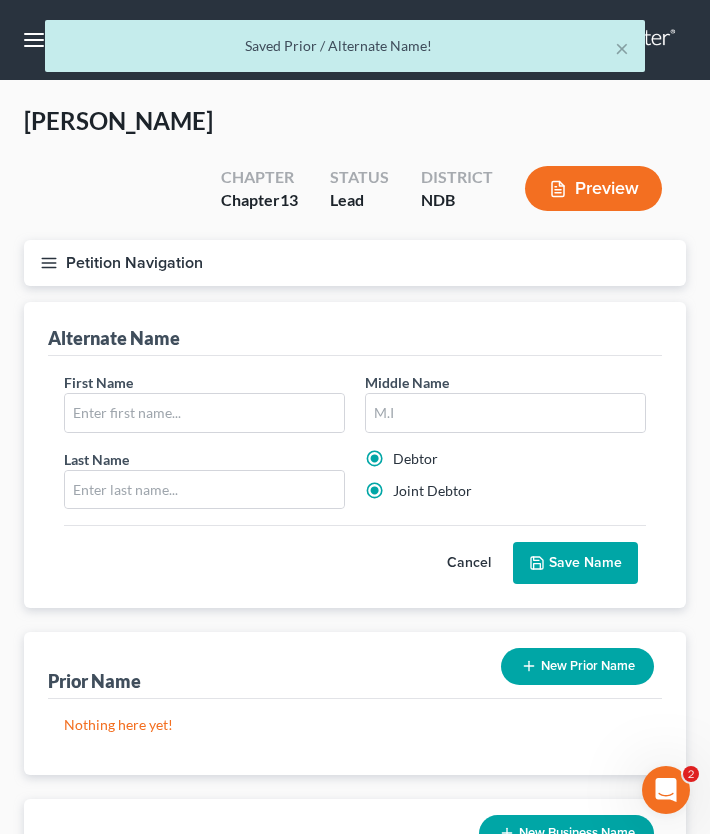 radio on "false" 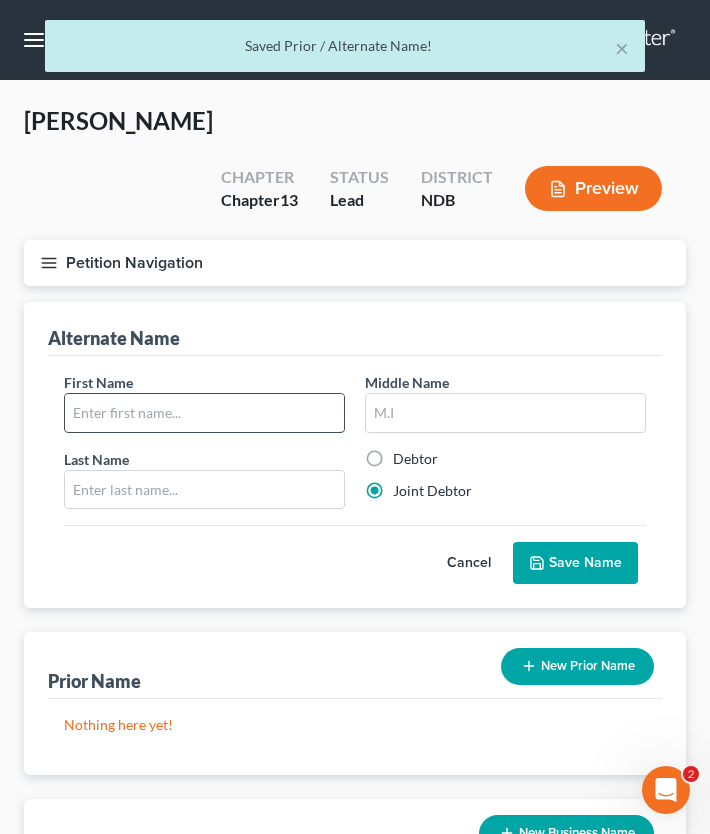 click at bounding box center [204, 413] 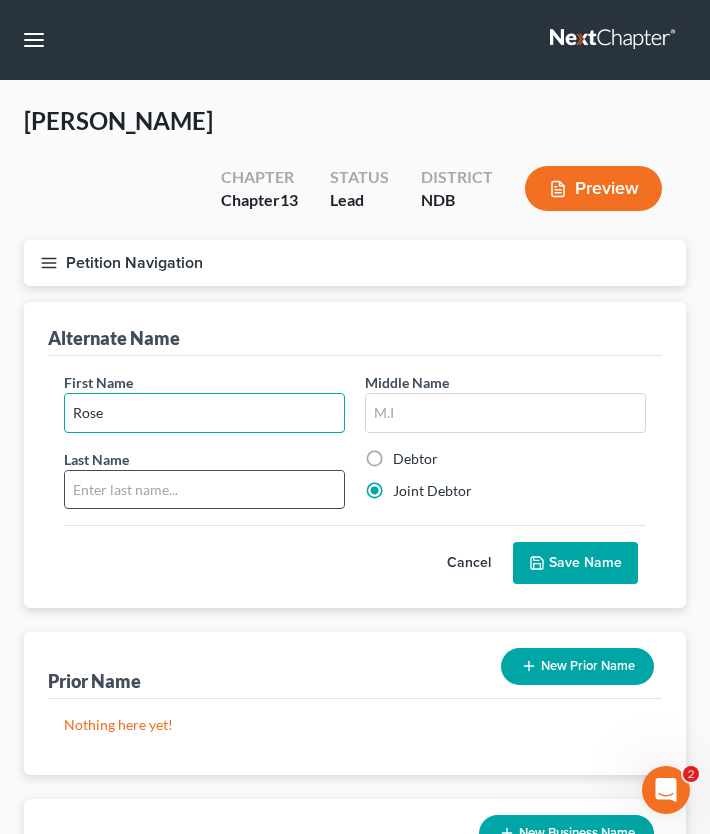 type on "Rose" 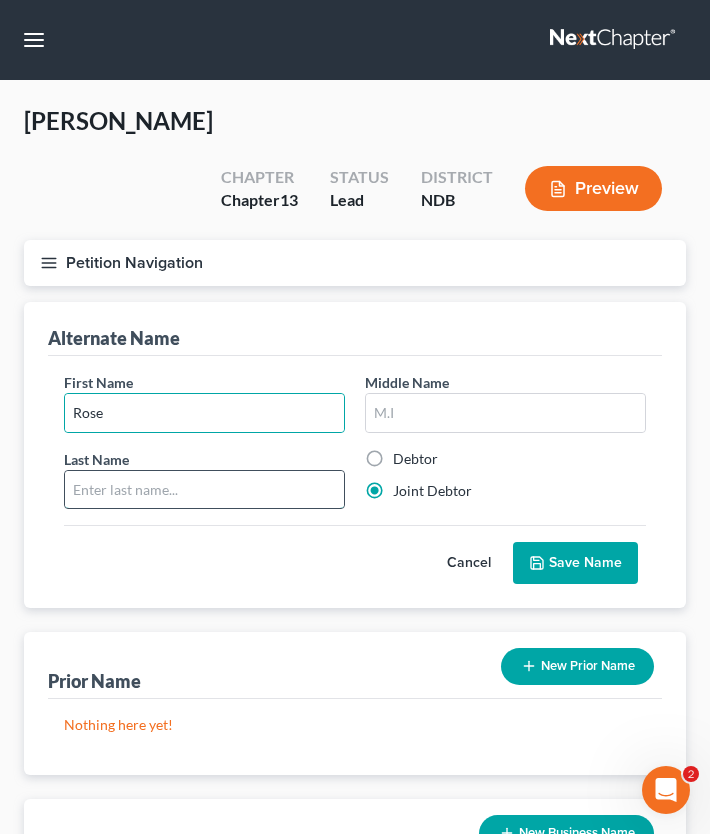 click at bounding box center [204, 490] 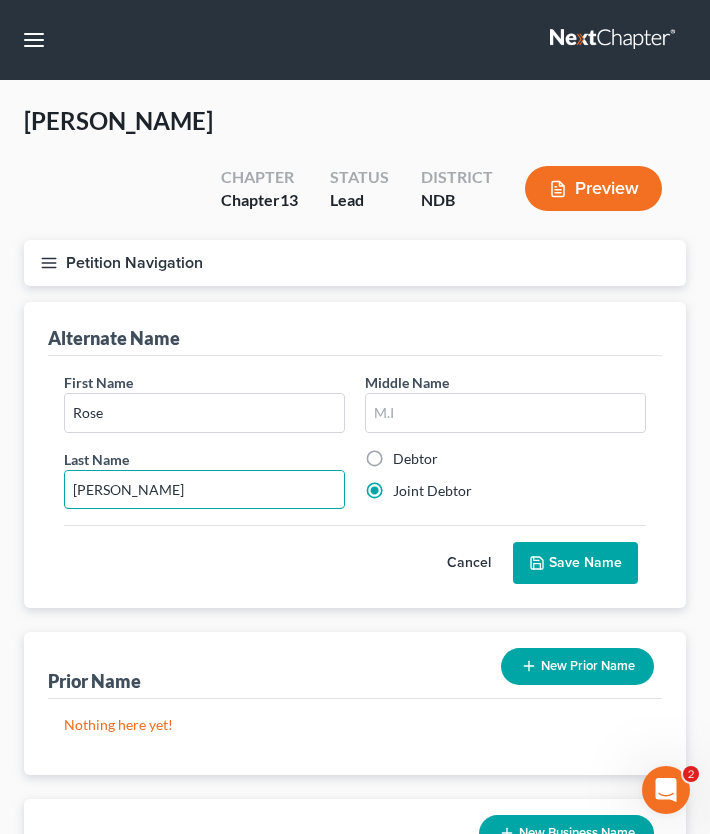 type on "[PERSON_NAME]" 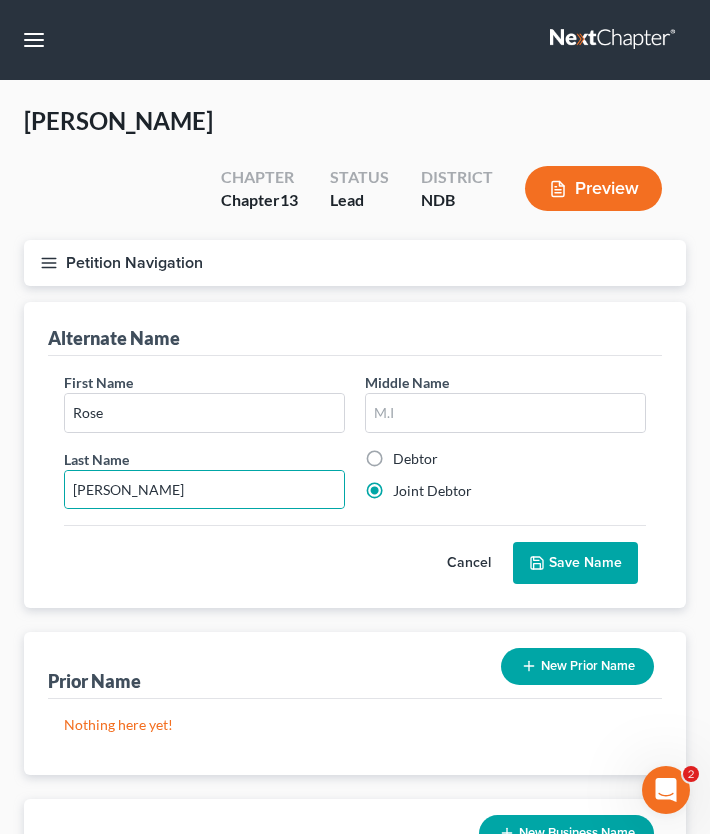 click on "Save Name" at bounding box center [575, 563] 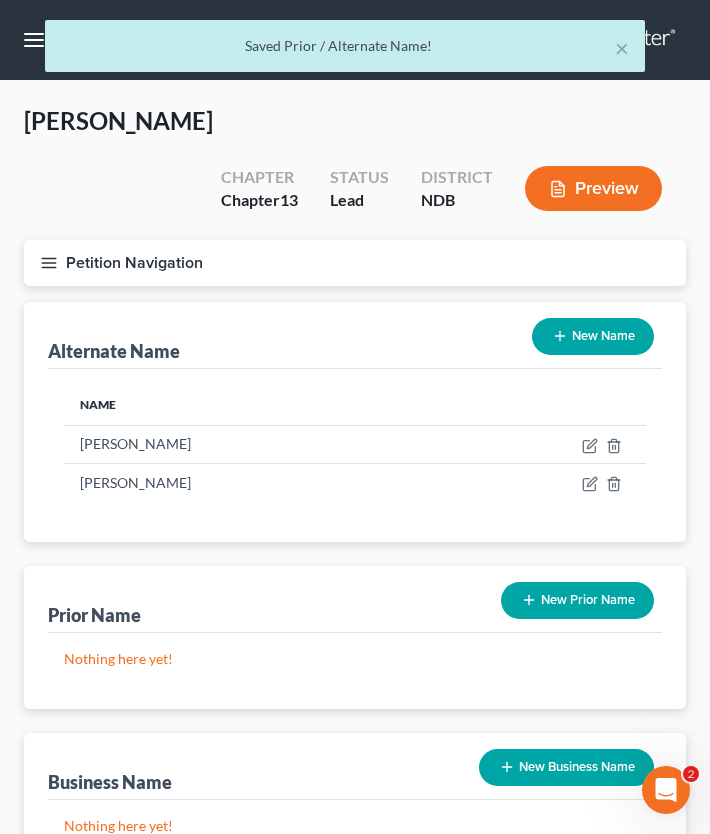 scroll, scrollTop: 299, scrollLeft: 0, axis: vertical 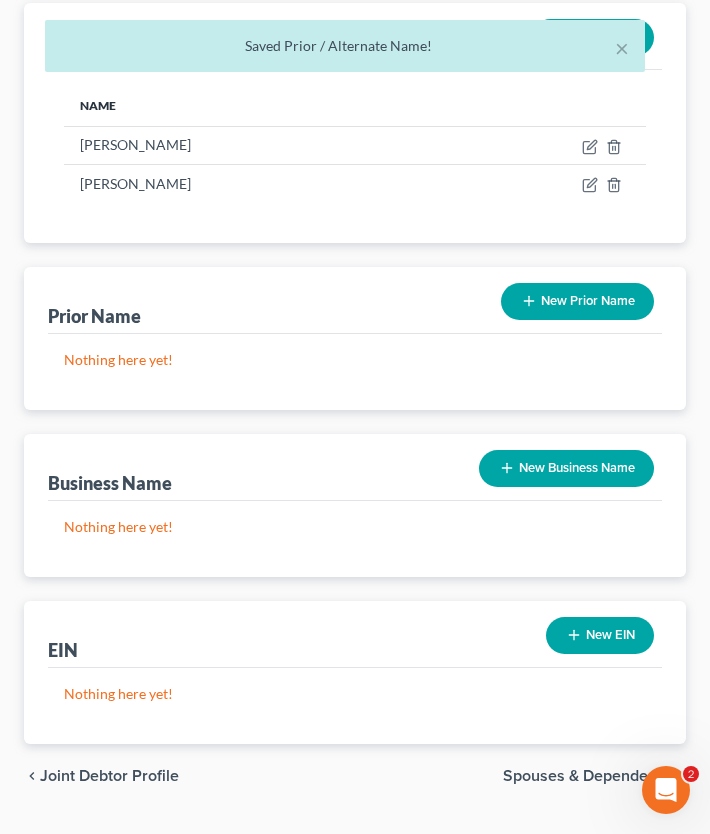 click on "Joint Debtor Profile" at bounding box center [109, 776] 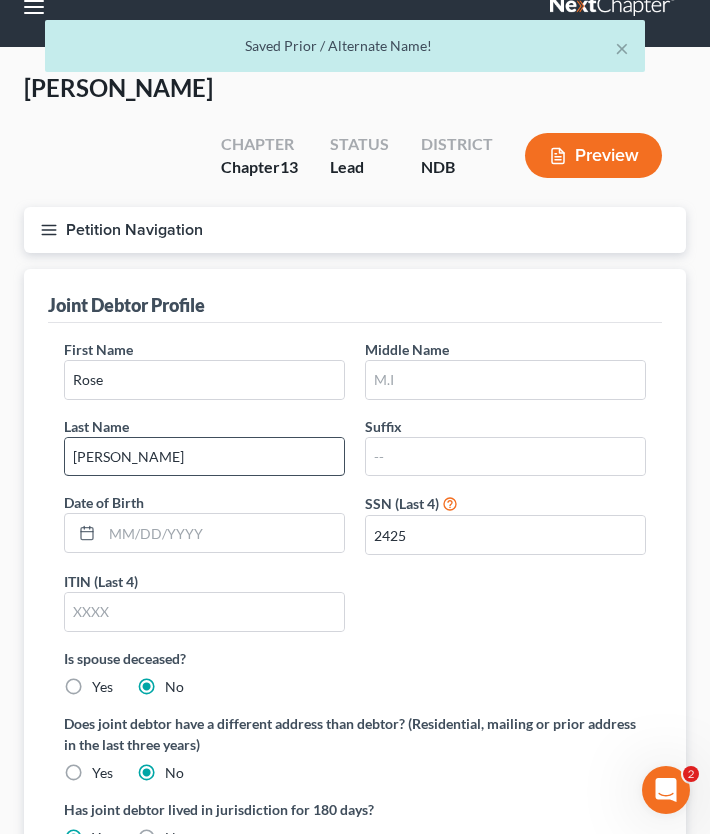 scroll, scrollTop: 0, scrollLeft: 0, axis: both 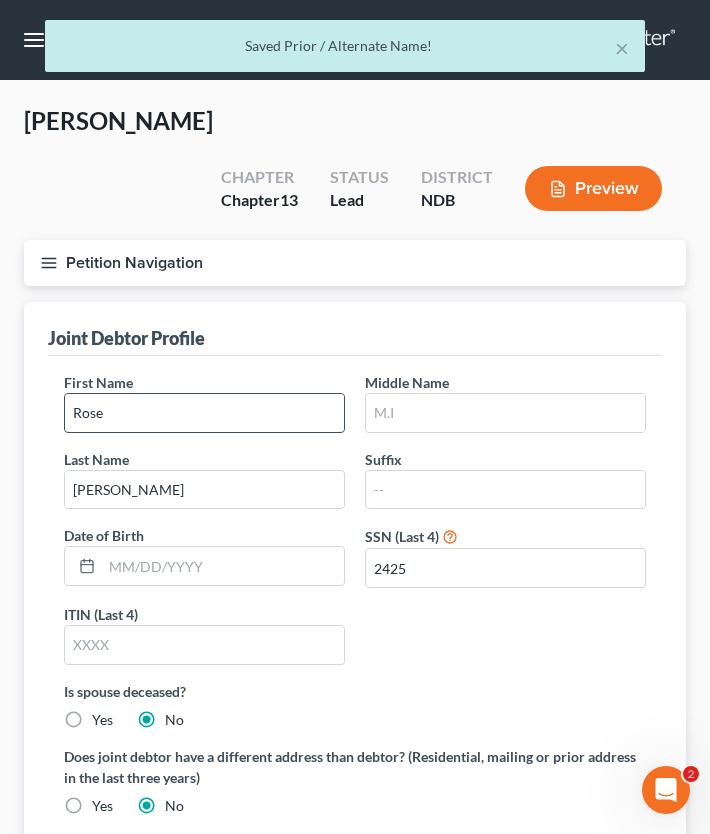 click on "Rose" at bounding box center (204, 413) 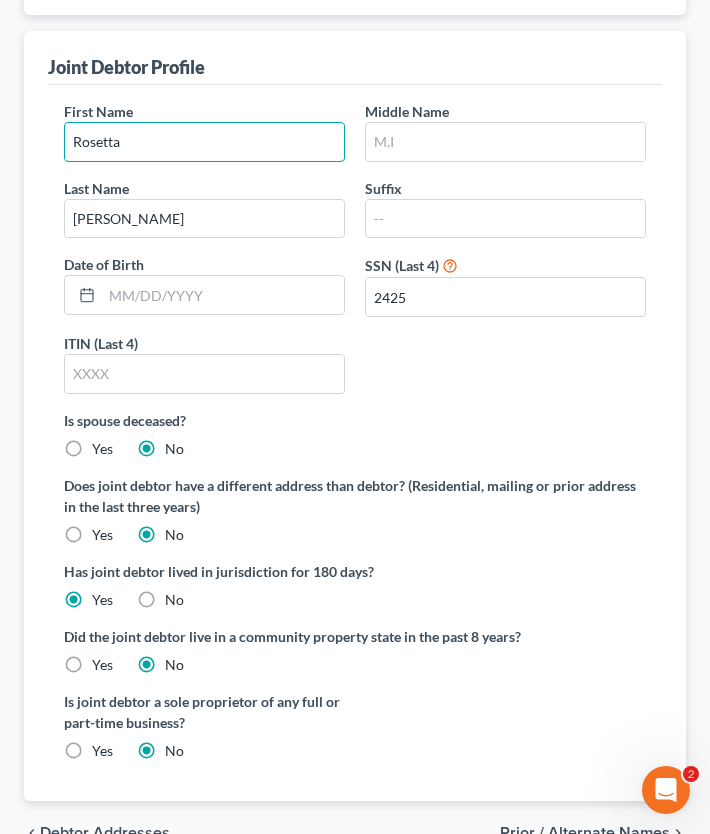 scroll, scrollTop: 329, scrollLeft: 0, axis: vertical 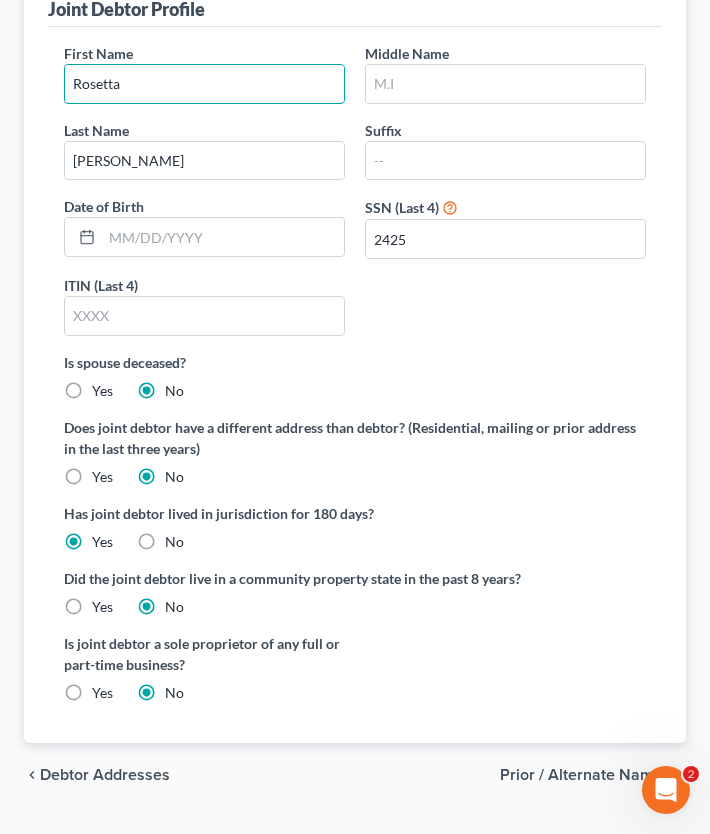 type on "Rosetta" 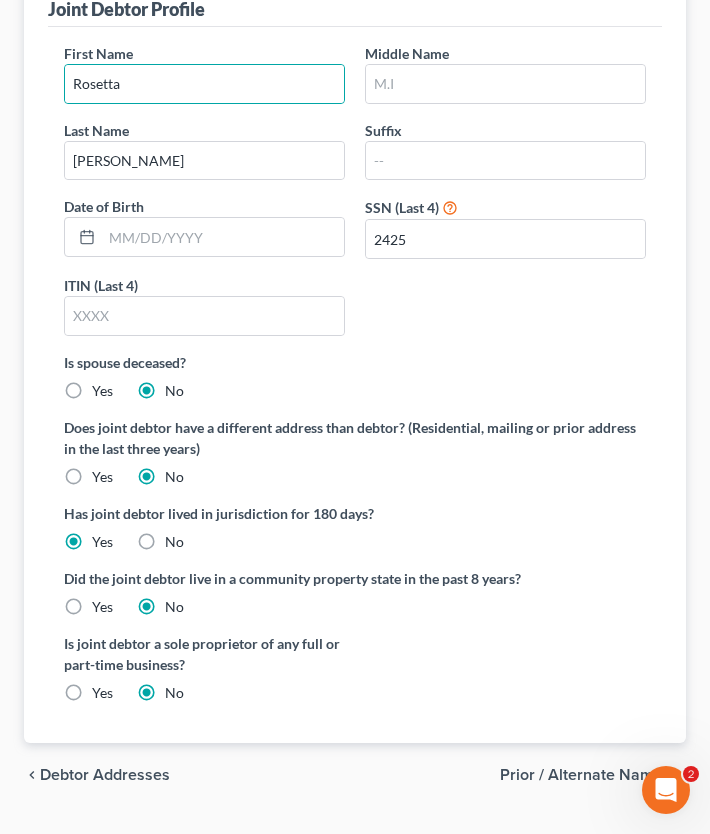 click on "Debtor Addresses" at bounding box center (105, 775) 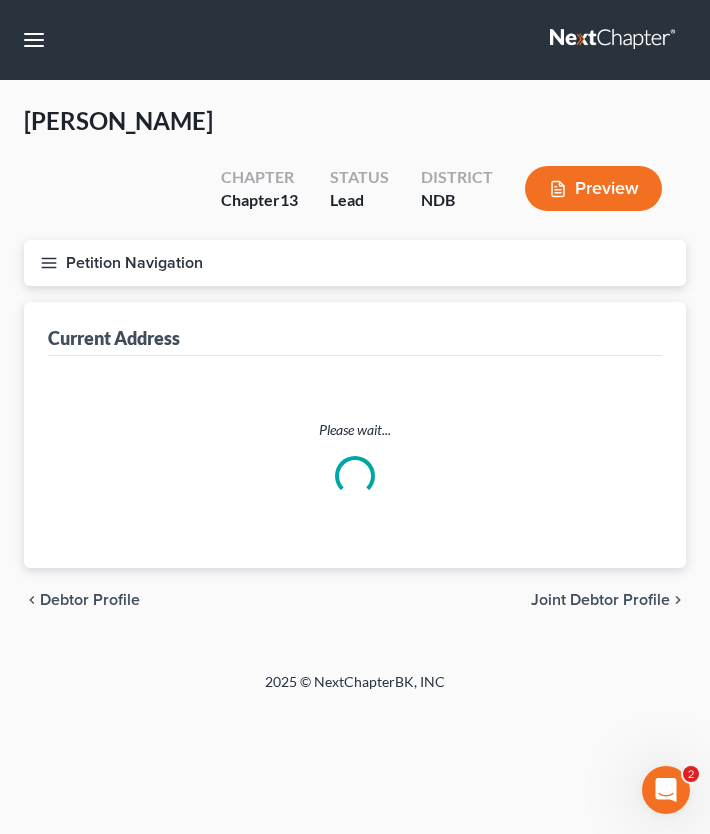 scroll, scrollTop: 0, scrollLeft: 0, axis: both 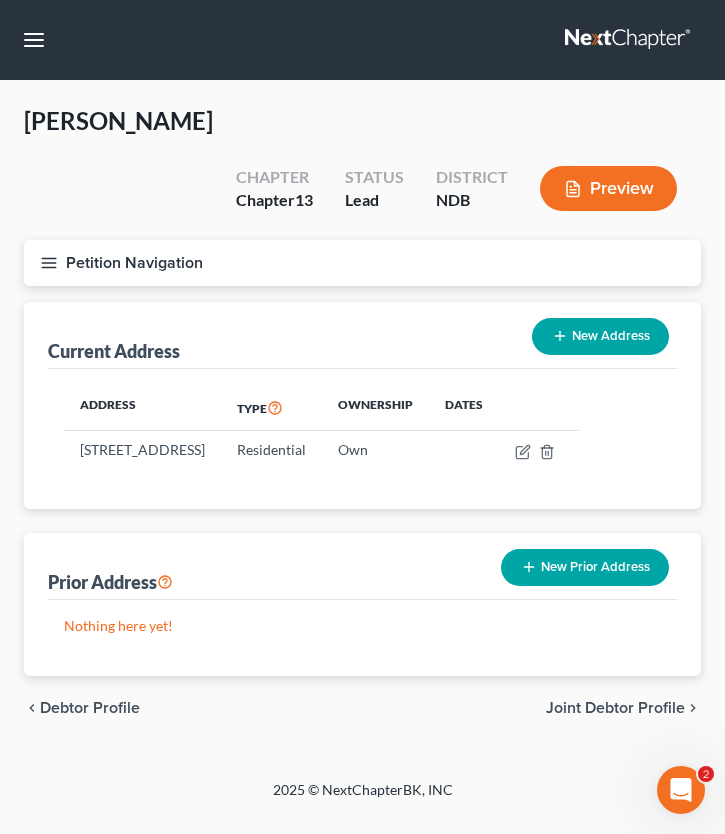 click on "Debtor Profile" at bounding box center [90, 708] 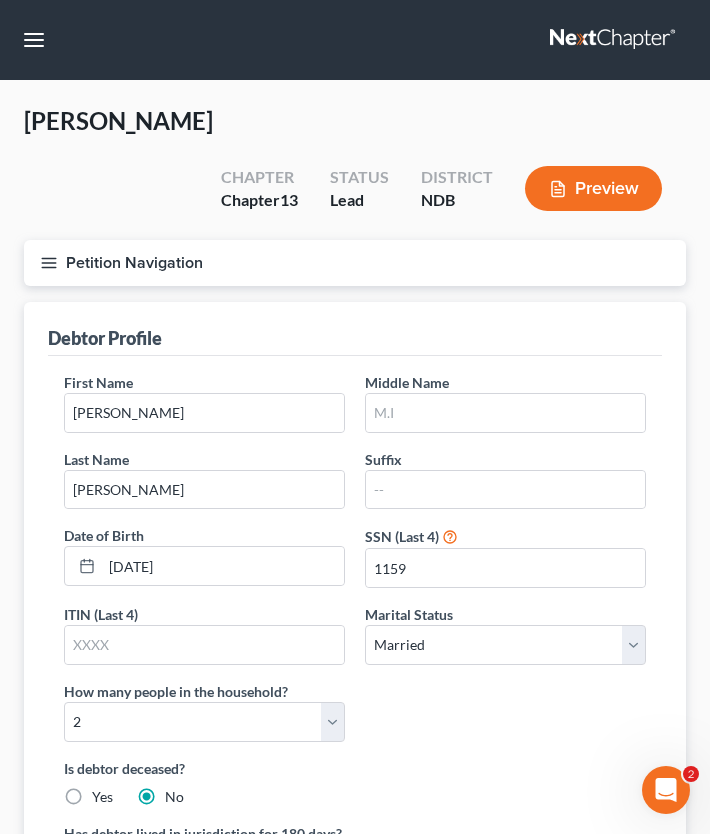 click on "Petition Navigation" at bounding box center (355, 263) 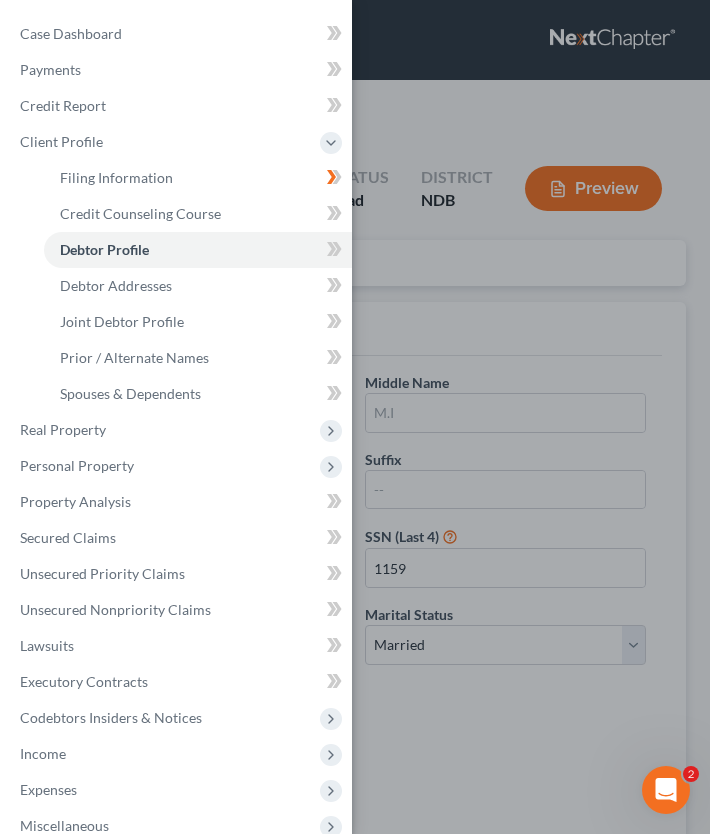 click on "Case Dashboard
Payments
Invoices
Payments
Payments
Credit Report
Client Profile" at bounding box center [355, 417] 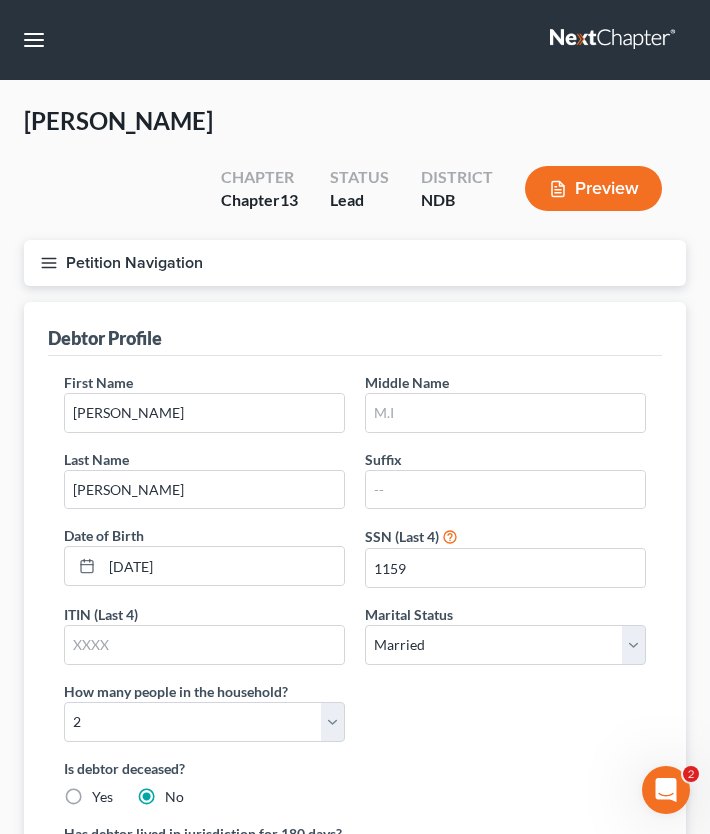 click on "Petition Navigation" at bounding box center [355, 263] 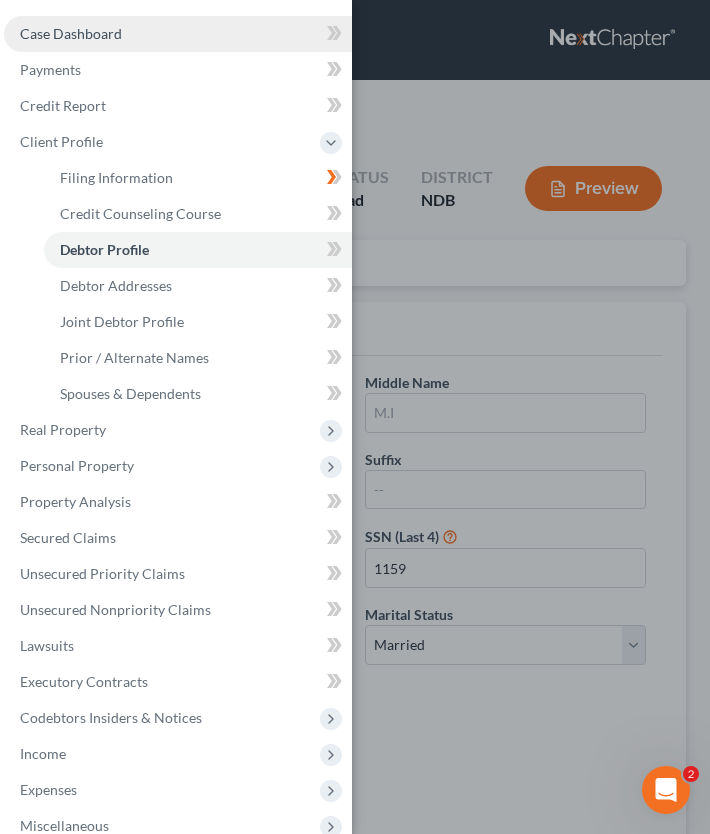 click on "Case Dashboard" at bounding box center (178, 34) 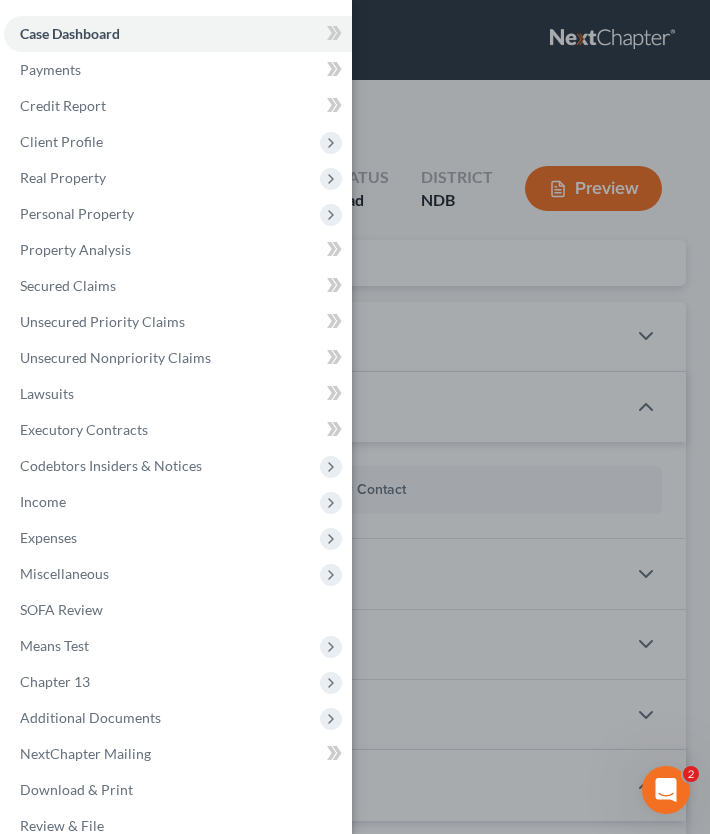 click on "Case Dashboard
Payments
Invoices
Payments
Payments
Credit Report
Client Profile" at bounding box center [355, 417] 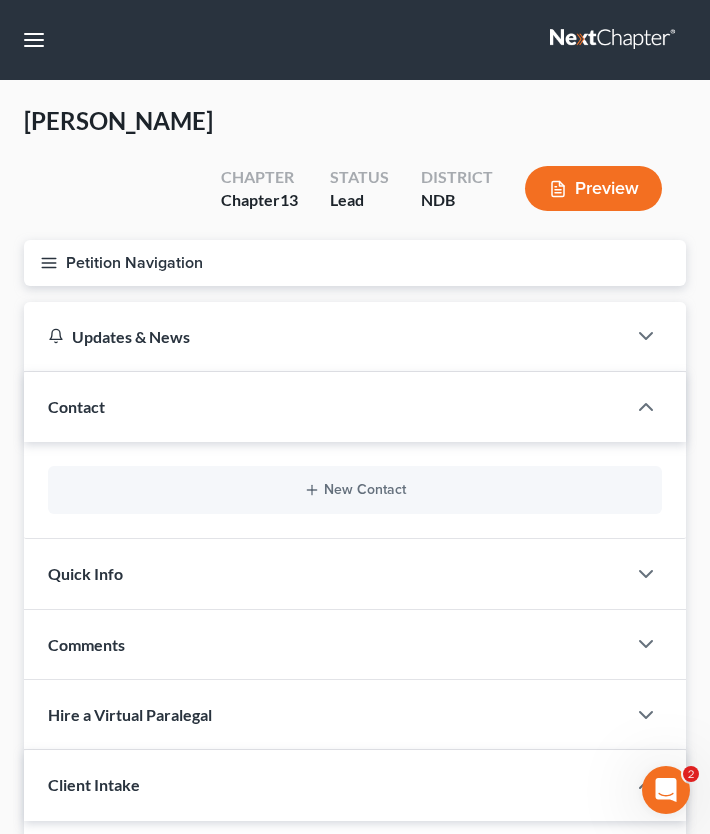click on "Quick Info" at bounding box center [325, 573] 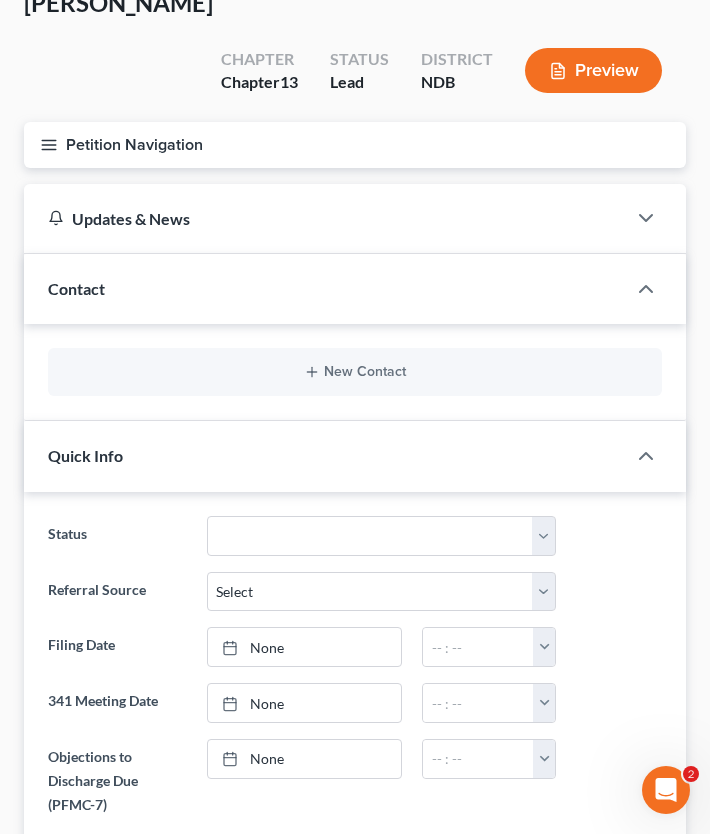 scroll, scrollTop: 0, scrollLeft: 0, axis: both 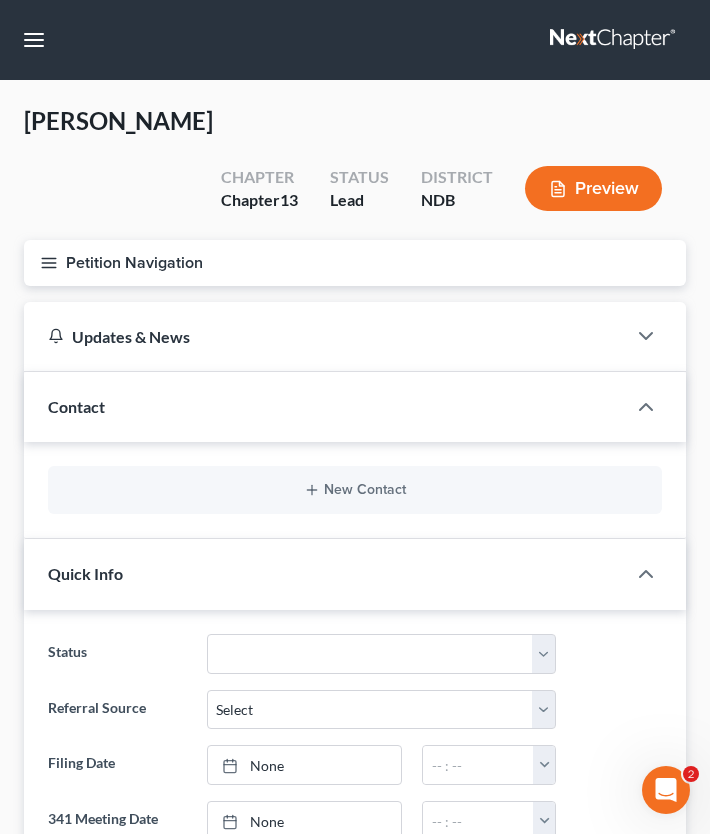 click on "Petition Navigation" at bounding box center [355, 263] 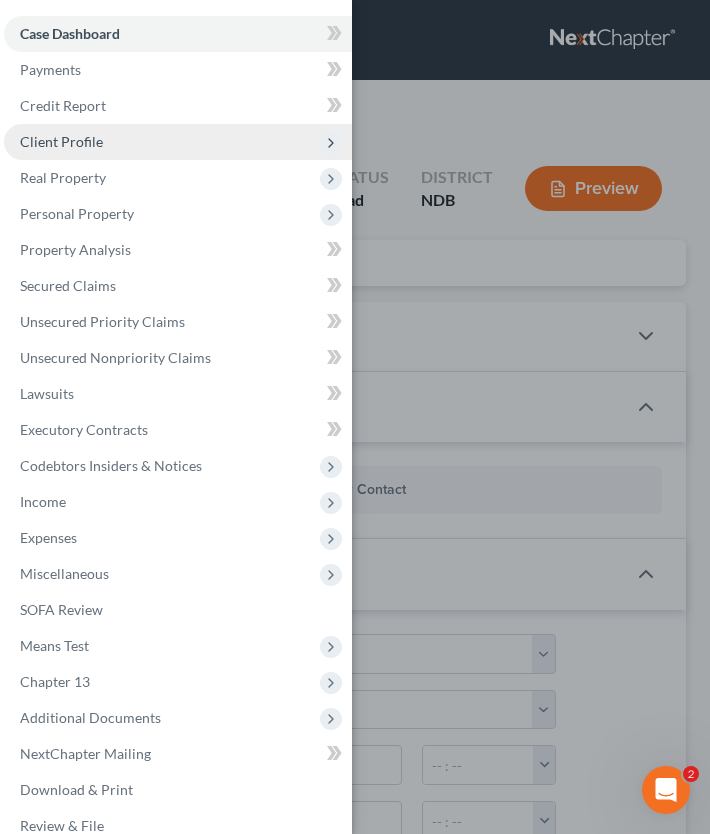 click on "Client Profile" at bounding box center [178, 142] 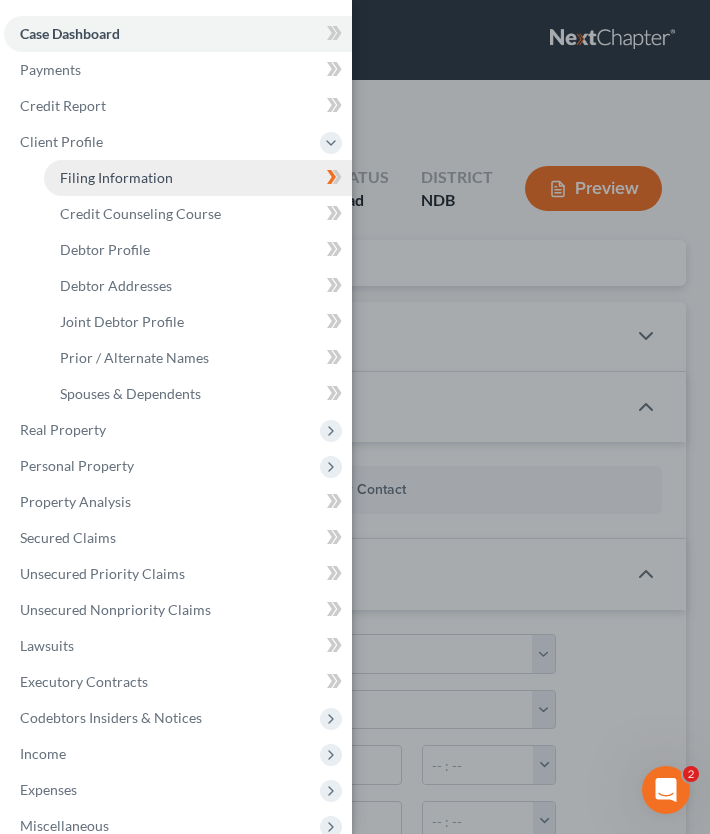 click on "Filing Information" at bounding box center (198, 178) 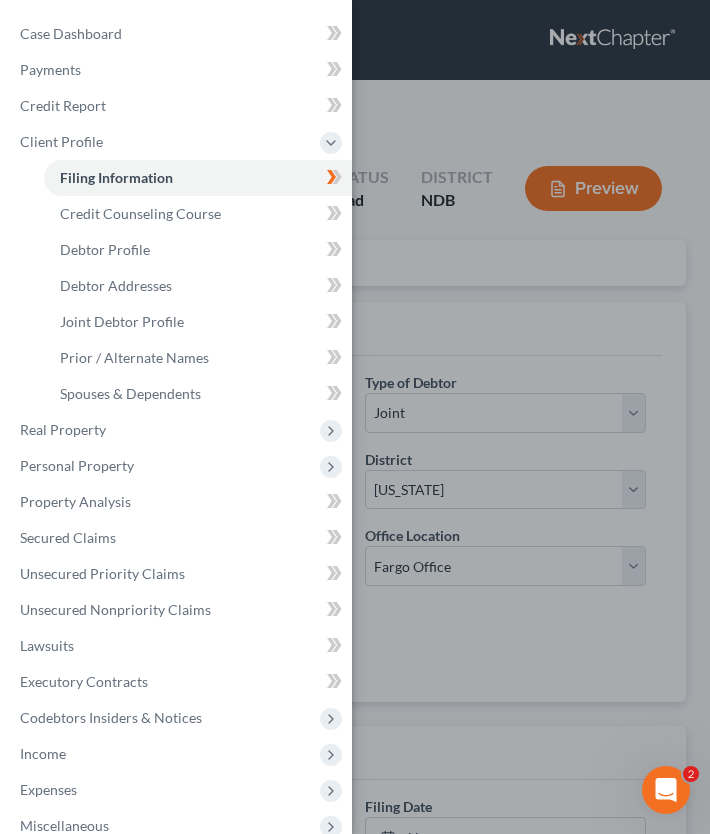 click on "Case Dashboard
Payments
Invoices
Payments
Payments
Credit Report
Client Profile" at bounding box center (355, 417) 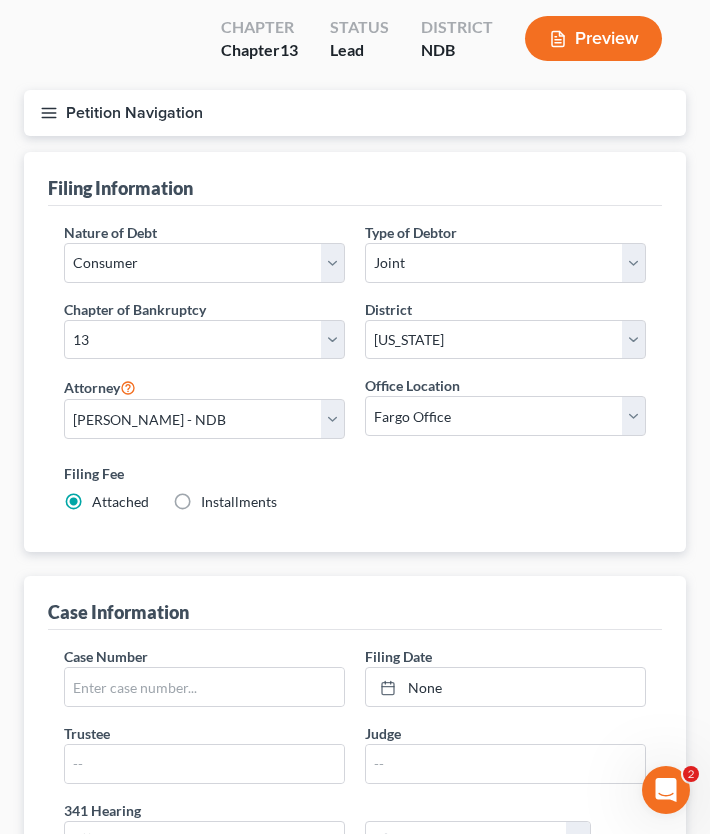 scroll, scrollTop: 0, scrollLeft: 0, axis: both 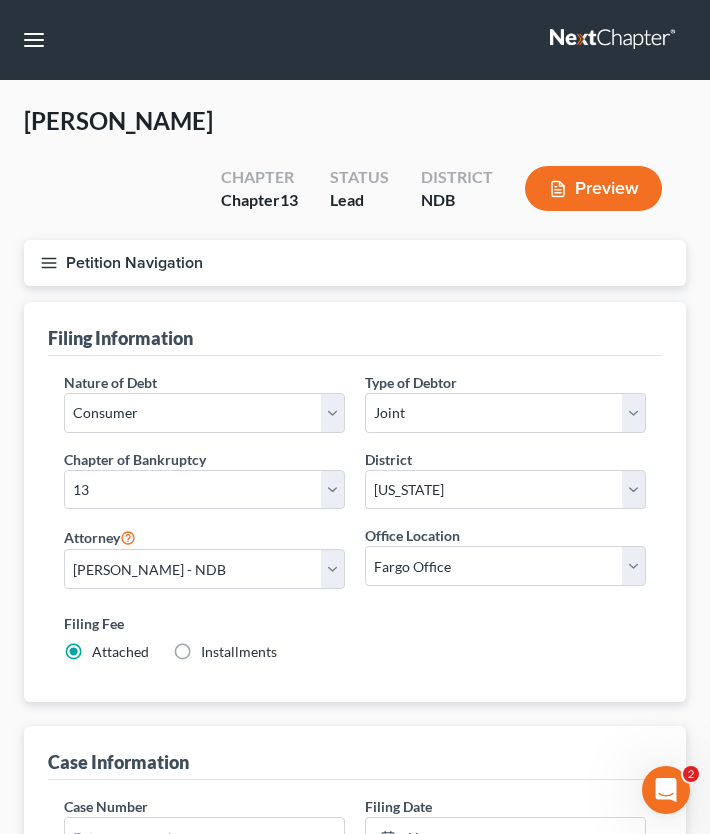 click on "Petition Navigation" at bounding box center (355, 263) 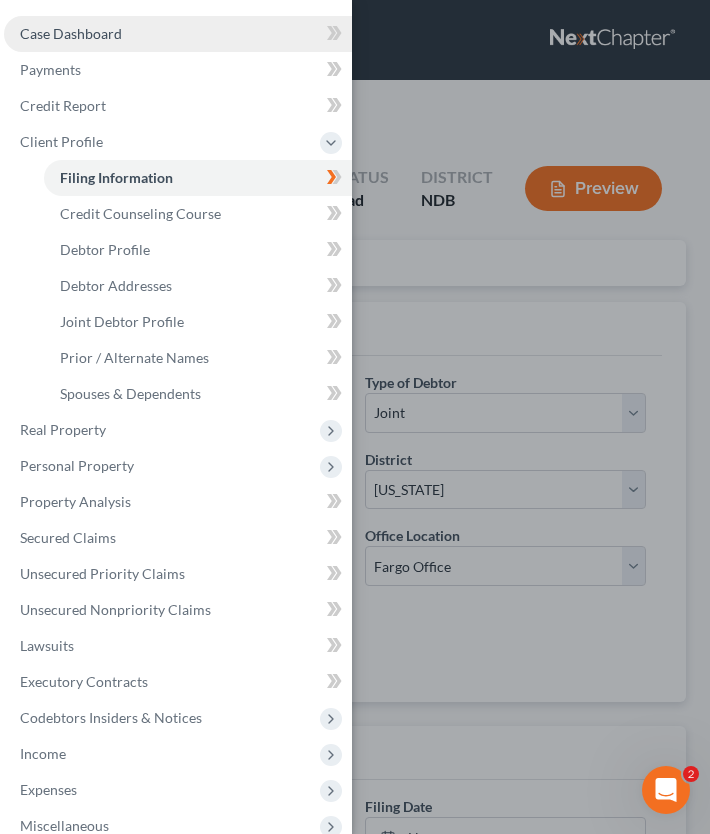 click on "Case Dashboard" at bounding box center (71, 33) 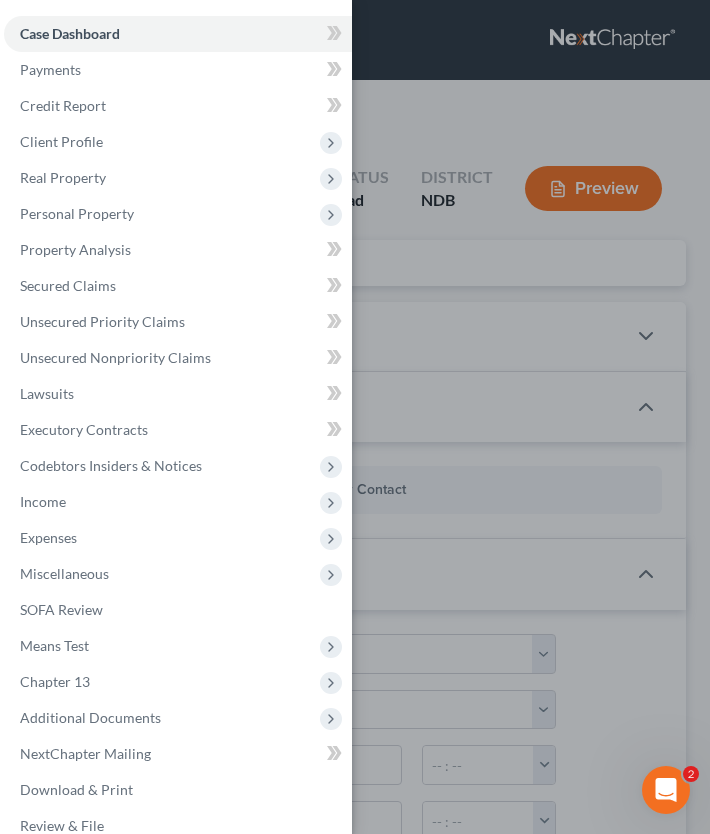 click on "Case Dashboard
Payments
Invoices
Payments
Payments
Credit Report
Client Profile" at bounding box center [355, 417] 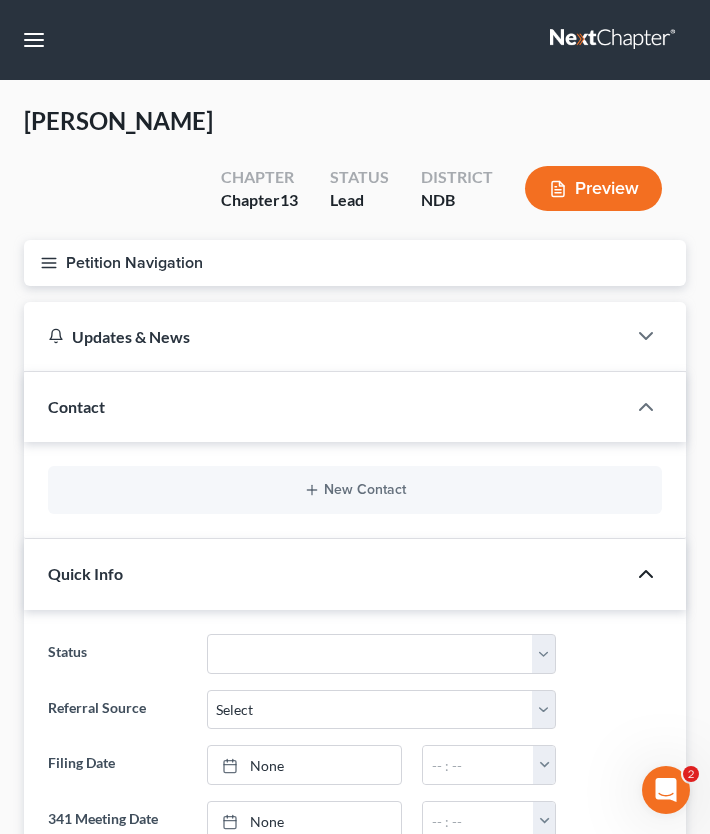 click 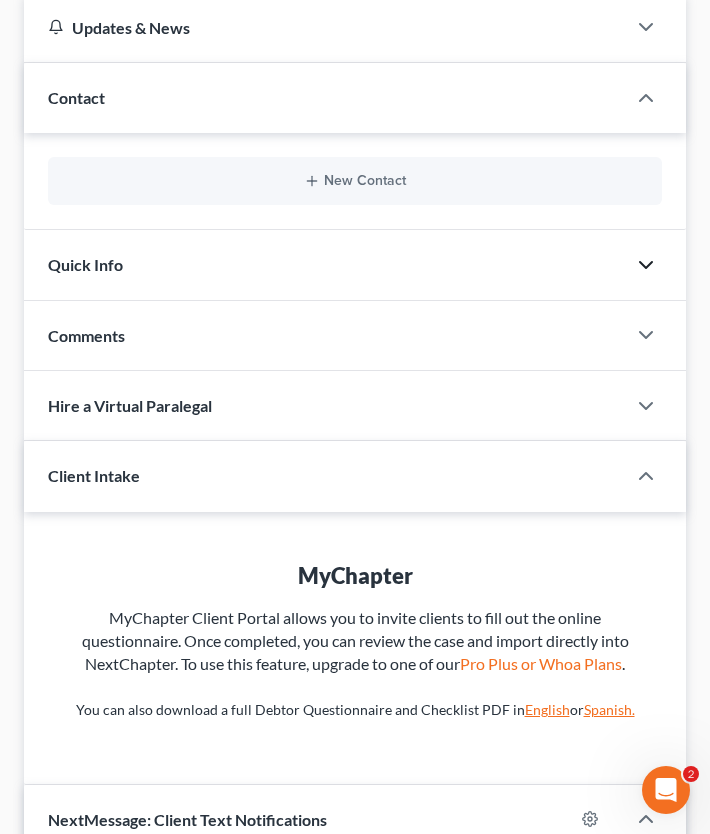 scroll, scrollTop: 309, scrollLeft: 0, axis: vertical 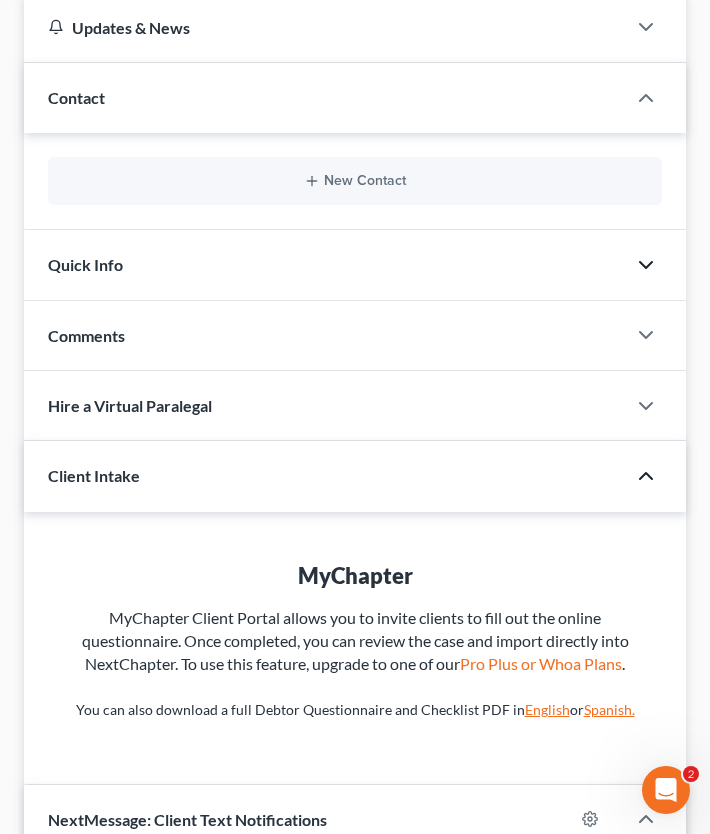 click 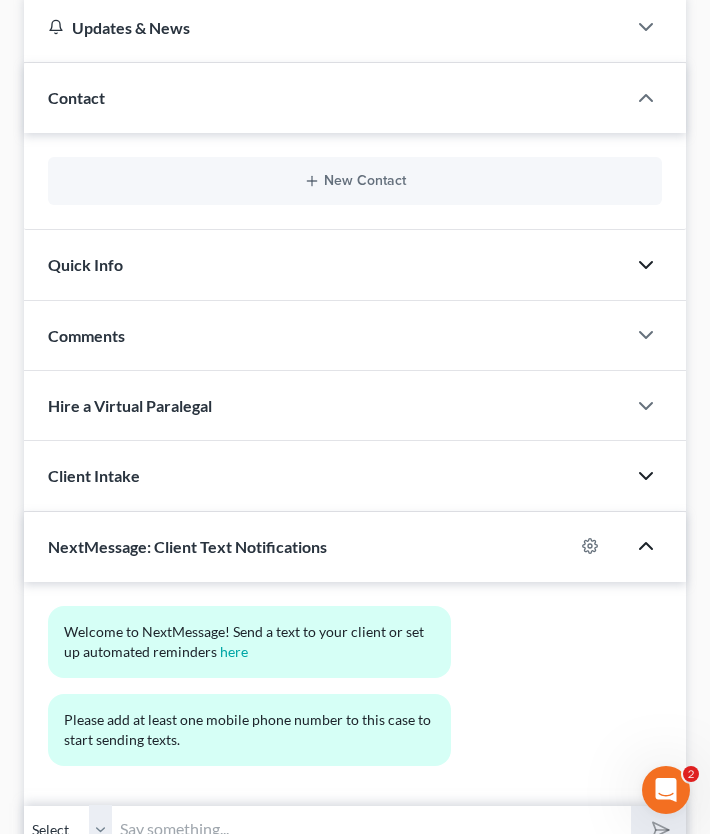 click 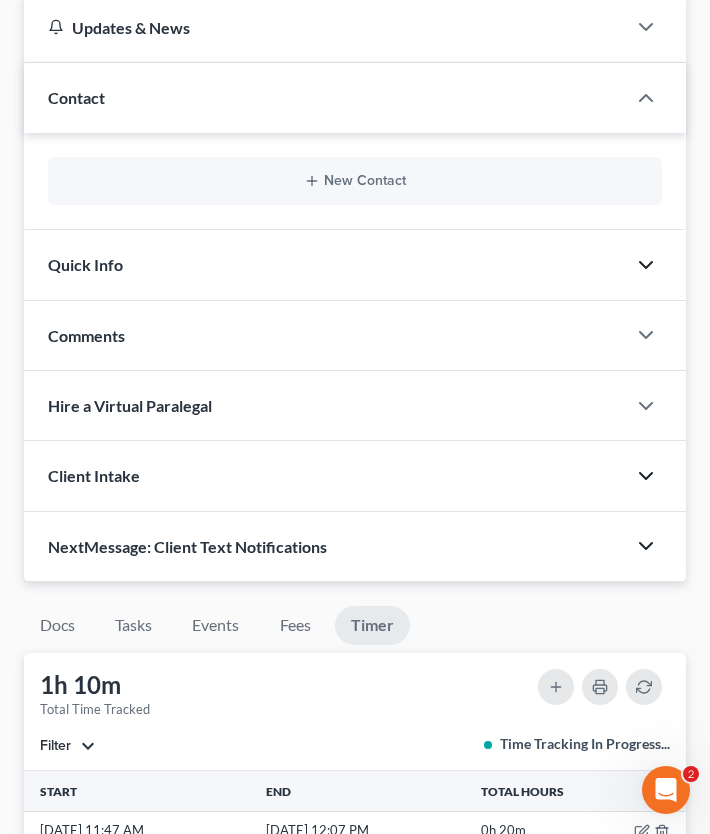 click 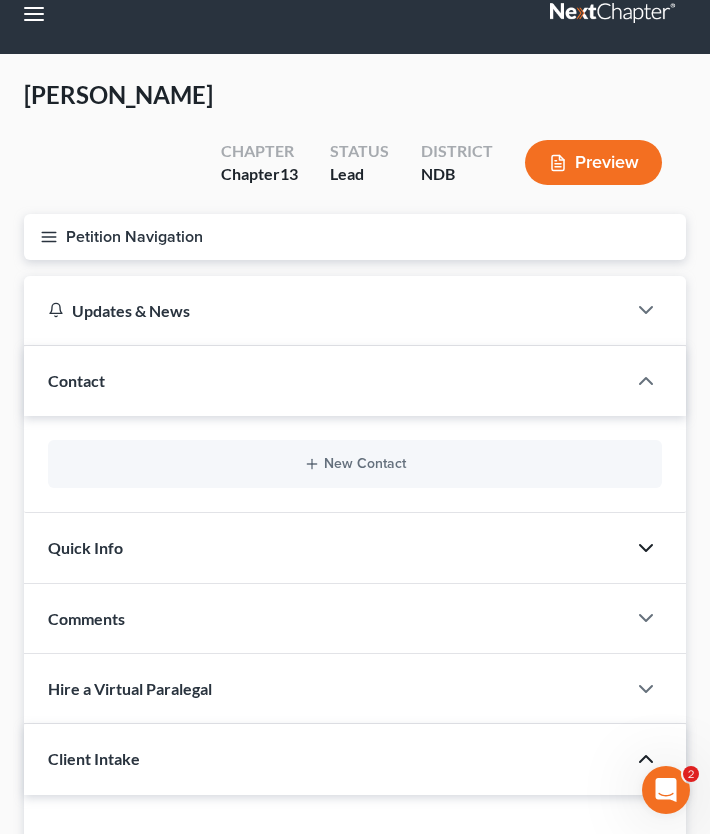 scroll, scrollTop: 0, scrollLeft: 0, axis: both 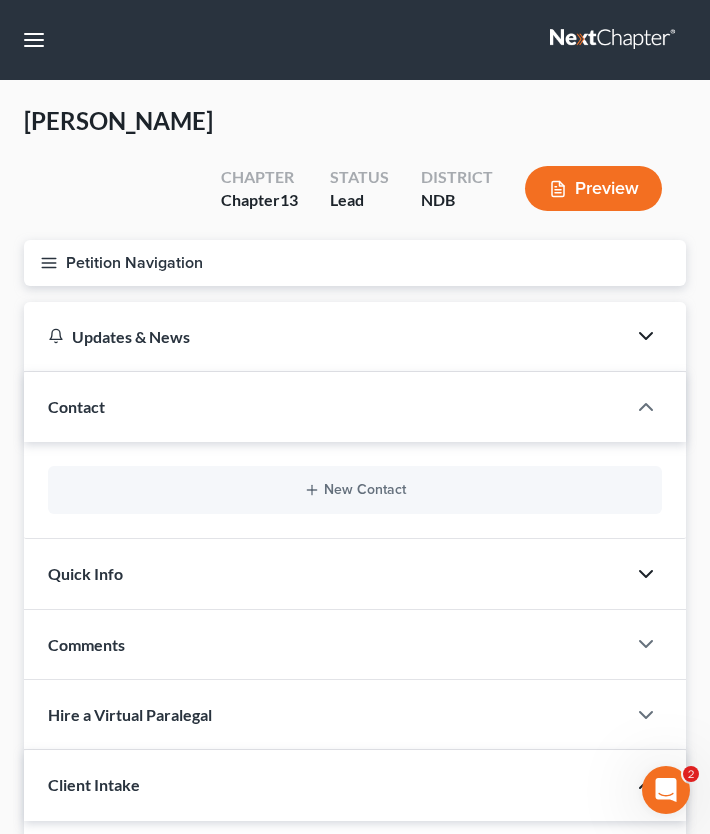 click 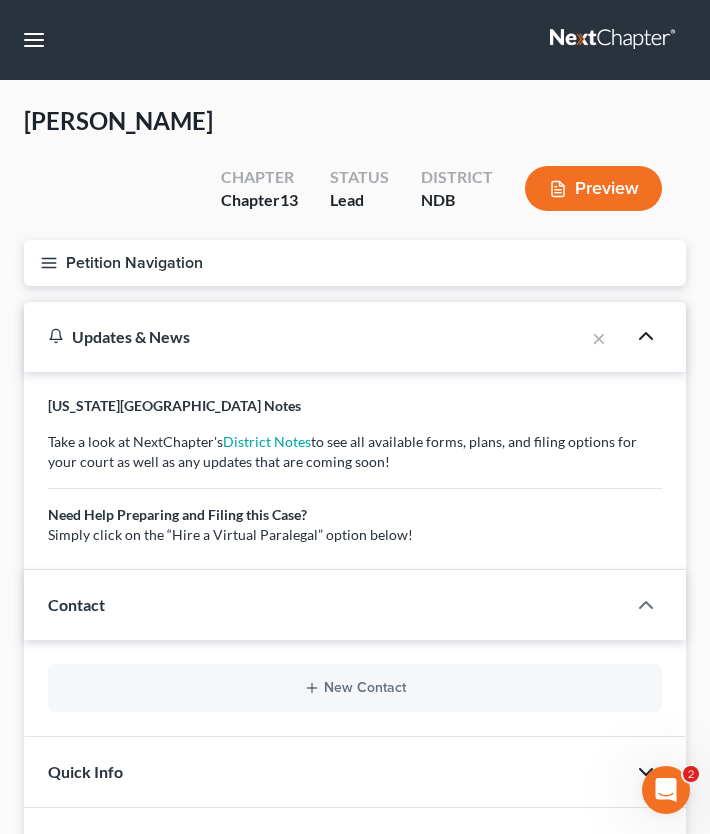 click 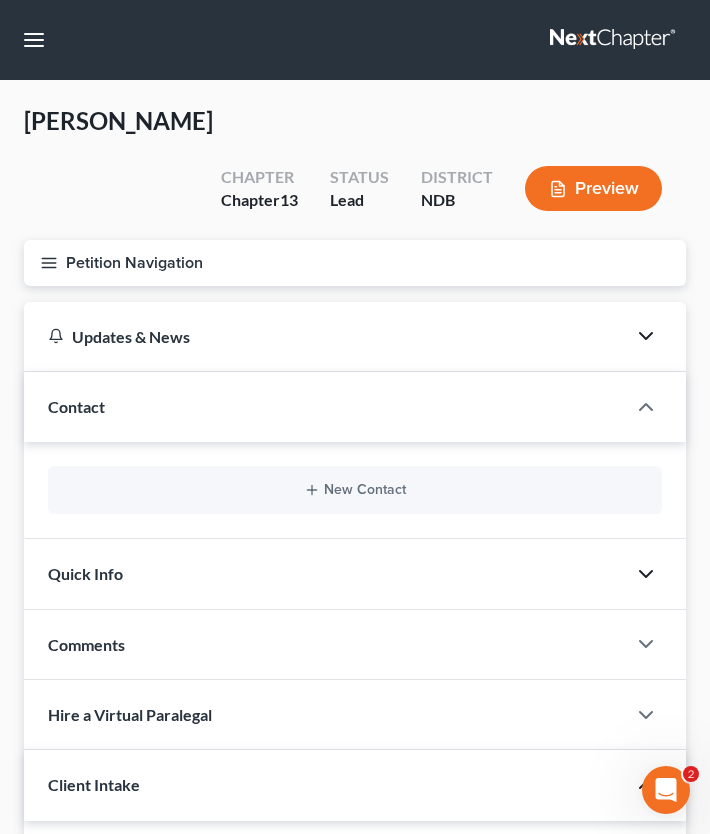 click on "Petition Navigation" at bounding box center [355, 263] 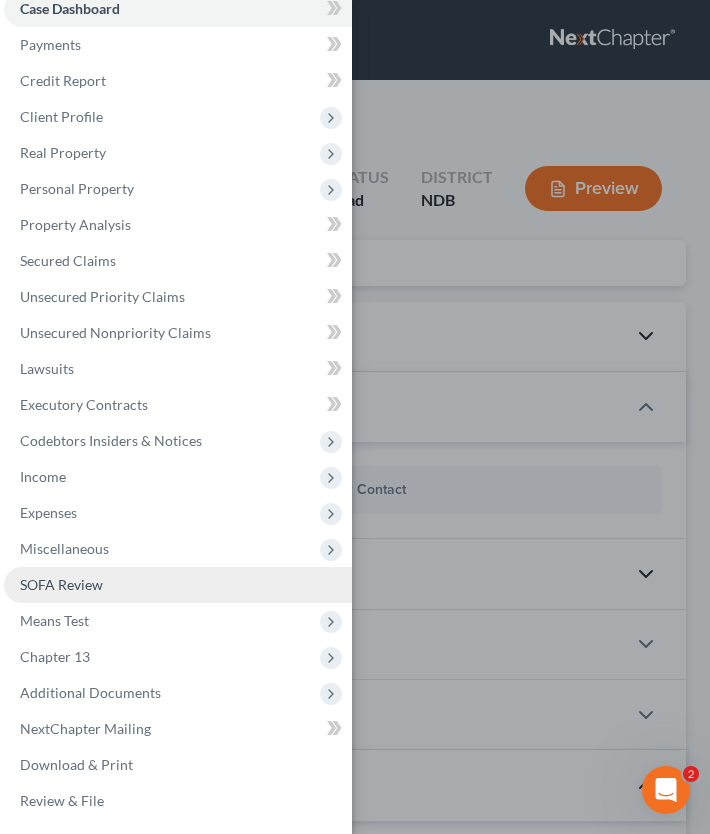 scroll, scrollTop: 26, scrollLeft: 0, axis: vertical 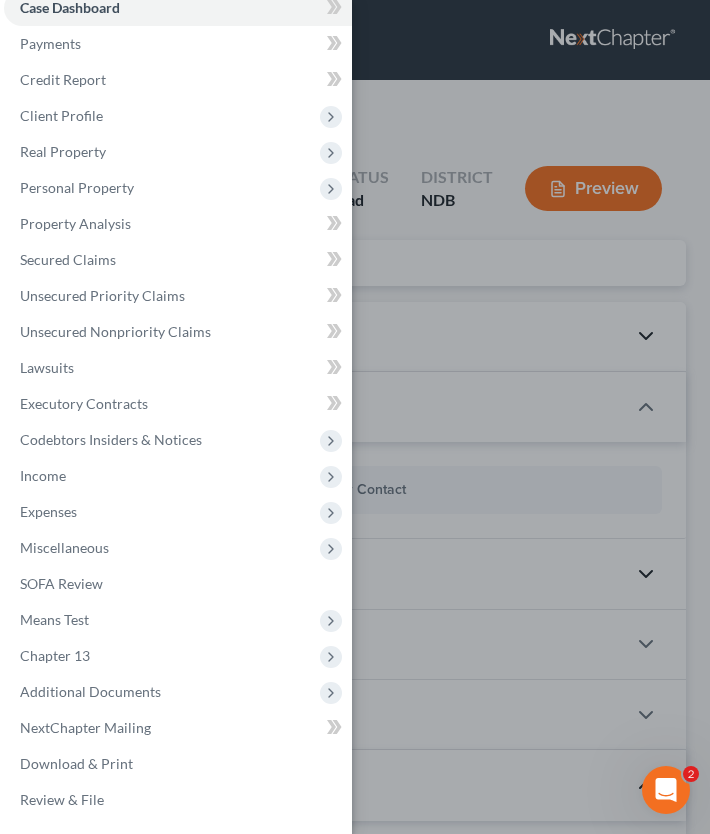 click on "Case Dashboard
Payments
Invoices
Payments
Payments
Credit Report
Client Profile" at bounding box center (355, 417) 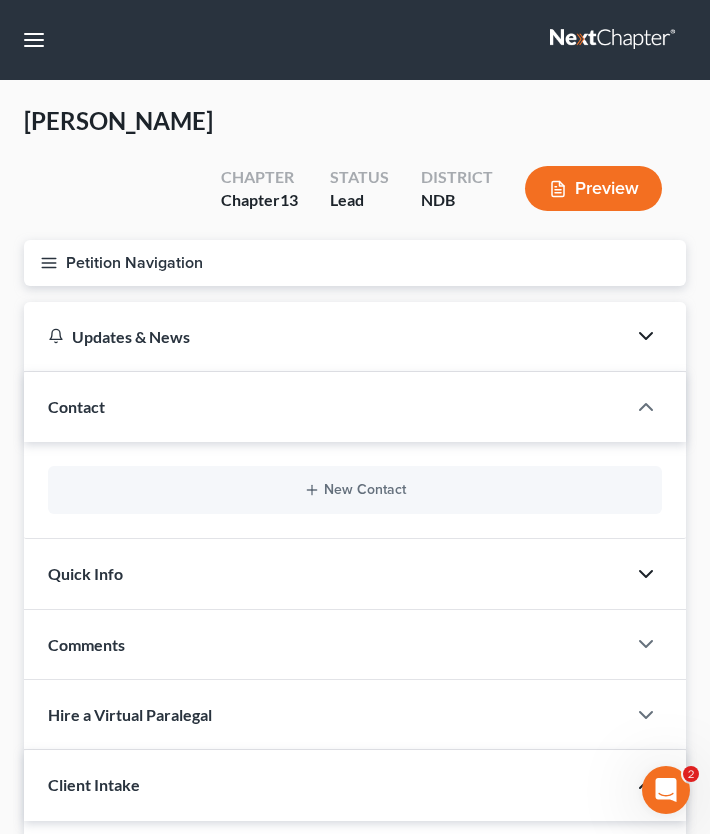 click on "Preview" at bounding box center (593, 188) 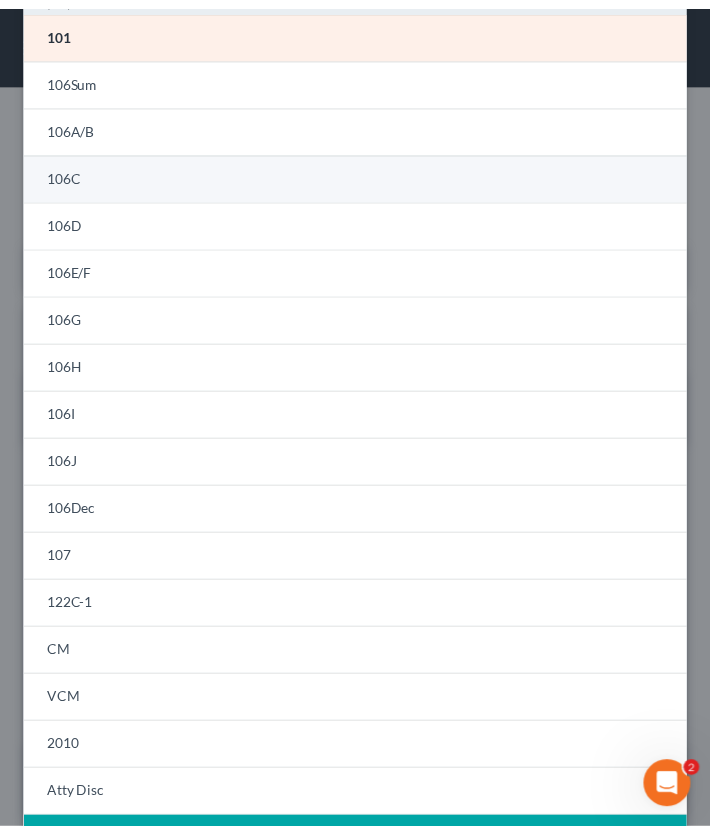 scroll, scrollTop: 0, scrollLeft: 0, axis: both 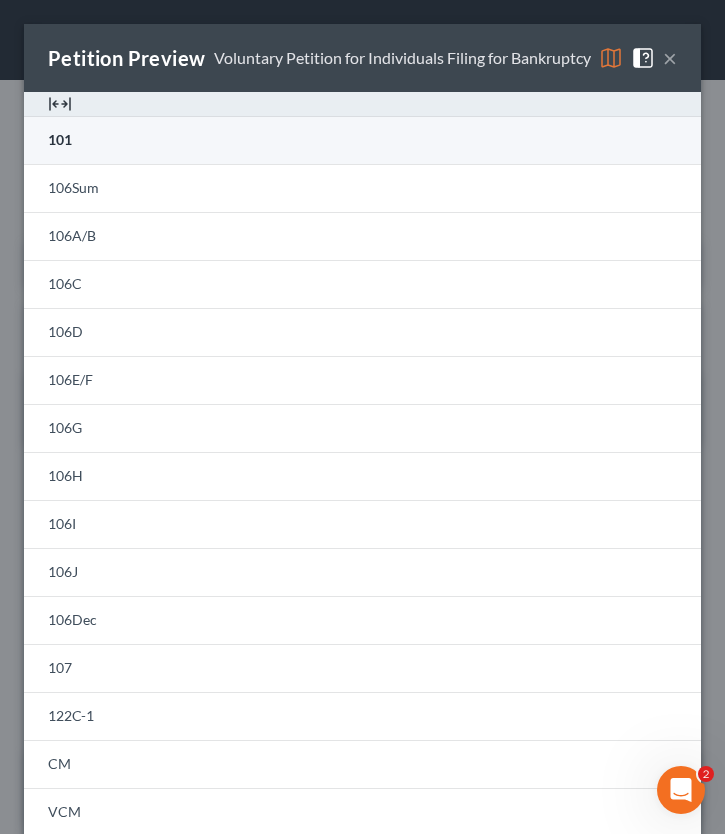 click on "101" at bounding box center [362, 140] 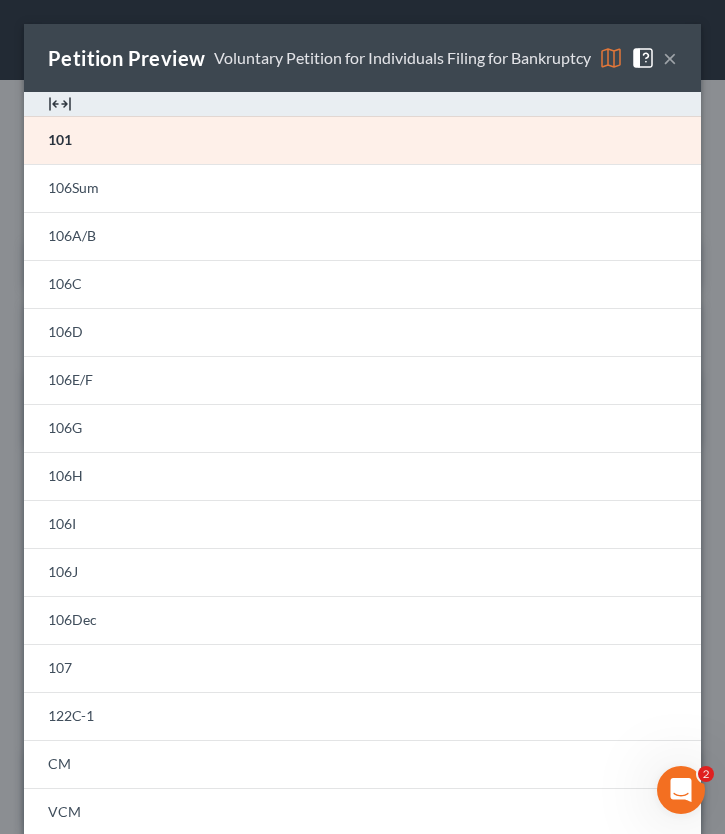 click on "×" at bounding box center [670, 58] 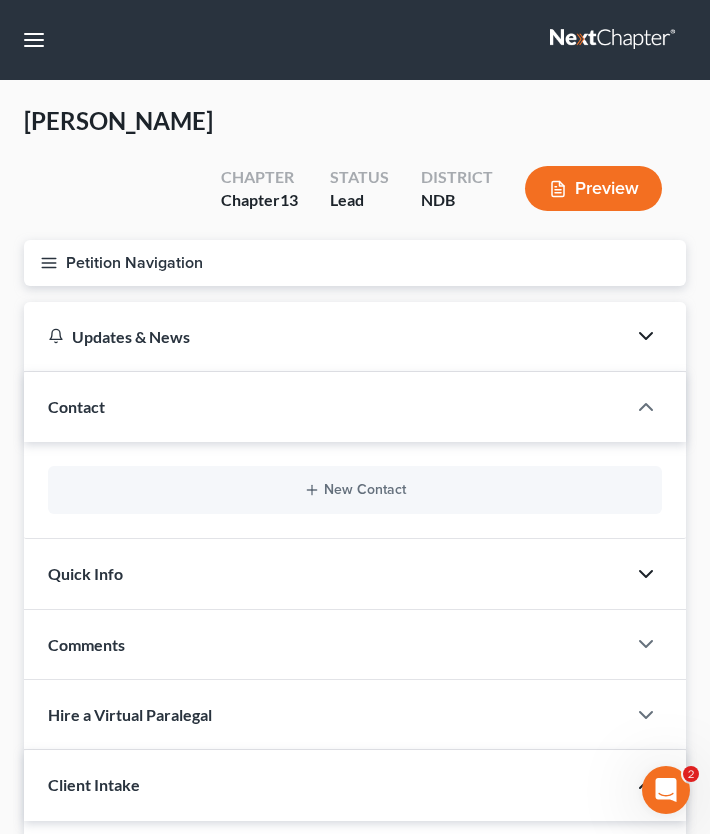 click on "Petition Navigation" at bounding box center [355, 263] 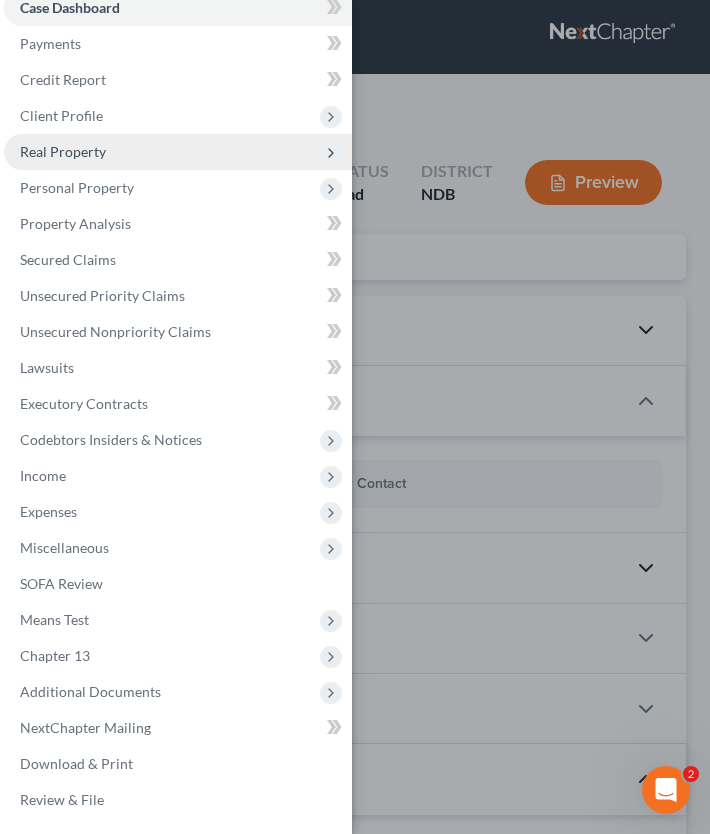 scroll, scrollTop: 0, scrollLeft: 0, axis: both 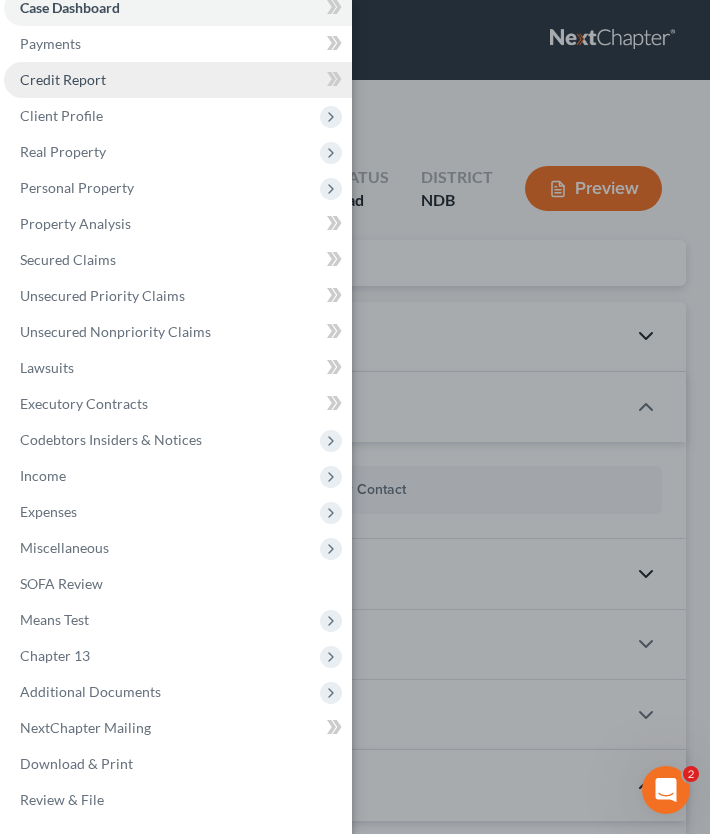 click on "Credit Report" at bounding box center (178, 80) 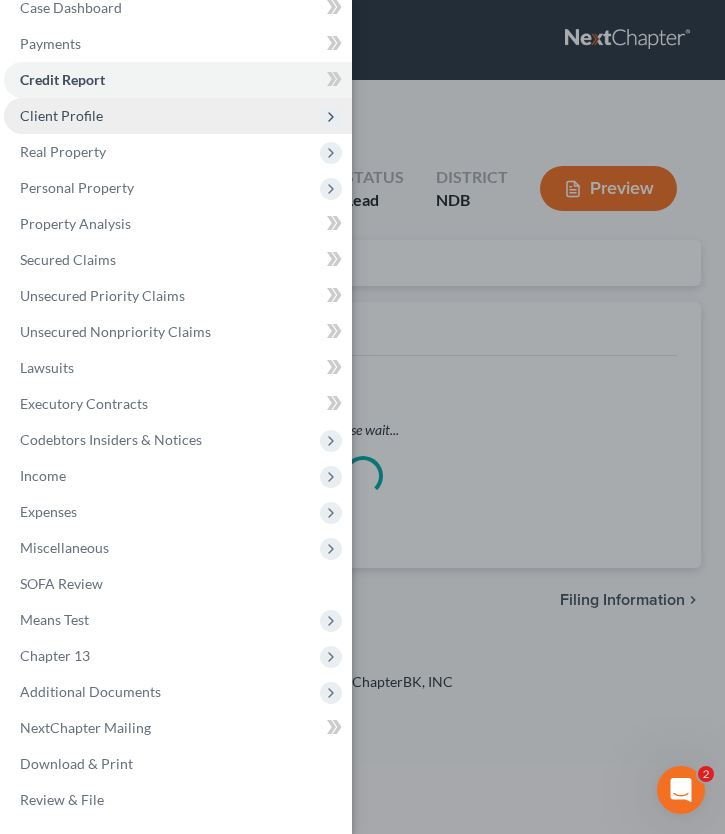 click on "Client Profile" at bounding box center [178, 116] 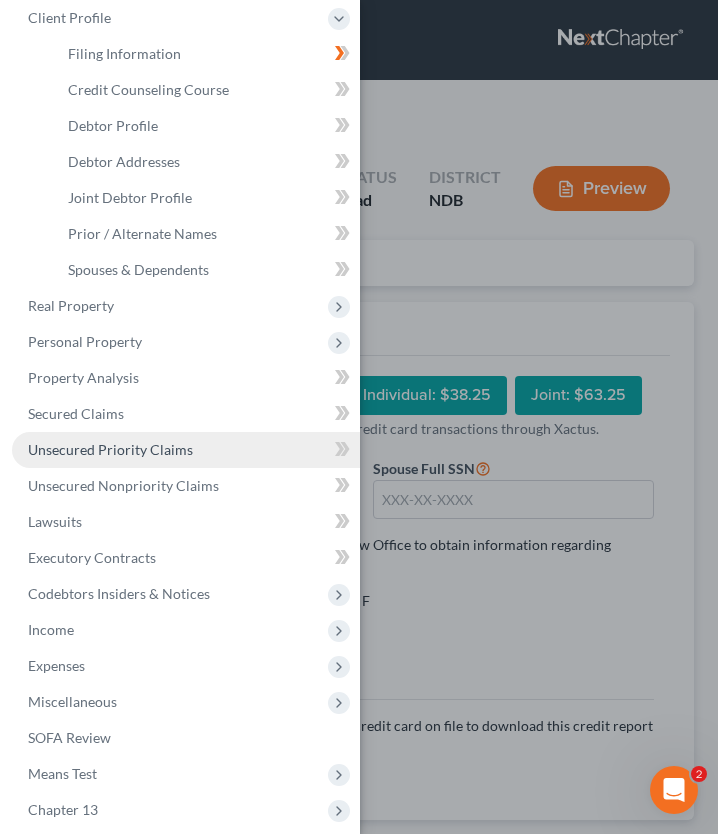 scroll, scrollTop: 278, scrollLeft: 0, axis: vertical 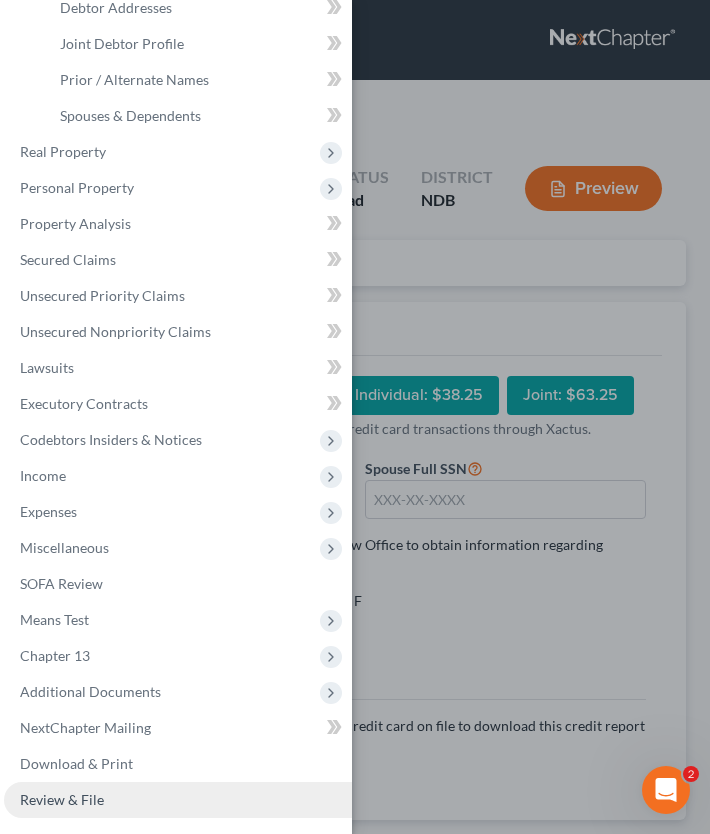 click on "Review & File" at bounding box center [178, 800] 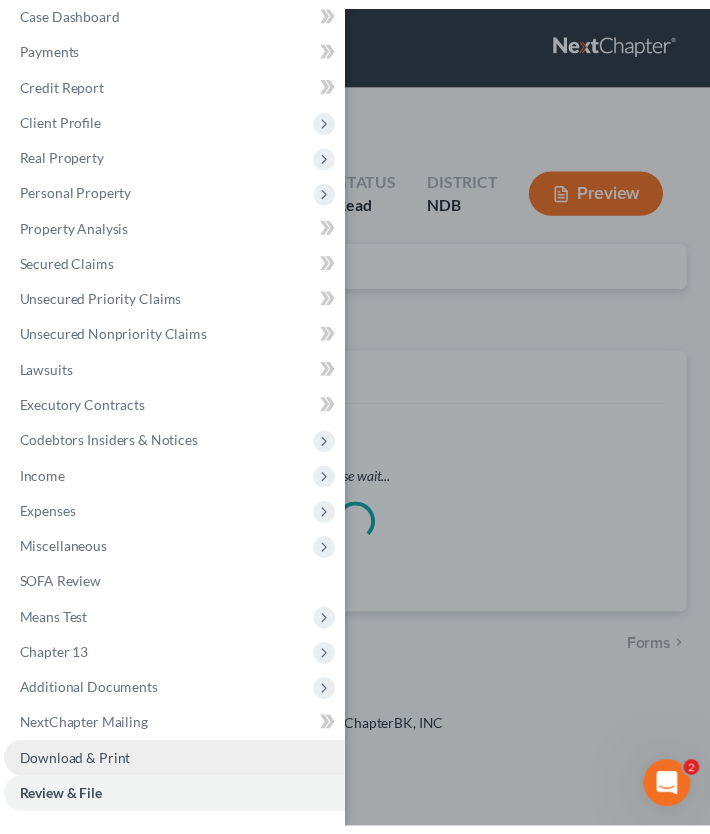 scroll, scrollTop: 26, scrollLeft: 0, axis: vertical 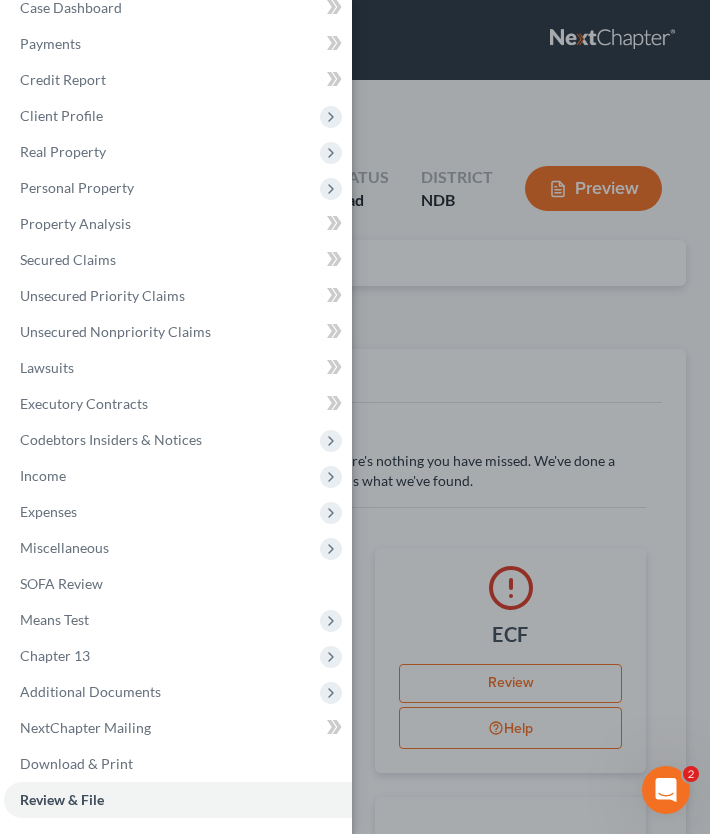 click on "Case Dashboard
Payments
Invoices
Payments
Payments
Credit Report
Client Profile" at bounding box center [355, 417] 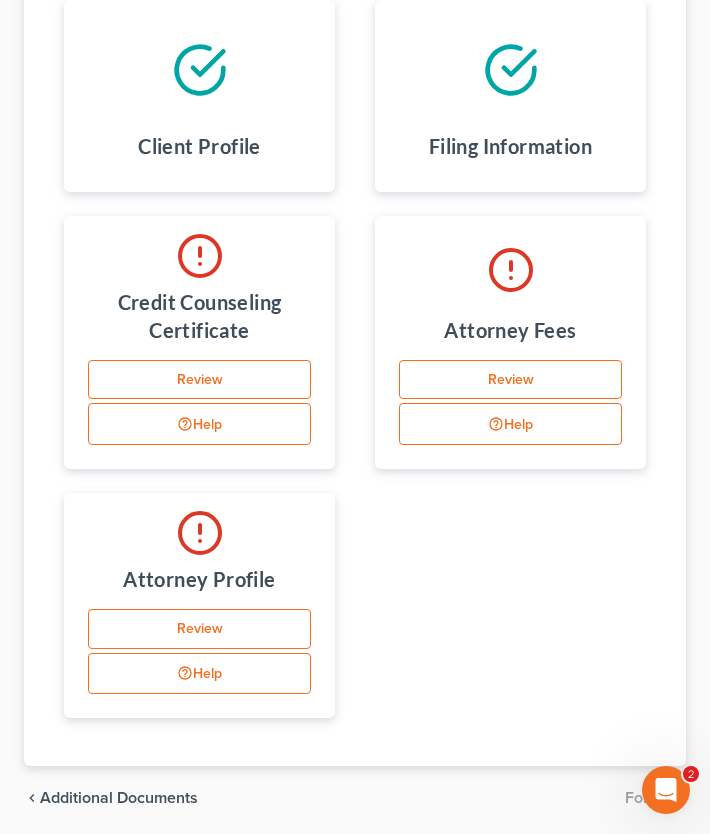 scroll, scrollTop: 0, scrollLeft: 0, axis: both 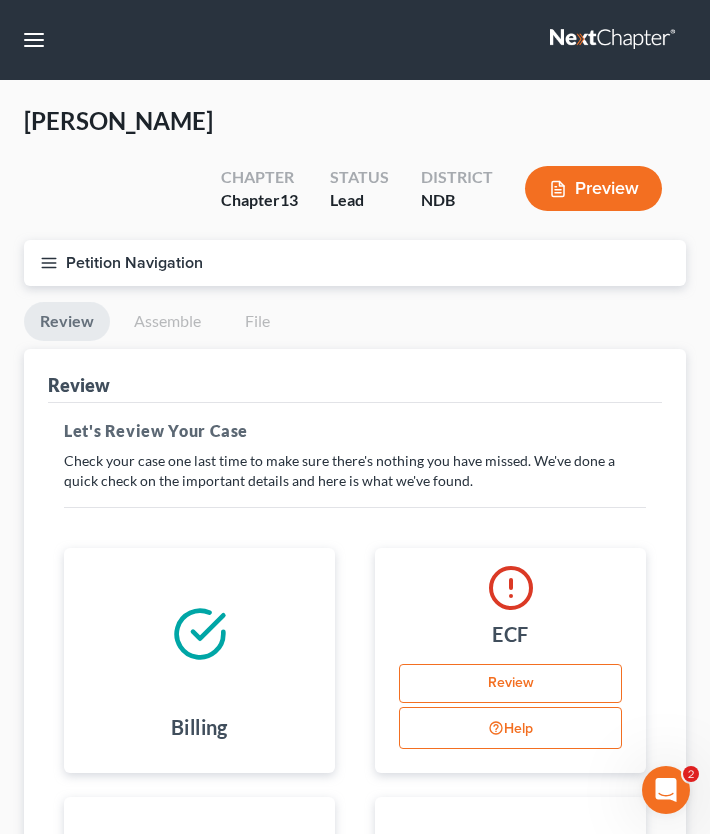 click on "Petition Navigation" at bounding box center [355, 263] 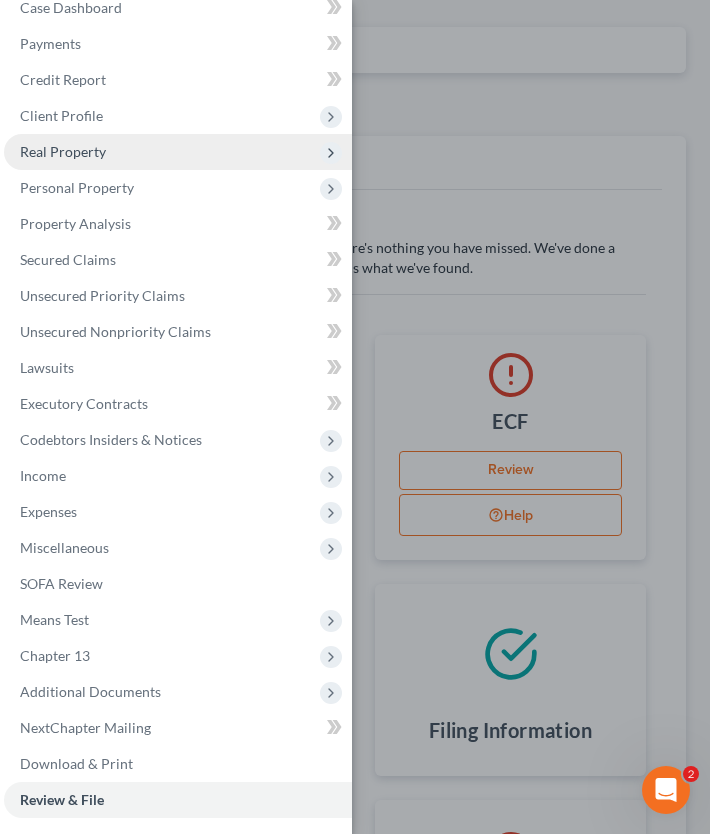 scroll, scrollTop: 303, scrollLeft: 0, axis: vertical 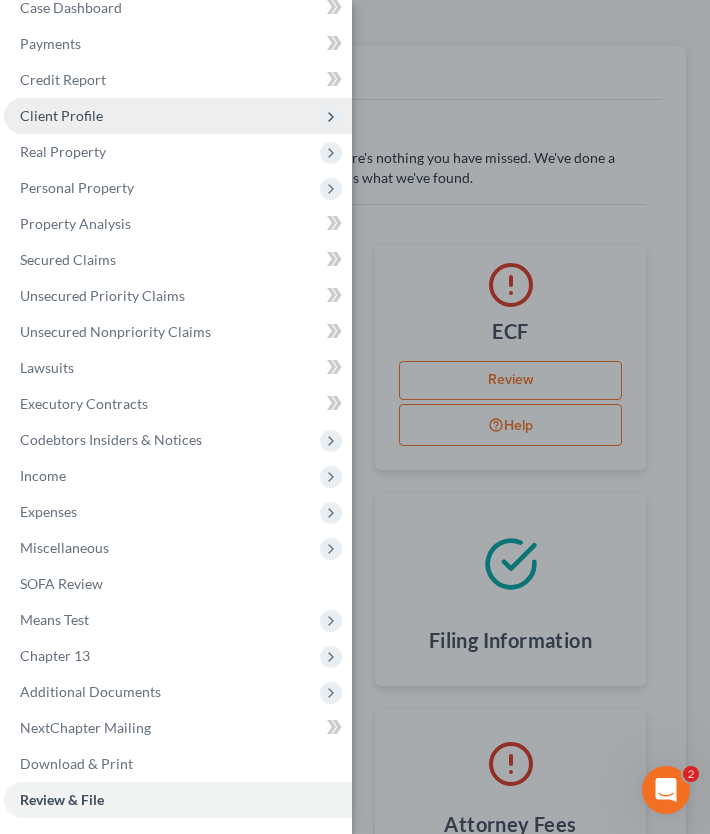 click on "Client Profile" at bounding box center (178, 116) 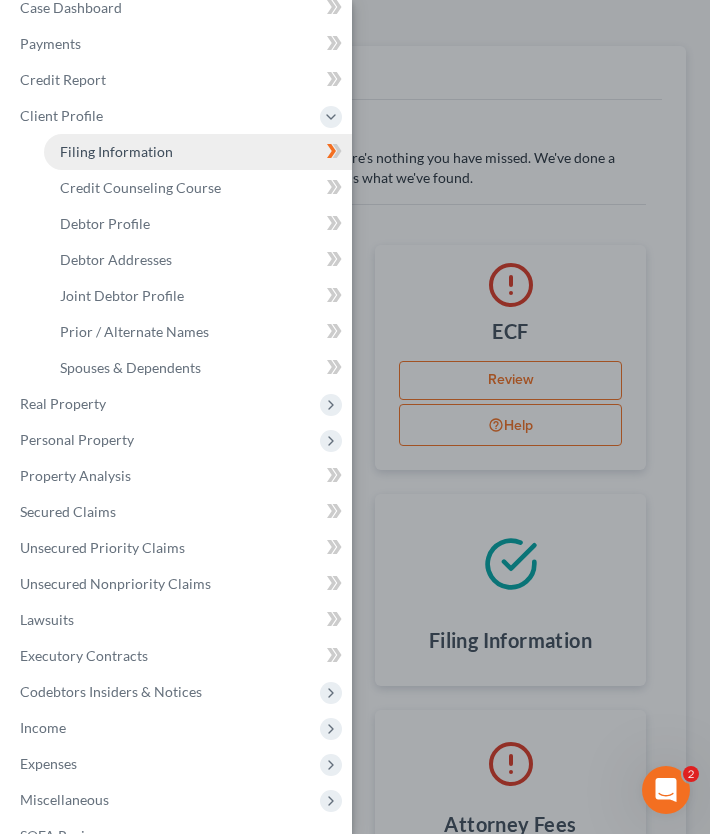 click on "Filing Information" at bounding box center (198, 152) 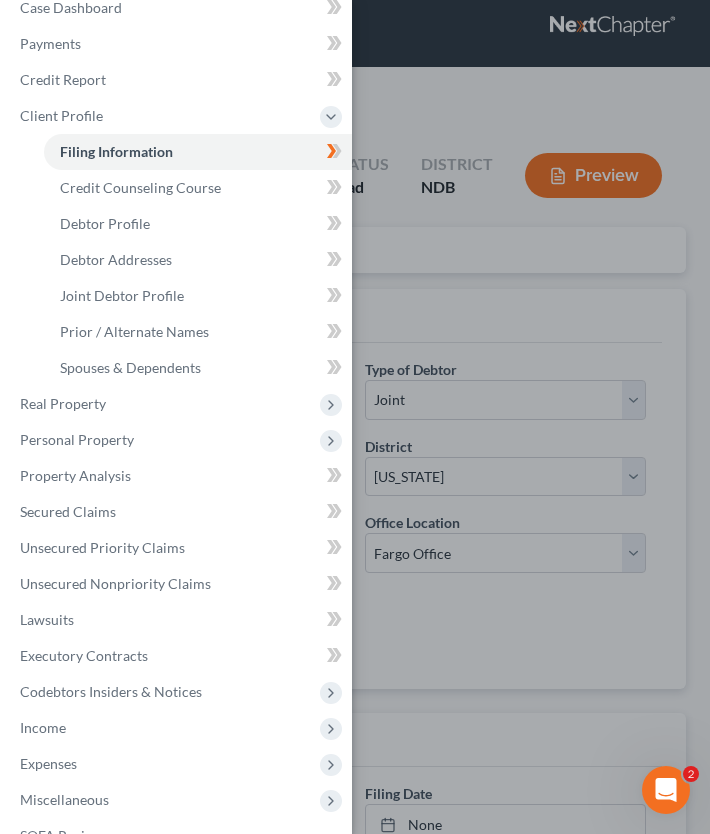 scroll, scrollTop: 0, scrollLeft: 0, axis: both 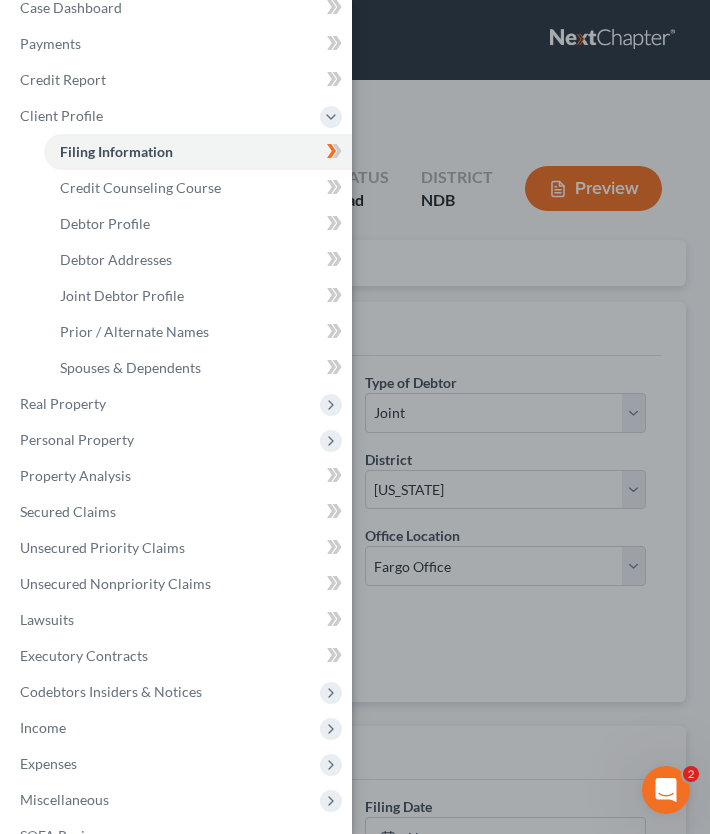 click on "Case Dashboard
Payments
Invoices
Payments
Payments
Credit Report
Client Profile" at bounding box center [355, 417] 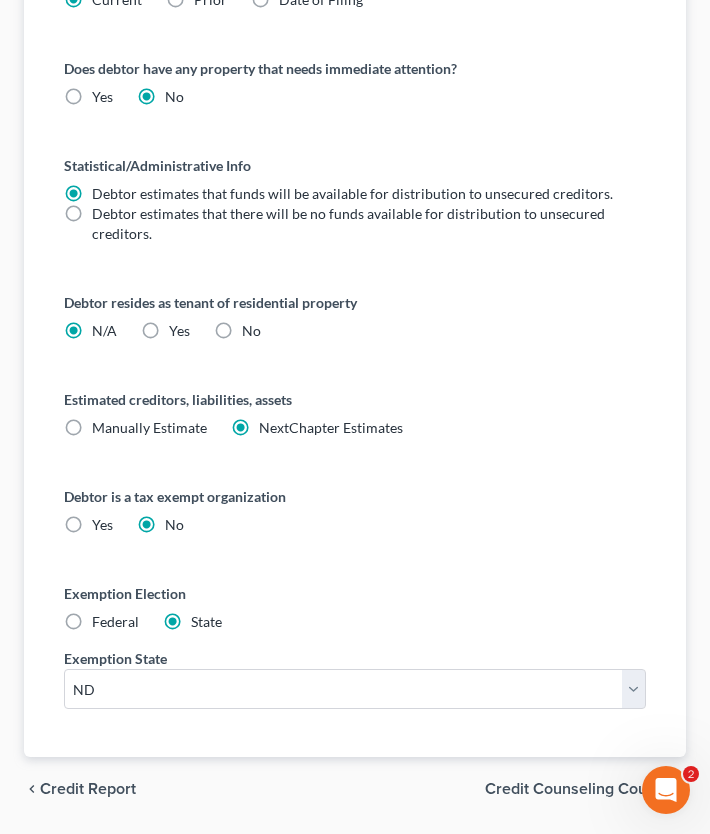 scroll, scrollTop: 1098, scrollLeft: 0, axis: vertical 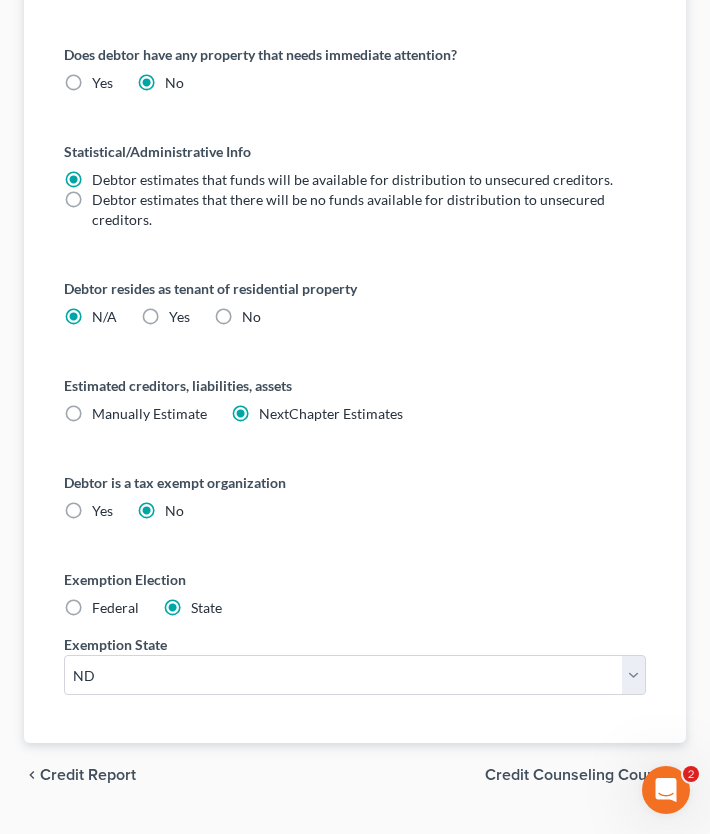 click on "Credit Counseling Course" at bounding box center (577, 775) 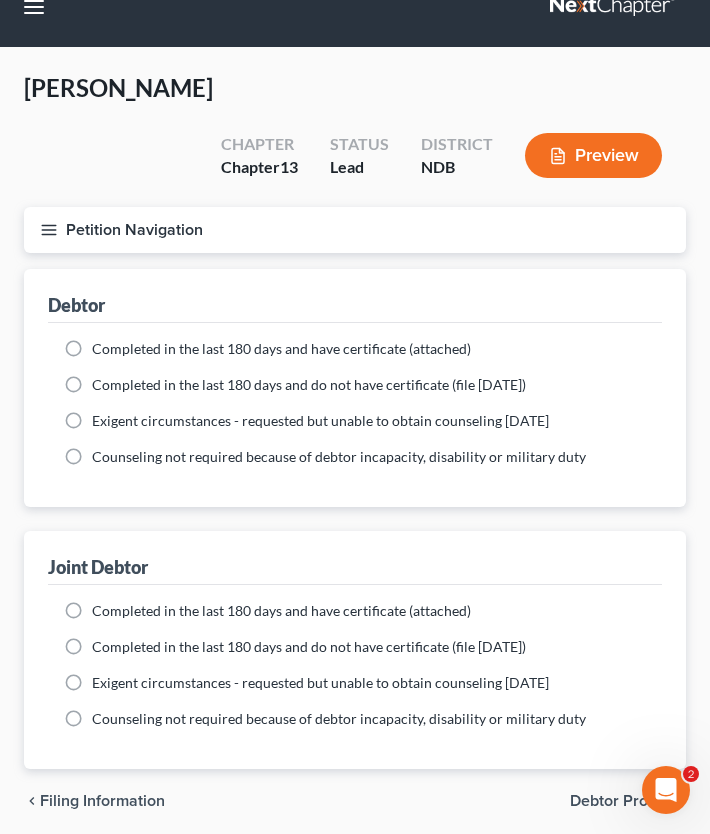 scroll, scrollTop: 0, scrollLeft: 0, axis: both 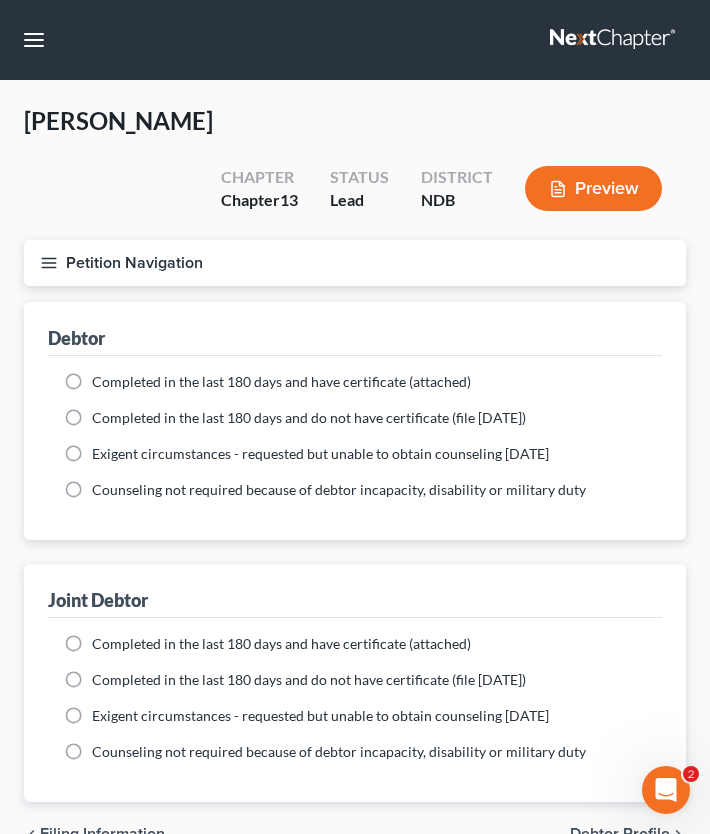 click on "Debtor Profile" at bounding box center [620, 834] 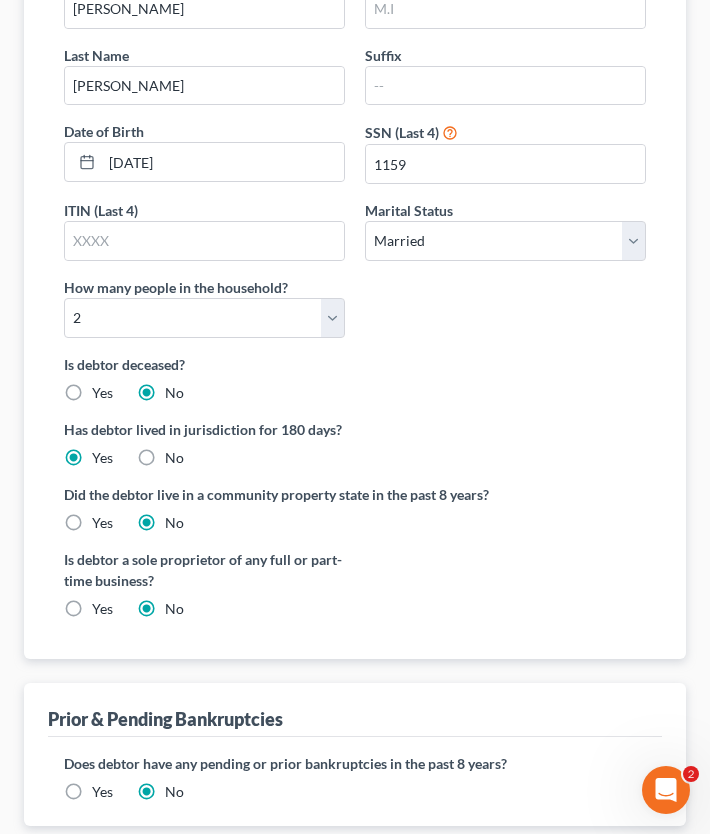 scroll, scrollTop: 486, scrollLeft: 0, axis: vertical 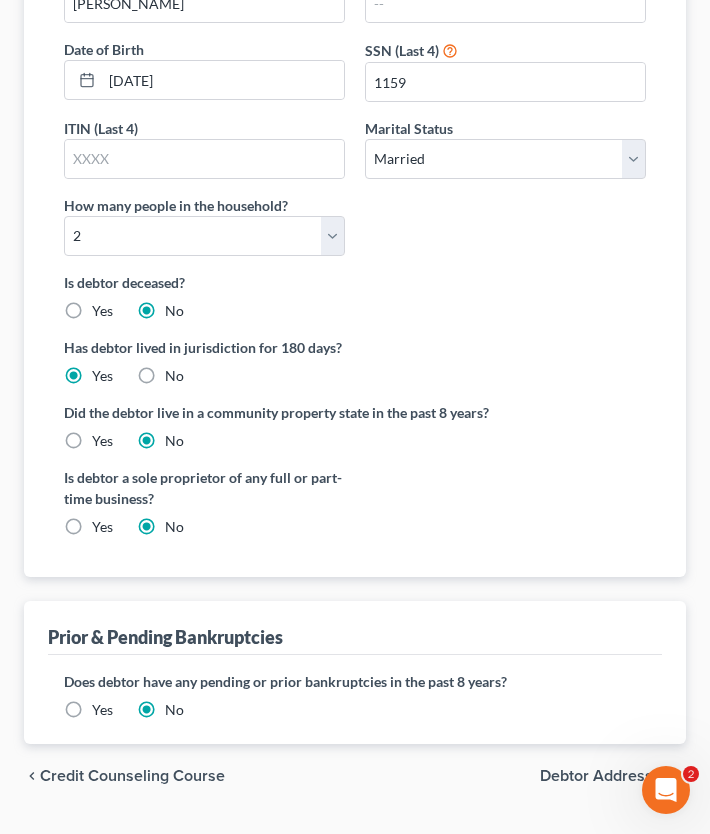 click on "Debtor Addresses" at bounding box center (605, 776) 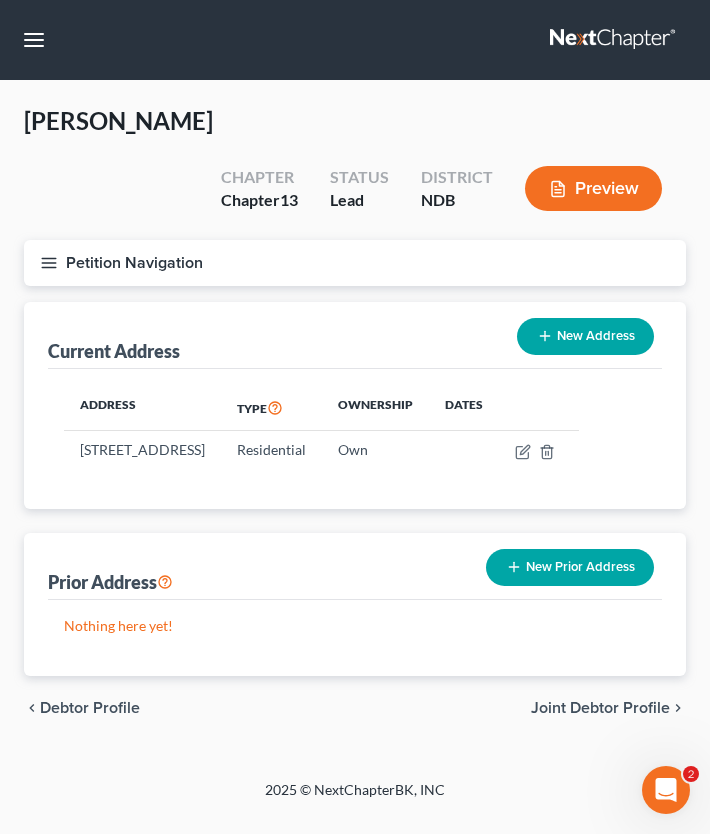 scroll, scrollTop: 0, scrollLeft: 0, axis: both 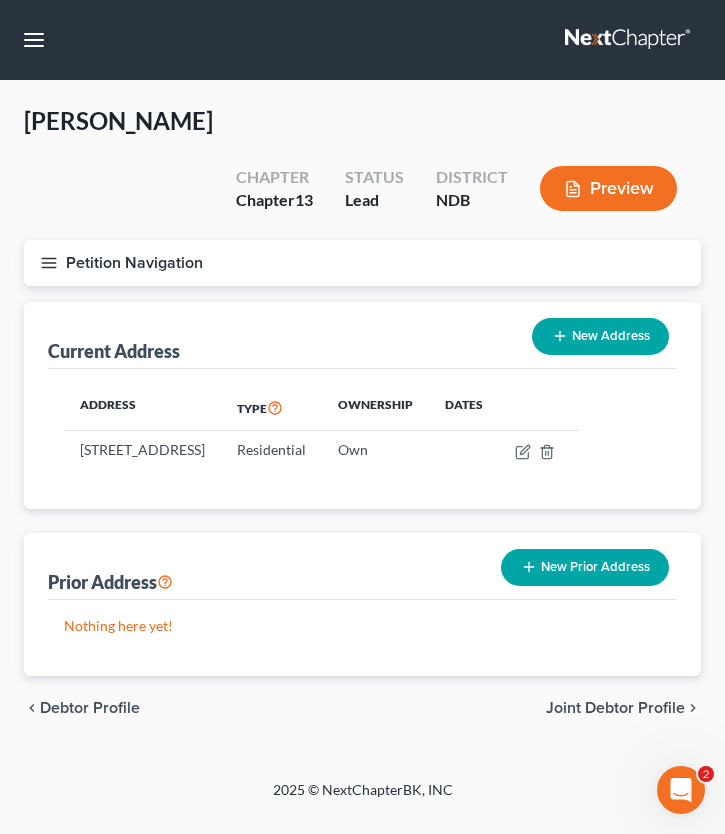 click on "Debtor Profile" at bounding box center [90, 708] 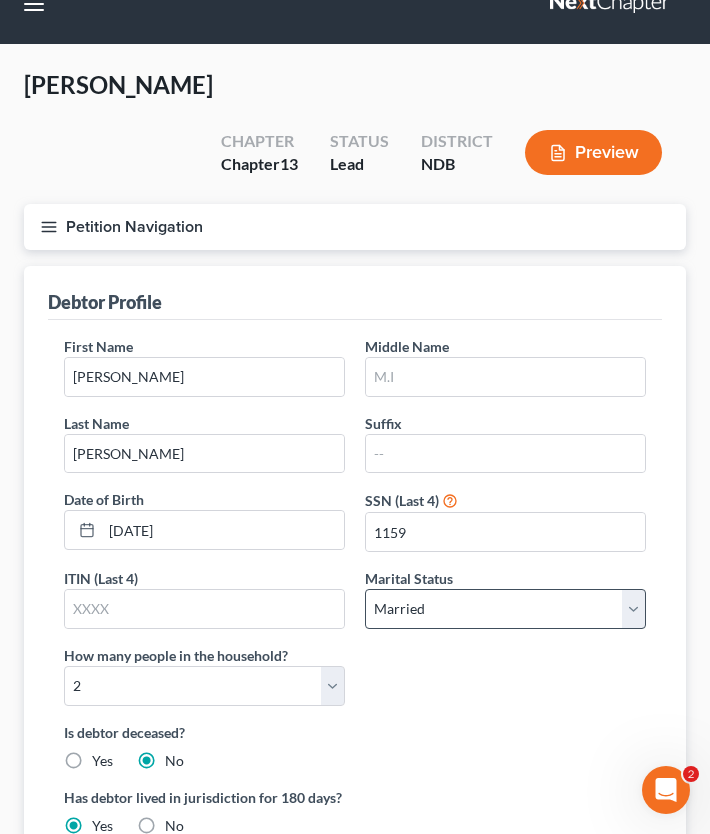 scroll, scrollTop: 0, scrollLeft: 0, axis: both 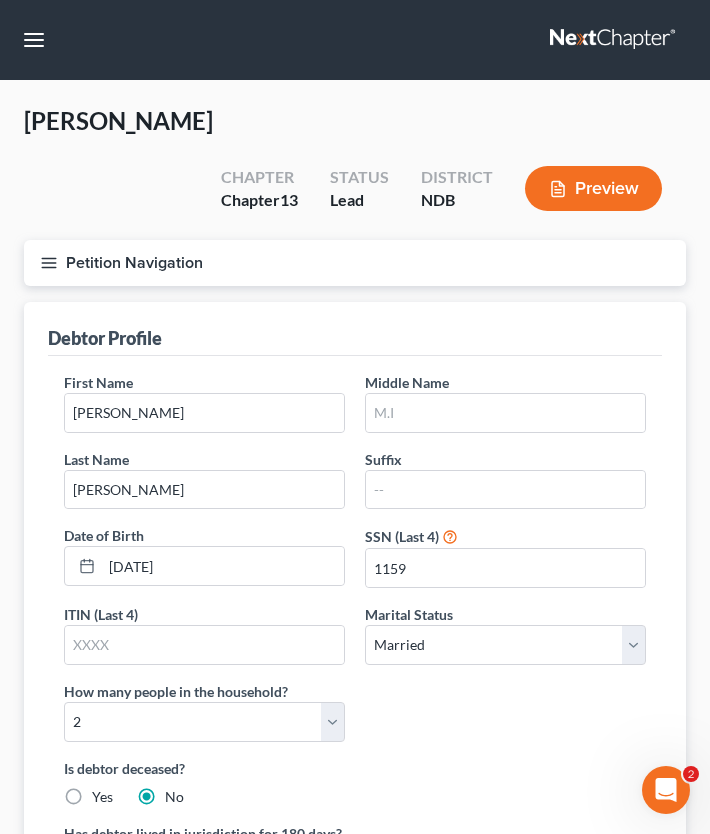 click on "Petition Navigation" at bounding box center [355, 263] 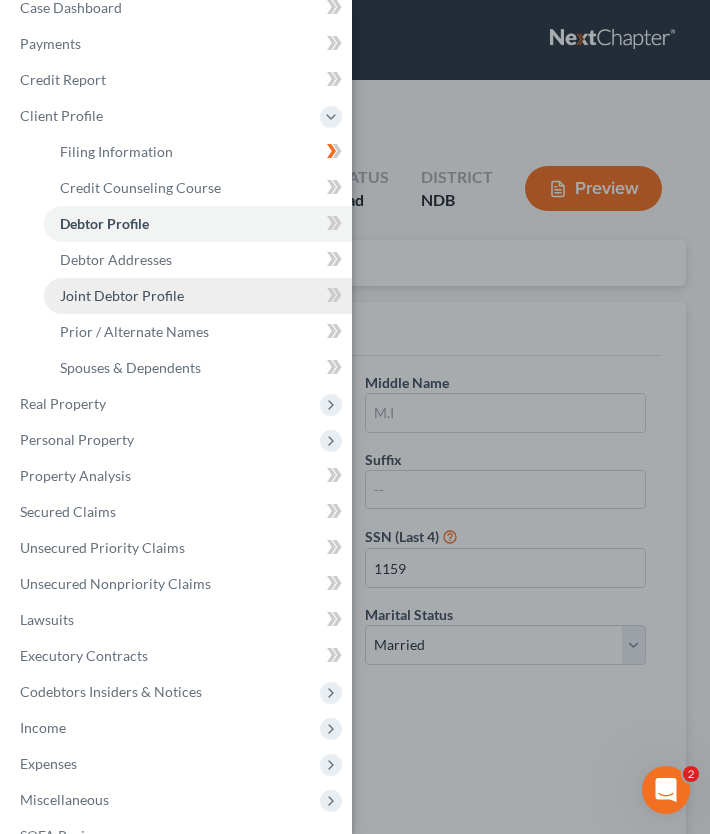 click on "Joint Debtor Profile" at bounding box center (198, 296) 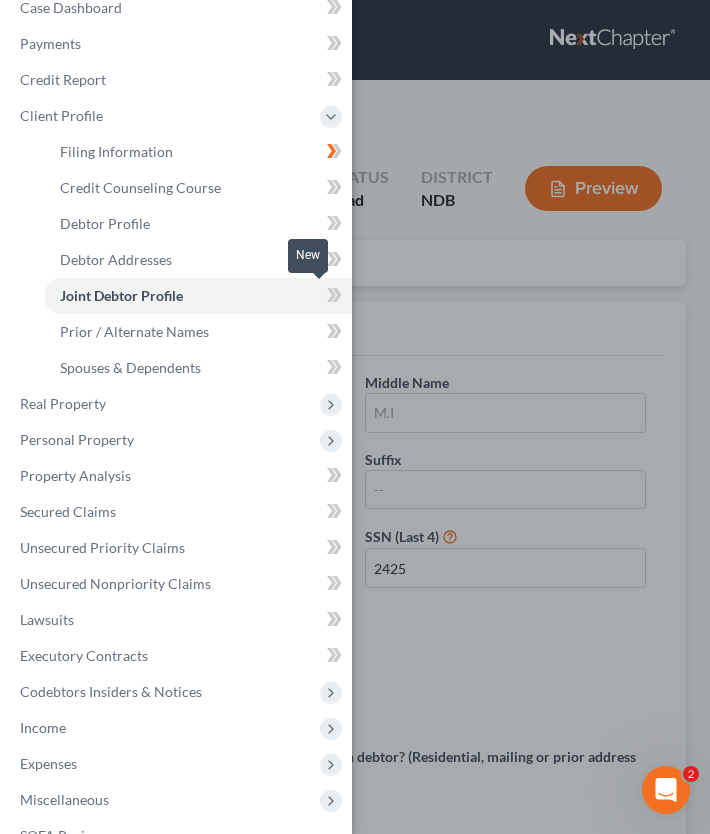 click 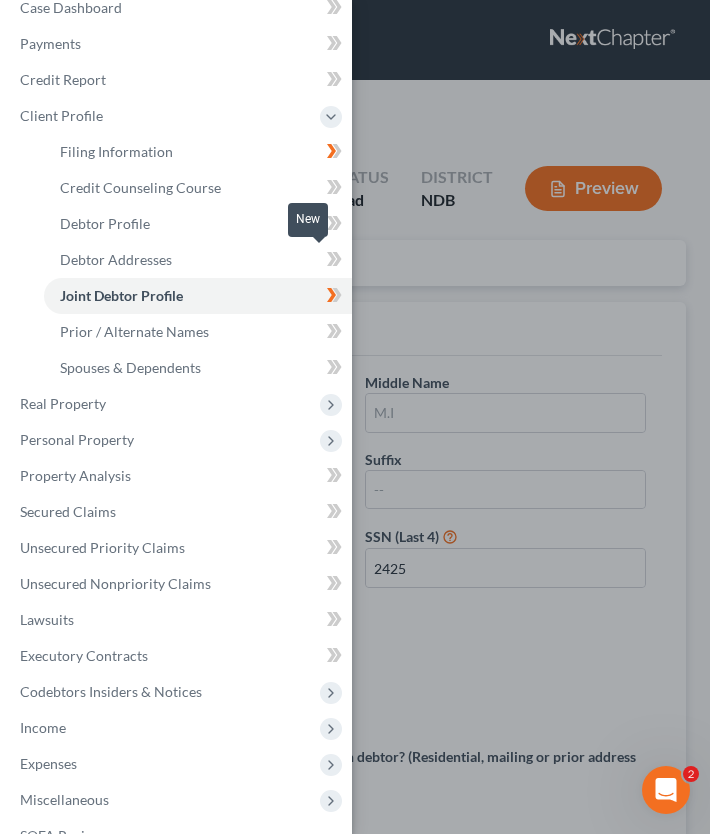 click at bounding box center (334, 262) 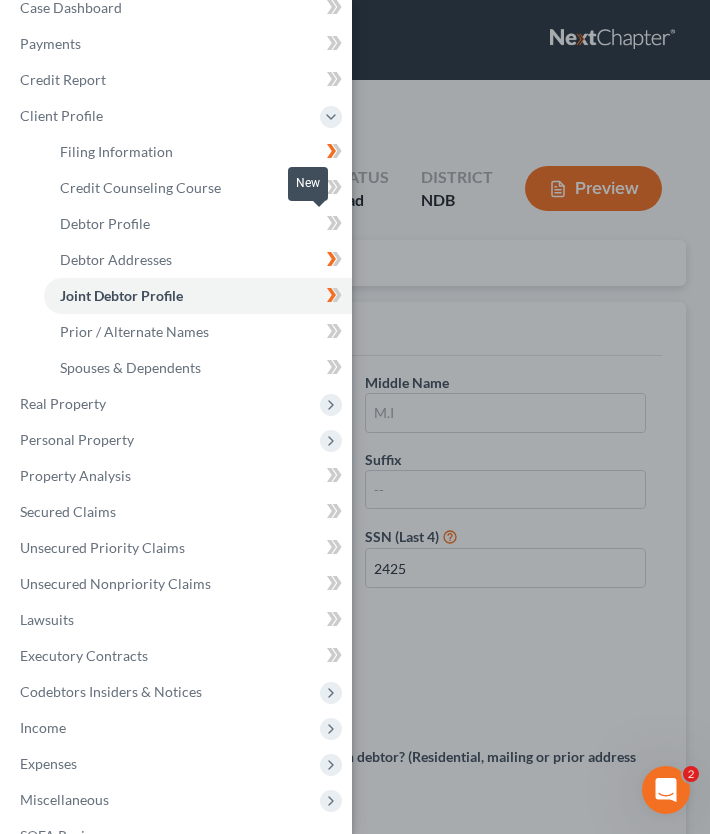 click 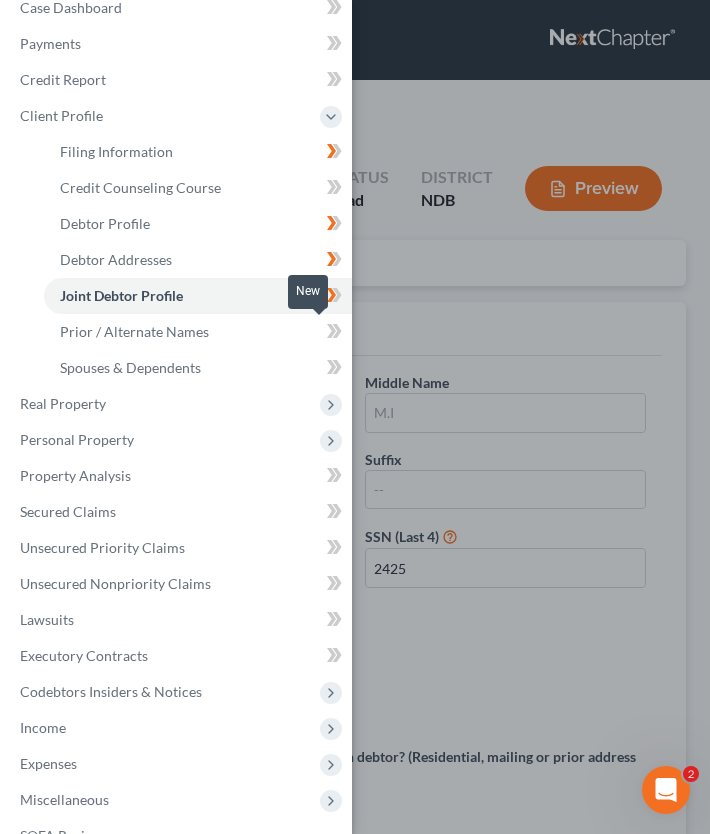 click at bounding box center [334, 334] 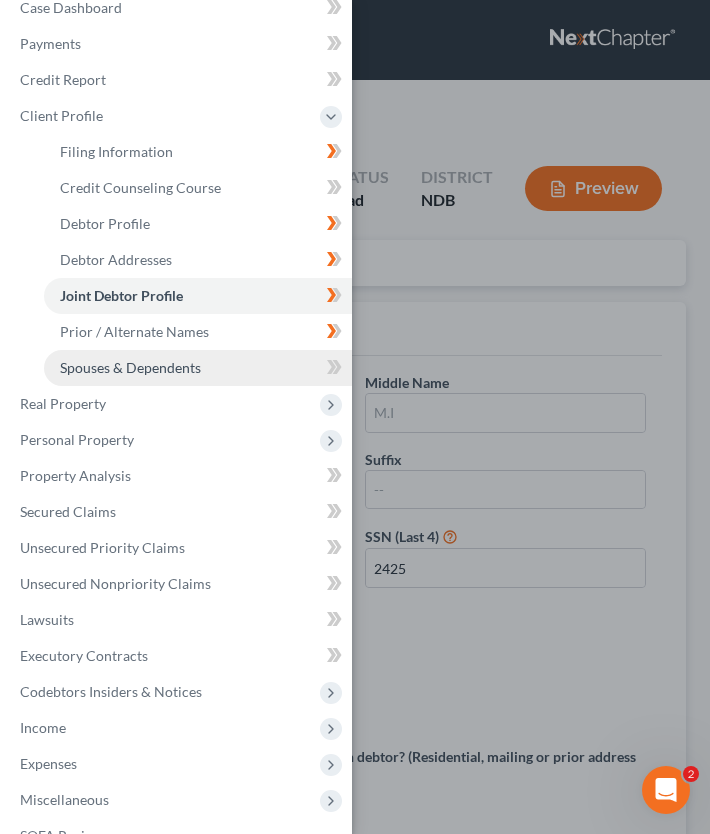 click on "Spouses & Dependents" at bounding box center (198, 368) 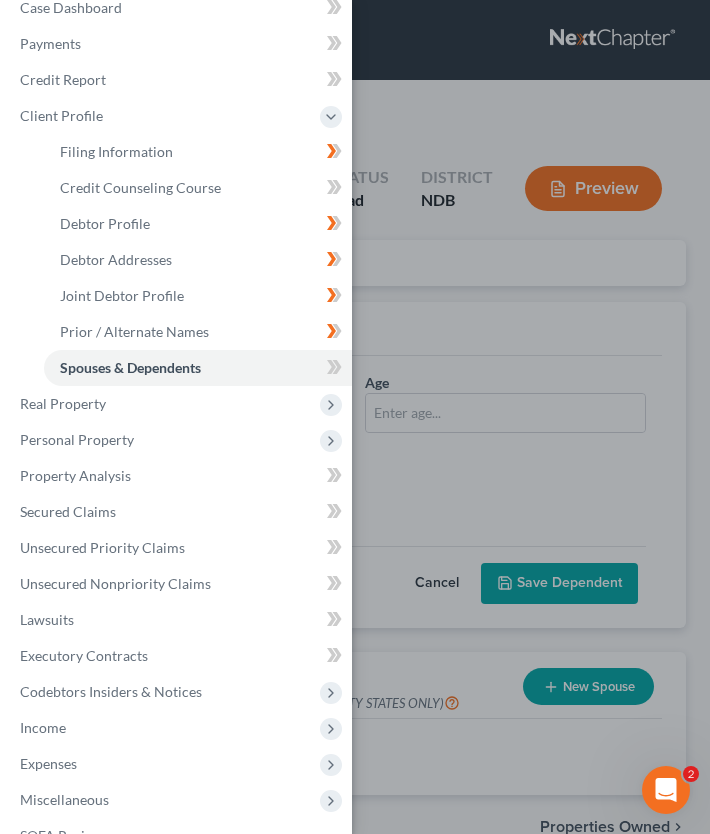 click on "Case Dashboard
Payments
Invoices
Payments
Payments
Credit Report
Client Profile" at bounding box center [355, 417] 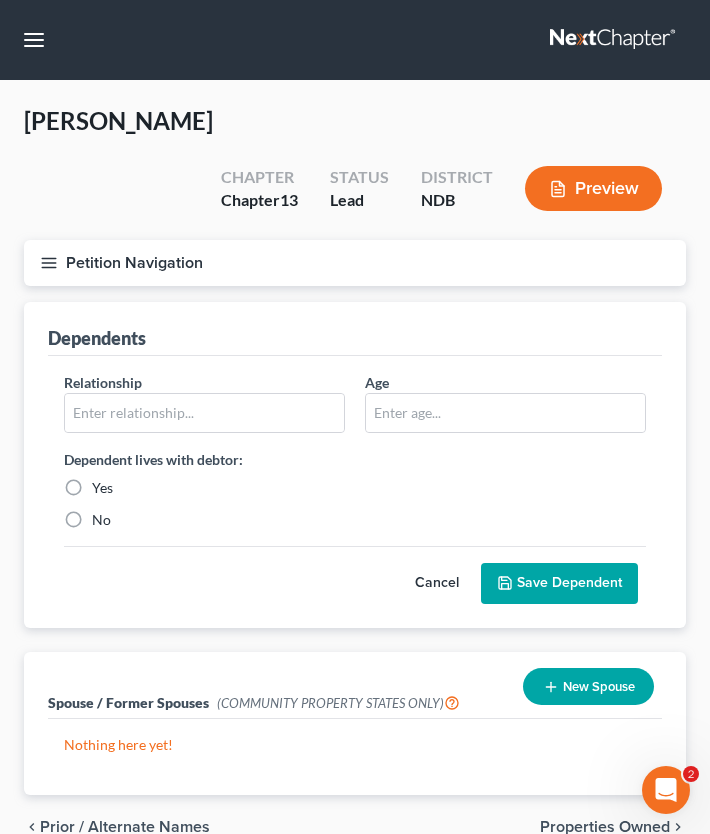 click 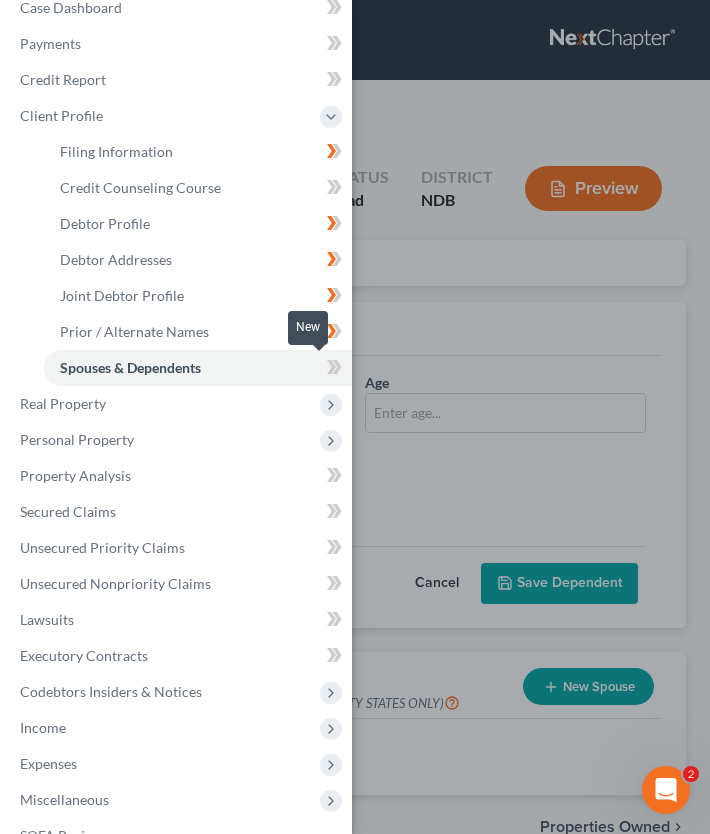 click 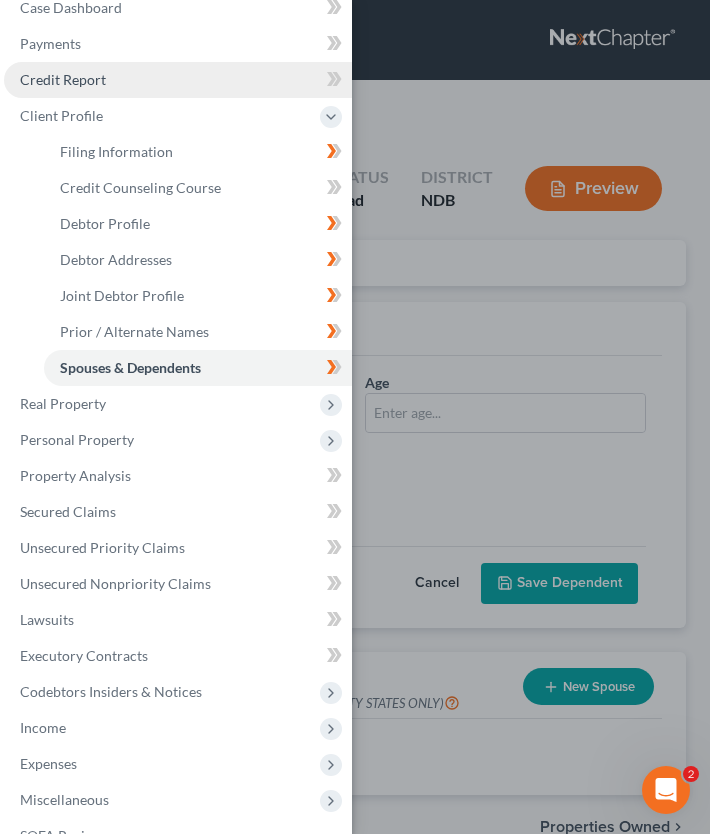 click on "Credit Report" at bounding box center [178, 80] 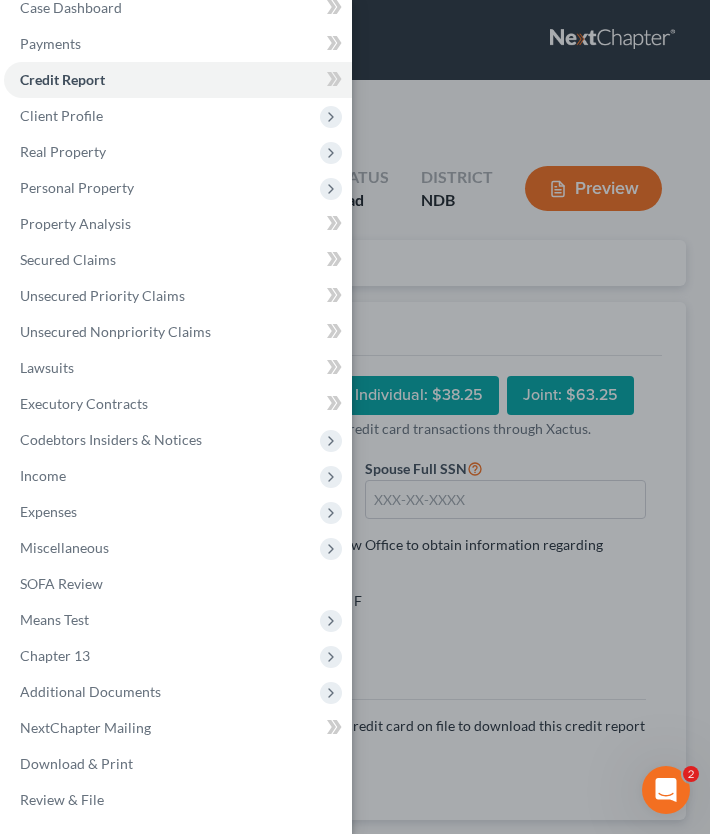 click on "Case Dashboard
Payments
Invoices
Payments
Payments
Credit Report
Client Profile" at bounding box center [355, 417] 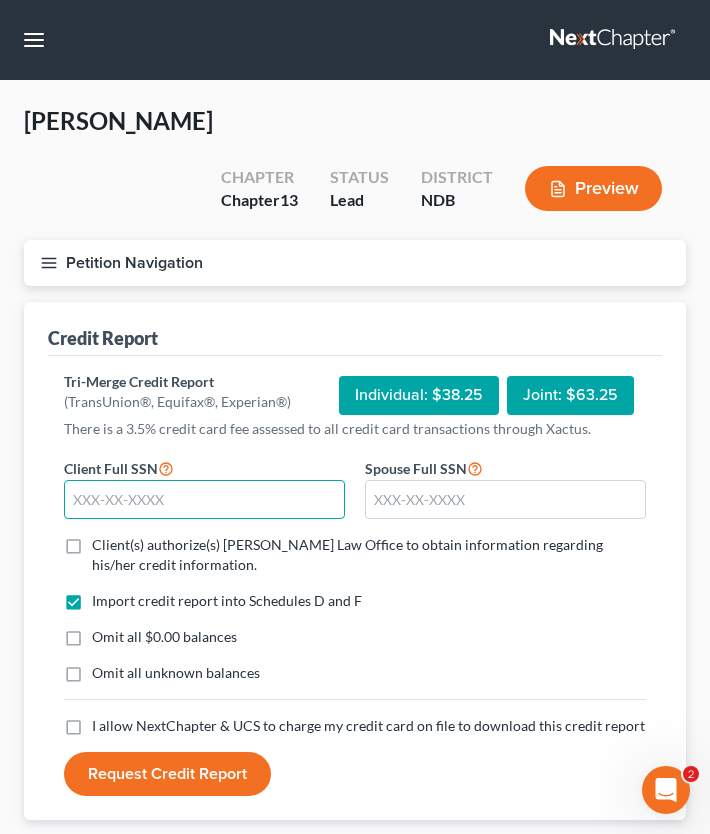 click at bounding box center (204, 500) 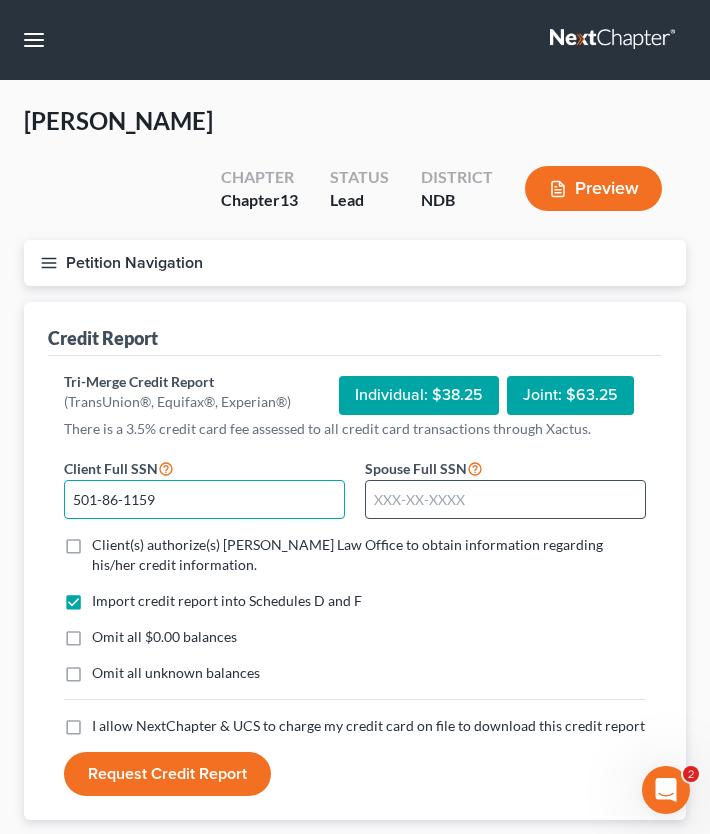 type on "501-86-1159" 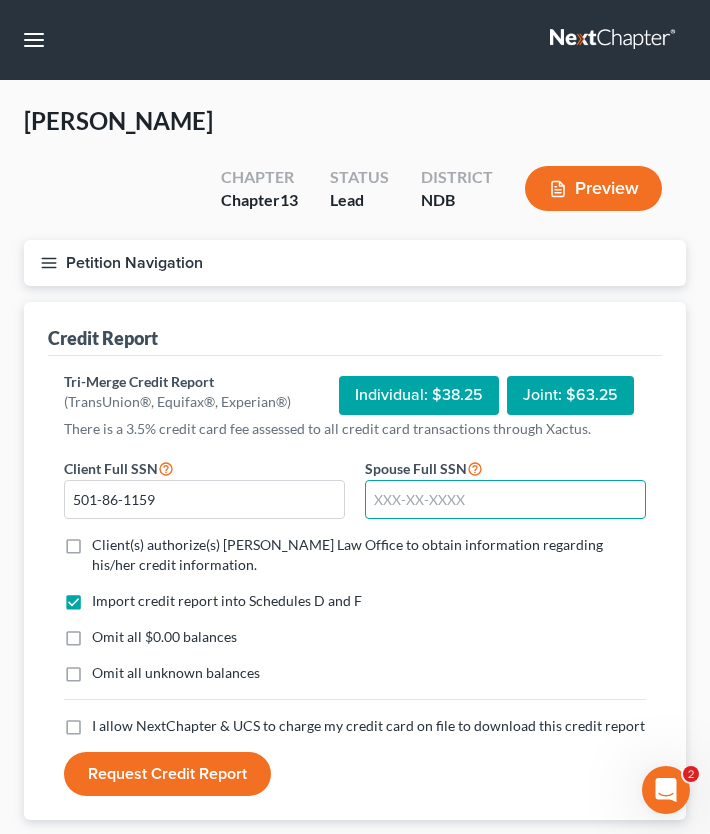 click at bounding box center [505, 500] 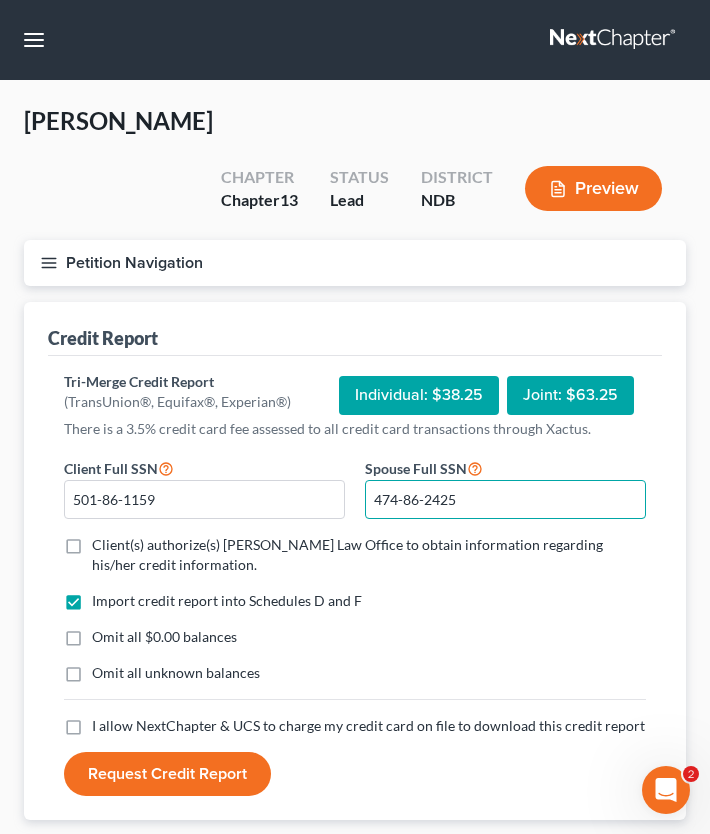 type on "474-86-2425" 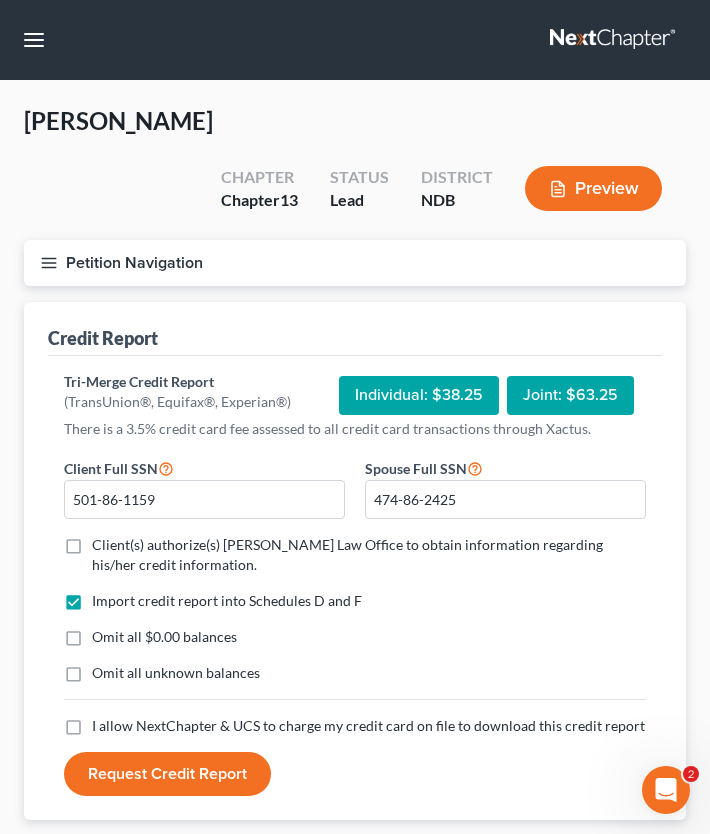 click on "Client(s) authorize(s) [PERSON_NAME] Law Office to obtain information regarding his/her credit information.
*" at bounding box center [369, 555] 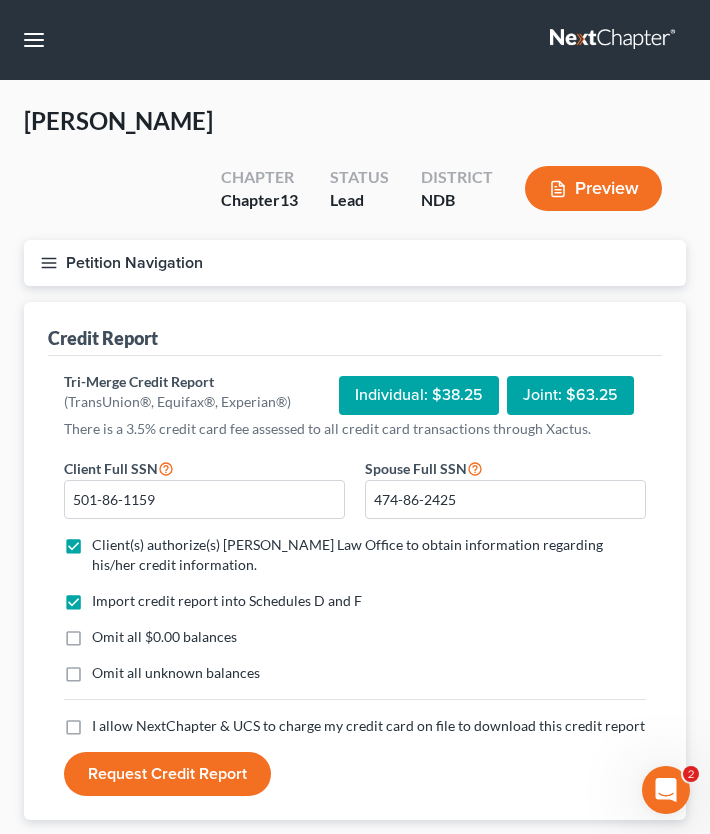 click on "I allow NextChapter & UCS to charge my credit card on file to download this credit report
*" at bounding box center [368, 726] 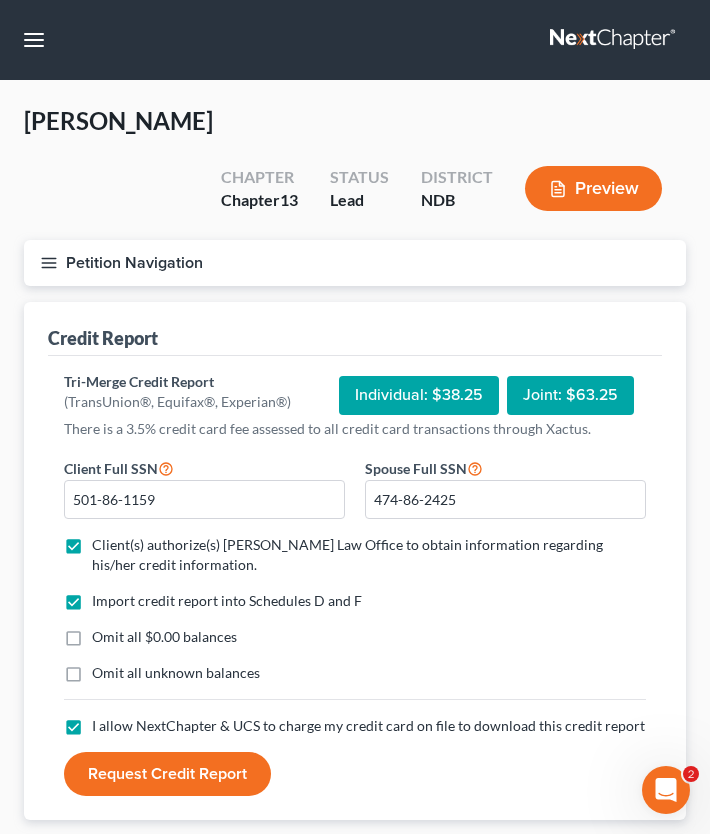 click on "Request Credit Report" at bounding box center (167, 774) 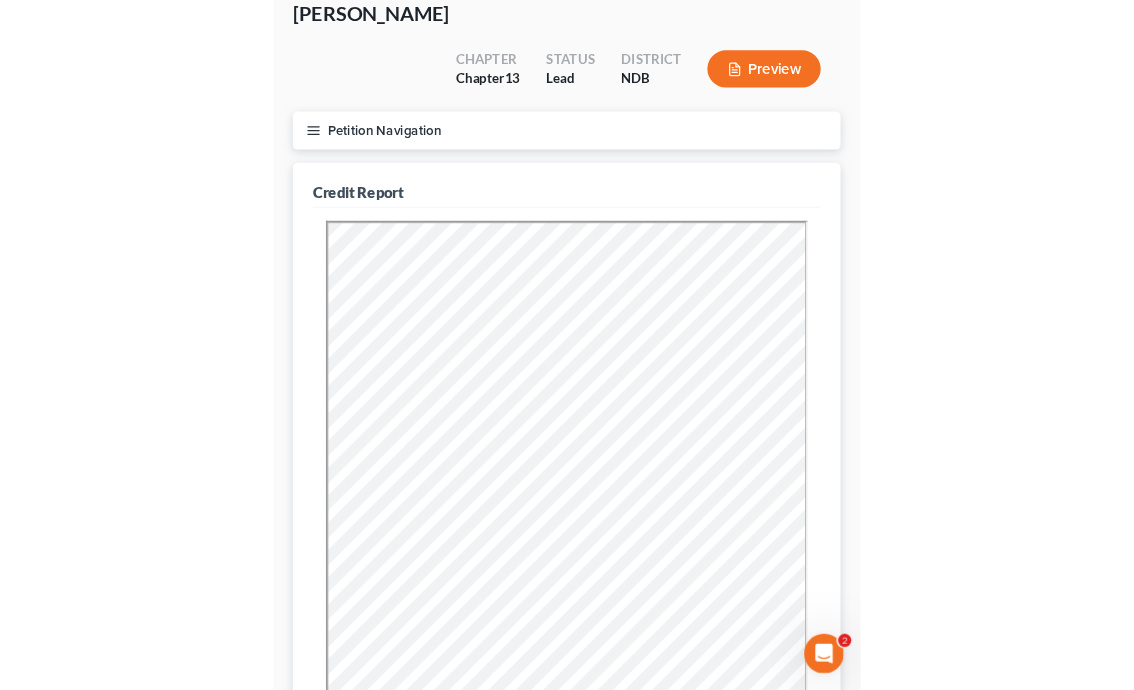scroll, scrollTop: 540, scrollLeft: 0, axis: vertical 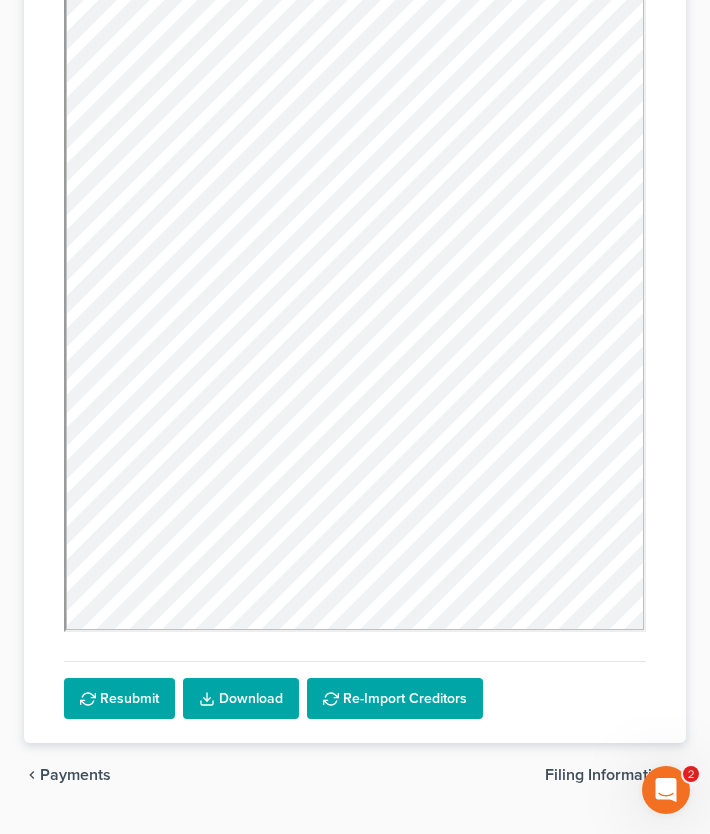 click on "Download" at bounding box center (241, 699) 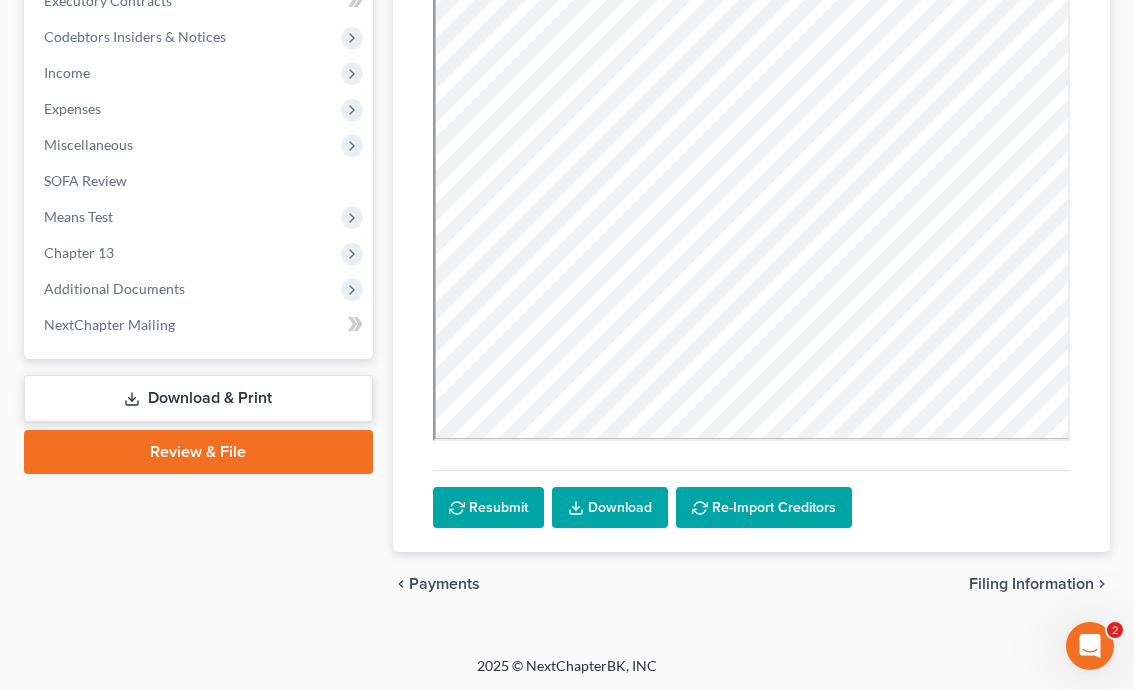 scroll, scrollTop: 658, scrollLeft: 0, axis: vertical 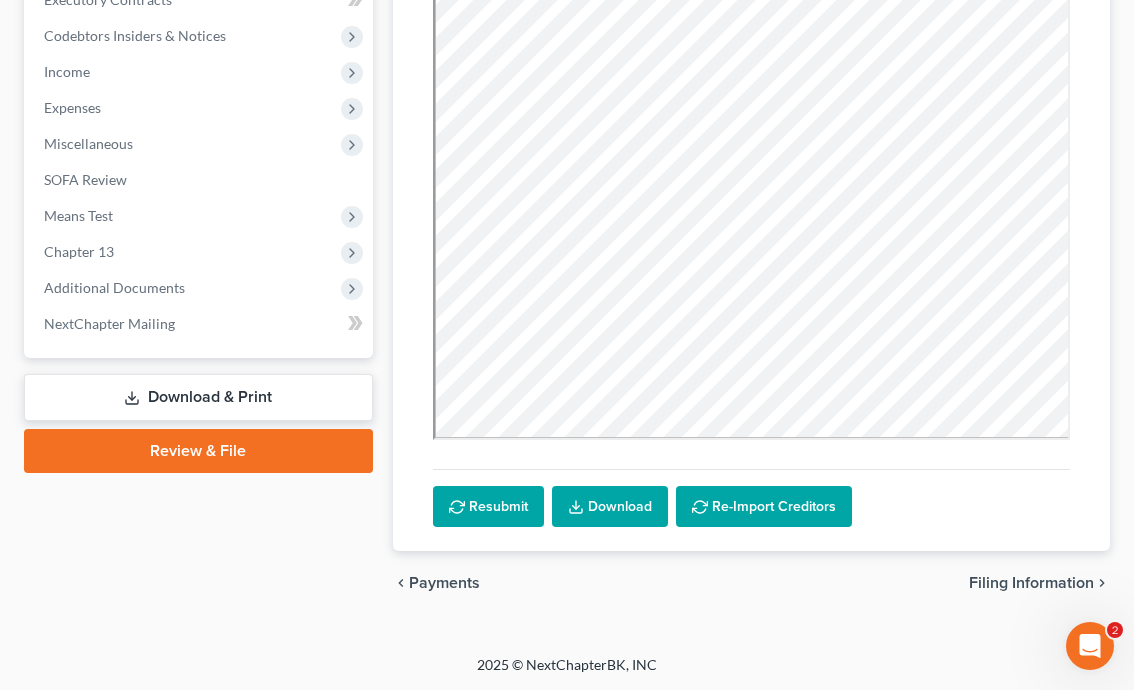 click on "Filing Information" at bounding box center (1031, 583) 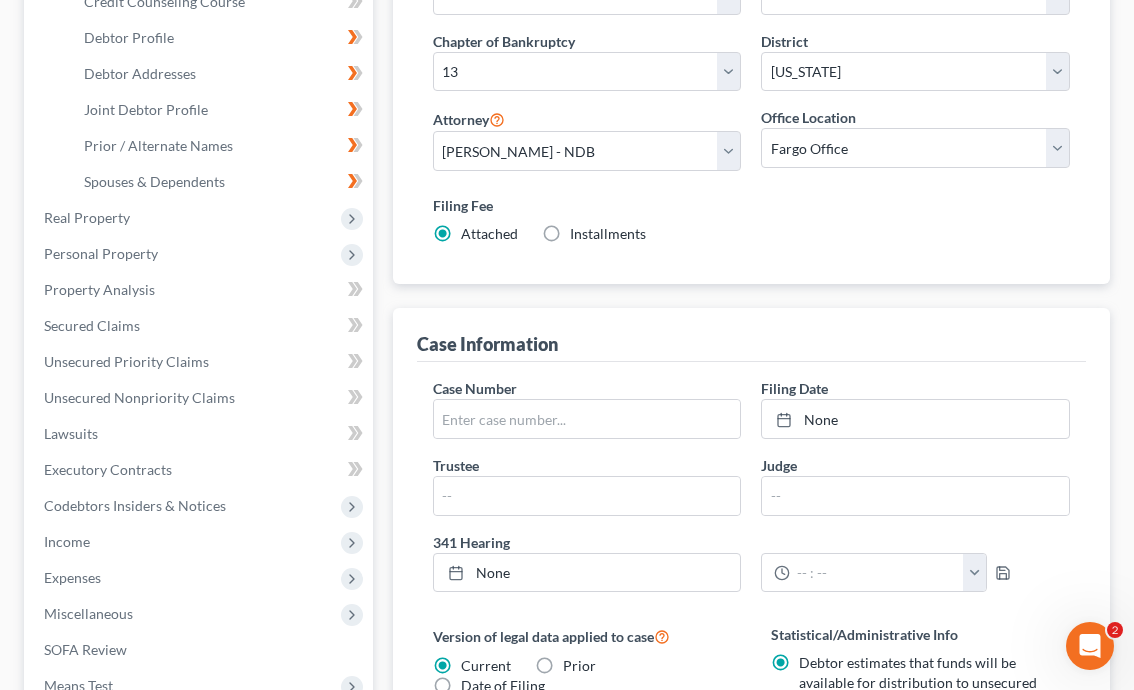 scroll, scrollTop: 1195, scrollLeft: 0, axis: vertical 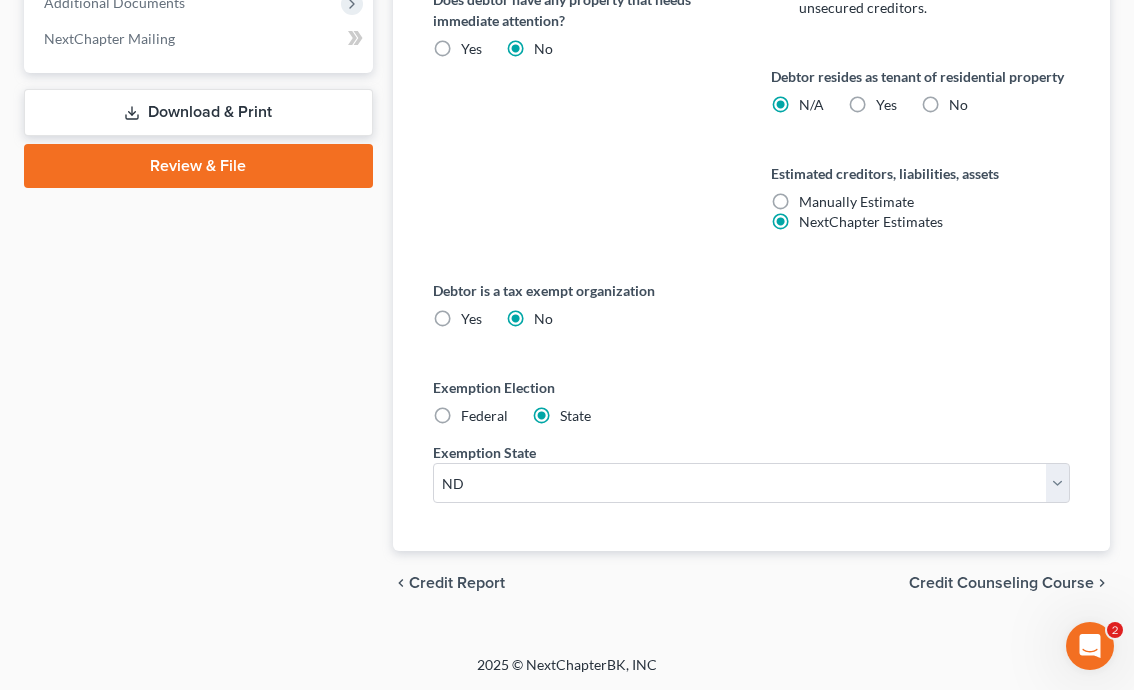 click on "chevron_left
Credit Report
Credit Counseling Course
chevron_right" at bounding box center (751, 583) 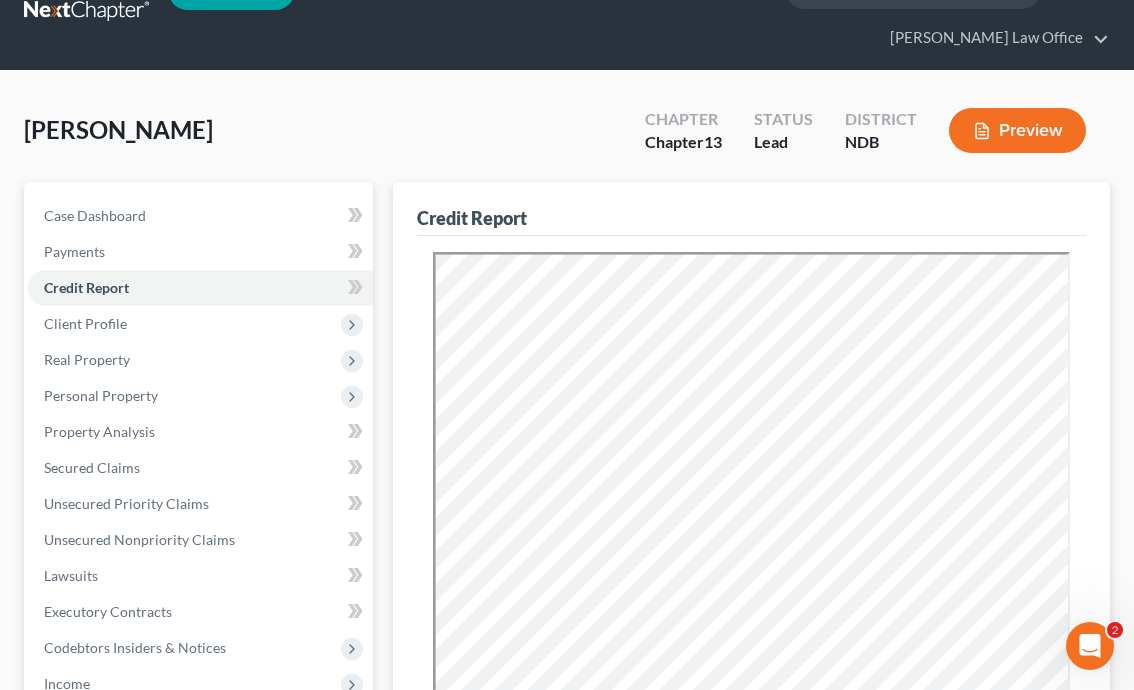 scroll, scrollTop: 0, scrollLeft: 0, axis: both 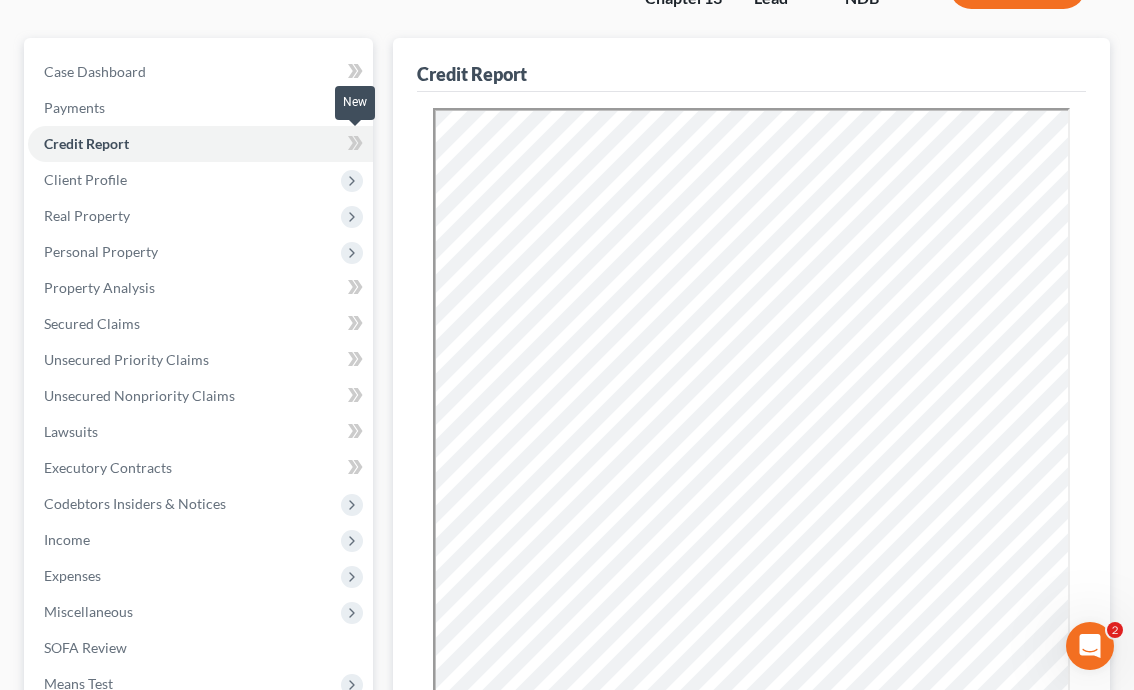 click 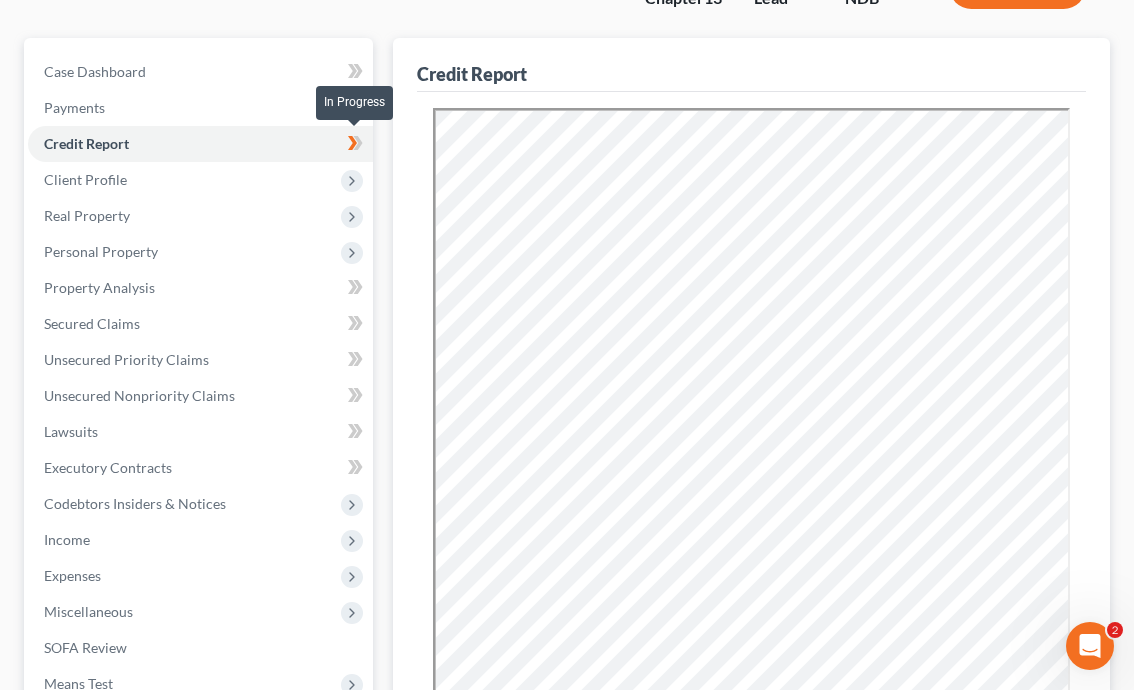click 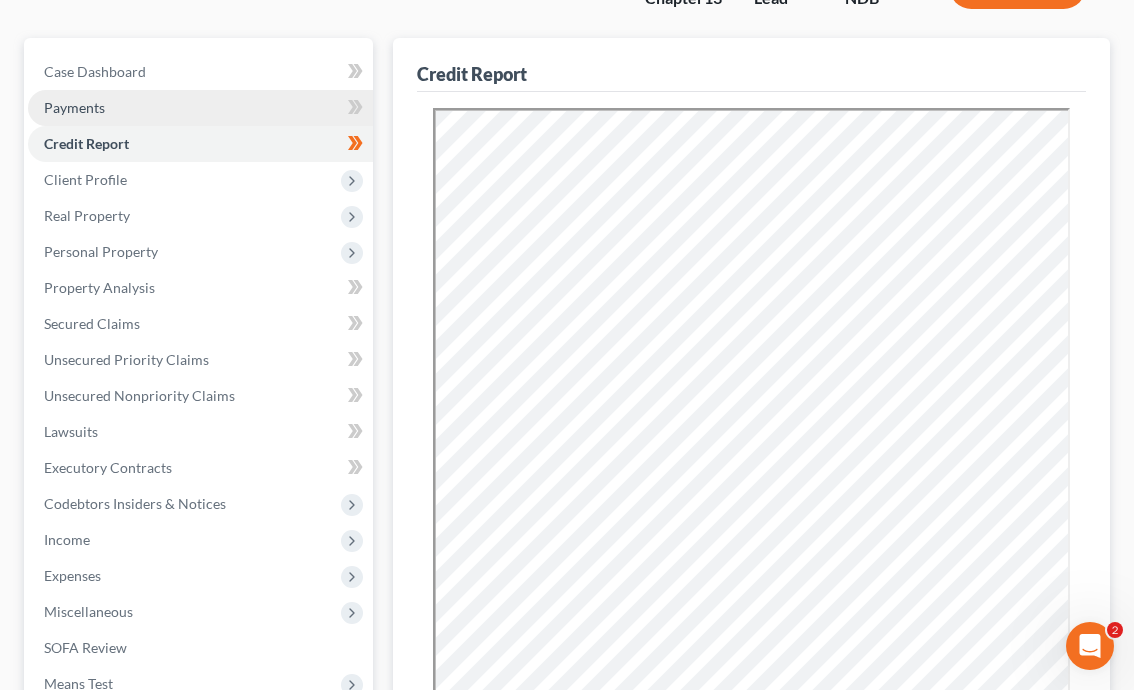 click on "Payments" at bounding box center (200, 108) 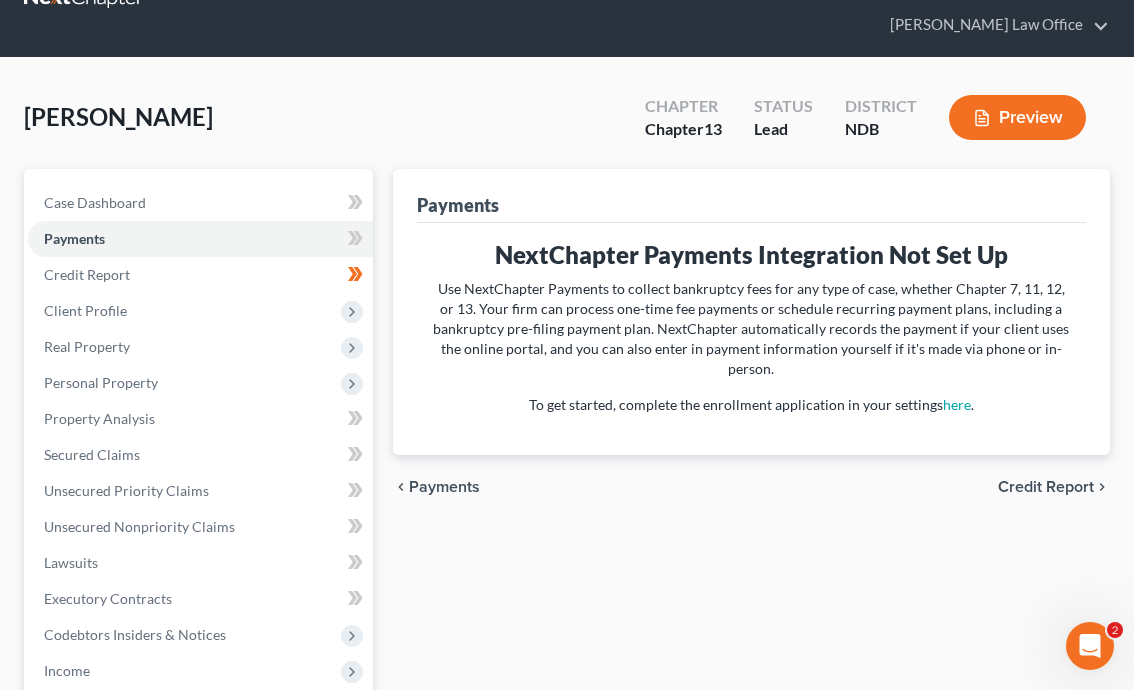 scroll, scrollTop: 0, scrollLeft: 0, axis: both 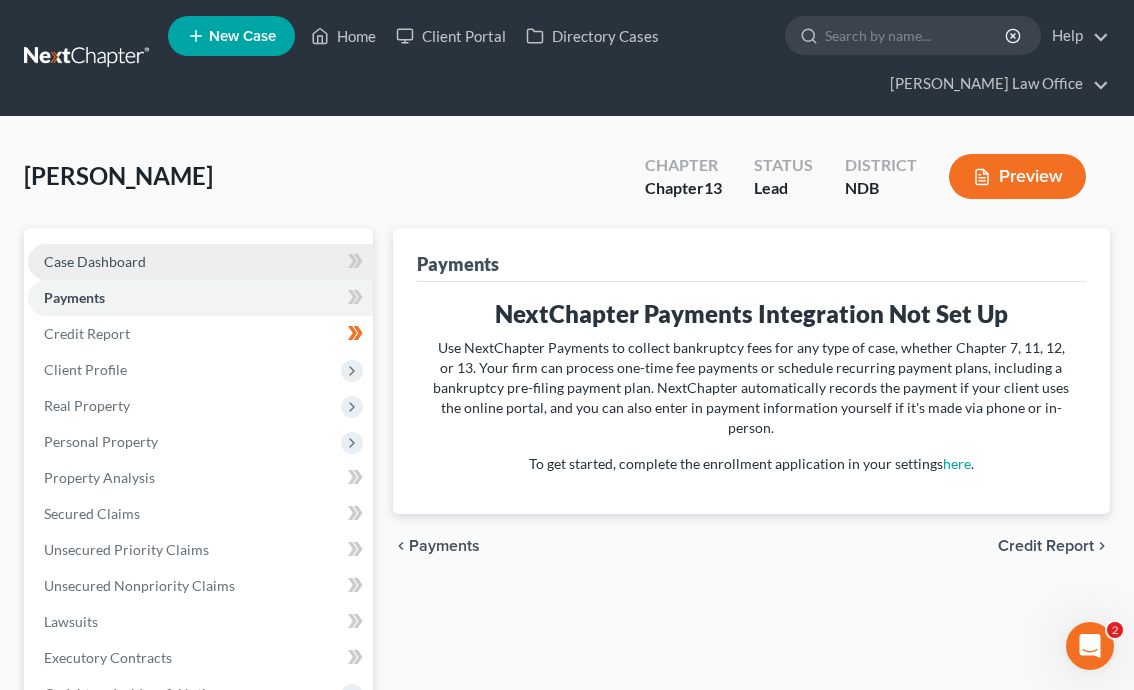 click on "Case Dashboard" at bounding box center (200, 262) 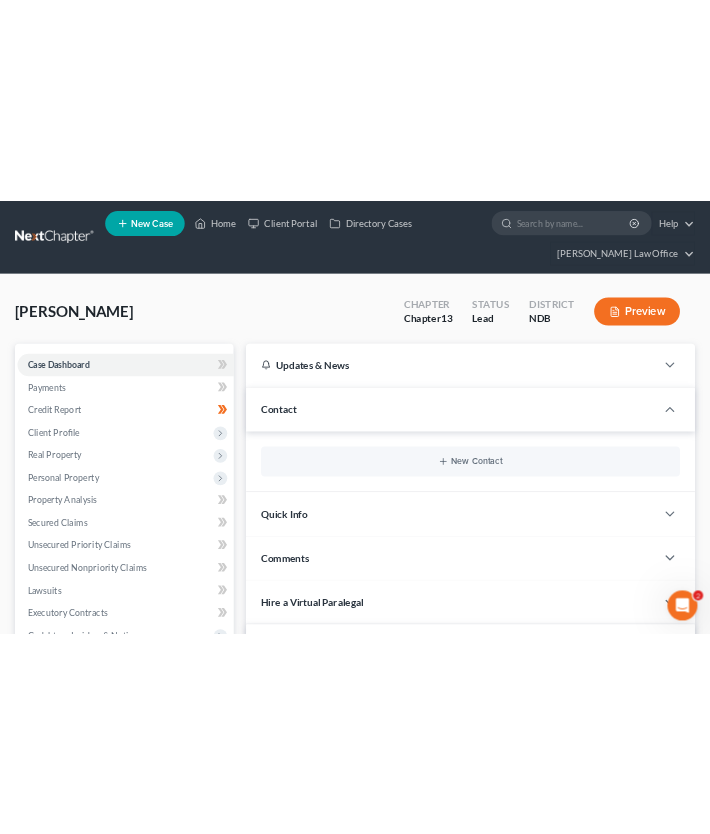 scroll, scrollTop: 4, scrollLeft: 0, axis: vertical 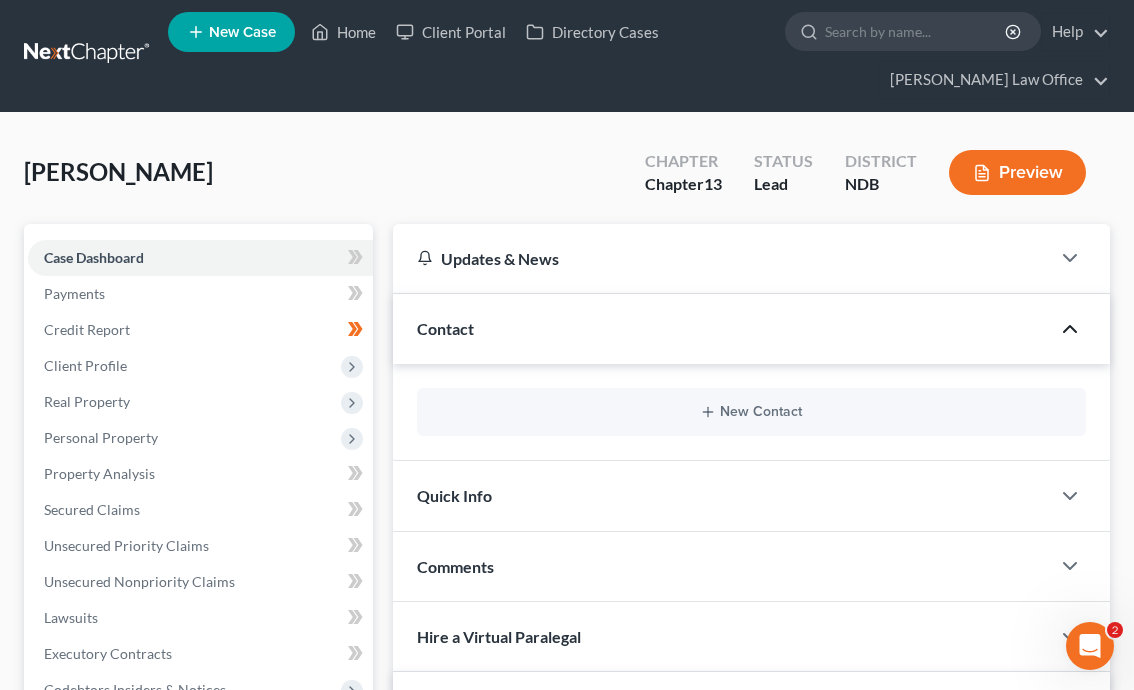 click 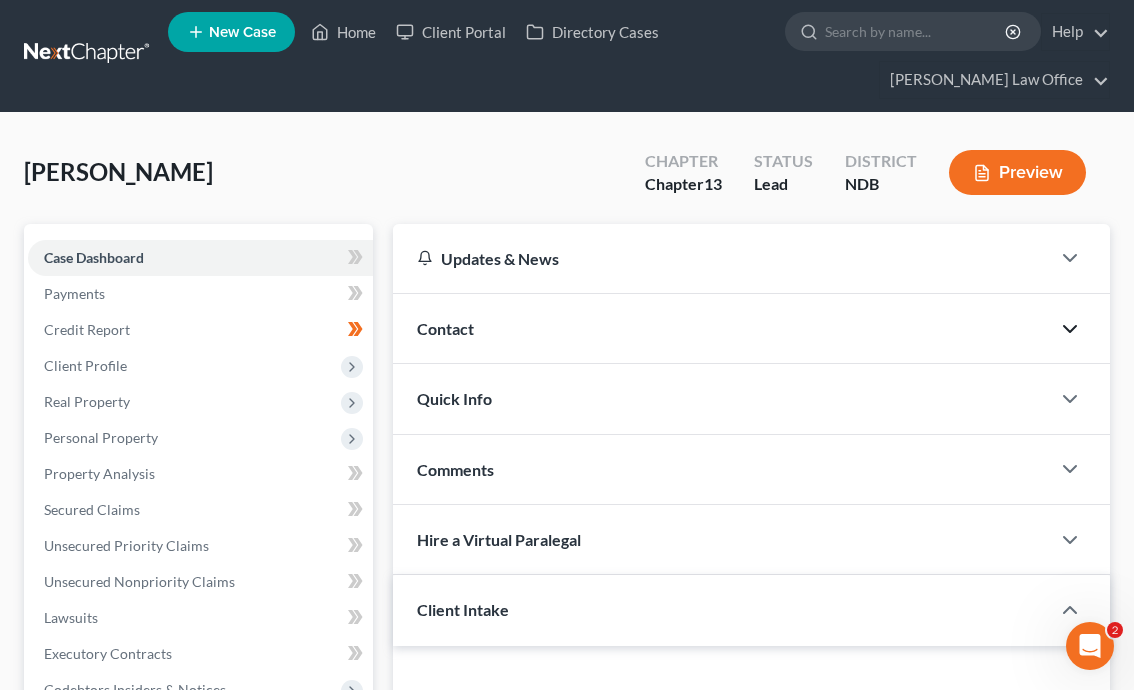 click 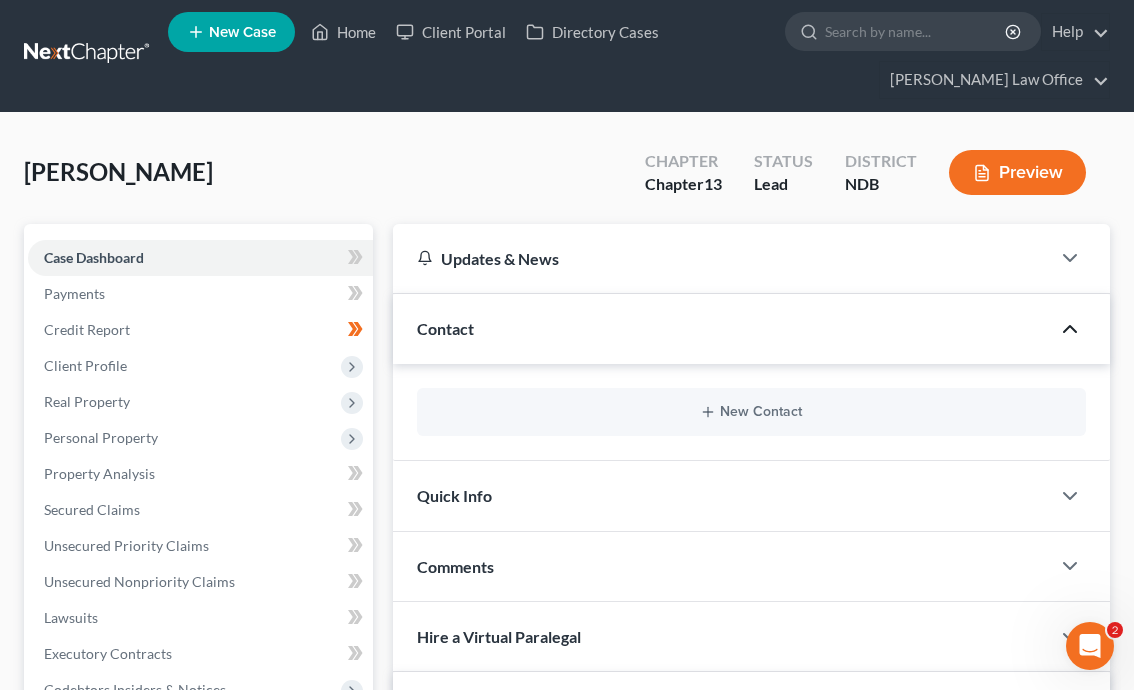 click on "New Contact" at bounding box center [751, 412] 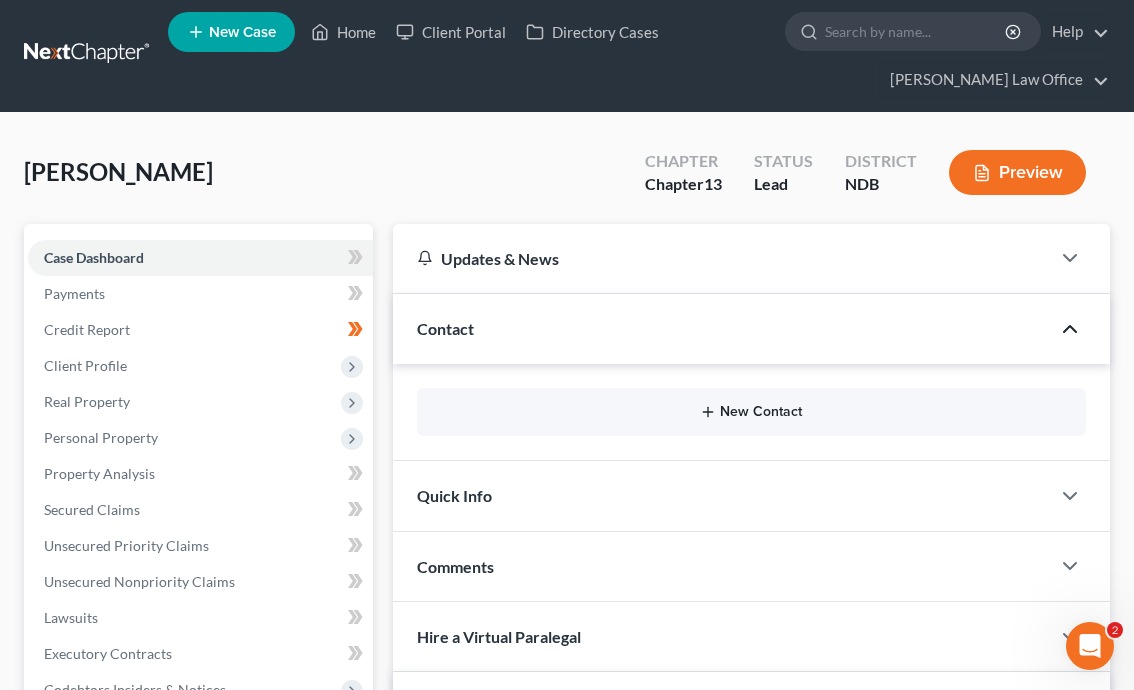click on "New Contact" at bounding box center (751, 412) 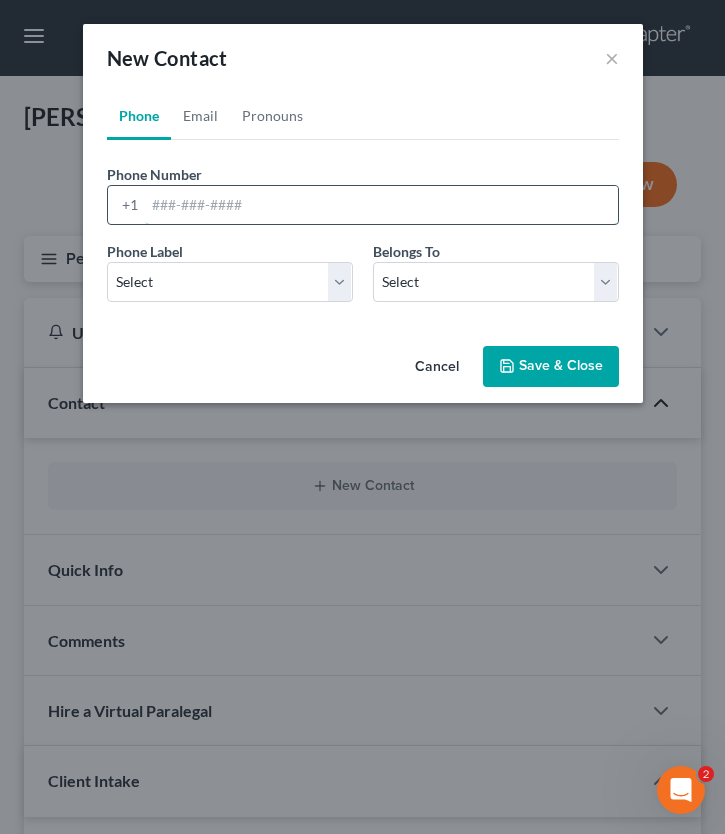 click at bounding box center (381, 205) 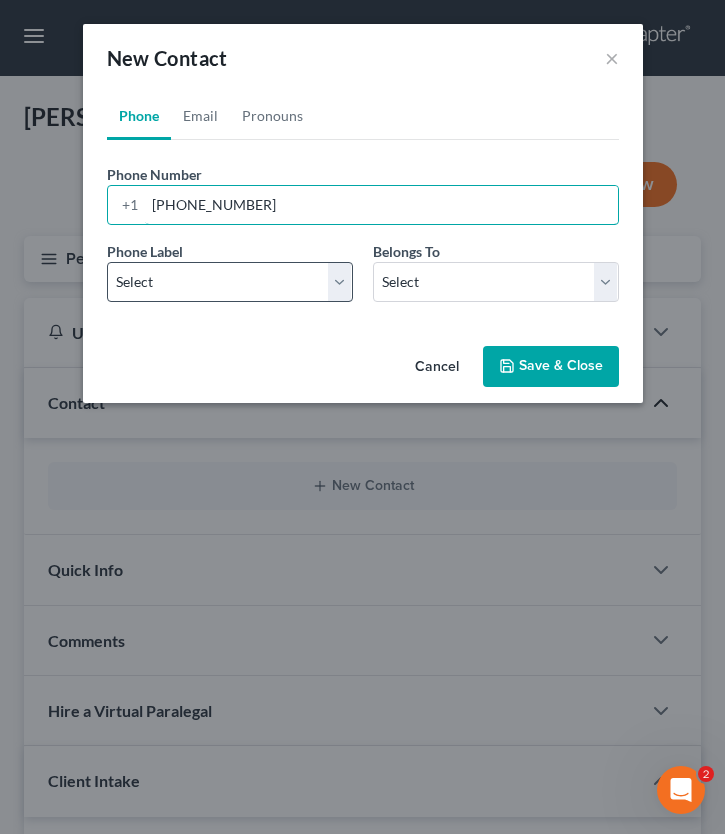 type on "[PHONE_NUMBER]" 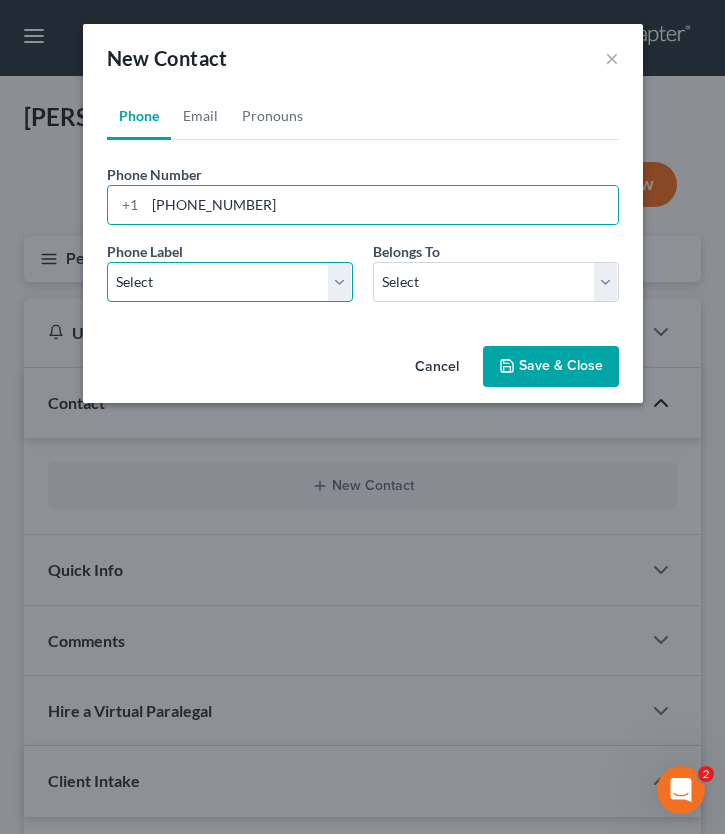 click on "Select Mobile Home Work Other" at bounding box center [230, 282] 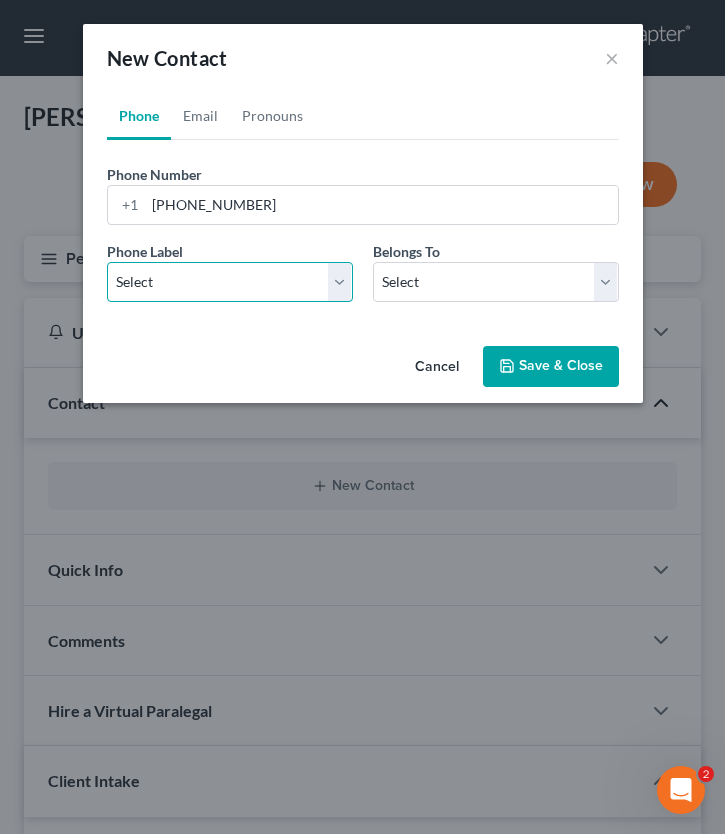 select on "0" 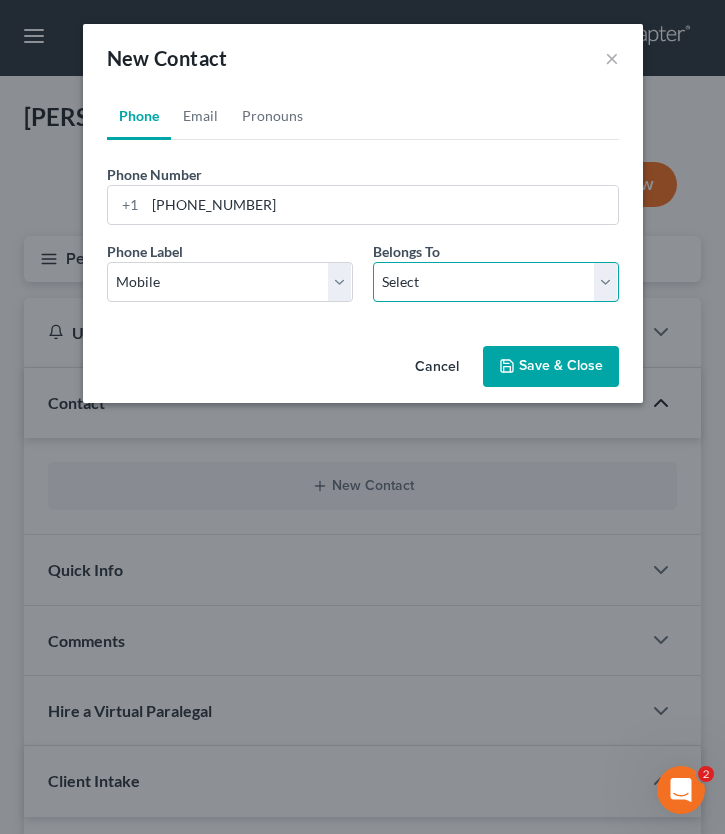 click on "Select Client Spouse Other" at bounding box center (496, 282) 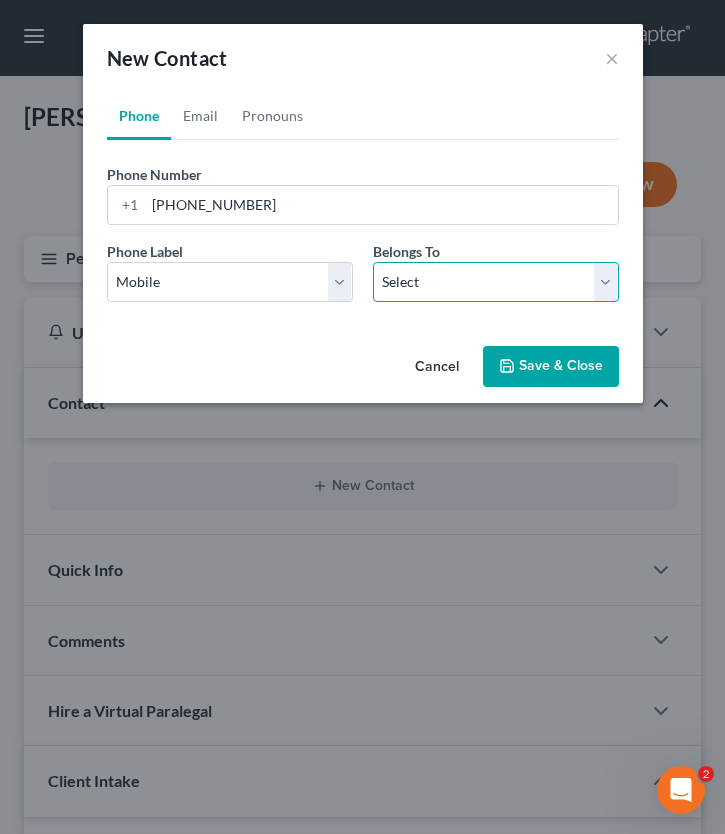 select on "0" 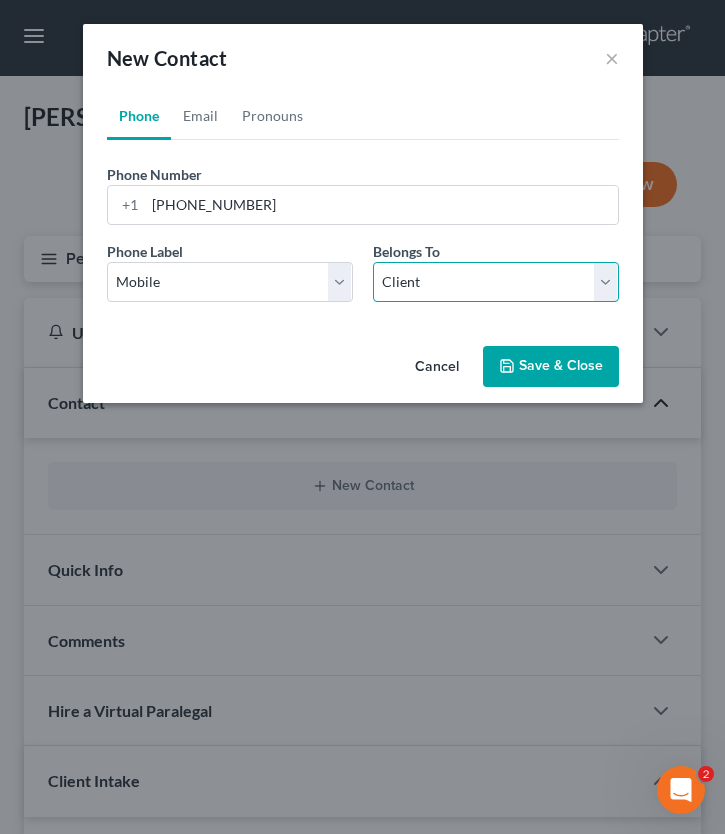 select on "0" 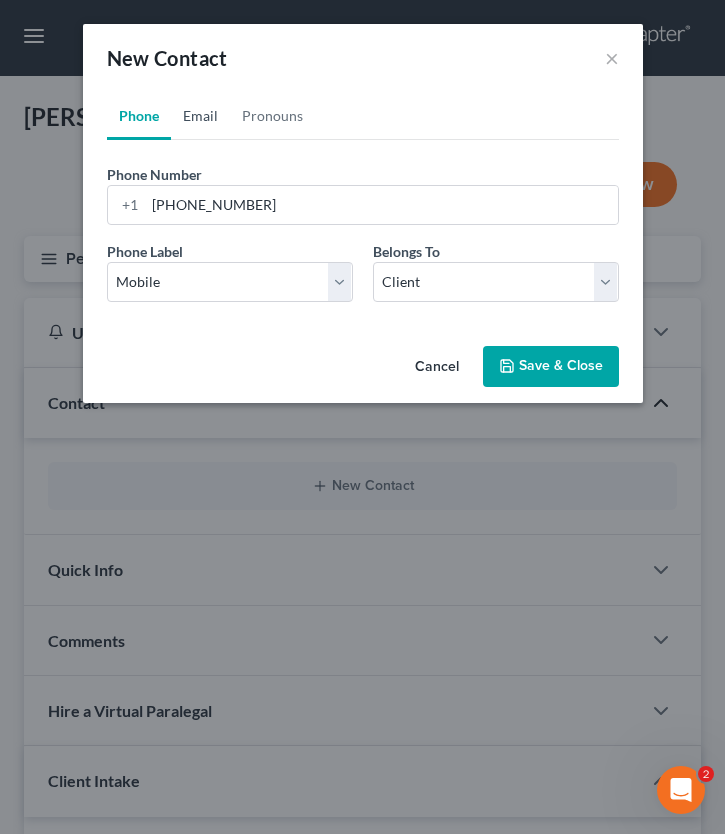 click on "Email" at bounding box center [200, 116] 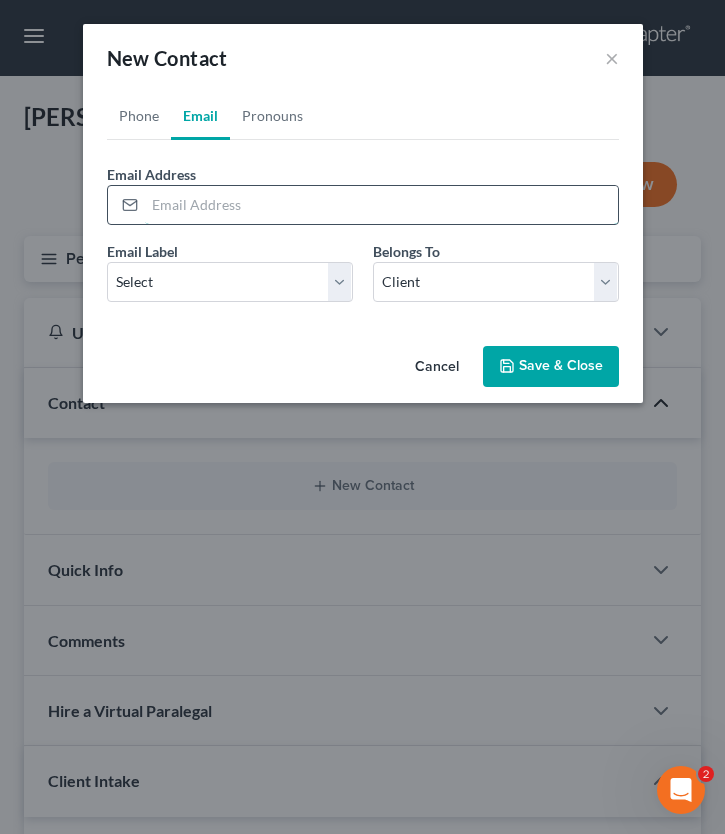 click at bounding box center [381, 205] 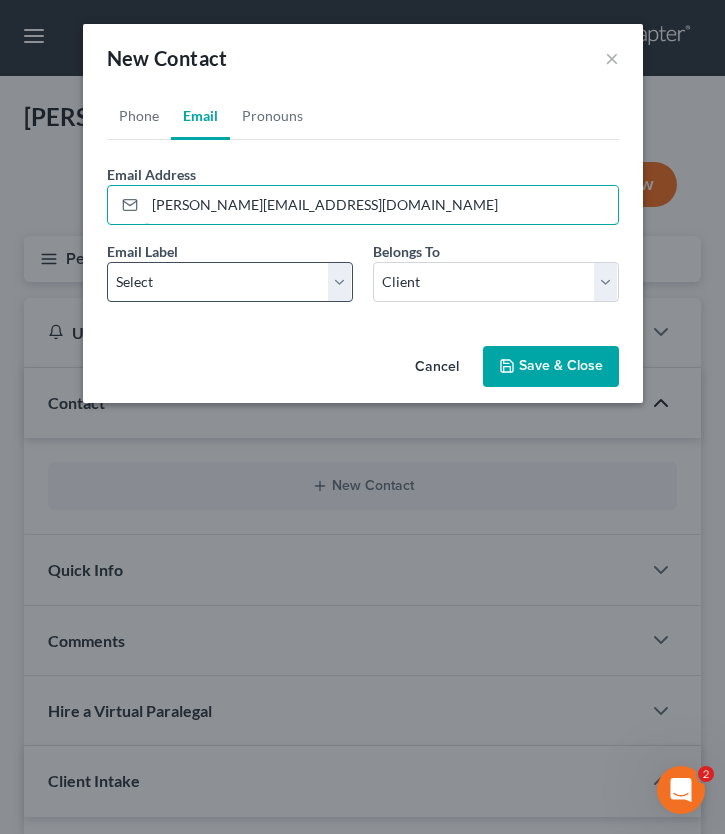 type on "[PERSON_NAME][EMAIL_ADDRESS][DOMAIN_NAME]" 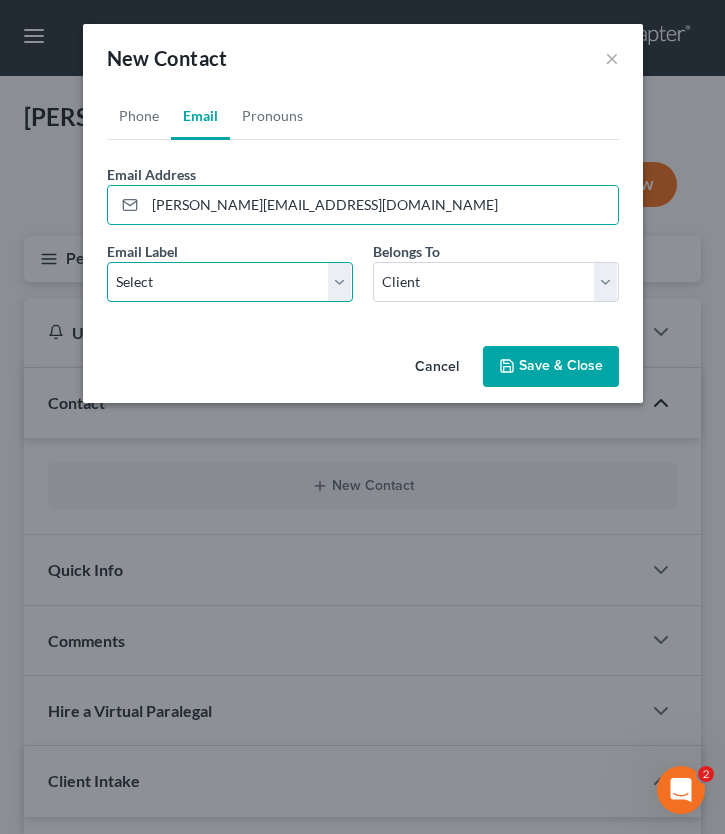 click on "Select Home Work Other" at bounding box center [230, 282] 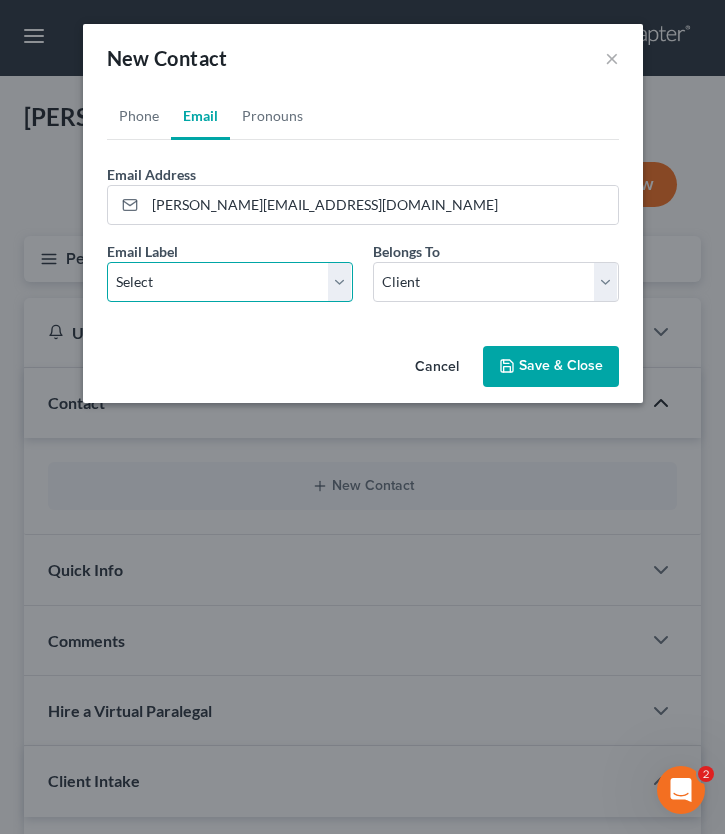 select on "2" 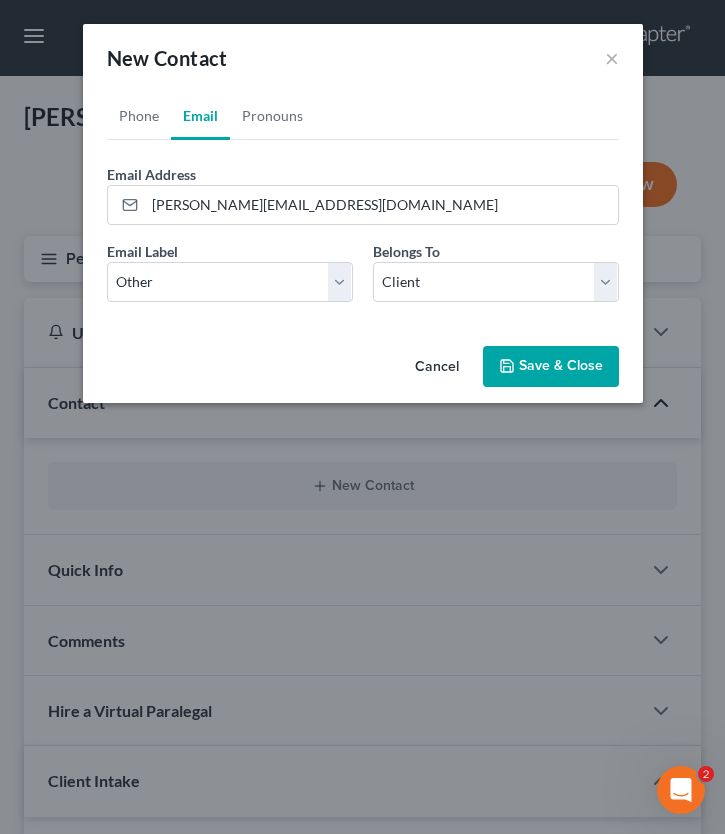 click on "Save & Close" at bounding box center [551, 367] 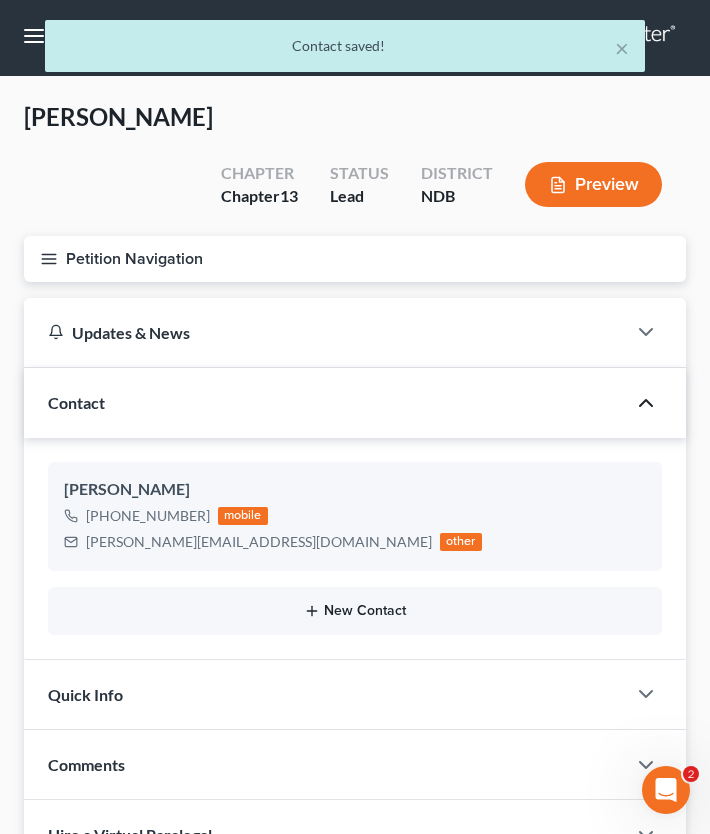 click on "New Contact" at bounding box center (355, 611) 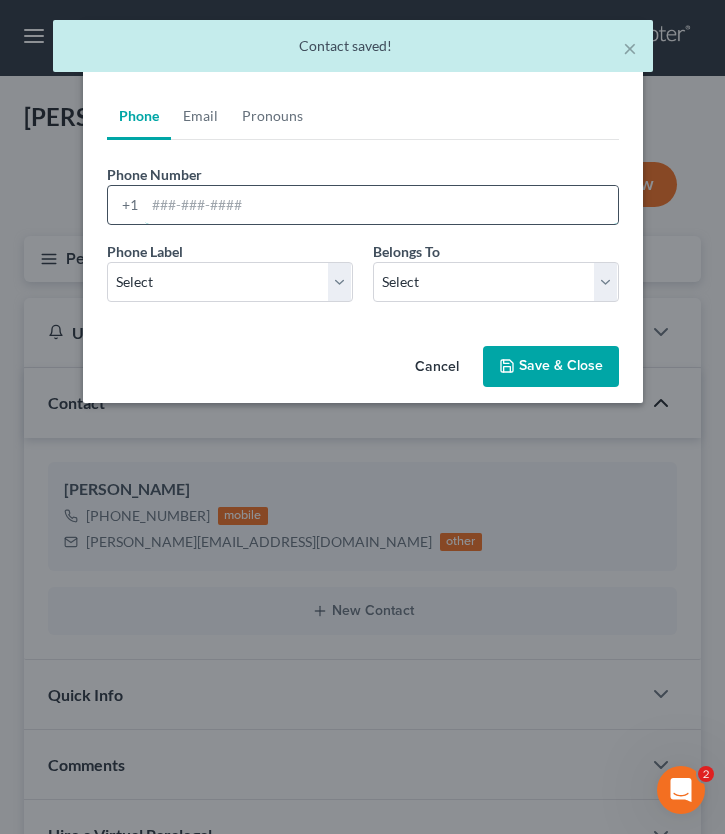click at bounding box center [381, 205] 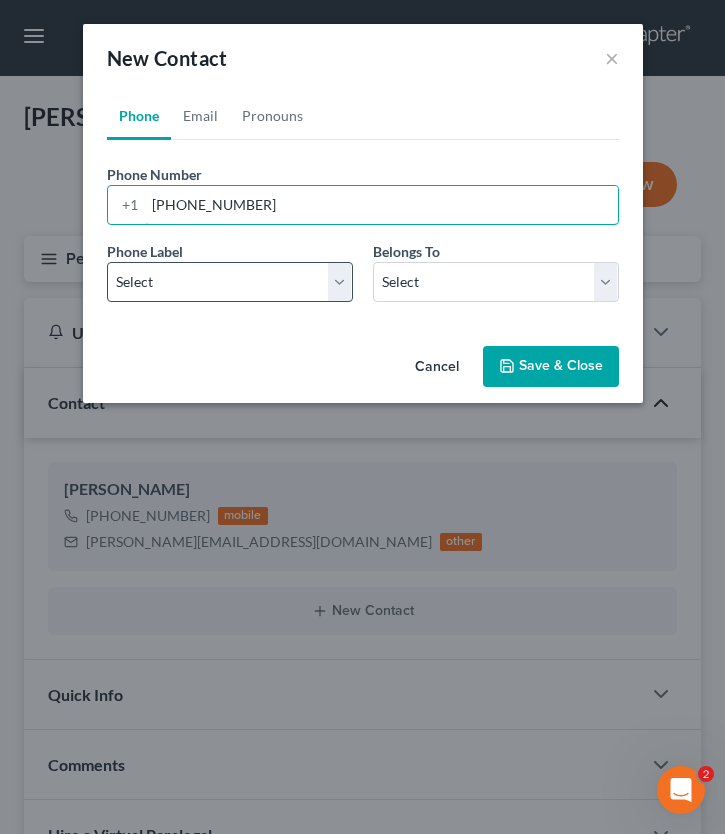 type on "[PHONE_NUMBER]" 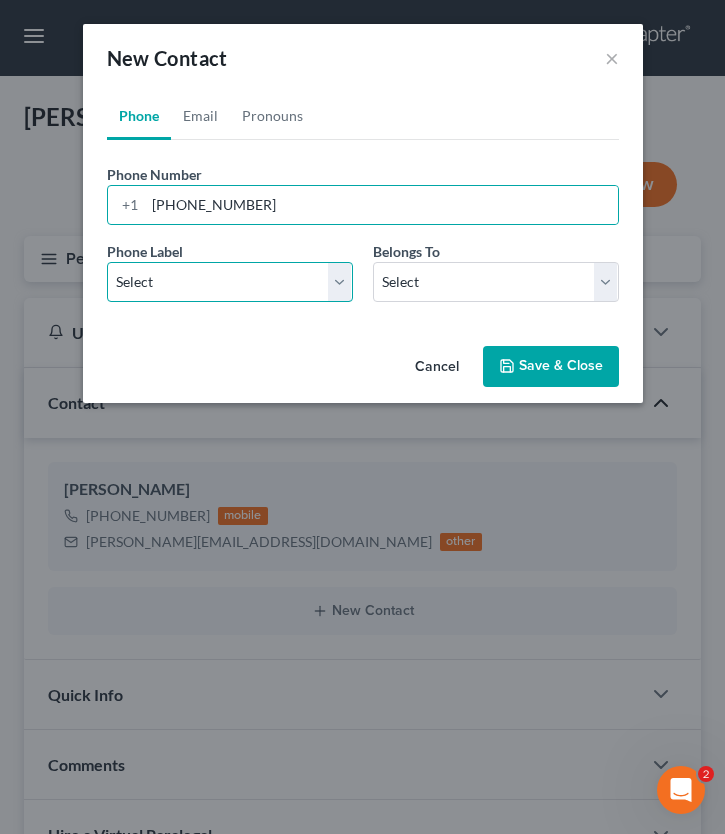 click on "Select Mobile Home Work Other" at bounding box center (230, 282) 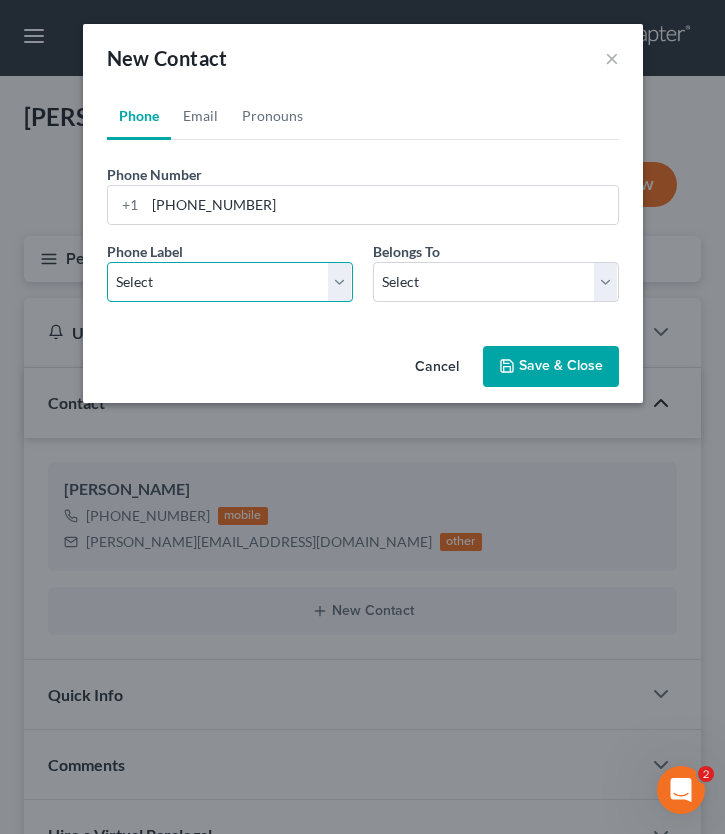 select on "0" 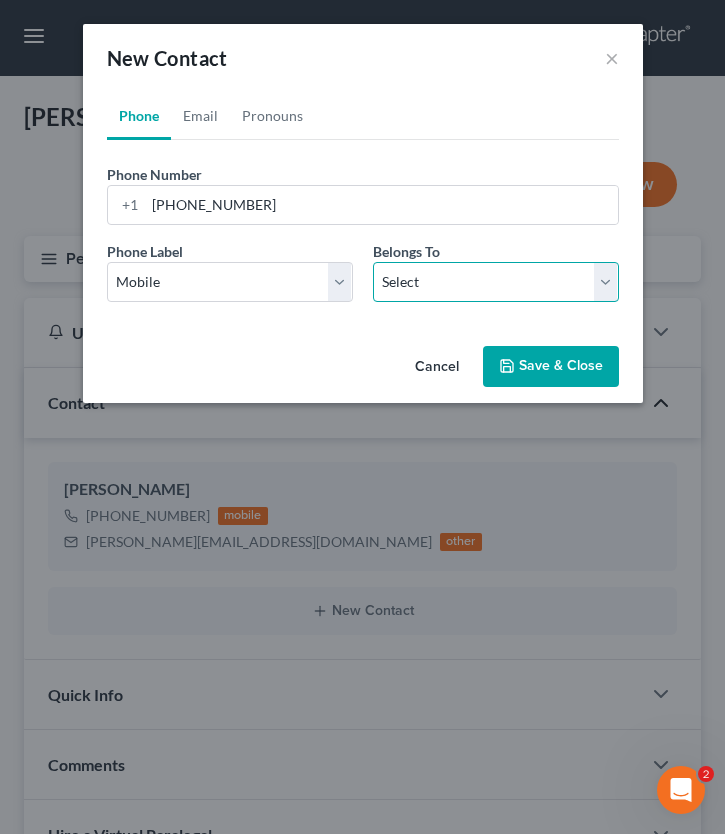 click on "Select Client Spouse Other" at bounding box center [496, 282] 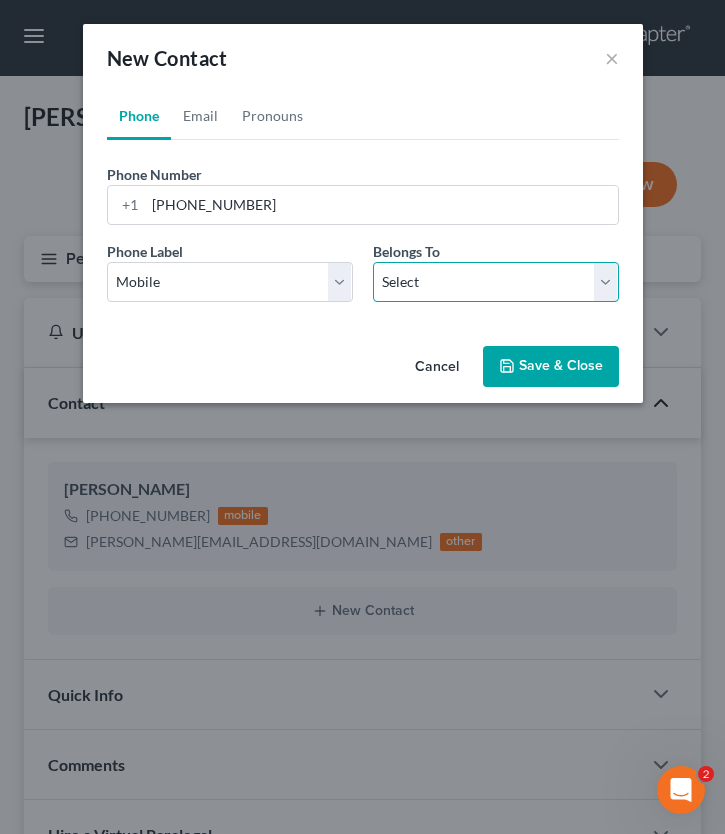 select on "1" 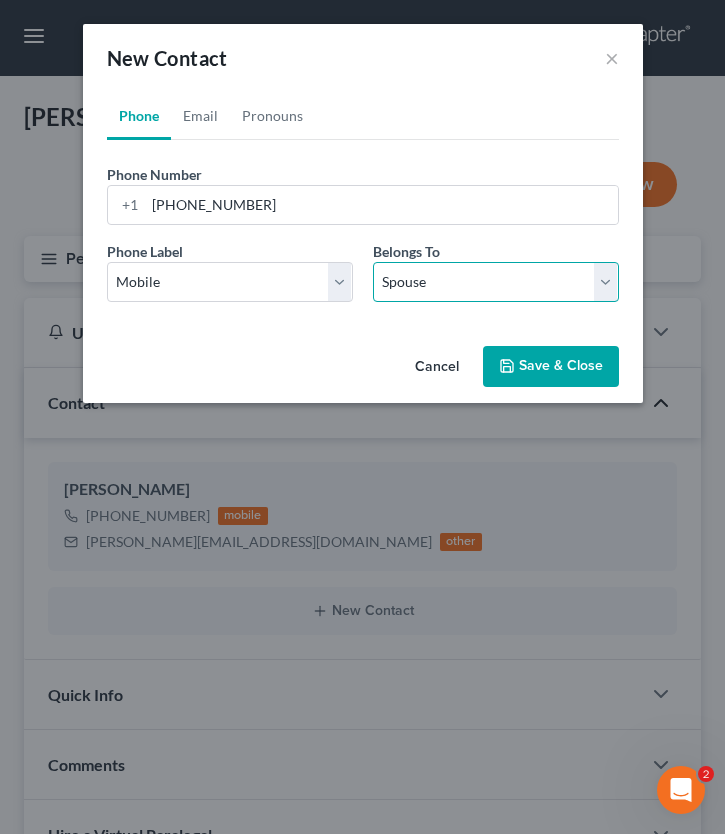 select on "1" 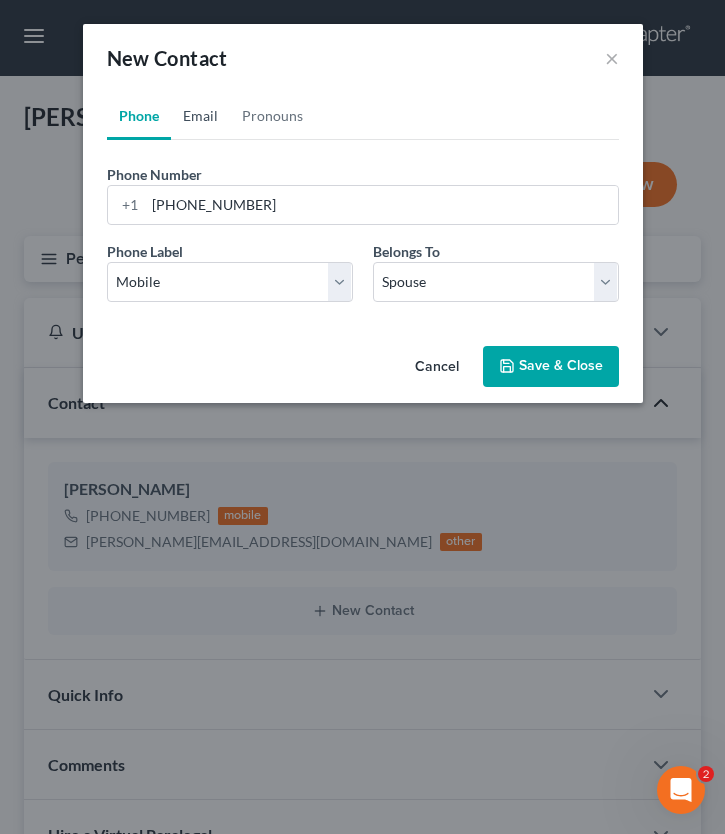 drag, startPoint x: 197, startPoint y: 120, endPoint x: 221, endPoint y: 198, distance: 81.608826 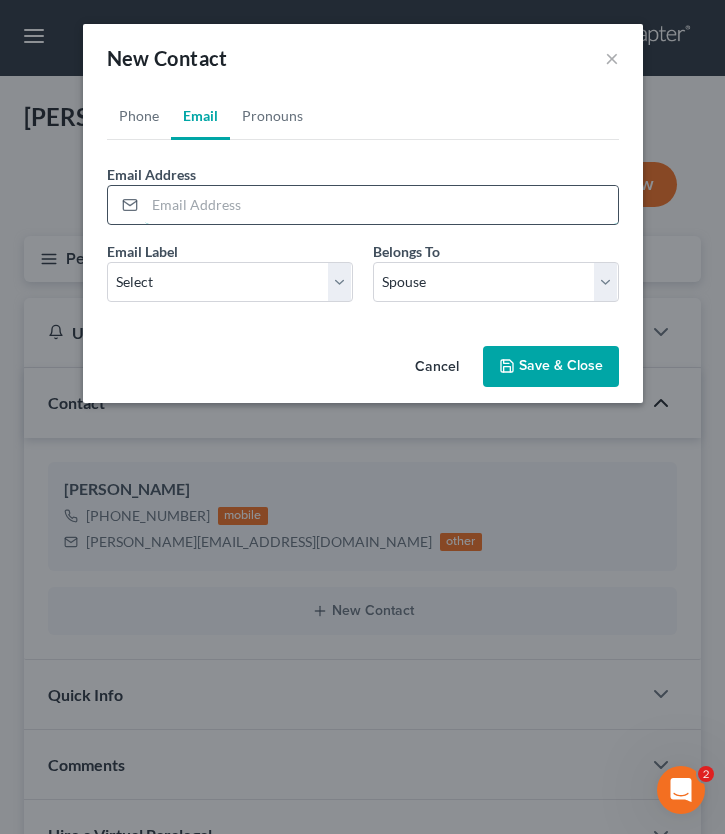click at bounding box center (381, 205) 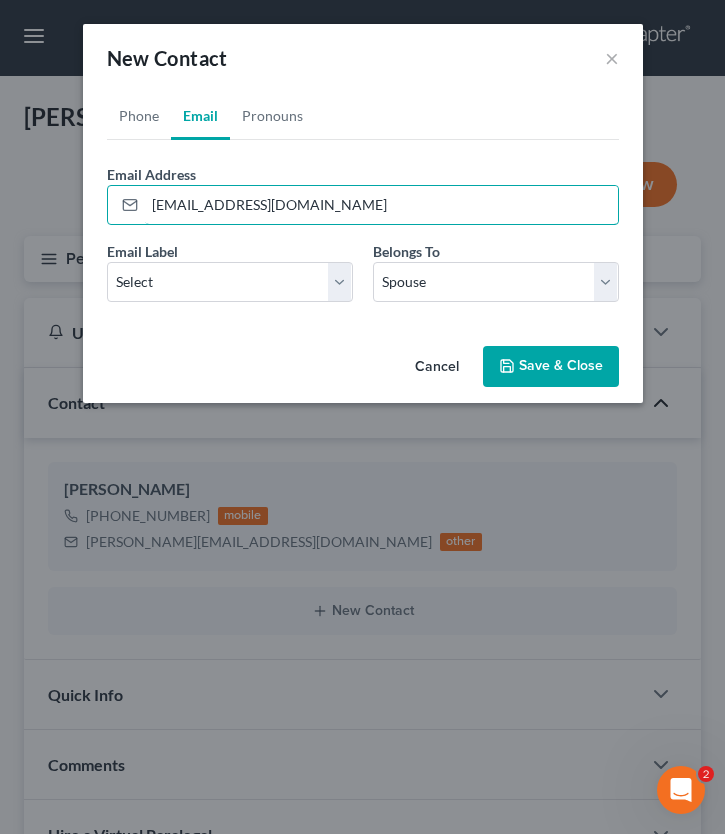 type on "[EMAIL_ADDRESS][DOMAIN_NAME]" 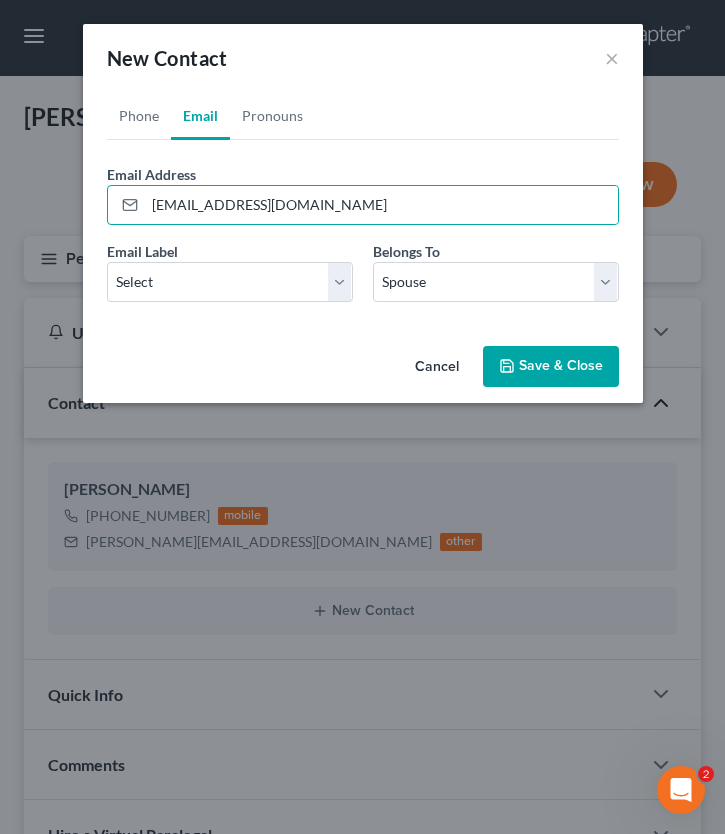 click on "Save & Close" at bounding box center [551, 367] 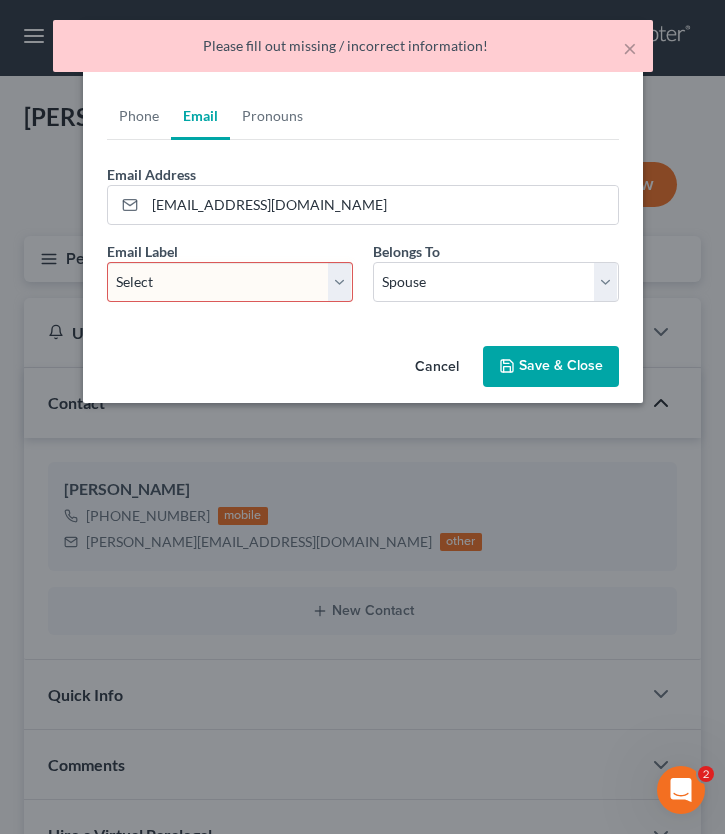 click on "Select Home Work Other" at bounding box center (230, 282) 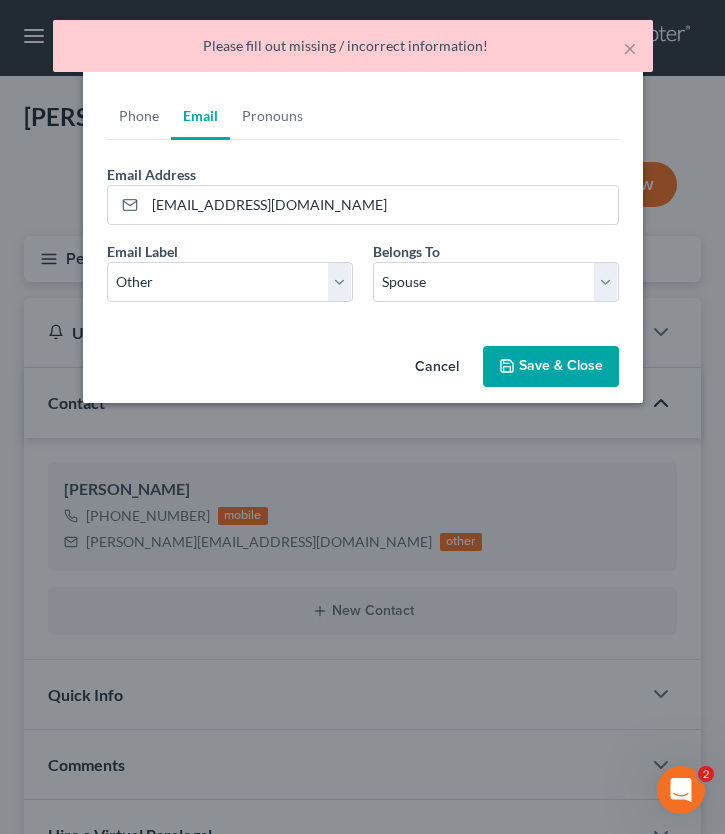 click on "Save & Close" at bounding box center (551, 367) 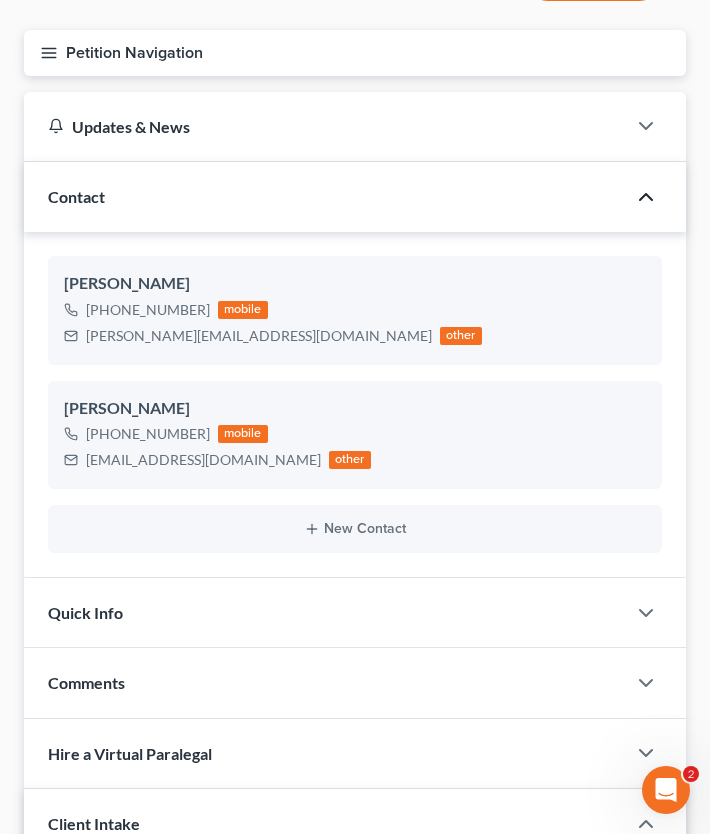 scroll, scrollTop: 113, scrollLeft: 0, axis: vertical 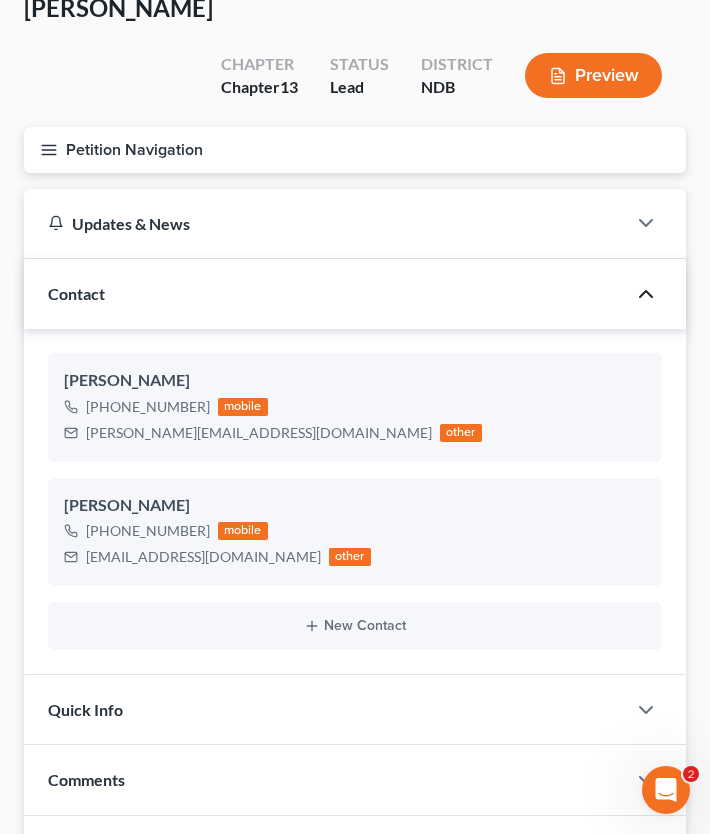 click on "Quick Info" at bounding box center [325, 709] 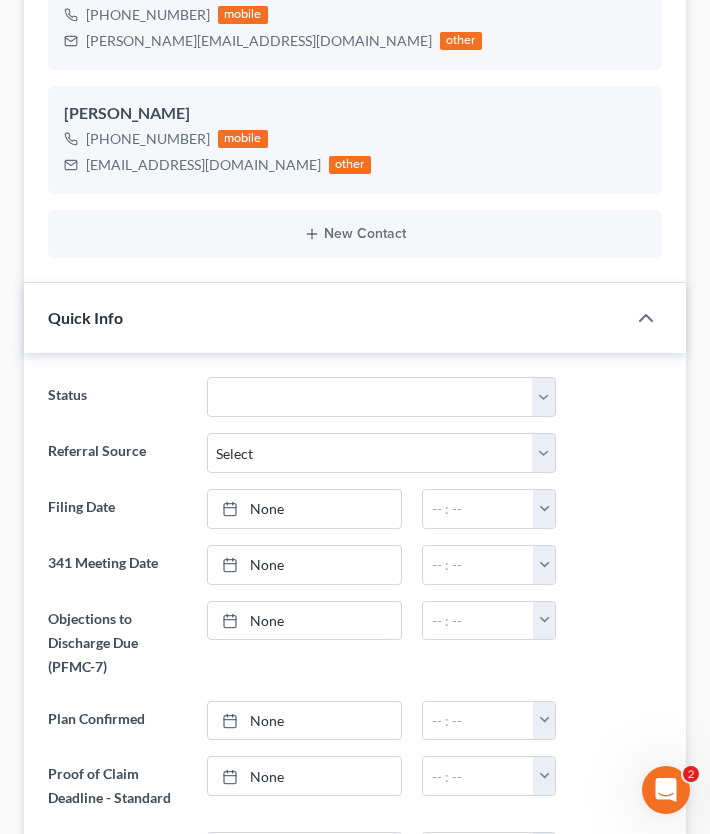 scroll, scrollTop: 700, scrollLeft: 0, axis: vertical 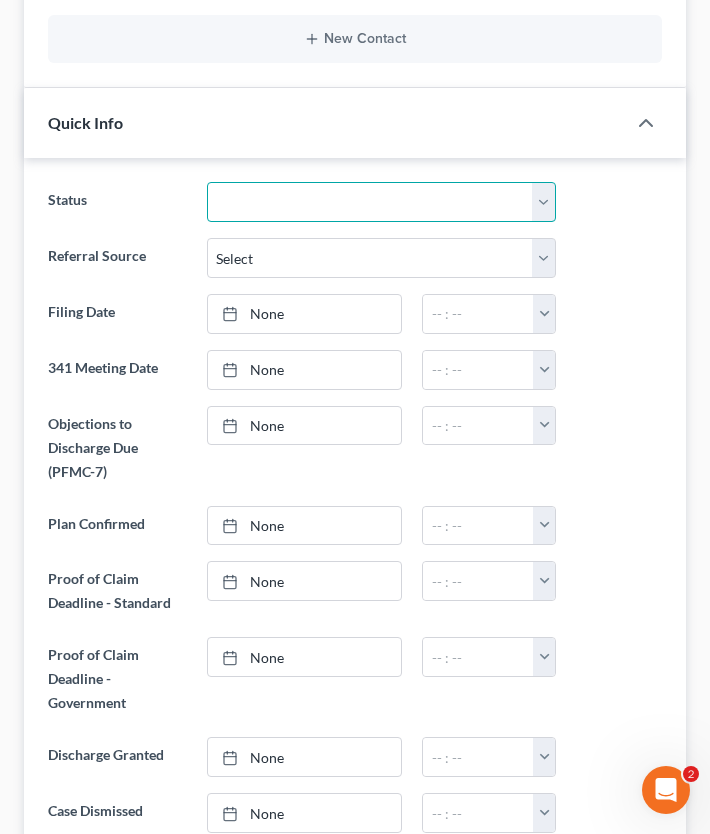 click on "10 - Chapter 13 Discharged 11 - Chapter 13 Converted to 7 12 - Debt Settlement/Pre-Bankruptcy 1.5-Partially Paid; Pre-Bankruptcy Billable 1 - Partially Paid 2 - Fully Paid; In Staff Review 3 - Fully Paid, In Attorney Review 4 - Ready For Petition Signing 5 - Case Filed 6 - Chapter 7 Discharged 7- 13 Plan Confirmed 8 - Case Dismissed/Closed 9 - Chapter 11/12 Plan Confirmed" at bounding box center (382, 202) 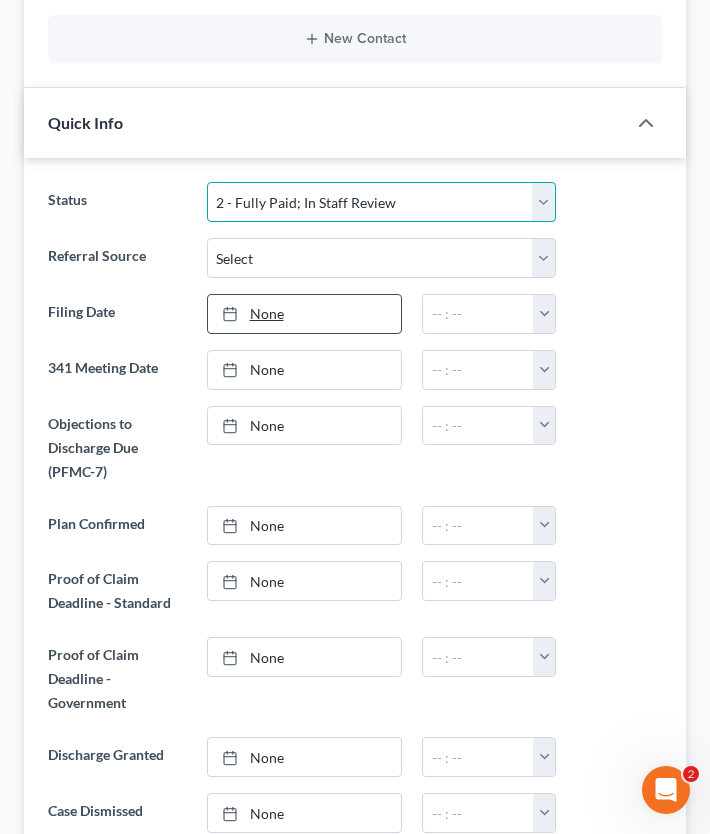 scroll, scrollTop: 748, scrollLeft: 0, axis: vertical 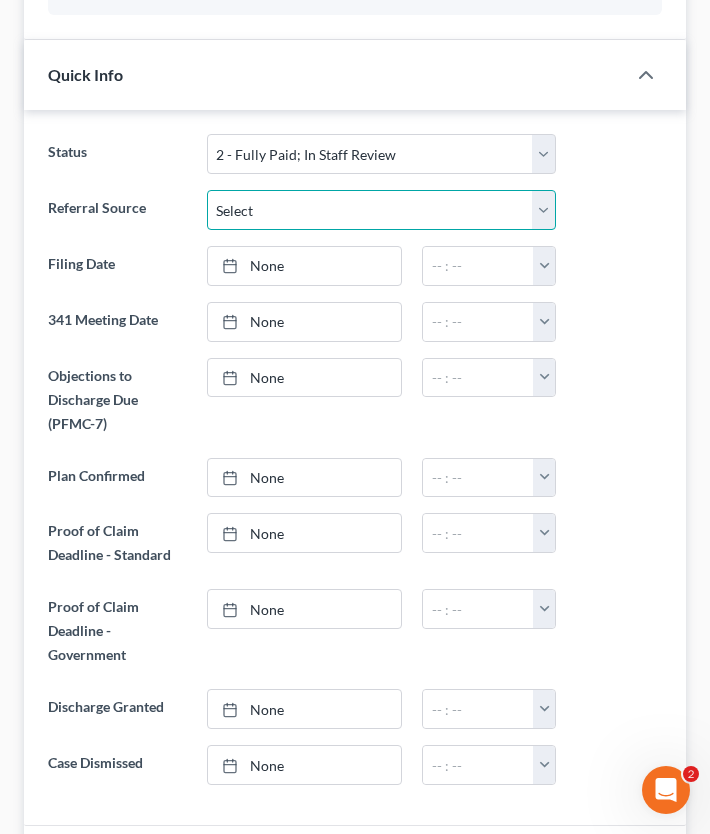 click on "Select Word Of Mouth Previous Clients Direct Mail Website Google Search Modern Attorney Other (specify)" at bounding box center (382, 210) 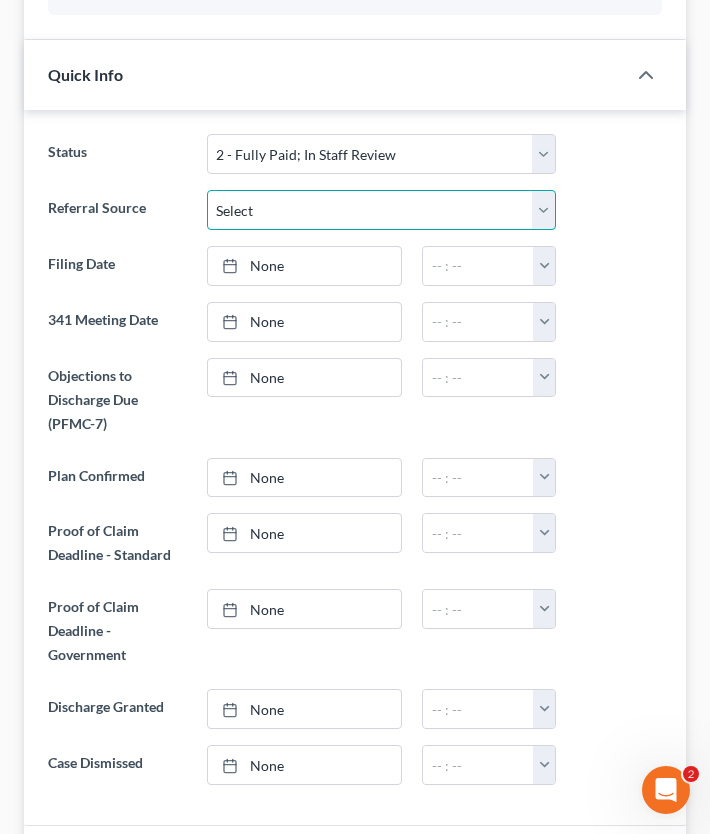 select on "1" 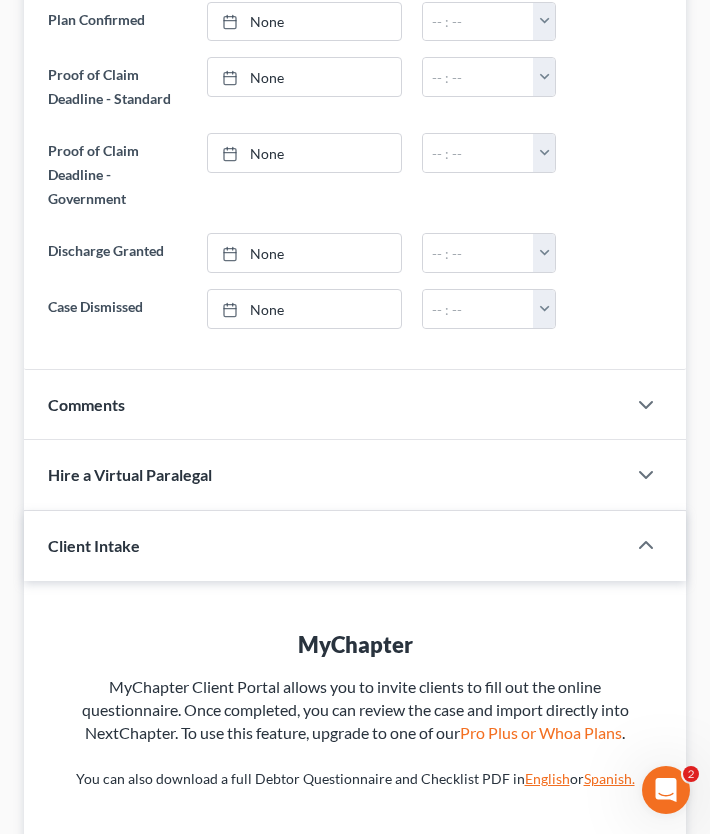 scroll, scrollTop: 1209, scrollLeft: 0, axis: vertical 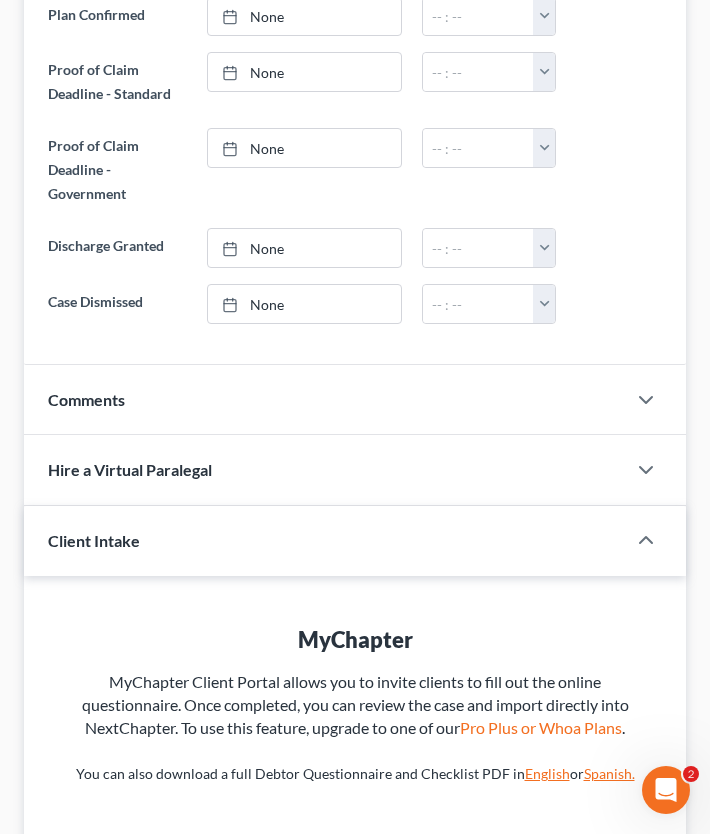 click on "Hire a Virtual Paralegal" at bounding box center (325, 469) 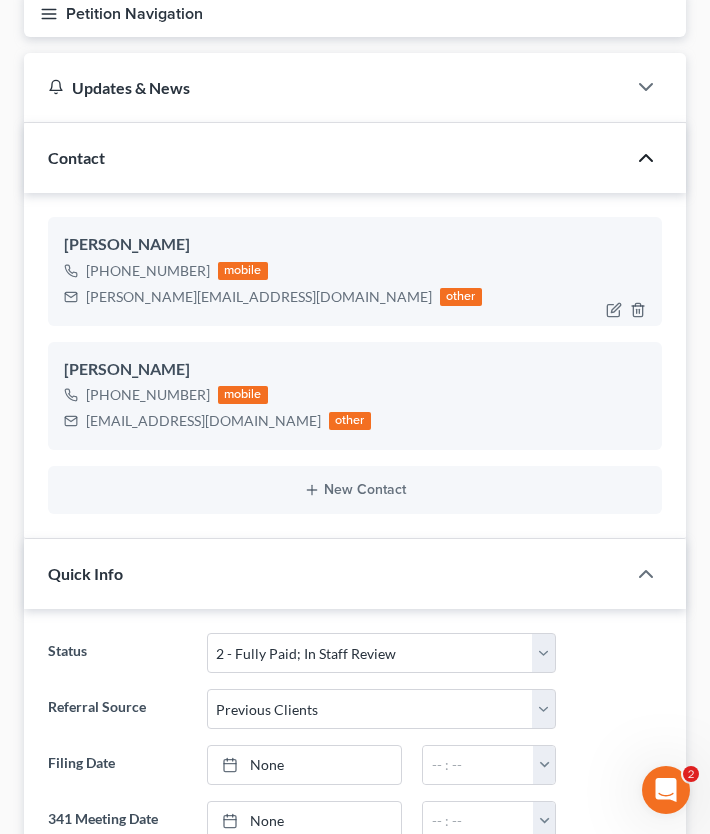 scroll, scrollTop: 0, scrollLeft: 0, axis: both 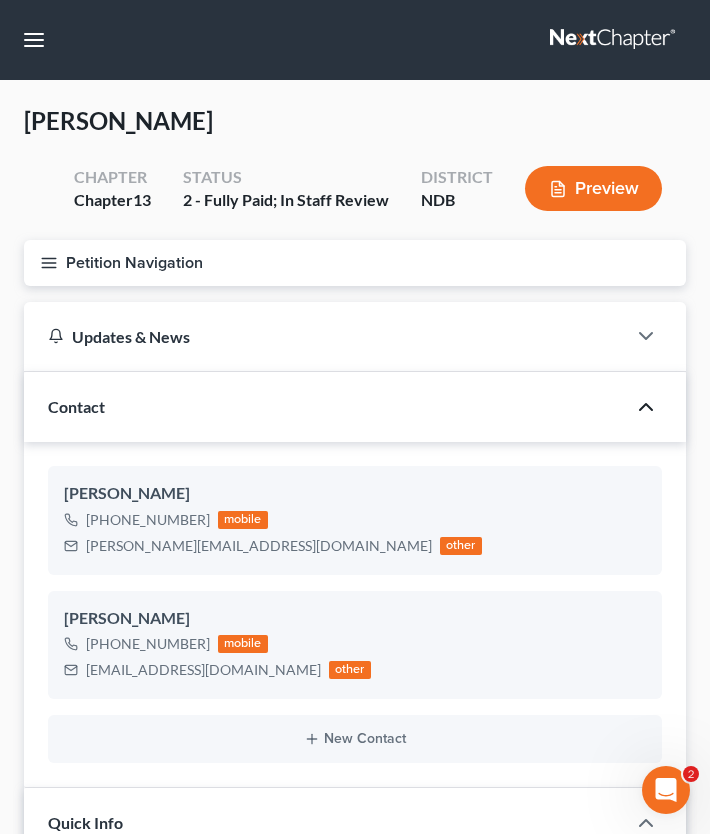 click on "Updates & News" at bounding box center [325, 336] 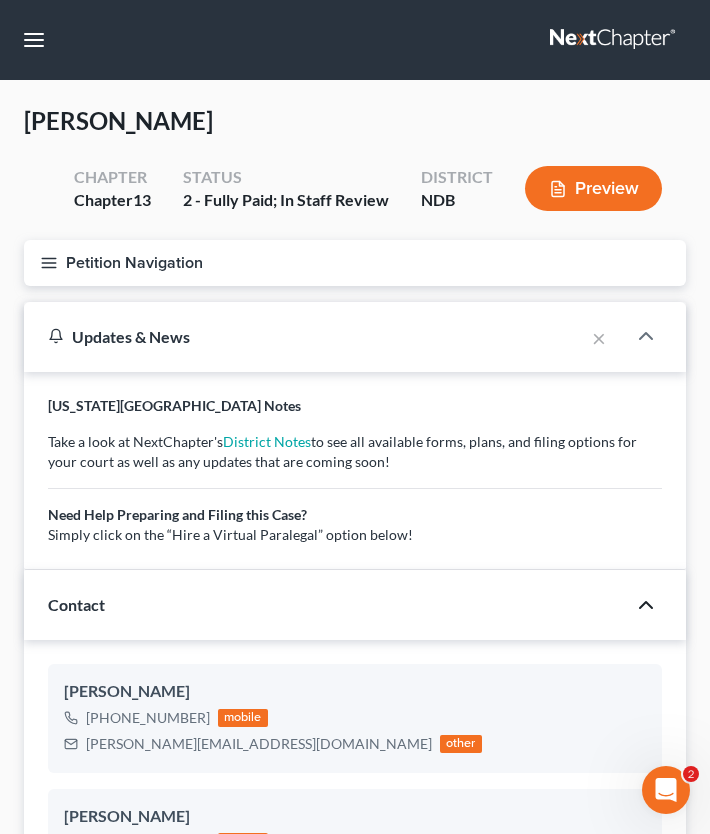 click 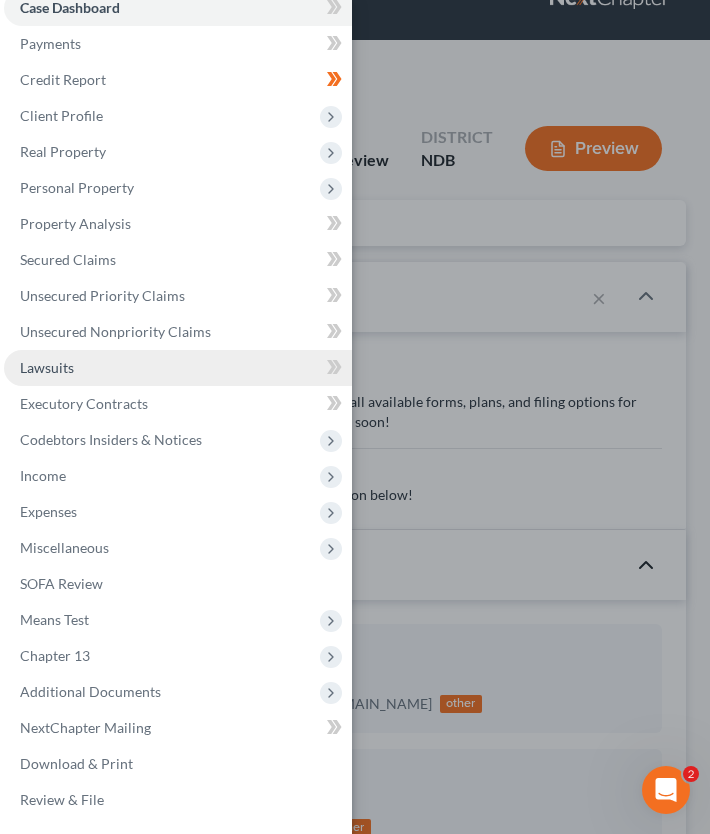 scroll, scrollTop: 41, scrollLeft: 0, axis: vertical 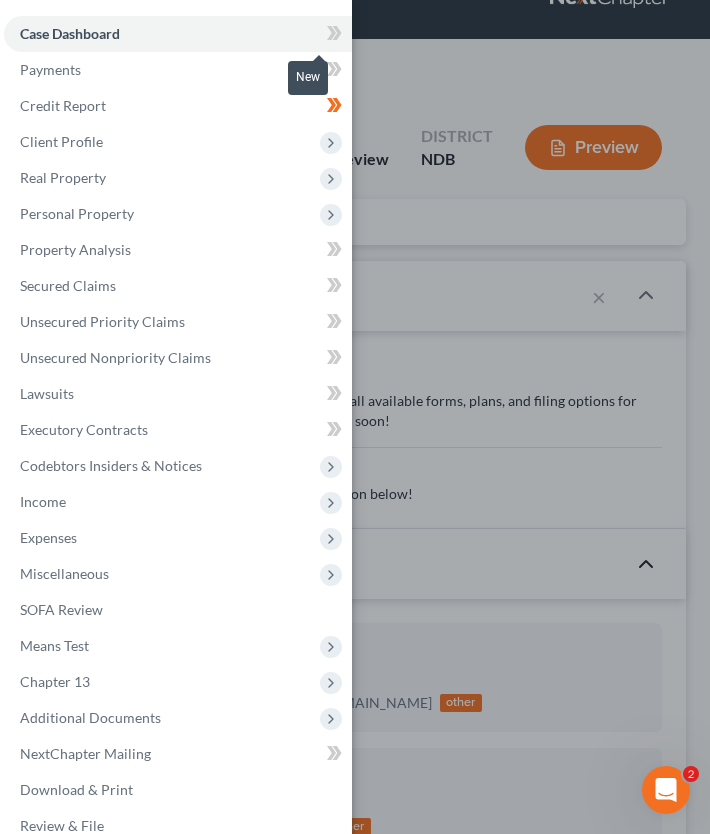 click 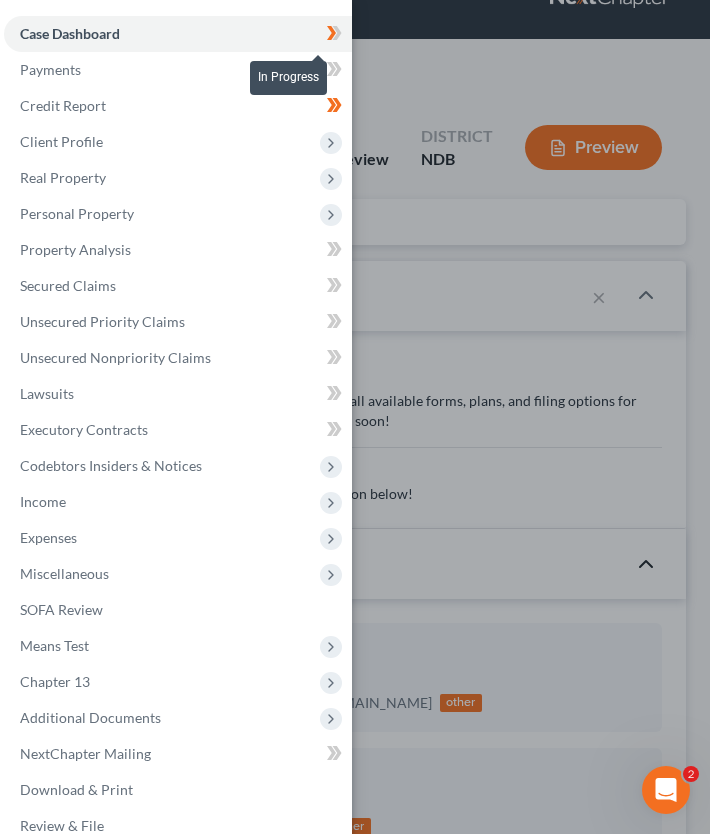 click 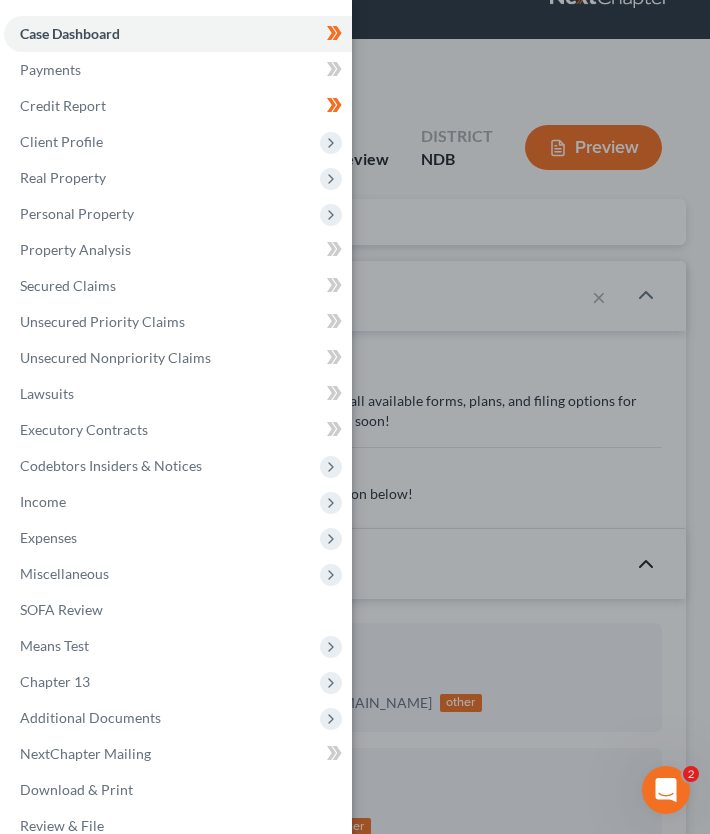 click 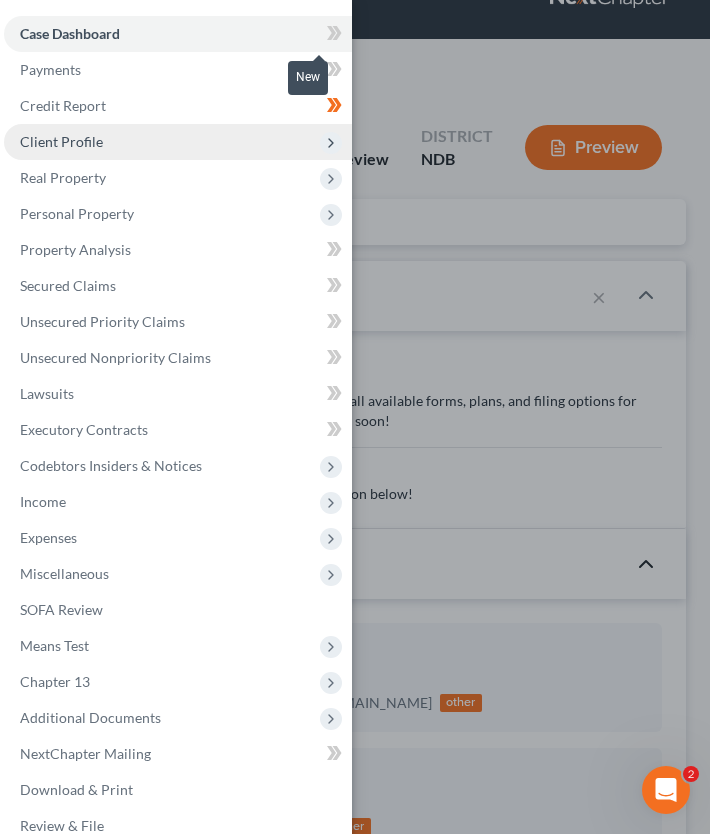 click 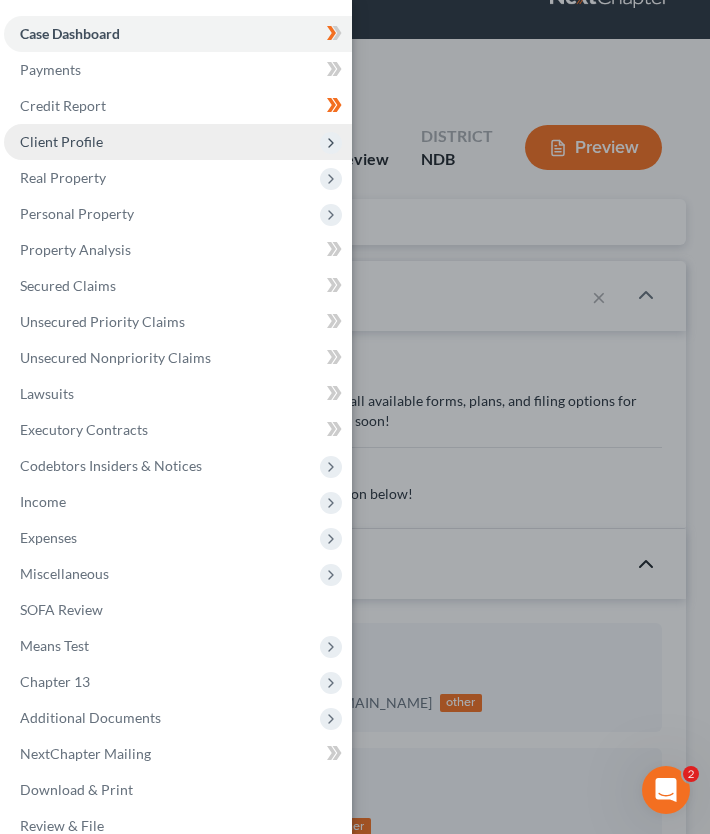 click on "Client Profile" at bounding box center [178, 142] 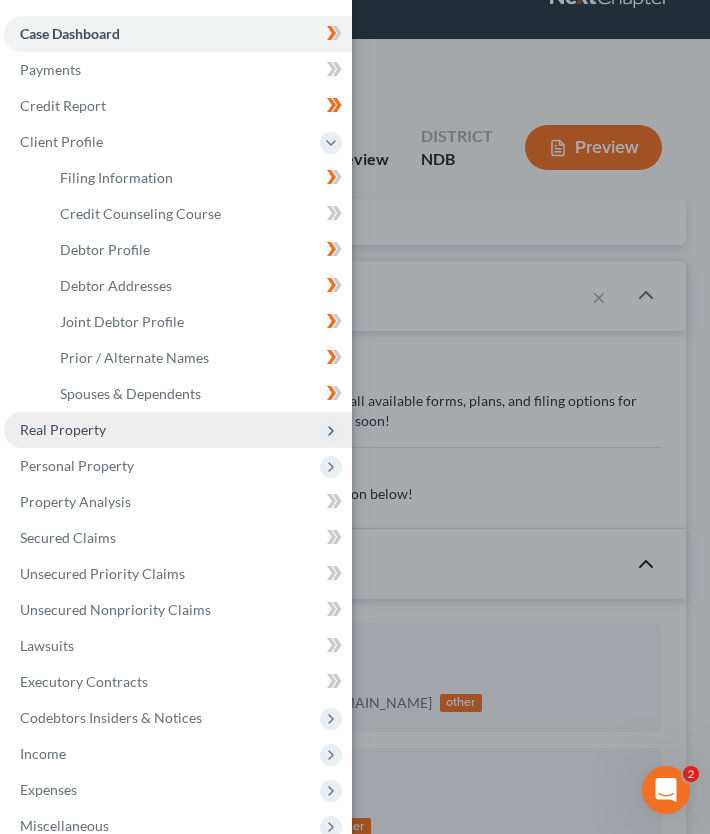 click on "Real Property" at bounding box center [178, 430] 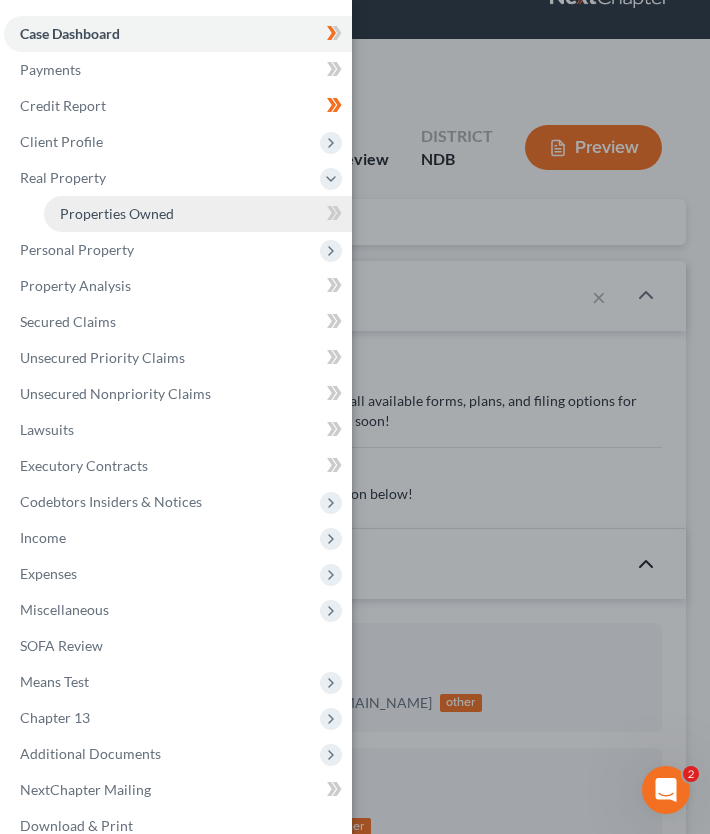 click on "Properties Owned" at bounding box center (198, 214) 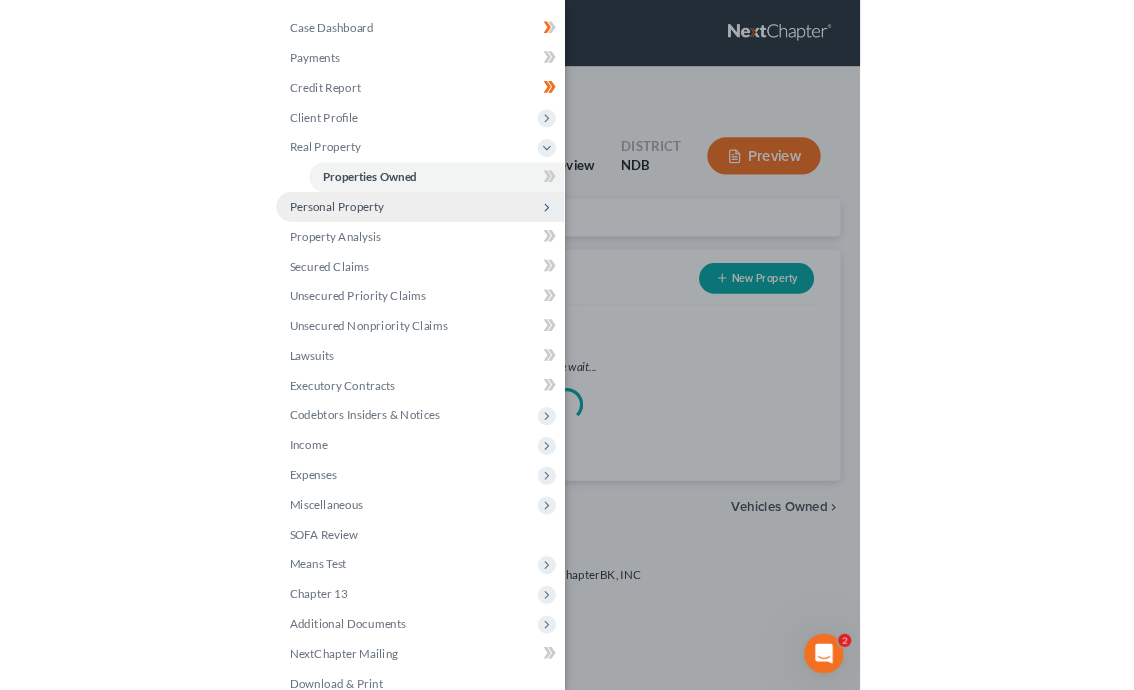 scroll, scrollTop: 0, scrollLeft: 0, axis: both 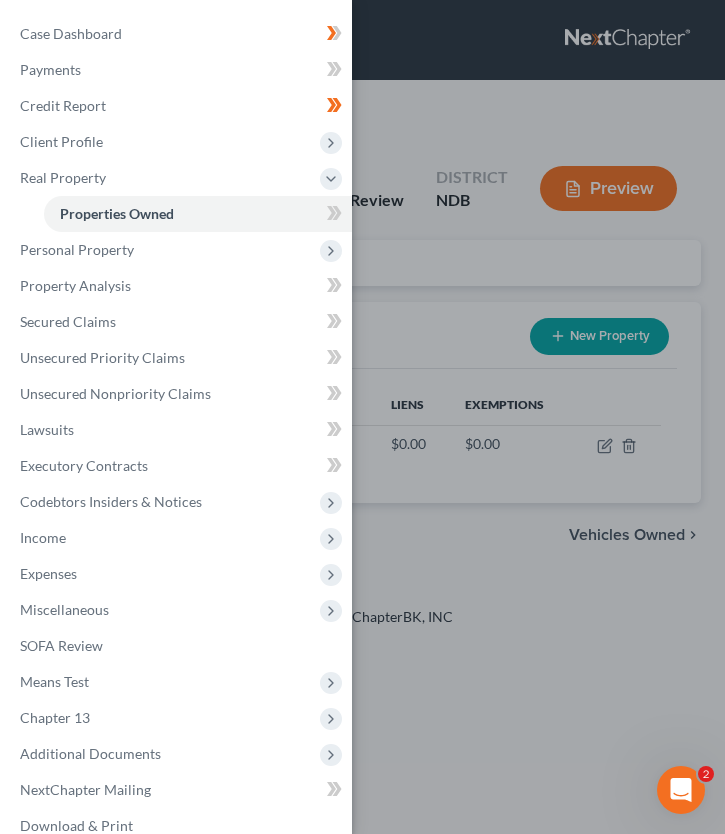 click on "Case Dashboard
Payments
Invoices
Payments
Payments
Credit Report
Client Profile" at bounding box center (362, 417) 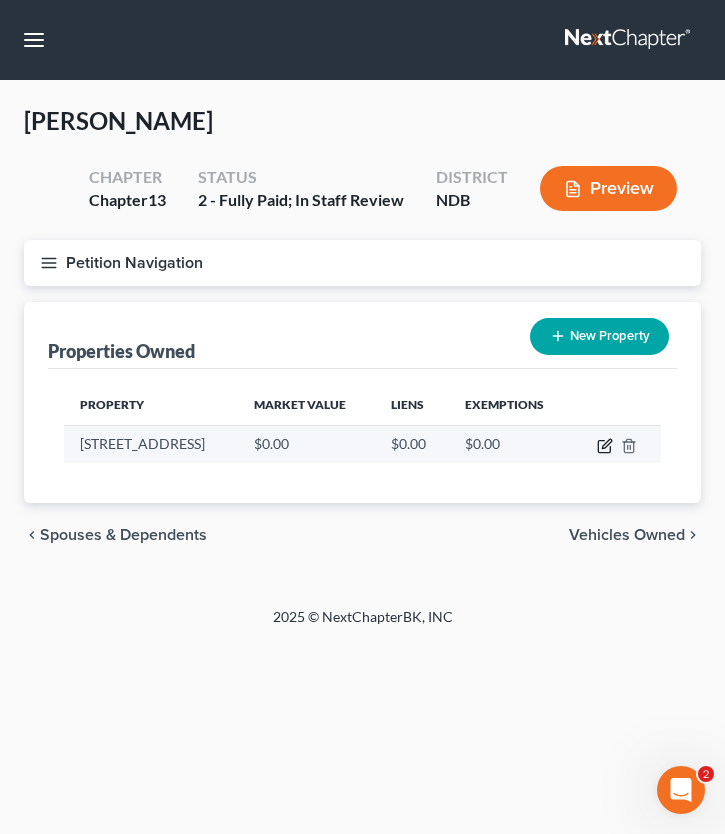 click 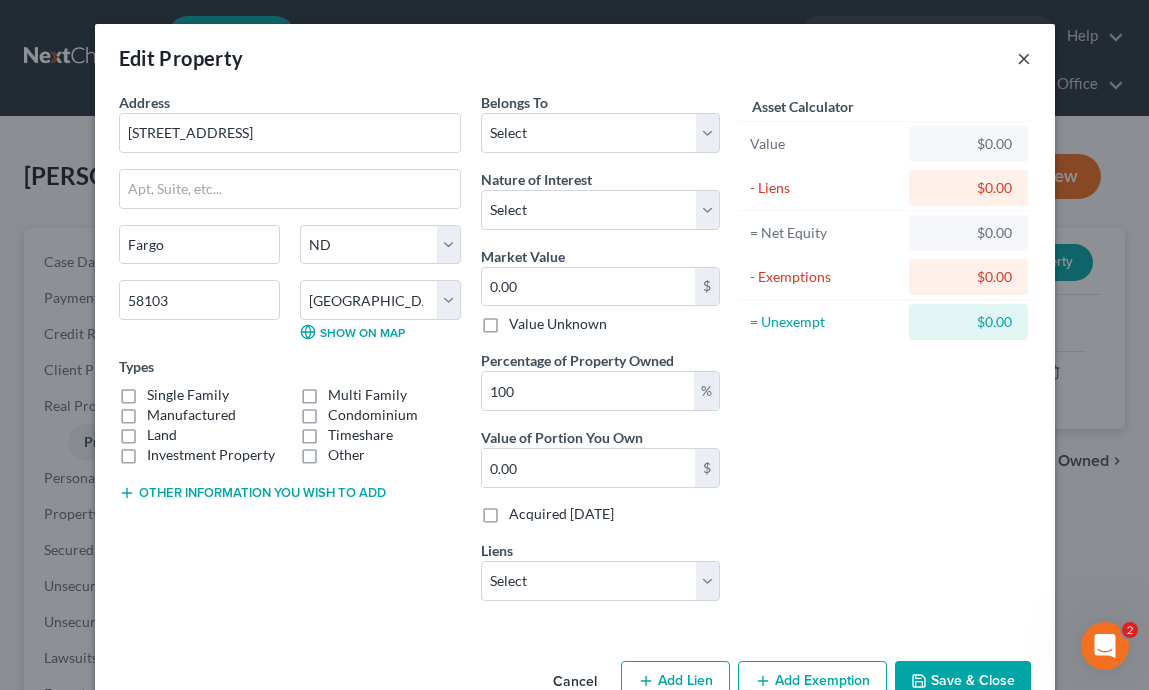 click on "×" at bounding box center [1024, 58] 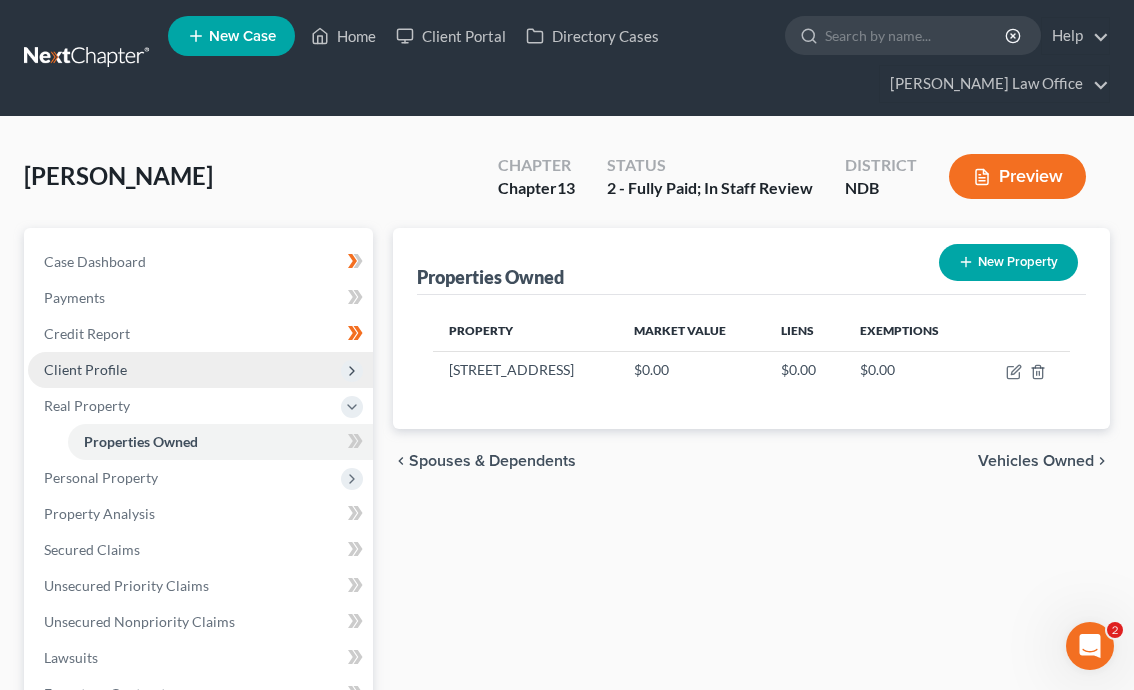 click on "Client Profile" at bounding box center (200, 370) 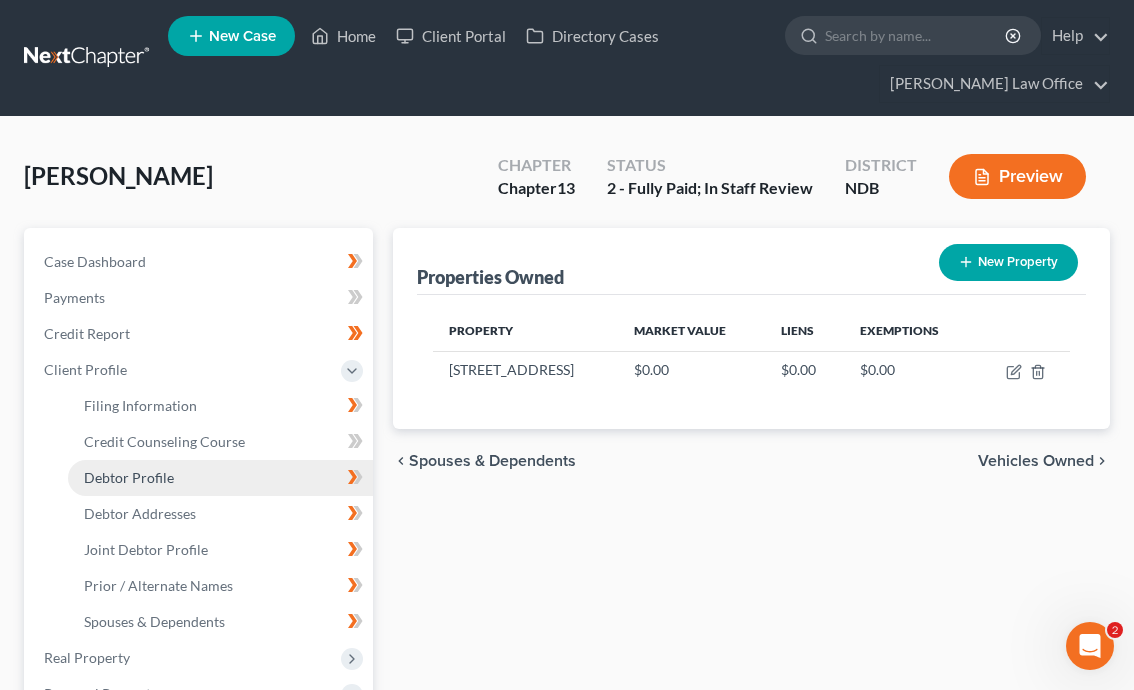 click on "Debtor Profile" at bounding box center [129, 477] 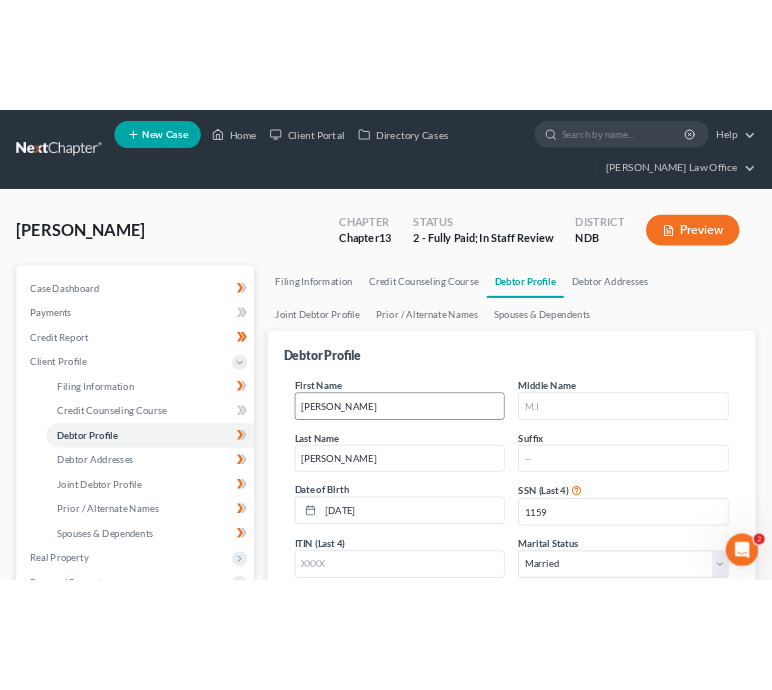 scroll, scrollTop: 4, scrollLeft: 0, axis: vertical 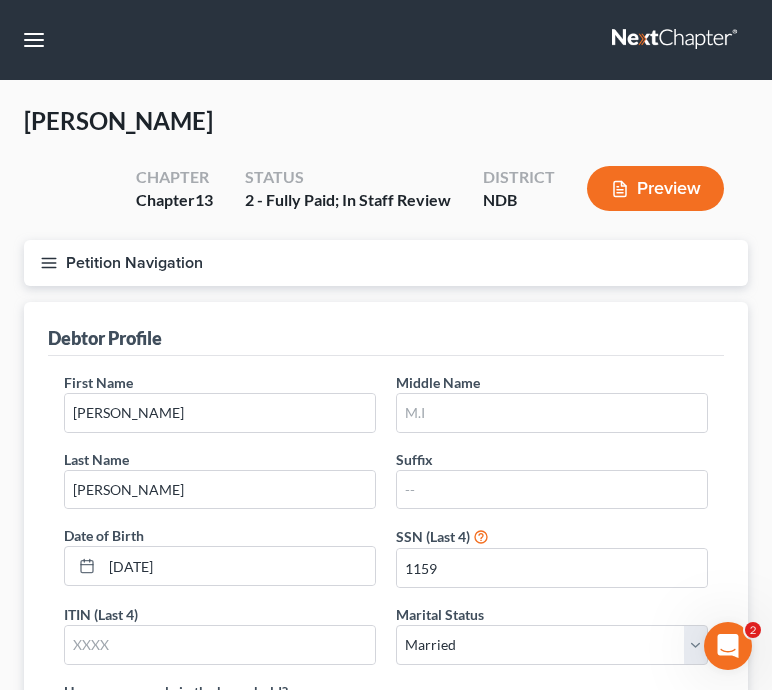 drag, startPoint x: 56, startPoint y: 265, endPoint x: 81, endPoint y: 298, distance: 41.400482 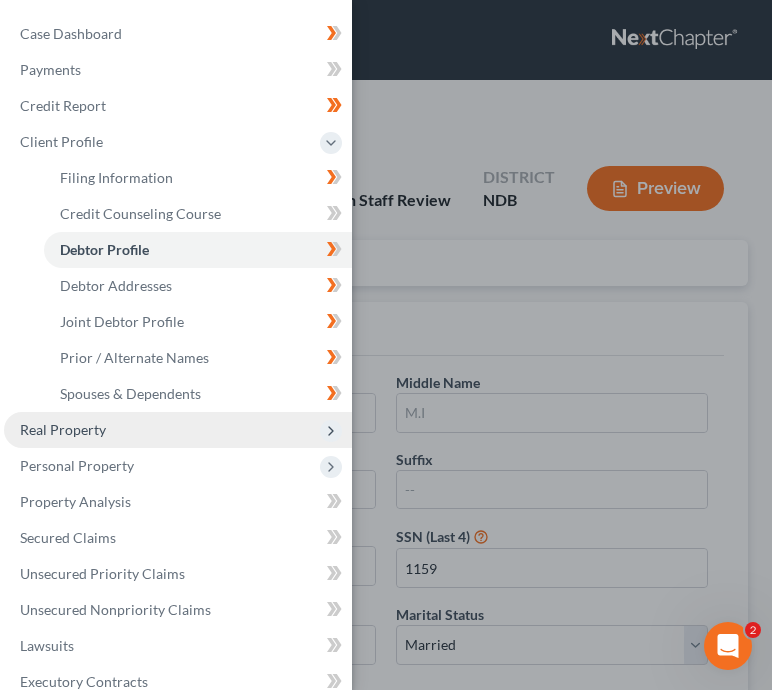 click on "Real Property" at bounding box center [178, 430] 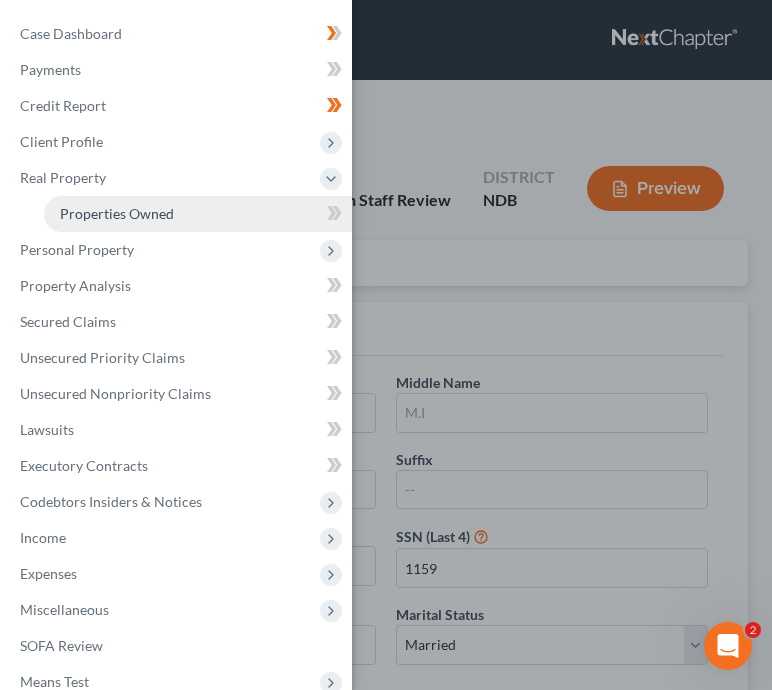 click on "Properties Owned" at bounding box center [198, 214] 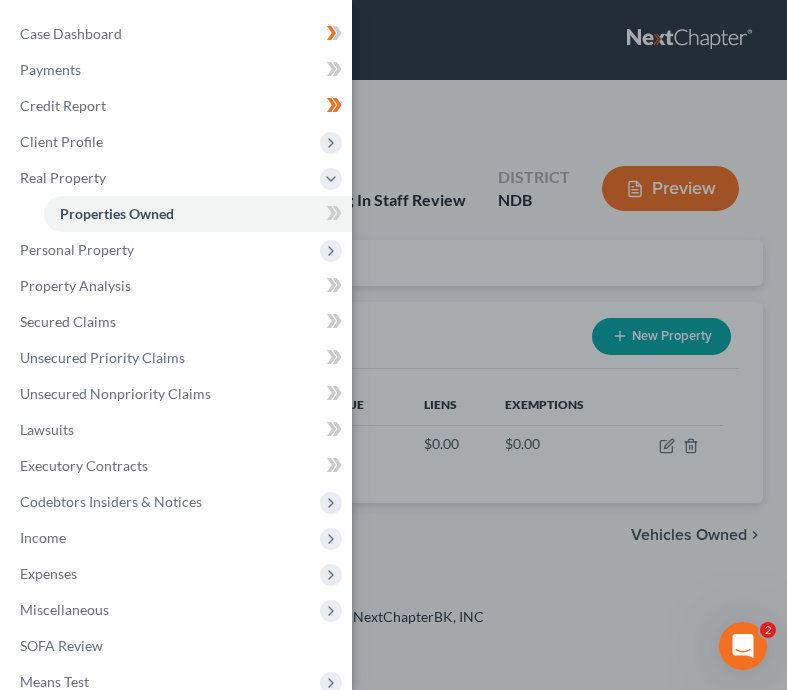 click on "Case Dashboard
Payments
Invoices
Payments
Payments
Credit Report
Client Profile" at bounding box center [393, 345] 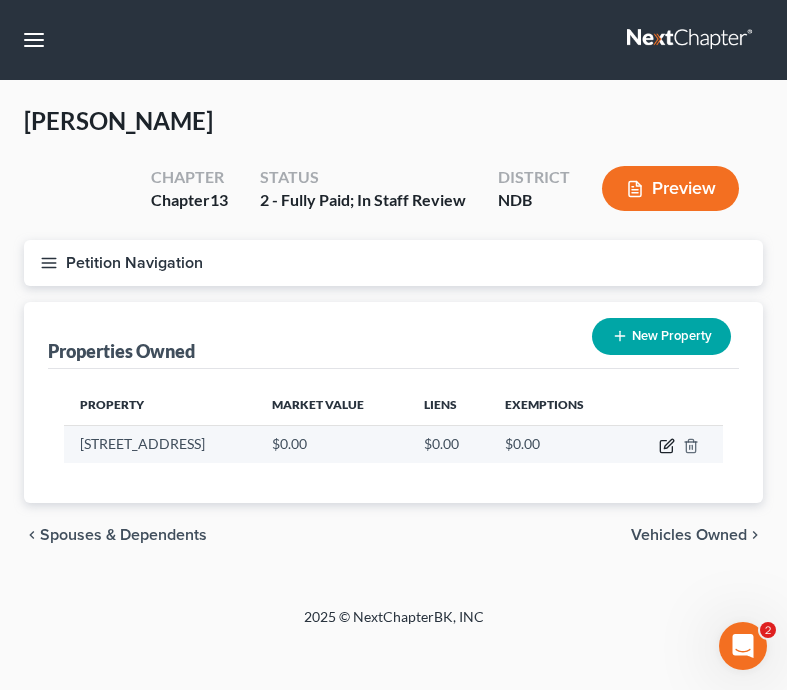 click 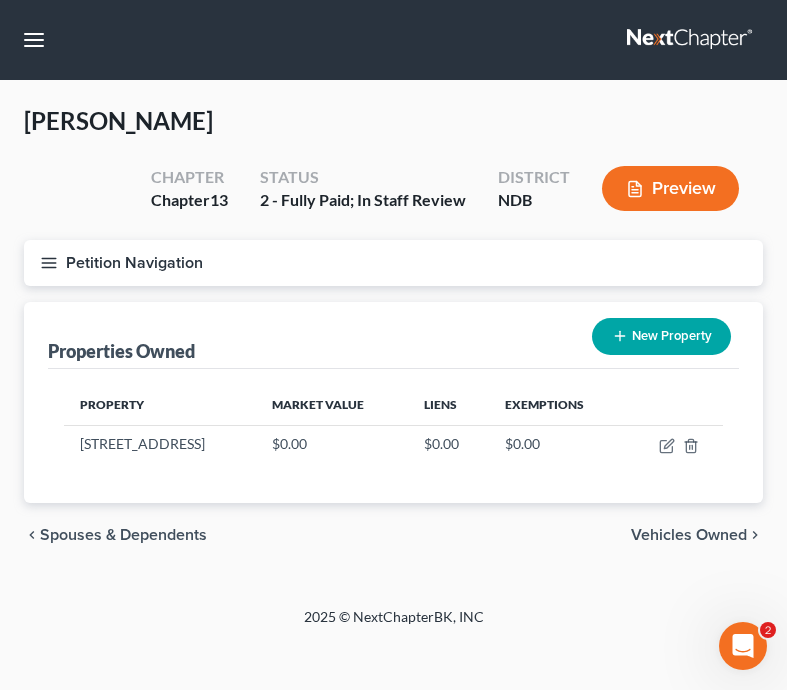 select on "29" 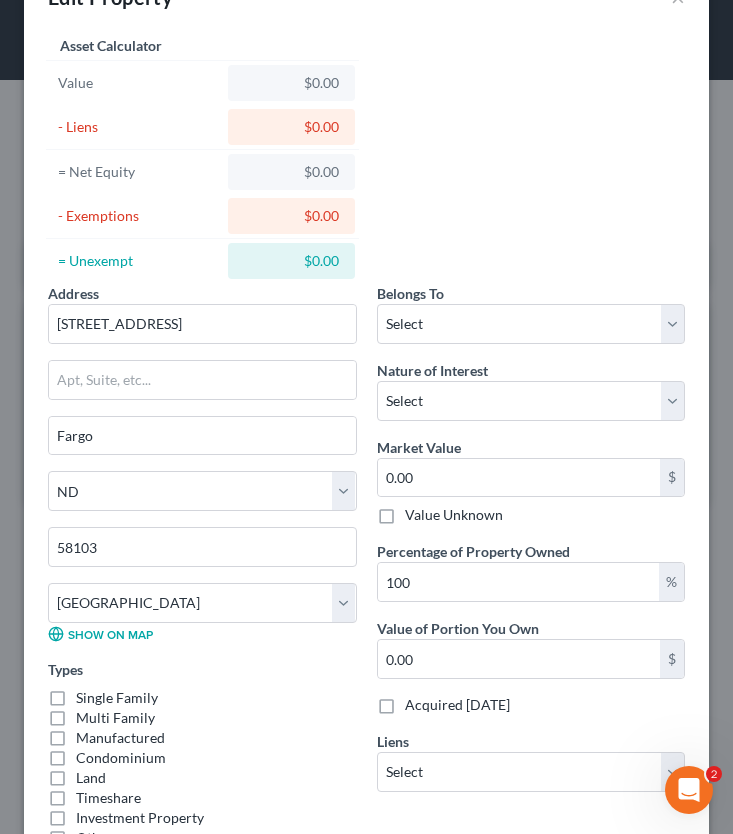 scroll, scrollTop: 64, scrollLeft: 0, axis: vertical 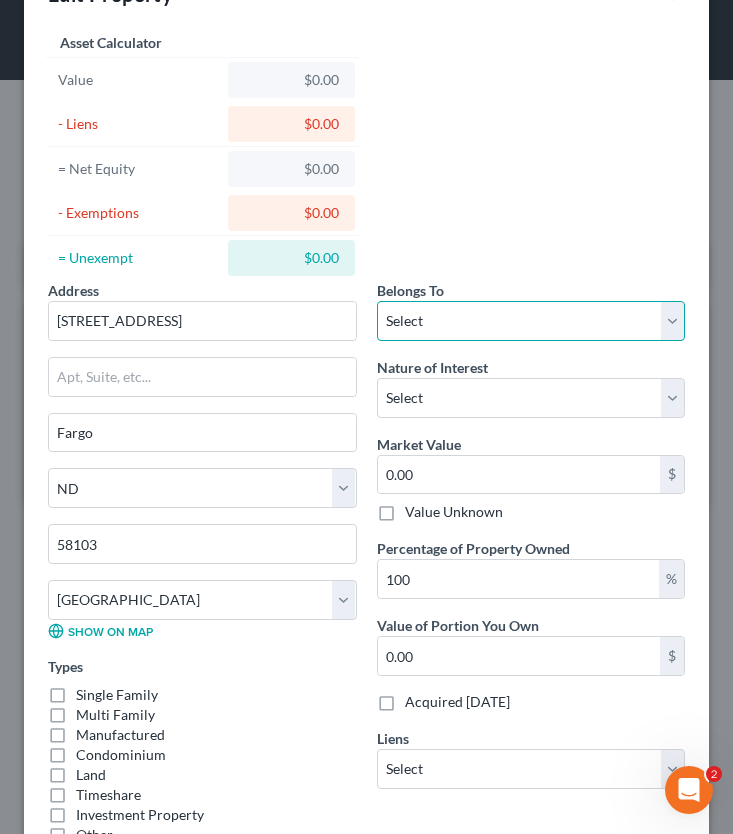 click on "Select Debtor 1 Only Debtor 2 Only Debtor 1 And Debtor 2 Only At Least One Of The Debtors And Another Community Property" at bounding box center (531, 321) 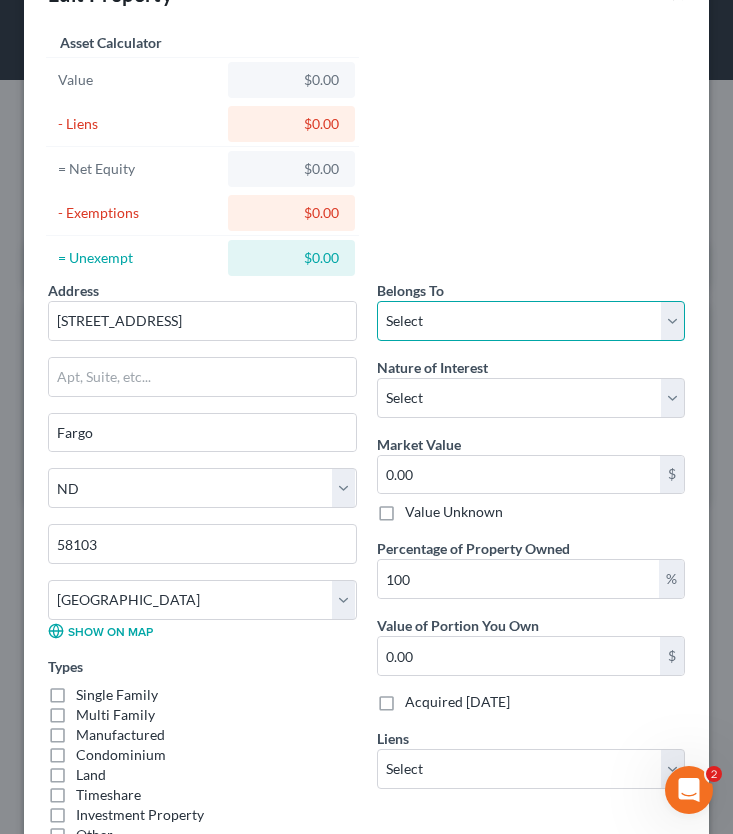 select on "2" 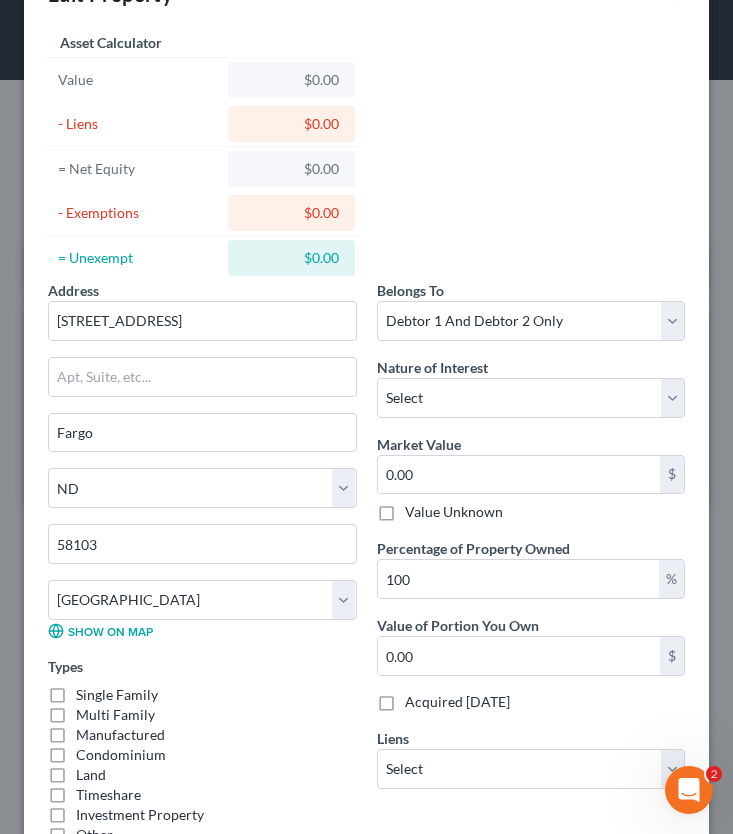 click on "Single Family" at bounding box center (117, 695) 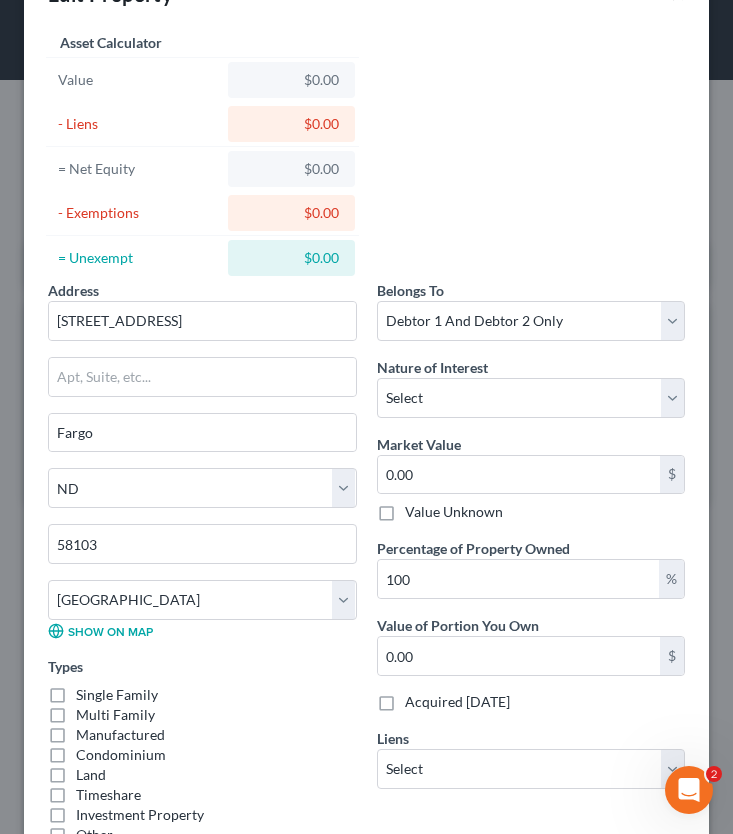 click on "Single Family" at bounding box center (90, 691) 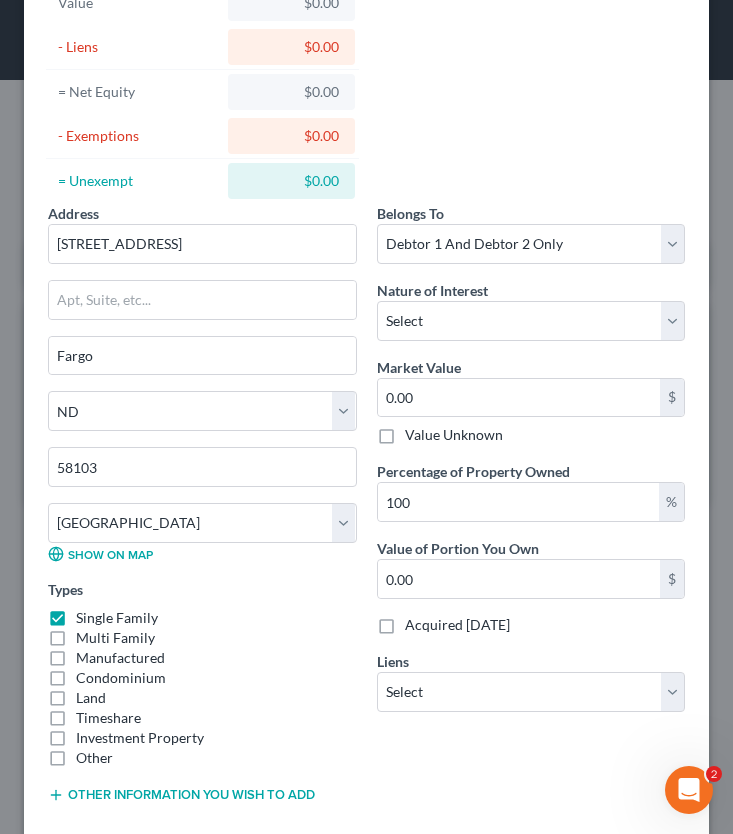 scroll, scrollTop: 142, scrollLeft: 0, axis: vertical 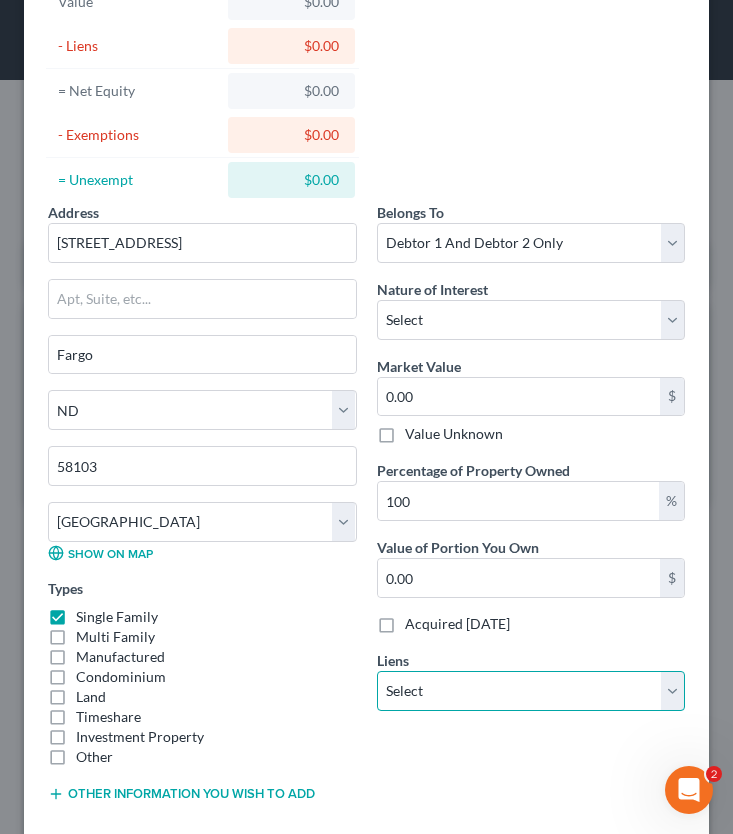 click on "Select [PERSON_NAME] Bank - $10,695.00 Aca - $10,156.00 Am Nat Bk - $0.00 Fibank - $0.00 Hnb Ind - $0.00 Us Bank - $0.00 Wfbna Auto - $0.00" at bounding box center (531, 691) 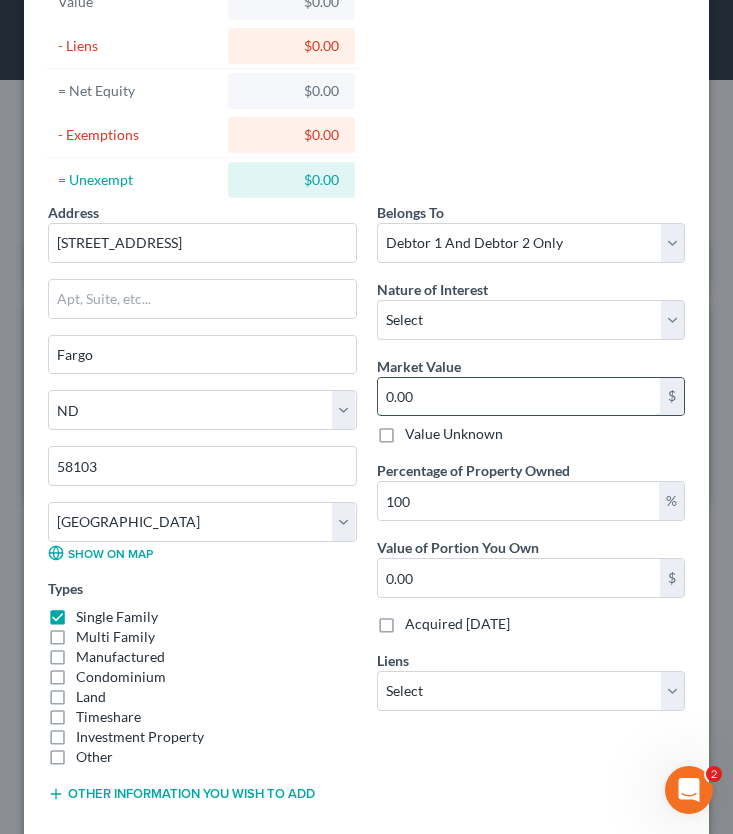 click on "0.00" at bounding box center (519, 397) 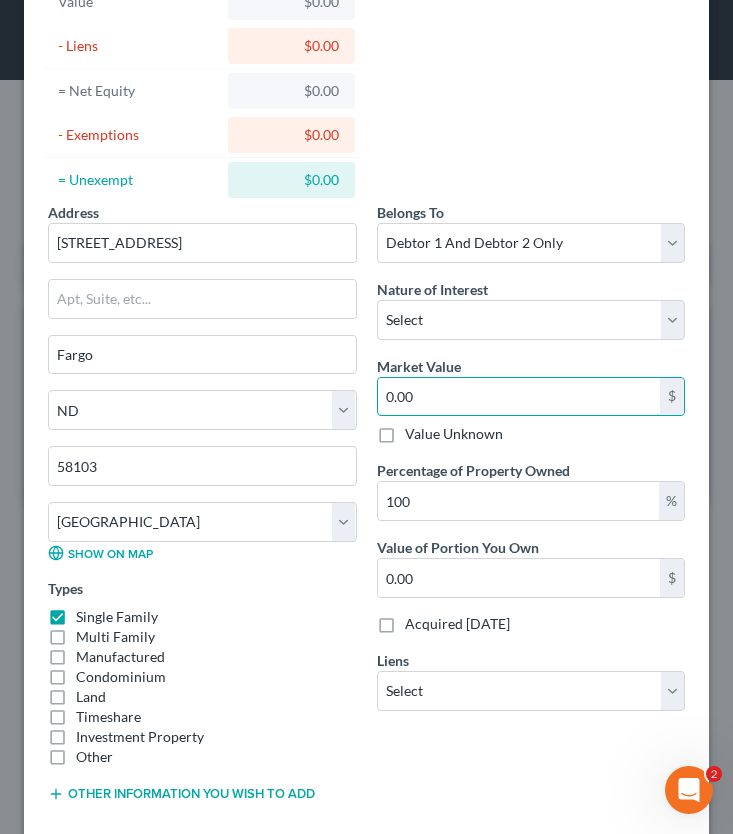 type on "1" 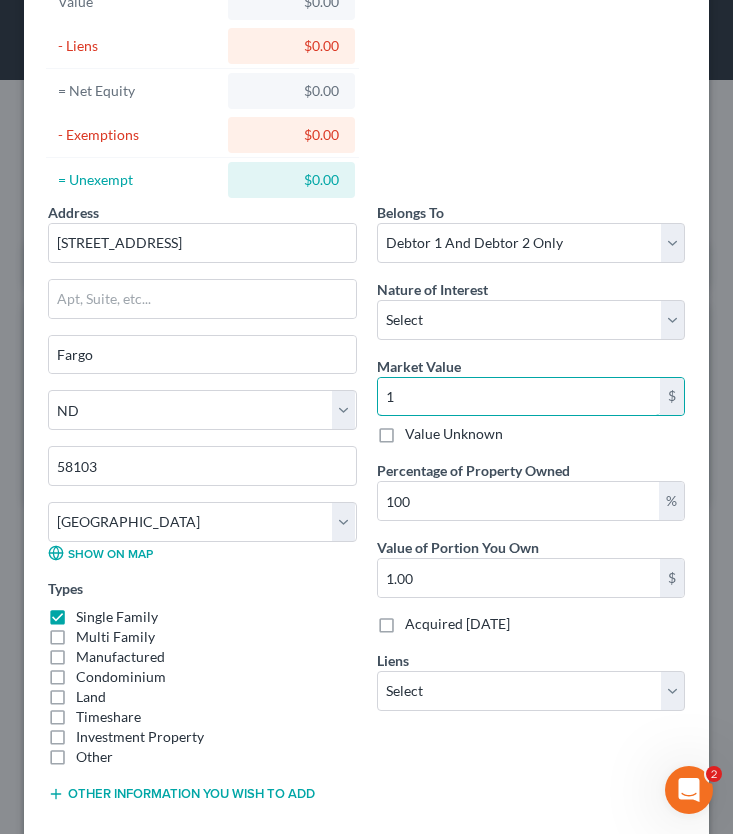 type on "19" 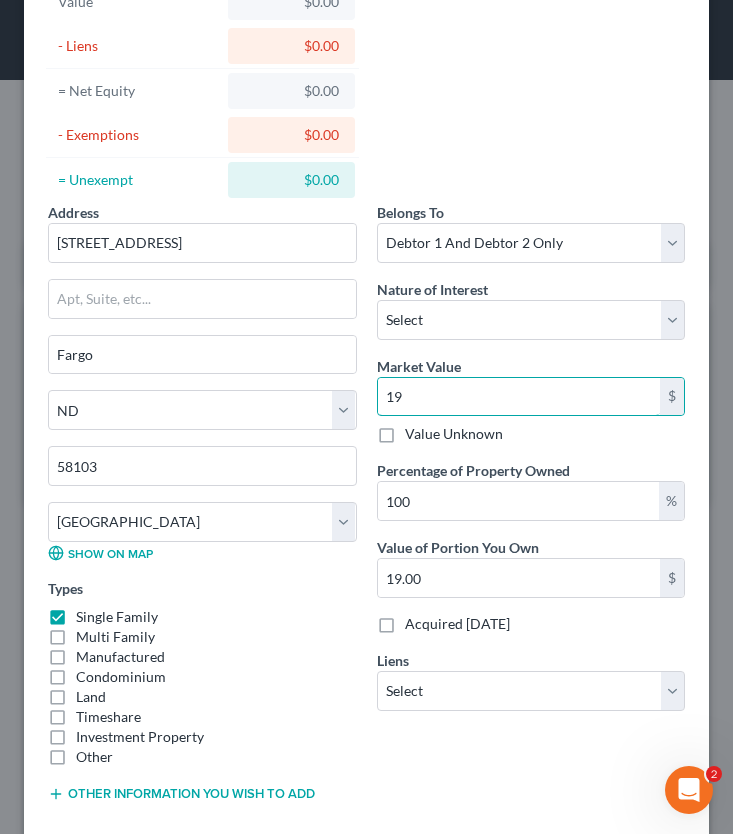 type on "191" 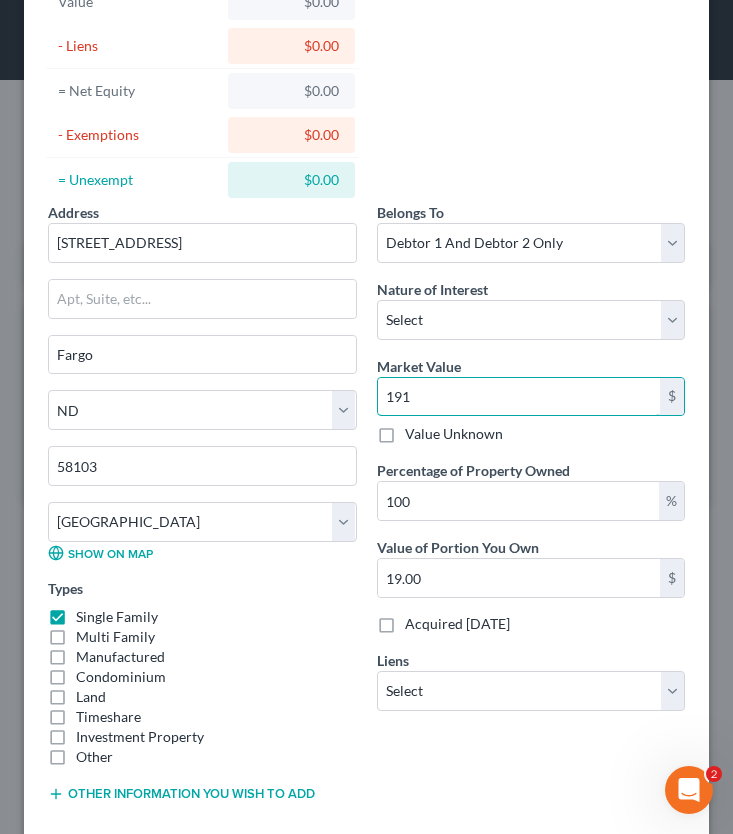 type on "191.00" 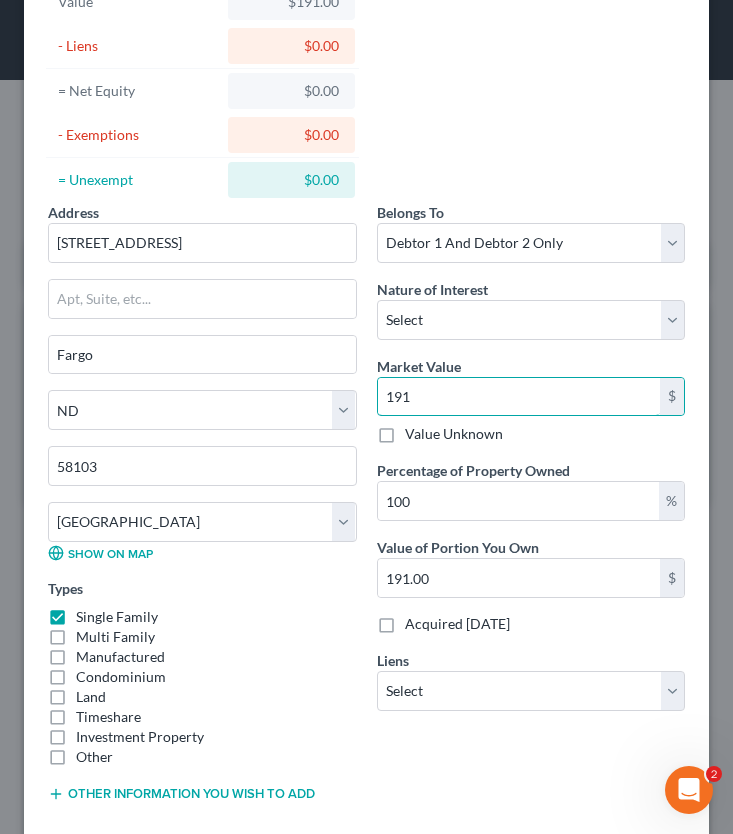 type on "1915" 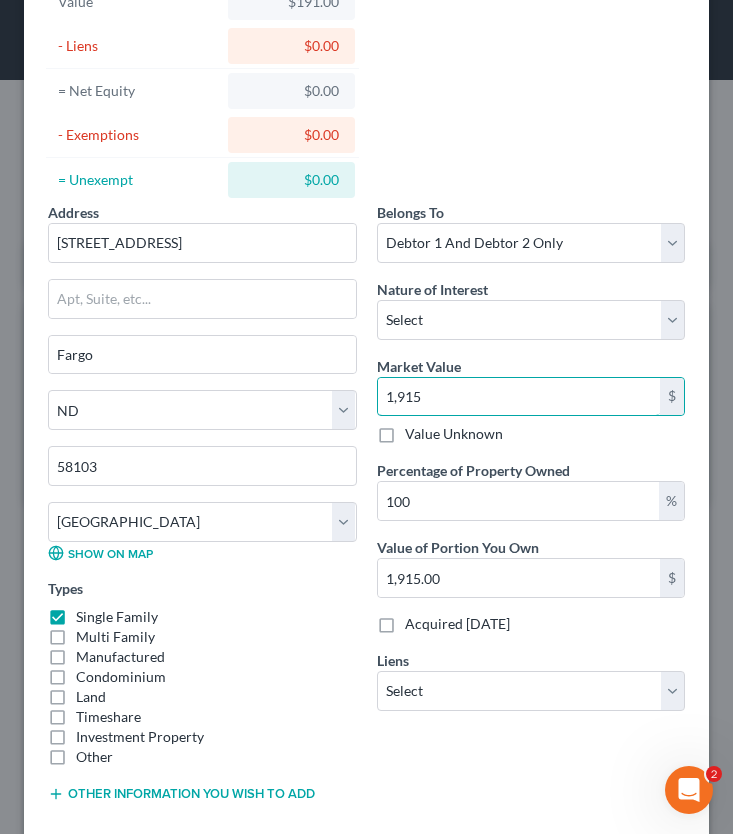 type on "1,9150" 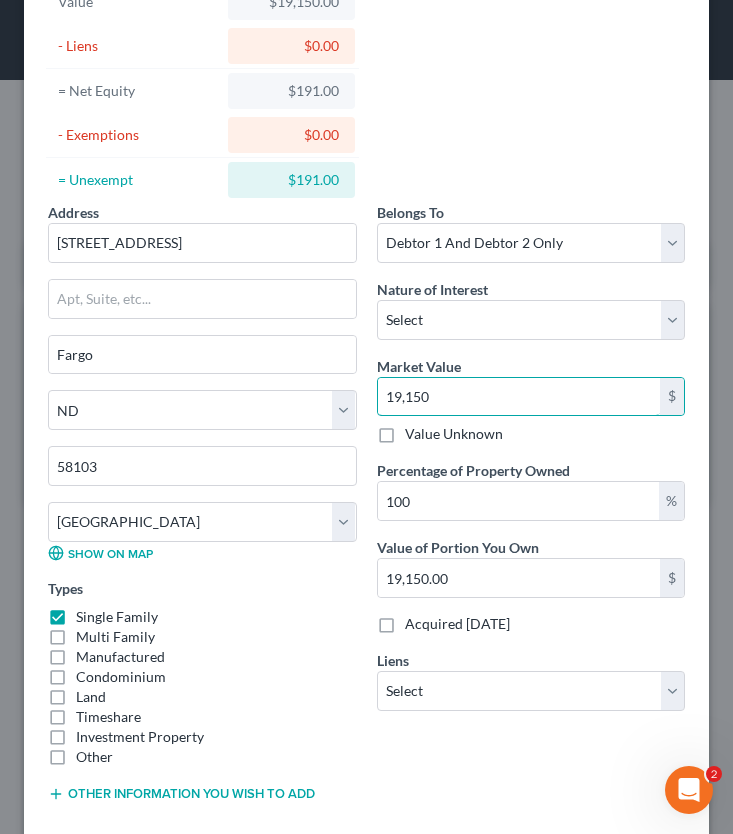 type on "19,1500" 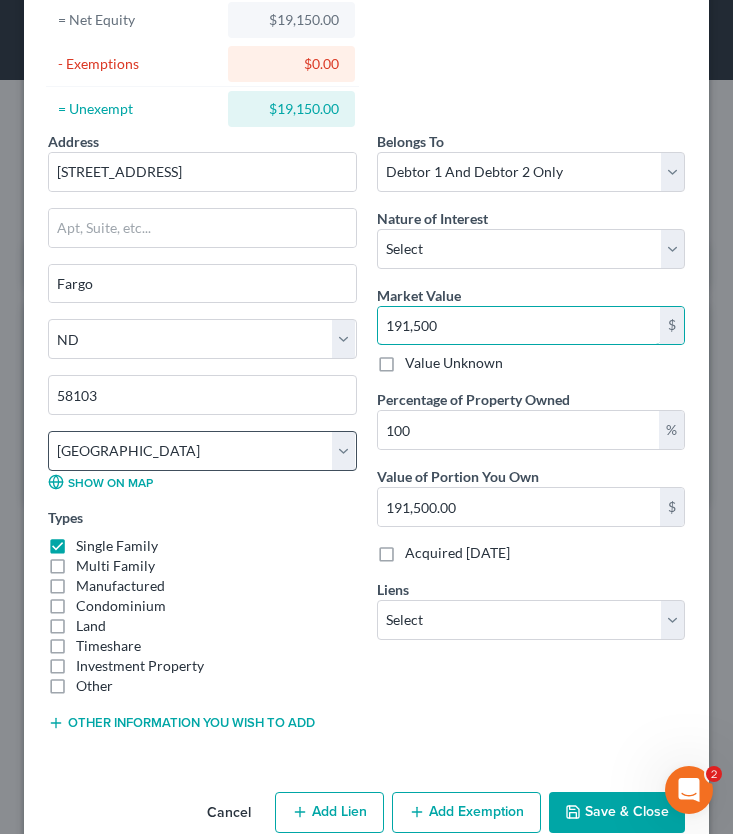 scroll, scrollTop: 252, scrollLeft: 0, axis: vertical 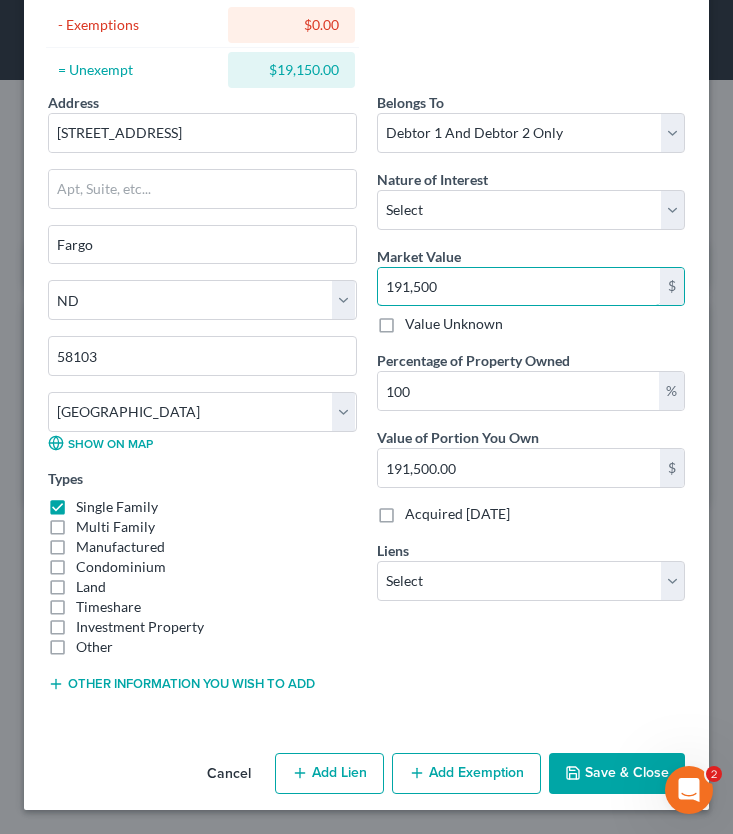 type on "191,500" 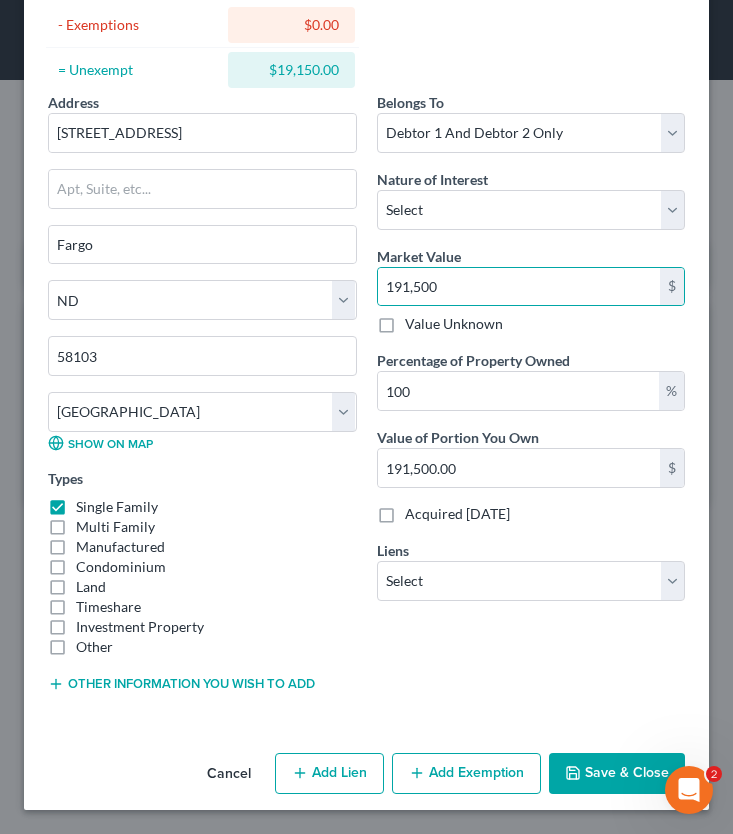 click on "Other information you wish to add" at bounding box center (181, 684) 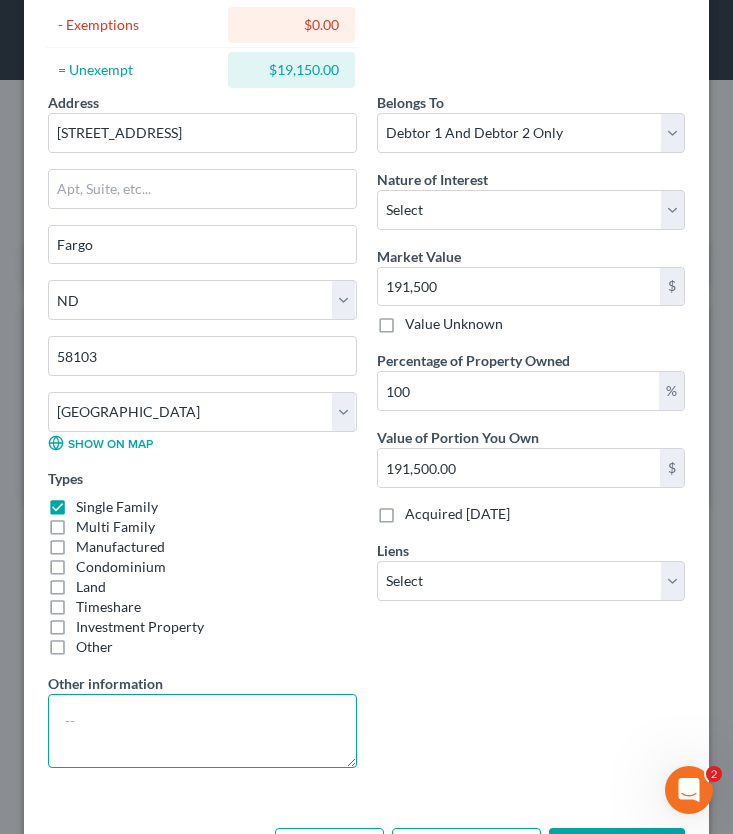 click at bounding box center [202, 731] 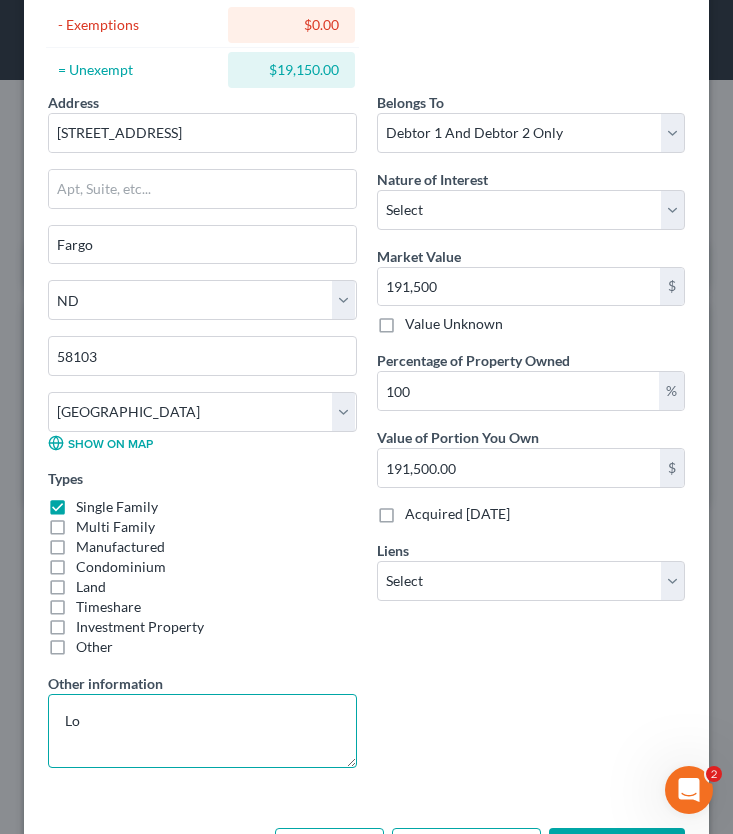 type on "L" 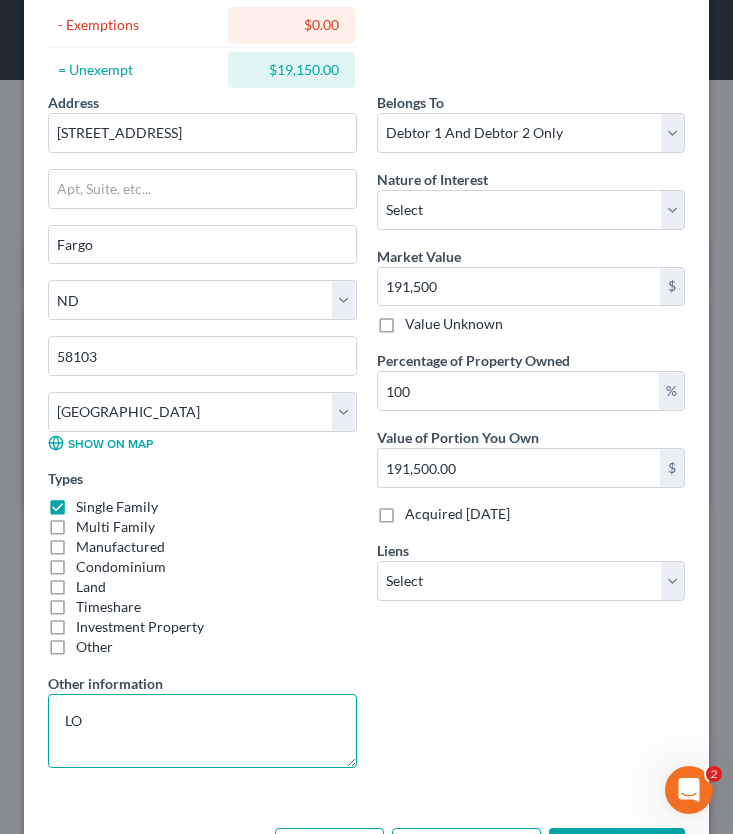 type on "L" 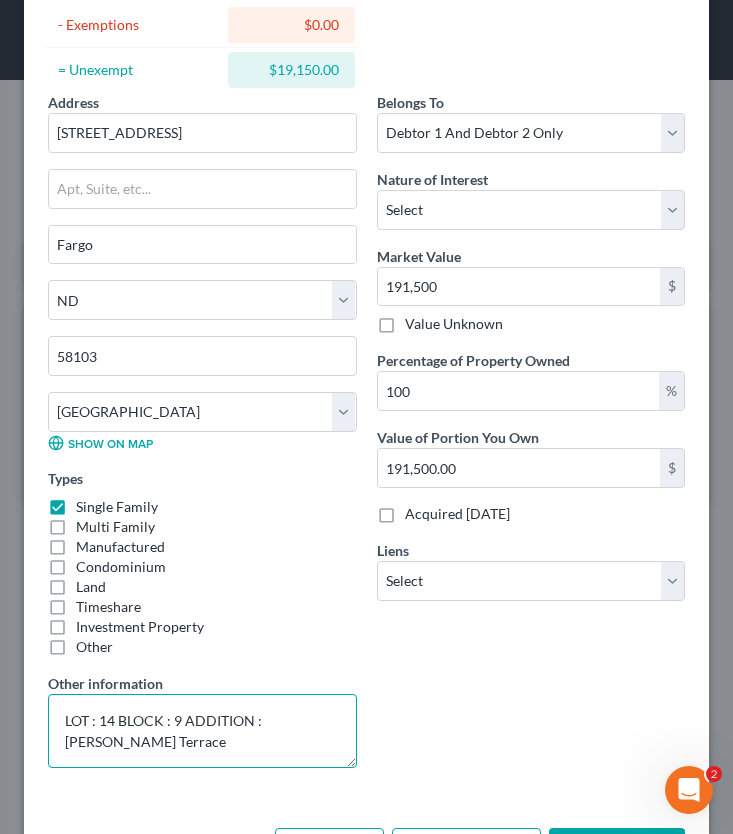 type on "LOT : 14 BLOCK : 9 ADDITION : [PERSON_NAME] Terrace" 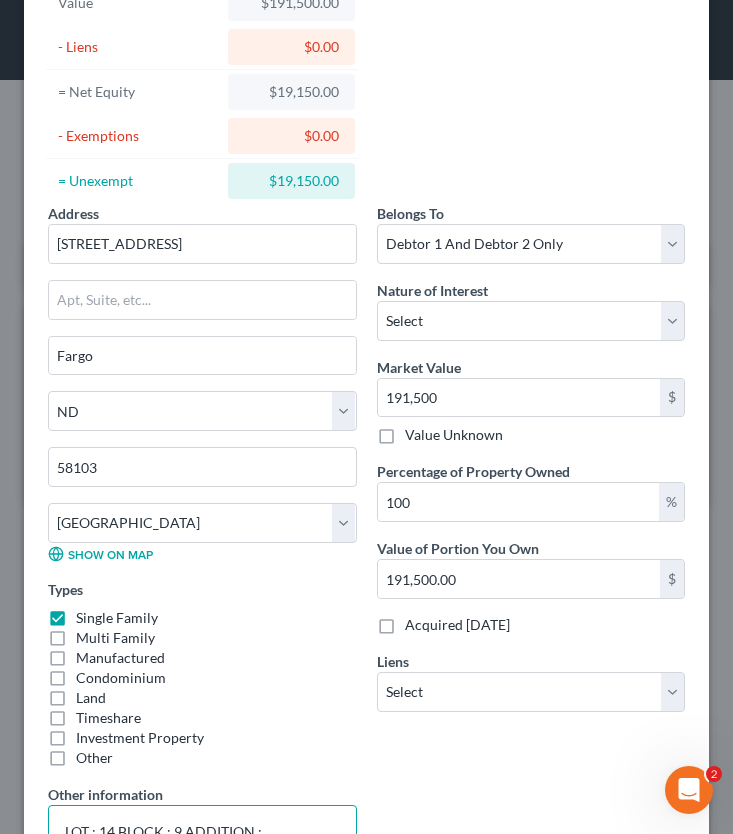 scroll, scrollTop: 0, scrollLeft: 0, axis: both 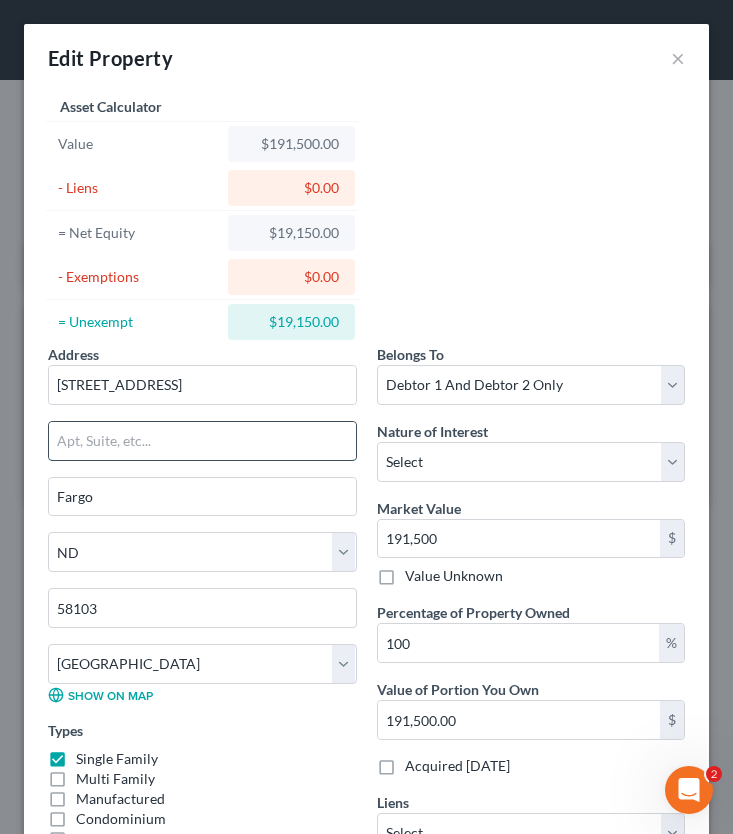 click at bounding box center [202, 441] 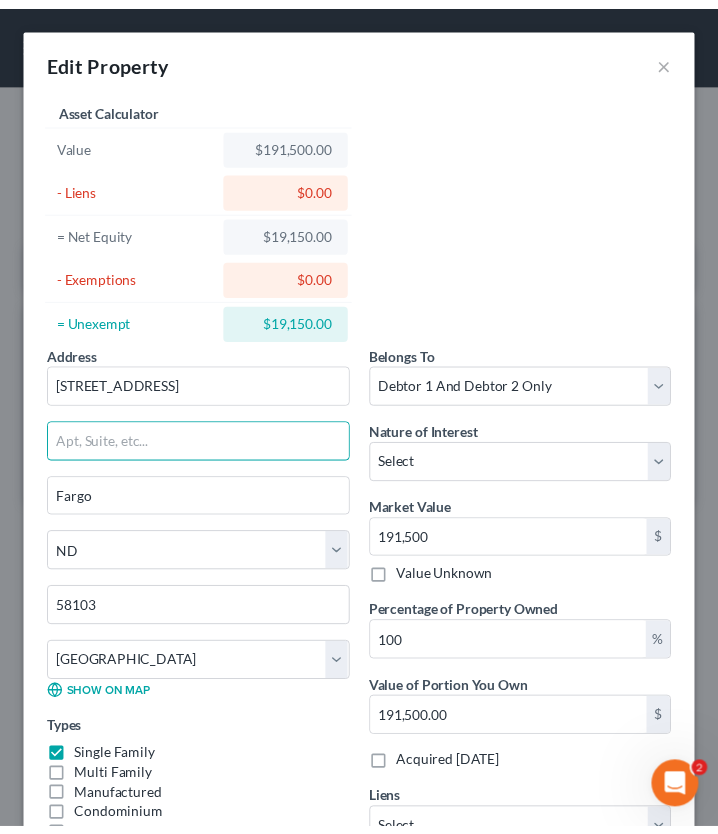 scroll, scrollTop: 327, scrollLeft: 0, axis: vertical 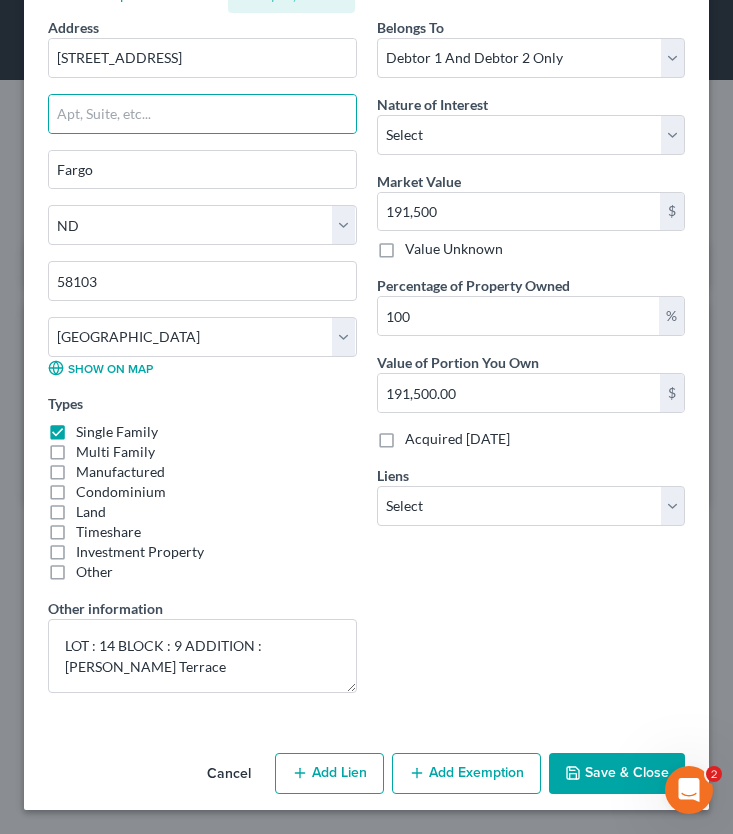 click on "Save & Close" at bounding box center (617, 774) 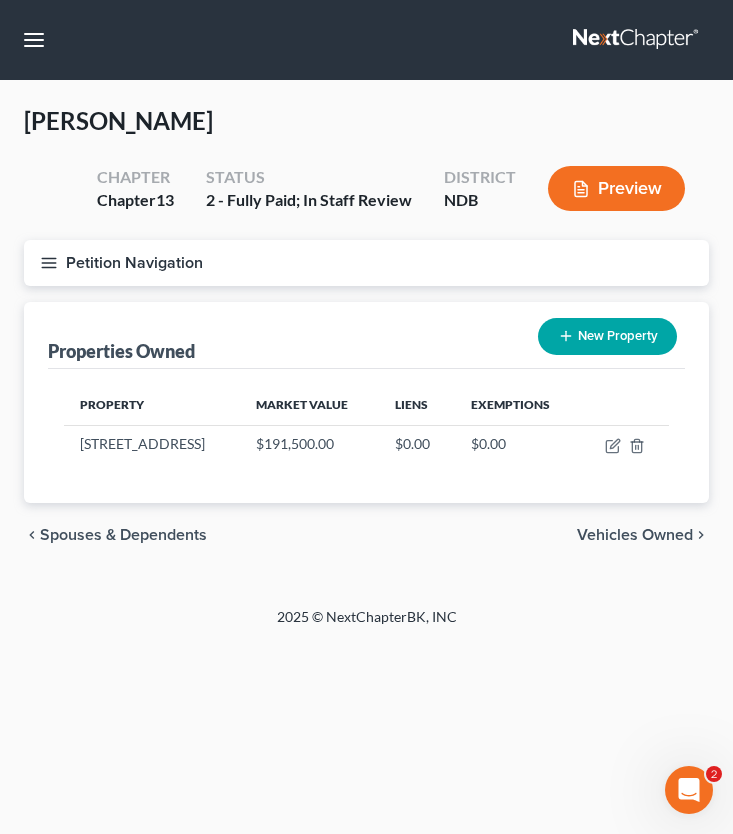 click on "Vehicles Owned" at bounding box center [635, 535] 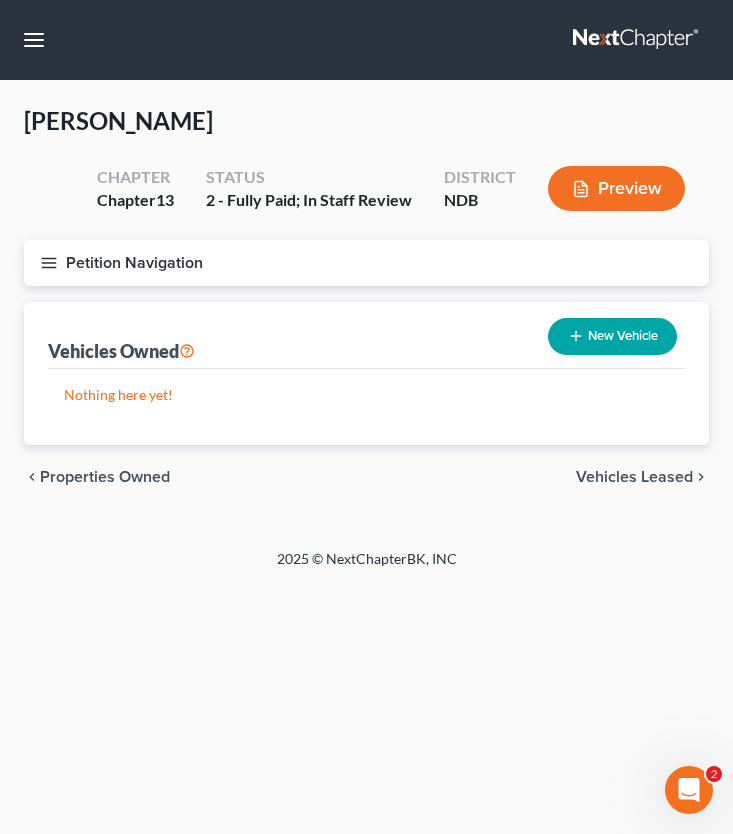 click 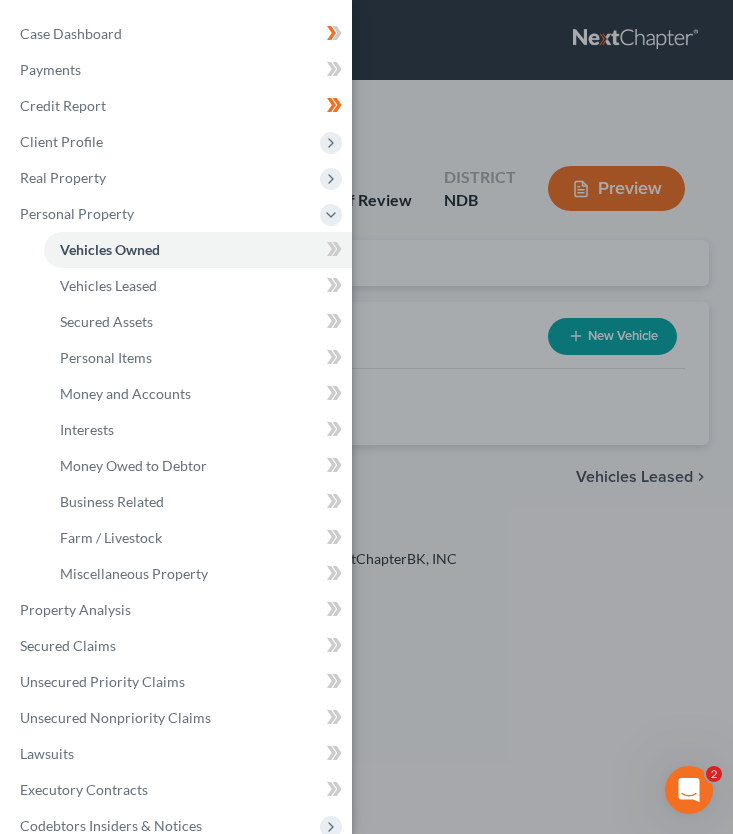 click on "Case Dashboard
Payments
Invoices
Payments
Payments
Credit Report
Client Profile" at bounding box center (366, 417) 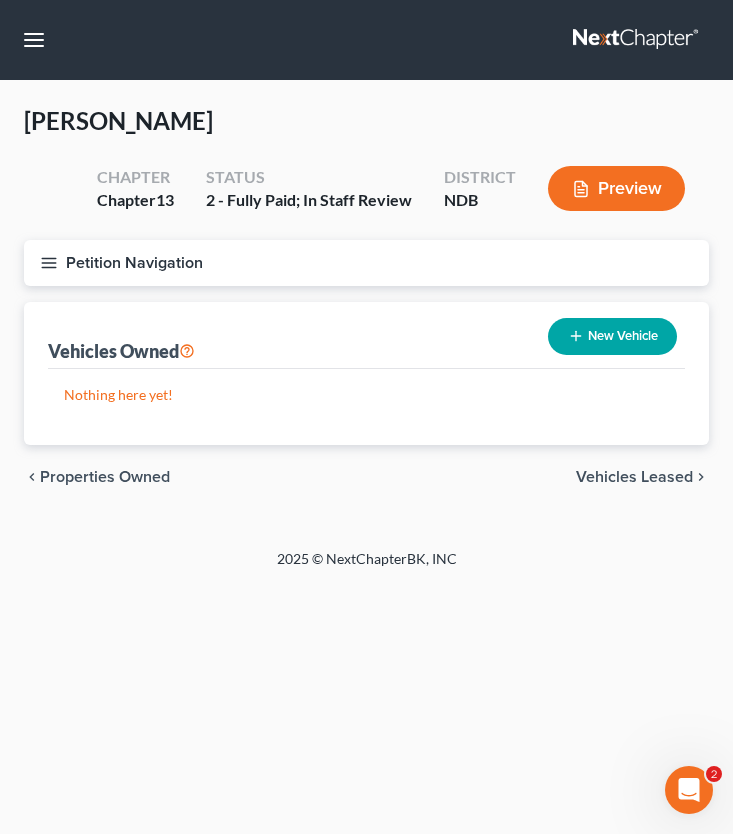 click 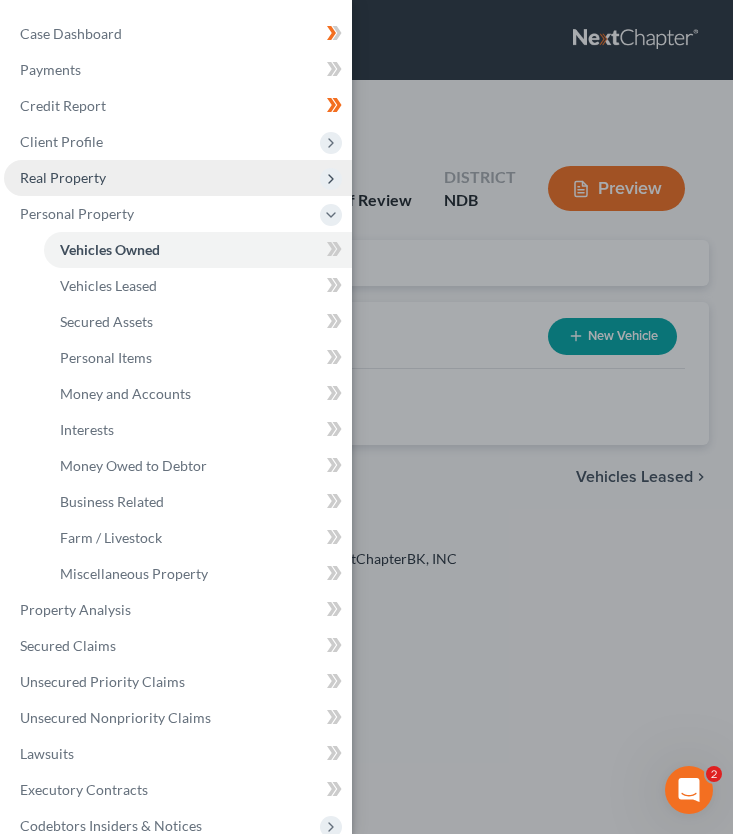 click on "Real Property" at bounding box center (178, 178) 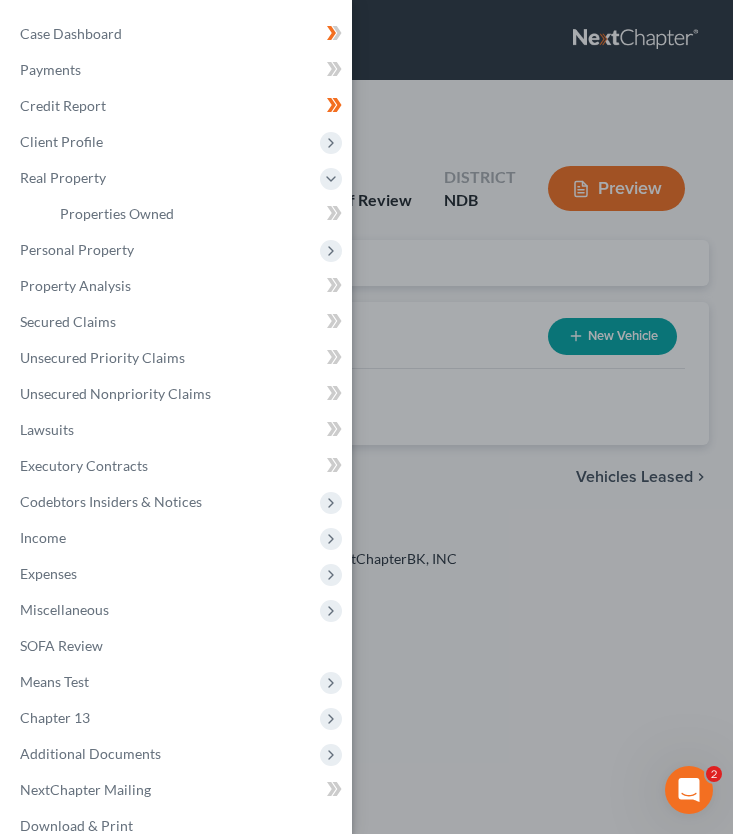 drag, startPoint x: 629, startPoint y: 472, endPoint x: 619, endPoint y: 469, distance: 10.440307 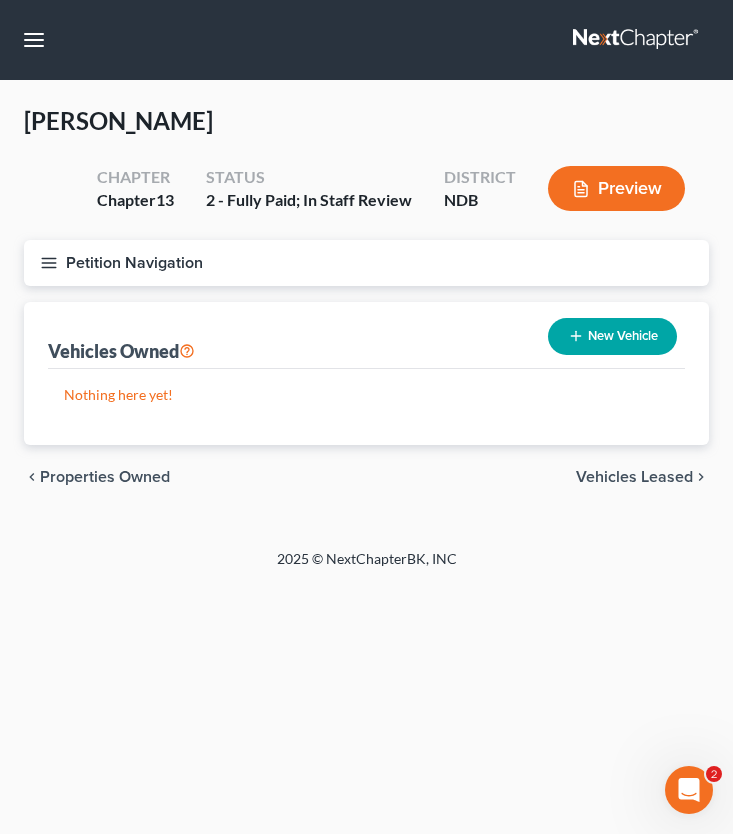 click on "Petition Navigation" at bounding box center [366, 263] 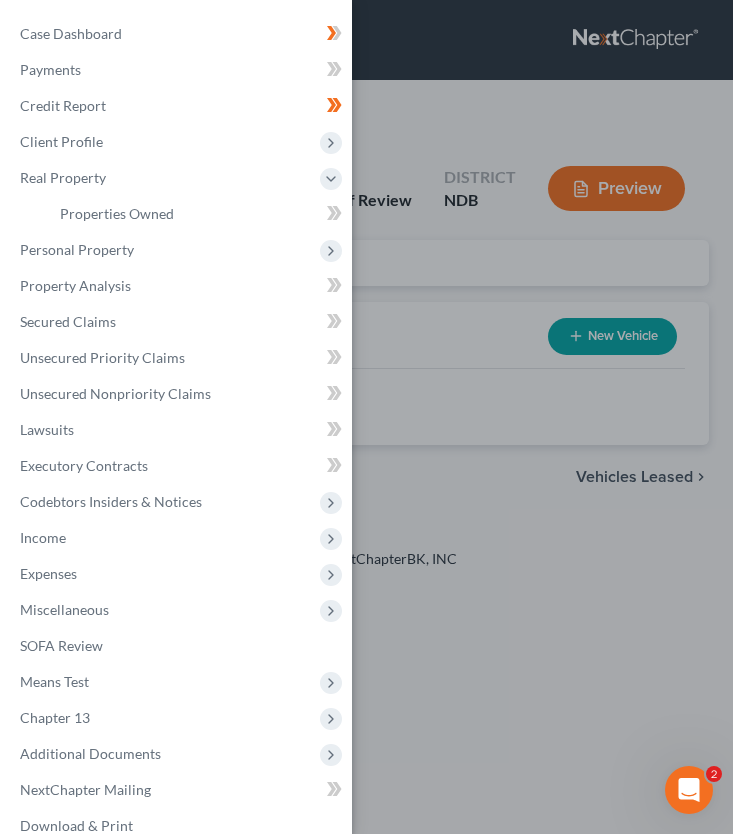 click on "Case Dashboard
Payments
Invoices
Payments
Payments
Credit Report
Client Profile" at bounding box center (366, 417) 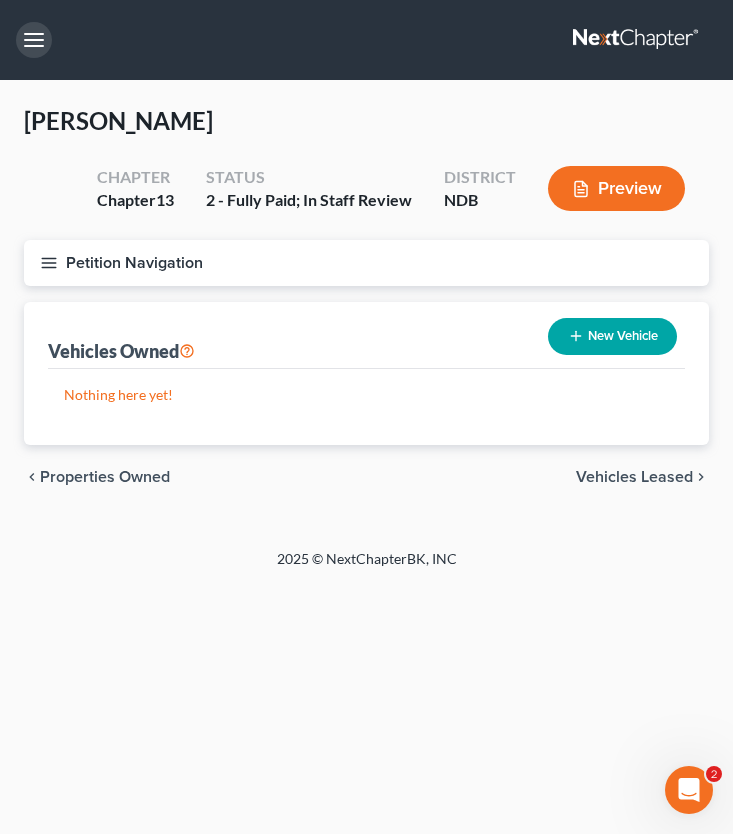 click at bounding box center (34, 40) 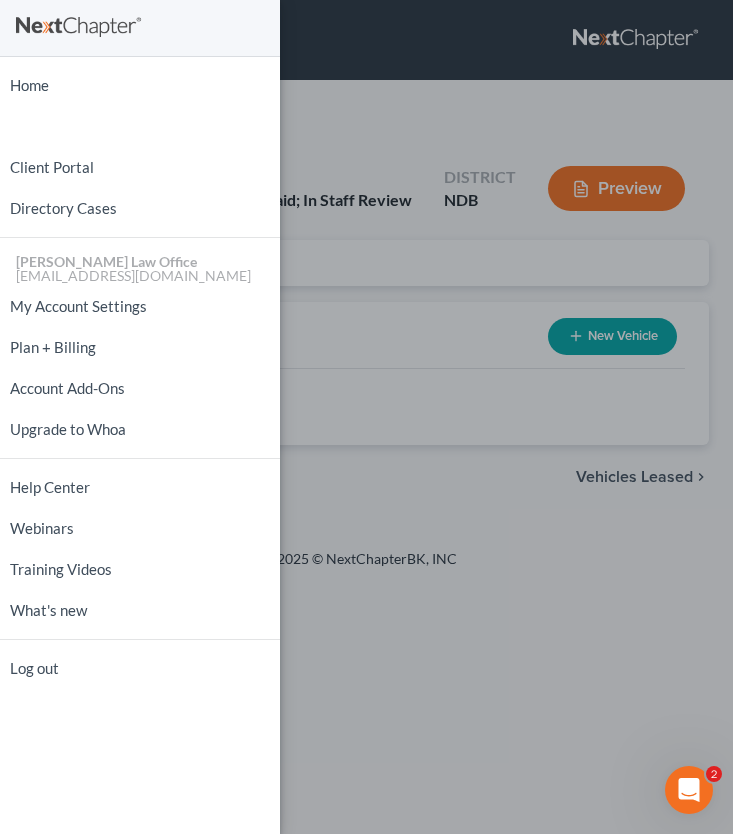 click on "Home New Case Client Portal Directory Cases [PERSON_NAME] Law Office [EMAIL_ADDRESS][DOMAIN_NAME] My Account Settings Plan + Billing Account Add-Ons Upgrade to Whoa Help Center Webinars Training Videos What's new Log out" at bounding box center [140, 377] 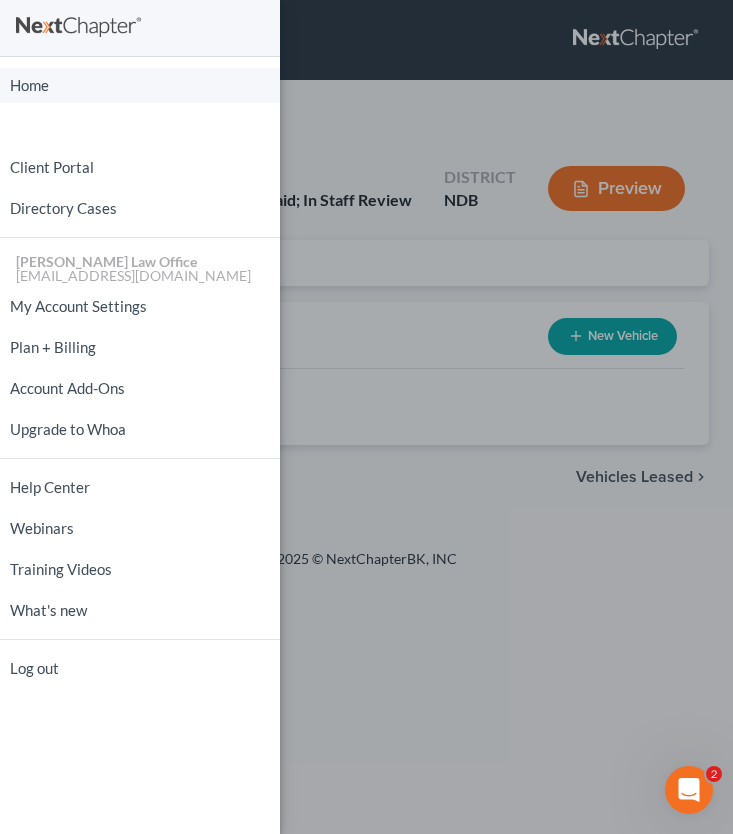 click on "Home" at bounding box center [140, 85] 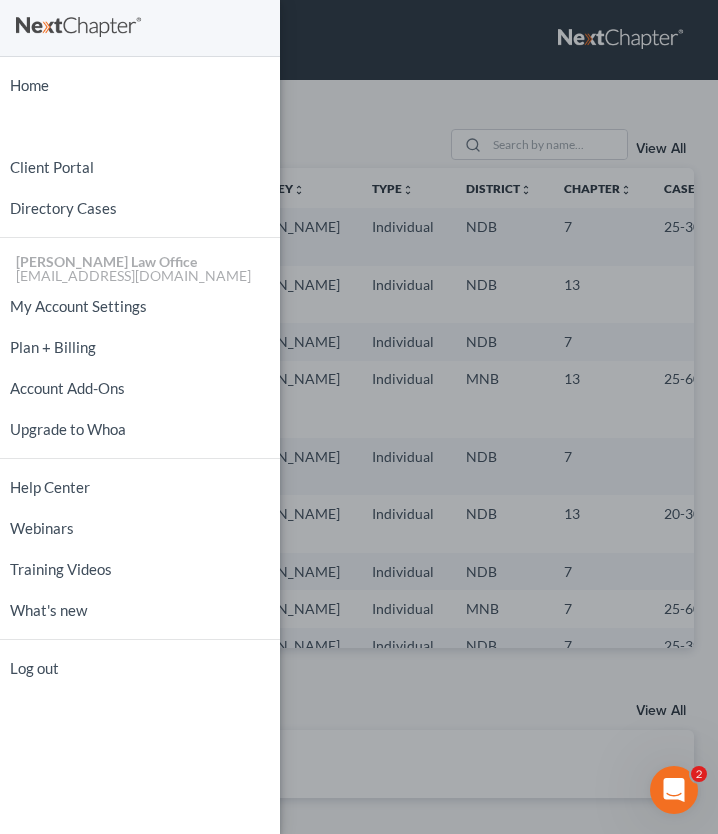 click on "Home New Case Client Portal Directory Cases [PERSON_NAME] Law Office [EMAIL_ADDRESS][DOMAIN_NAME] My Account Settings Plan + Billing Account Add-Ons Upgrade to Whoa Help Center Webinars Training Videos What's new Log out" at bounding box center (359, 417) 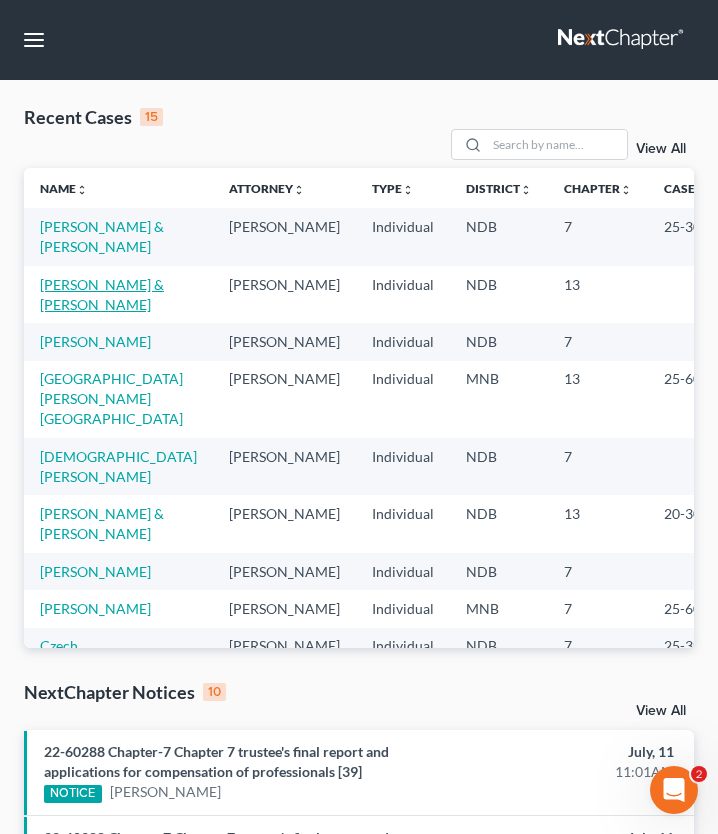 click on "[PERSON_NAME] & [PERSON_NAME]" at bounding box center (102, 294) 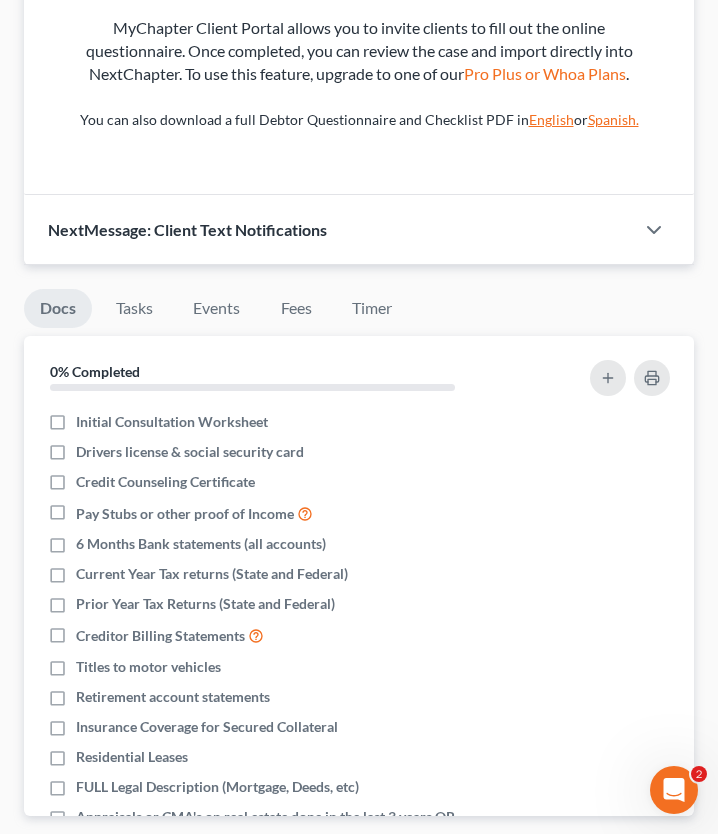 scroll, scrollTop: 3035, scrollLeft: 0, axis: vertical 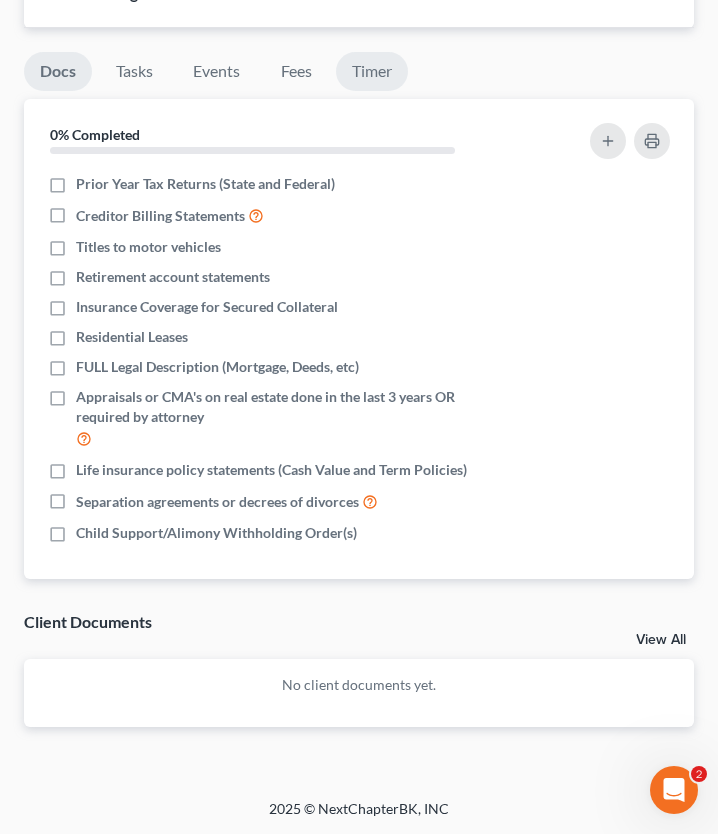 click on "Timer" at bounding box center [372, 71] 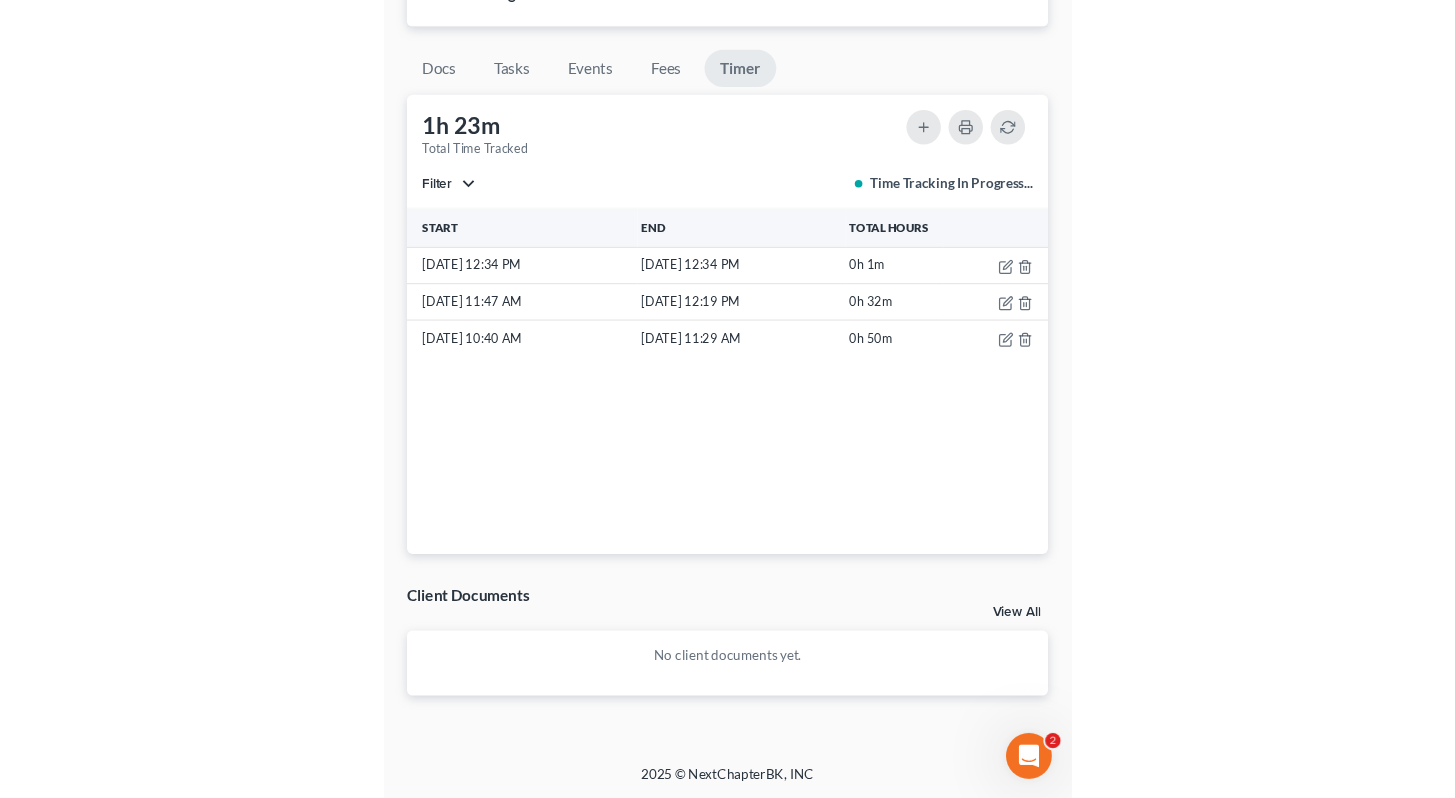 scroll, scrollTop: 2273, scrollLeft: 0, axis: vertical 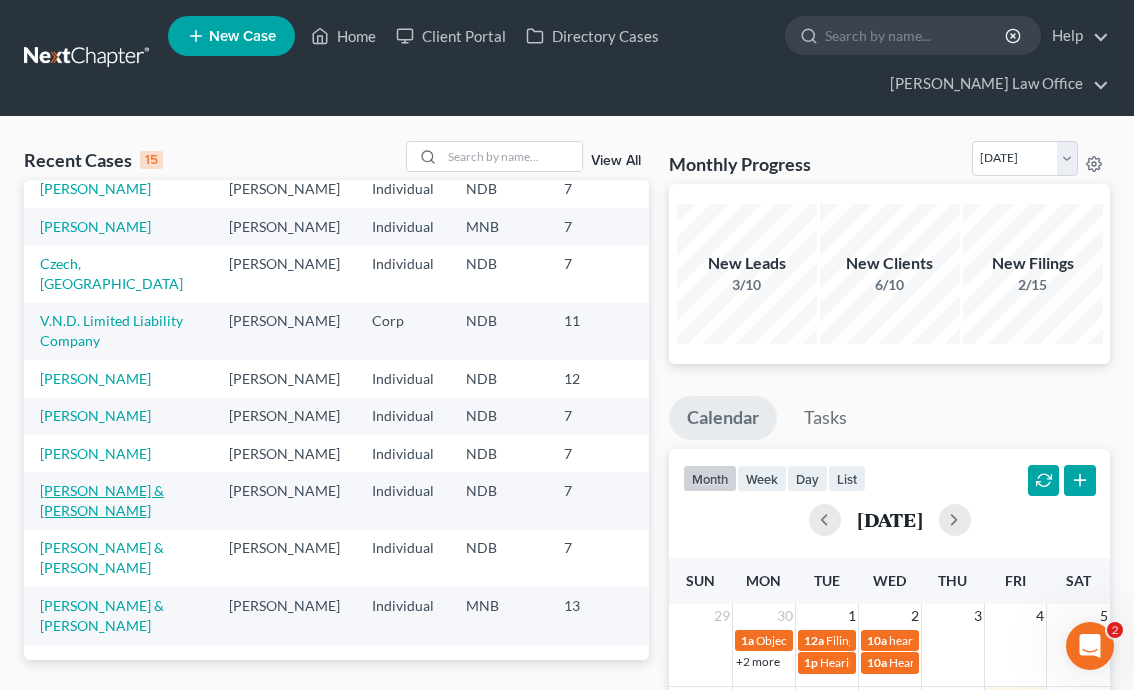 click on "Bounds, Samantha & Zachery" at bounding box center [102, 500] 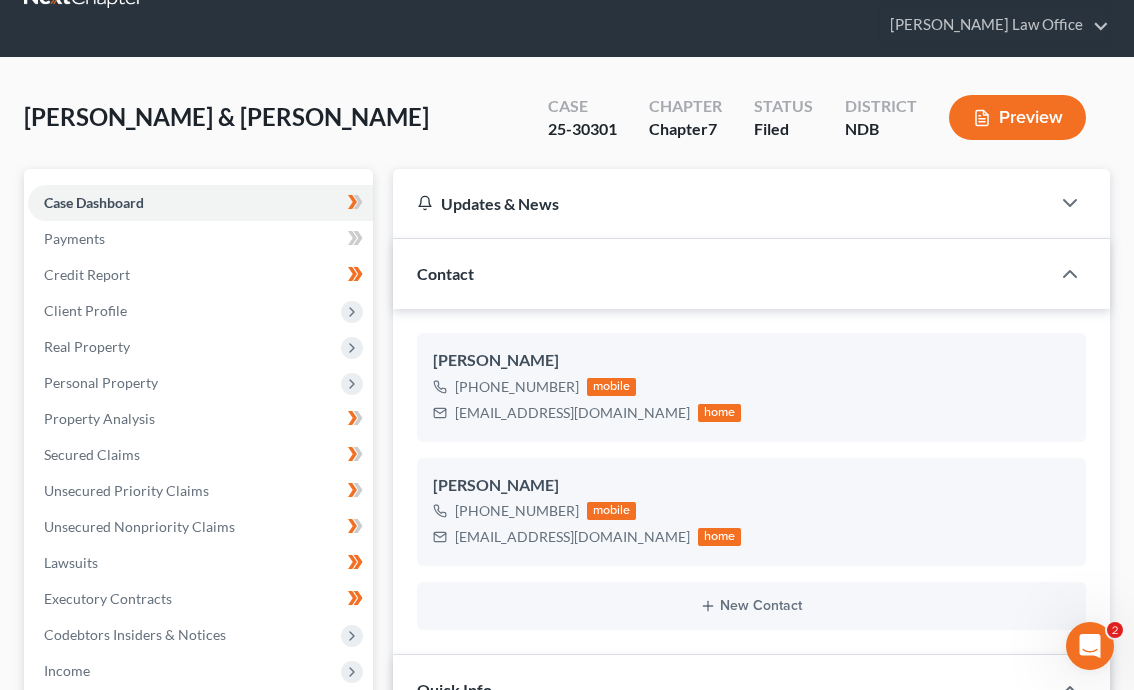 scroll, scrollTop: 0, scrollLeft: 0, axis: both 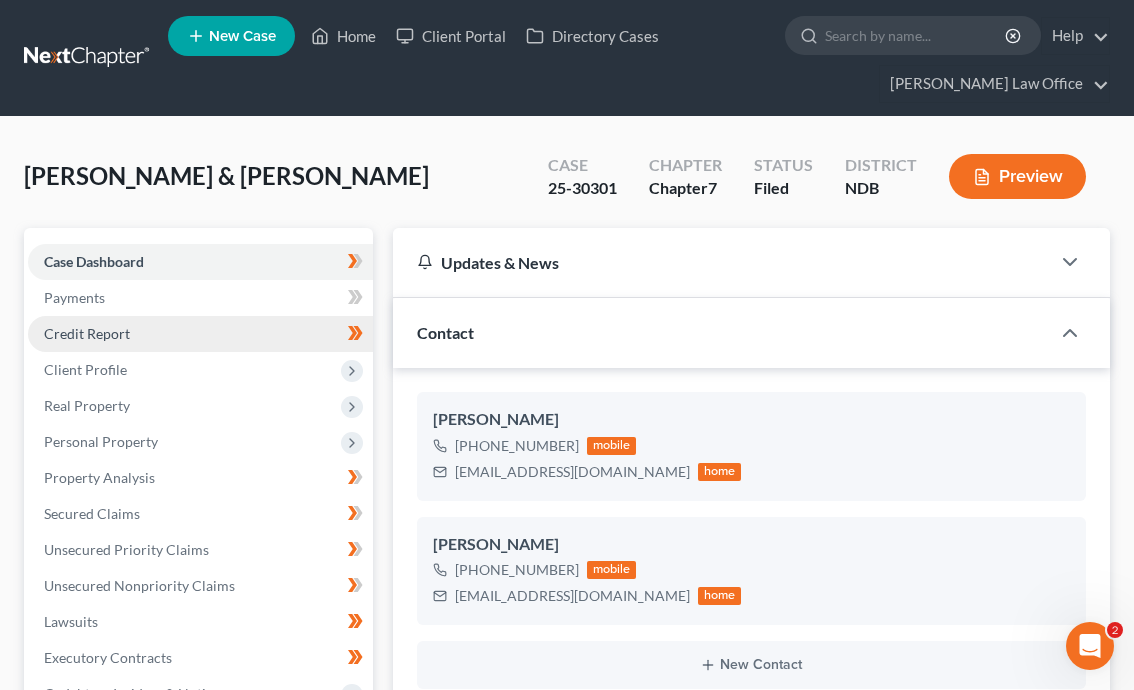 click on "Credit Report" at bounding box center [200, 334] 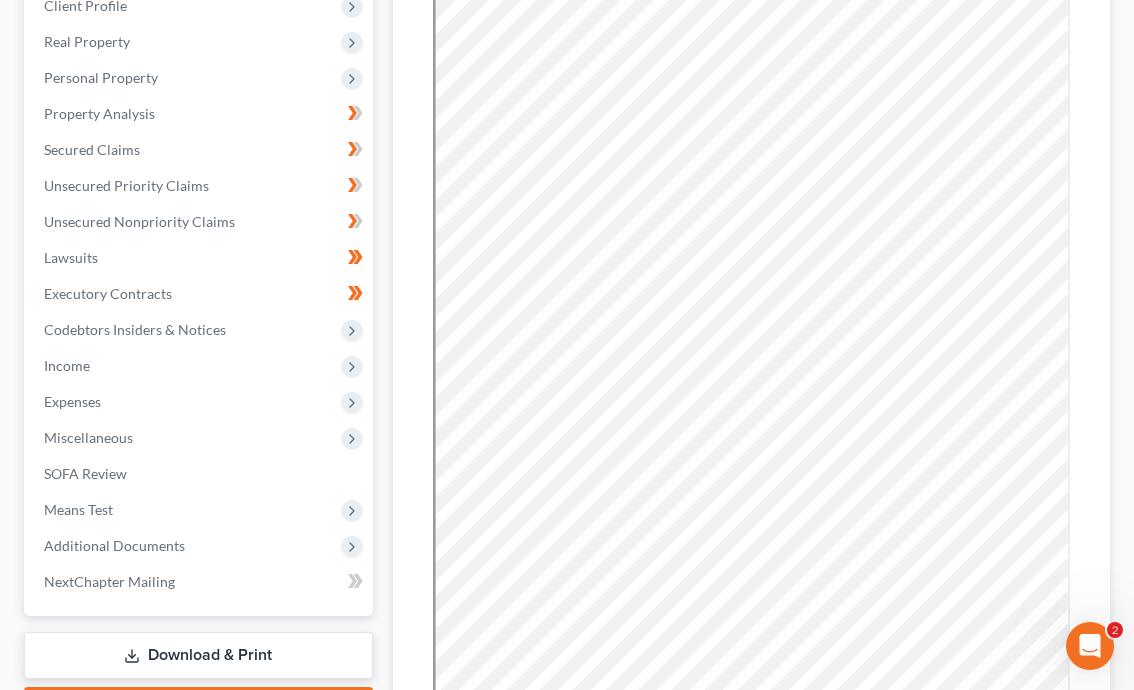 scroll, scrollTop: 658, scrollLeft: 0, axis: vertical 